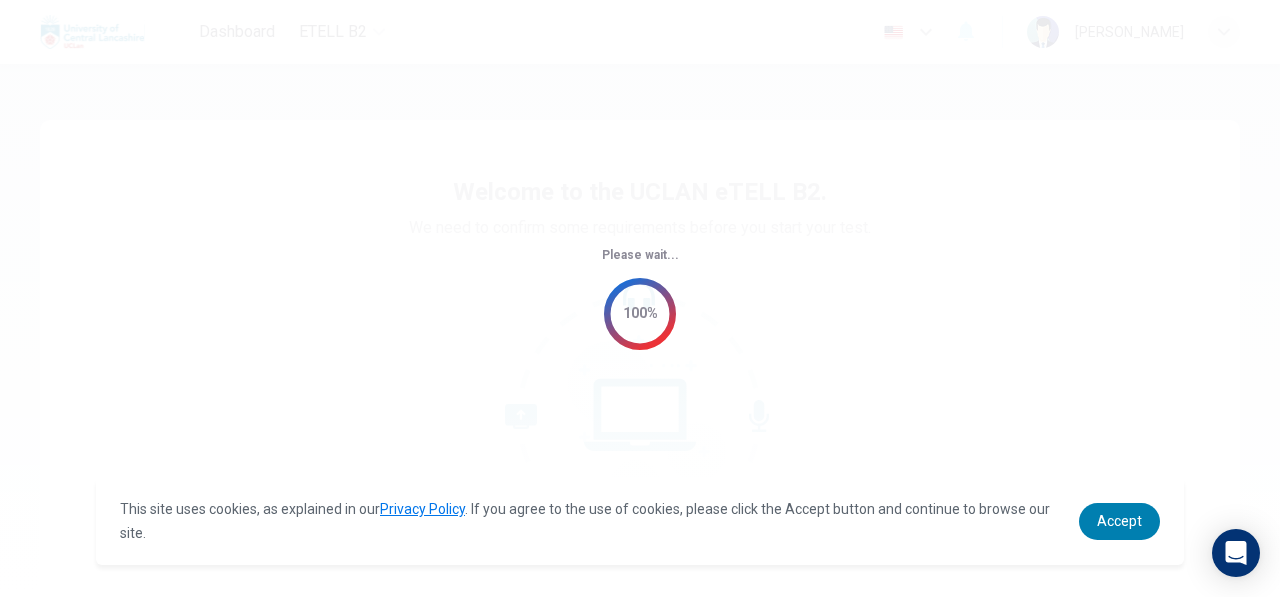 scroll, scrollTop: 0, scrollLeft: 0, axis: both 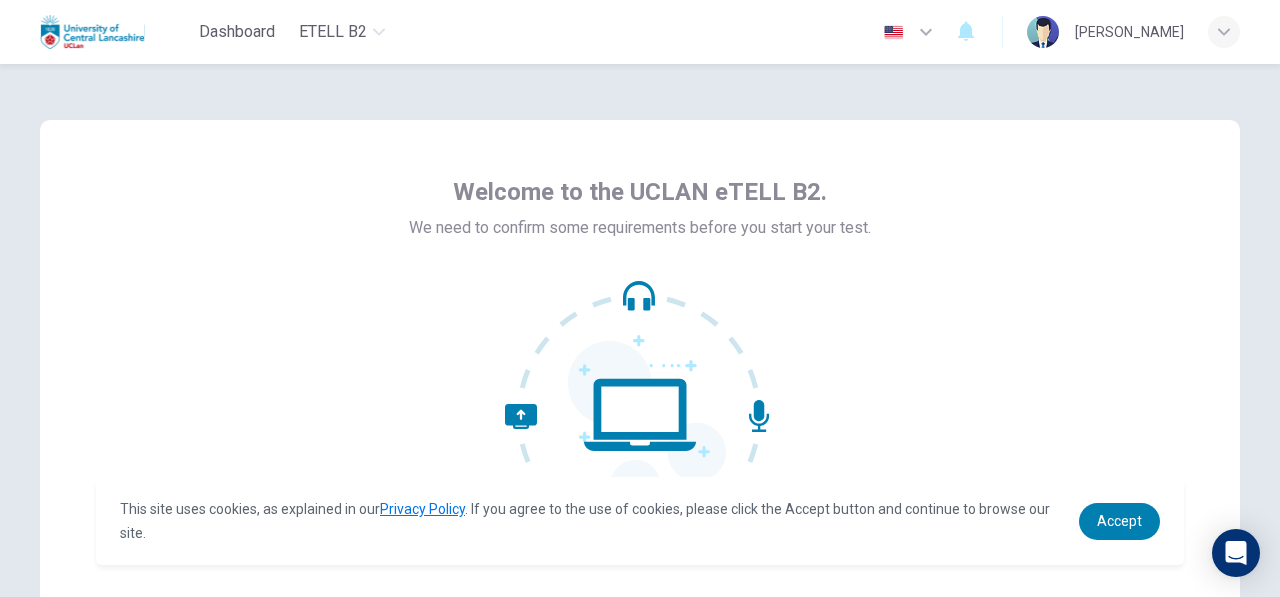 drag, startPoint x: 0, startPoint y: 0, endPoint x: 870, endPoint y: 368, distance: 944.629 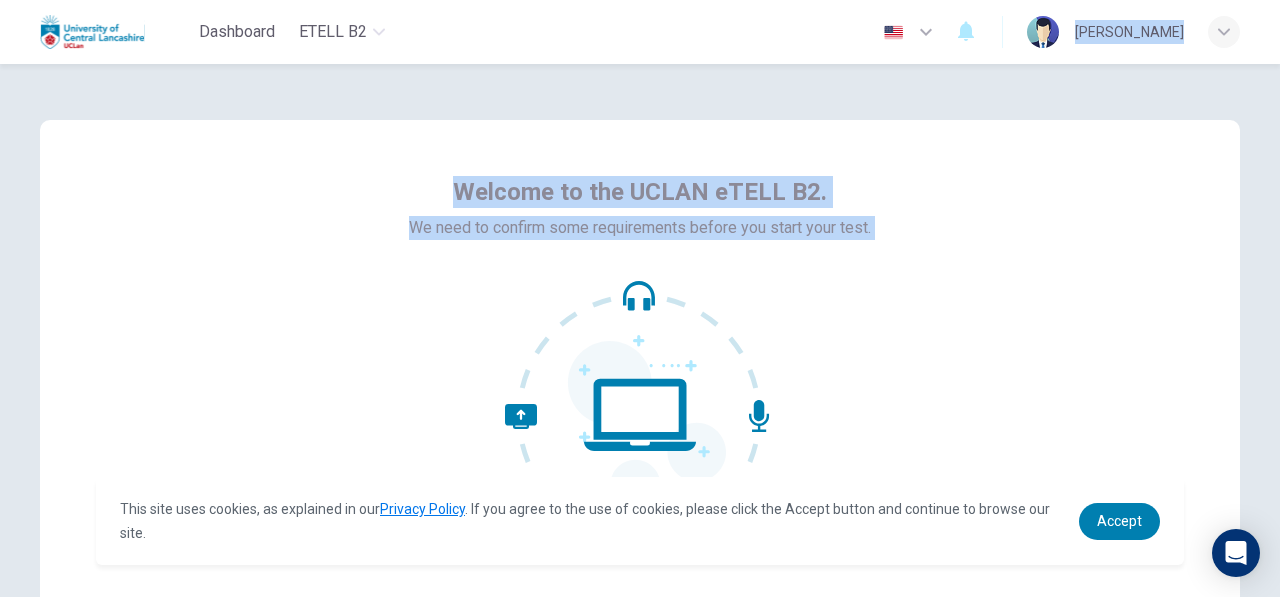 drag, startPoint x: 778, startPoint y: 225, endPoint x: 795, endPoint y: 49, distance: 176.81912 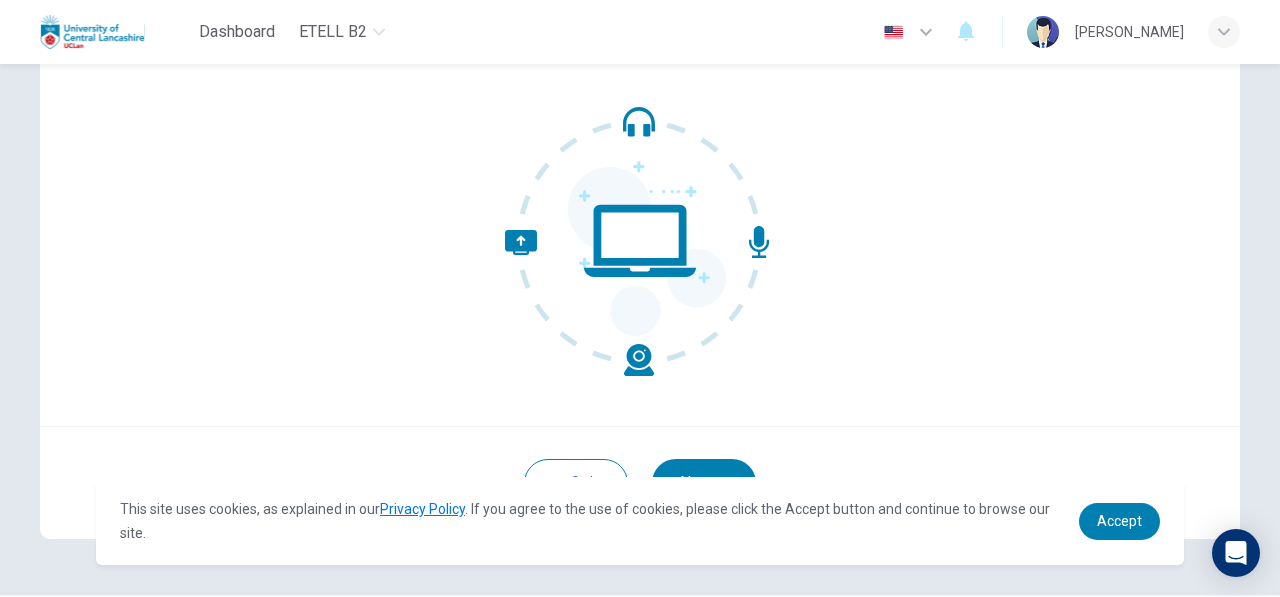 scroll, scrollTop: 236, scrollLeft: 0, axis: vertical 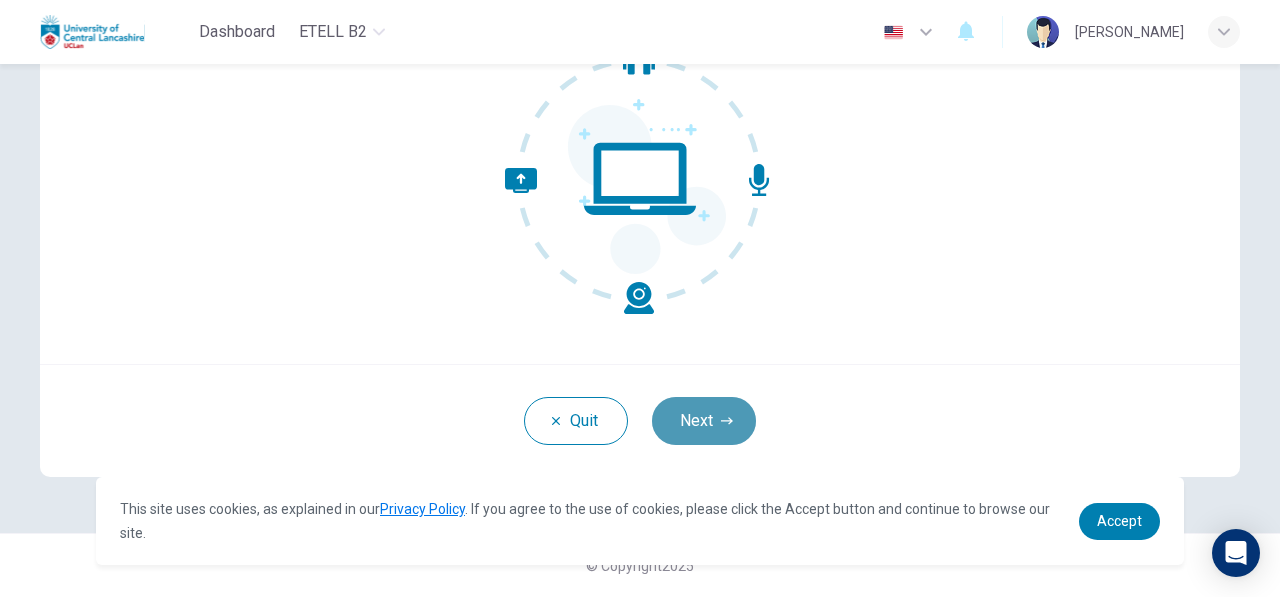 click on "Next" at bounding box center [704, 421] 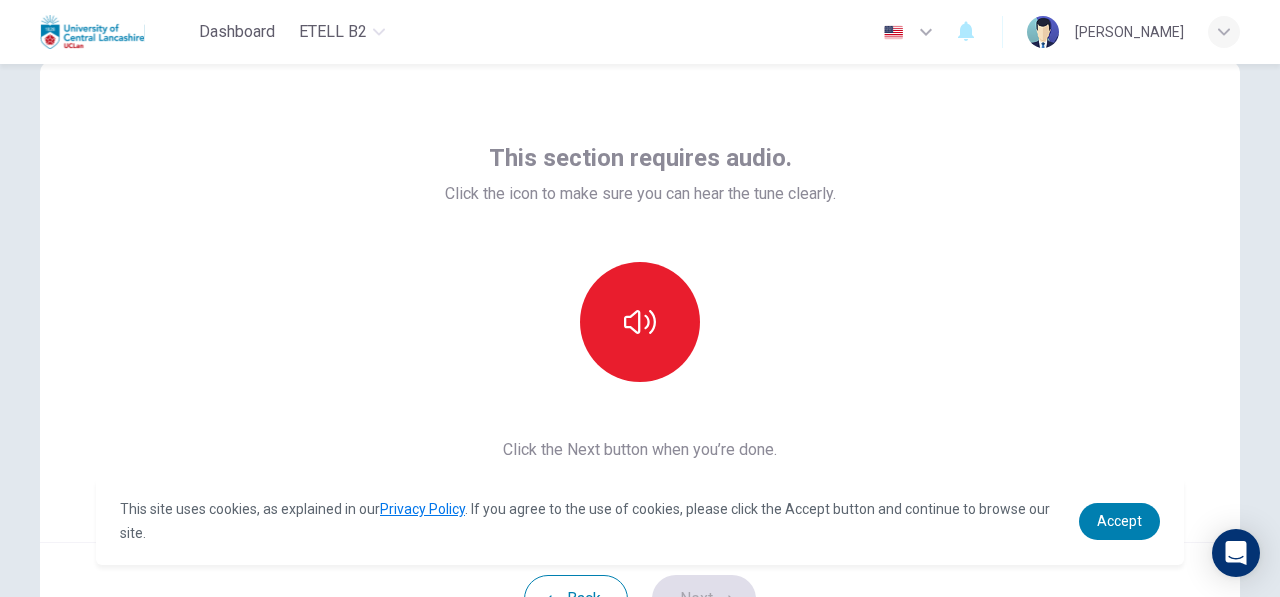 scroll, scrollTop: 57, scrollLeft: 0, axis: vertical 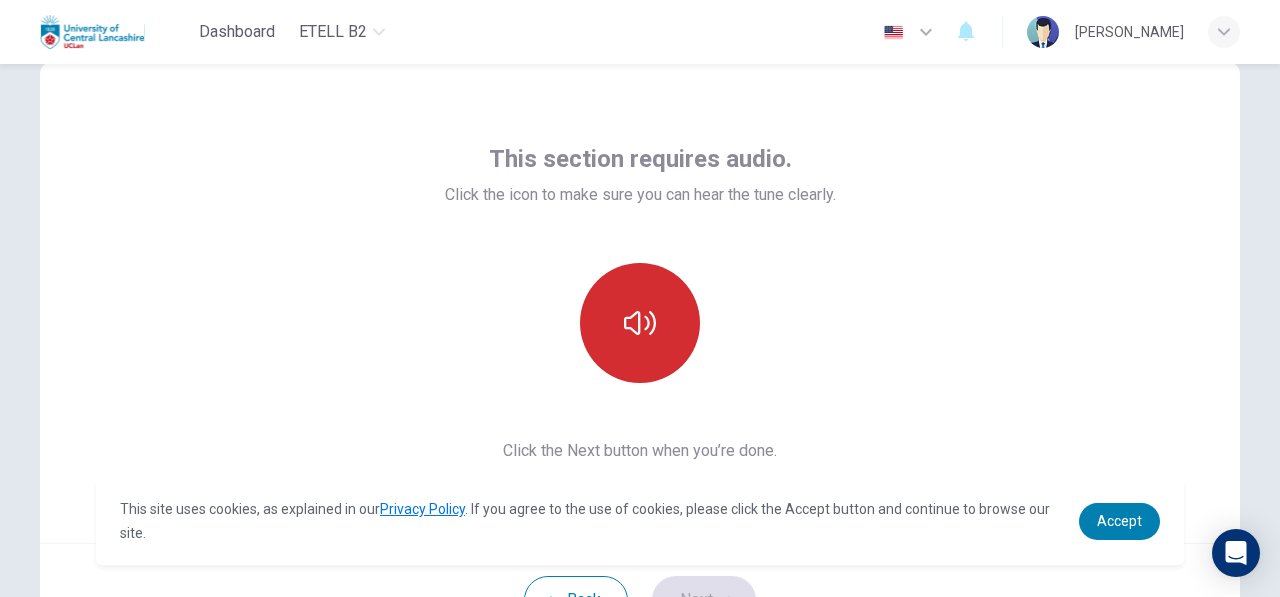 click at bounding box center (640, 323) 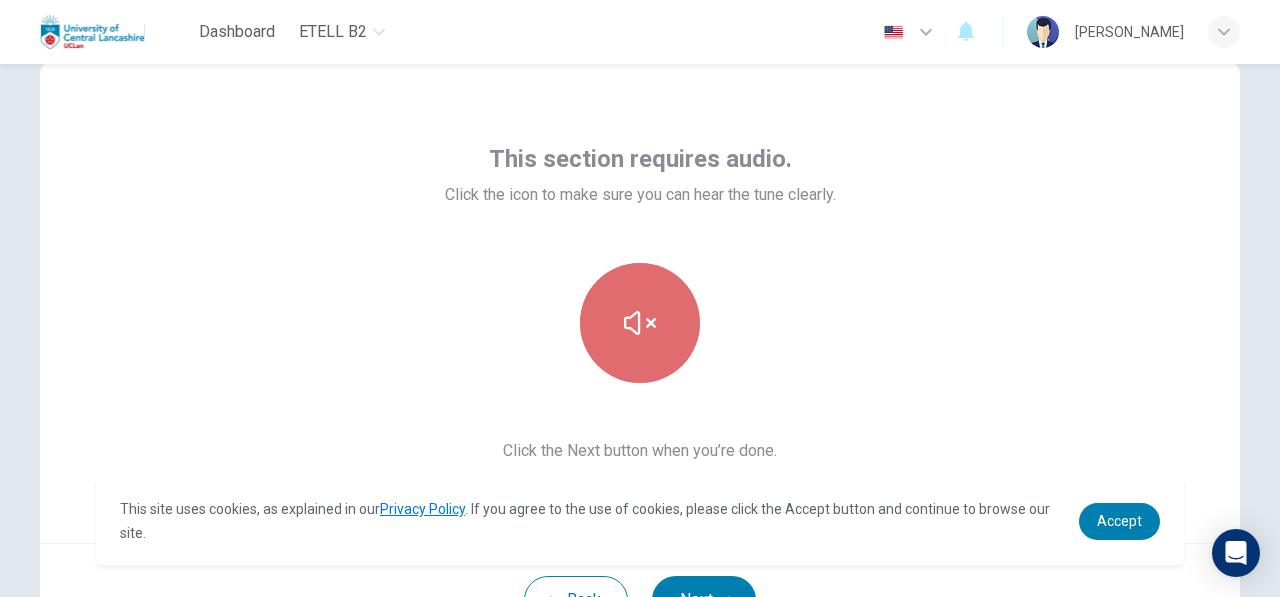 click 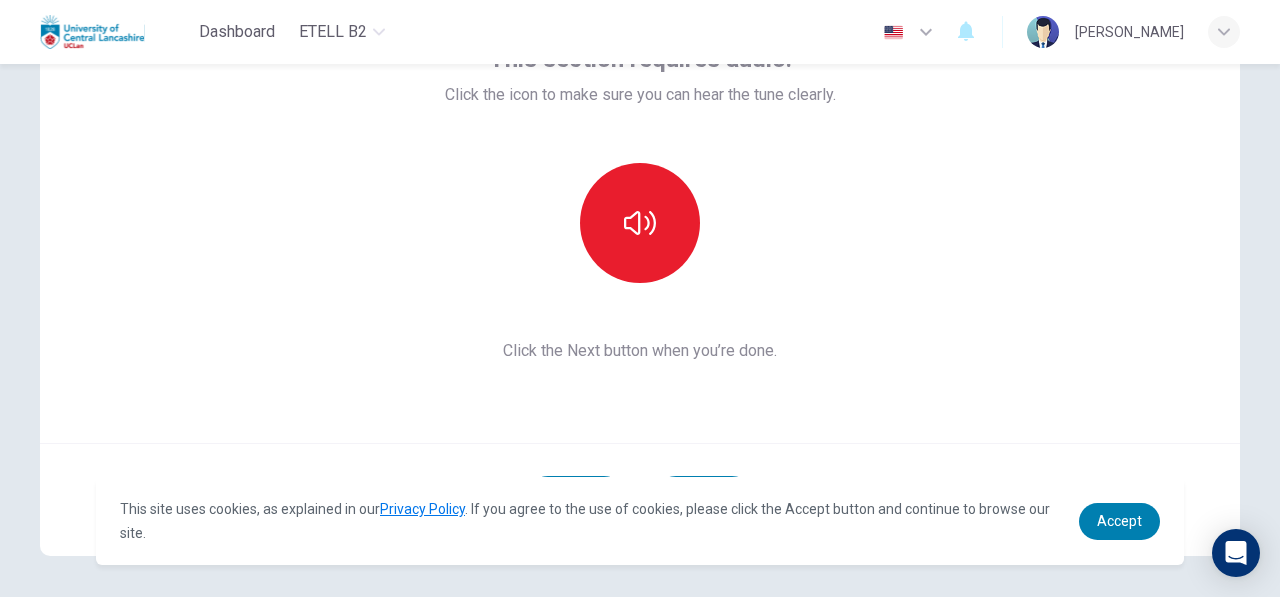 scroll, scrollTop: 236, scrollLeft: 0, axis: vertical 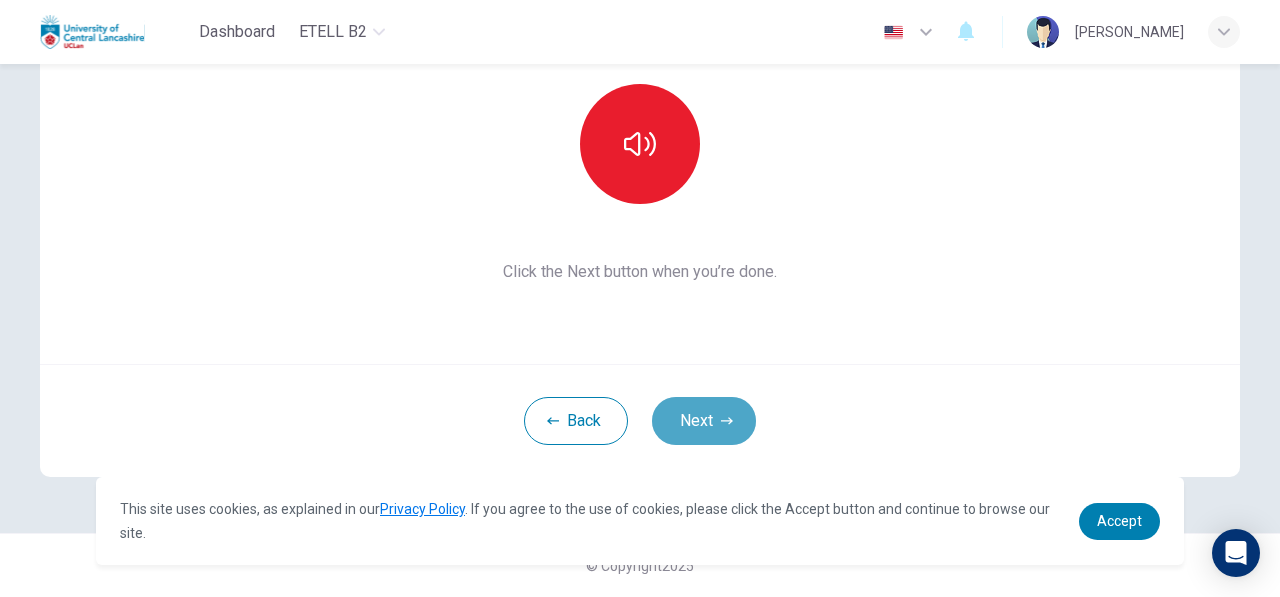 click on "Next" at bounding box center [704, 421] 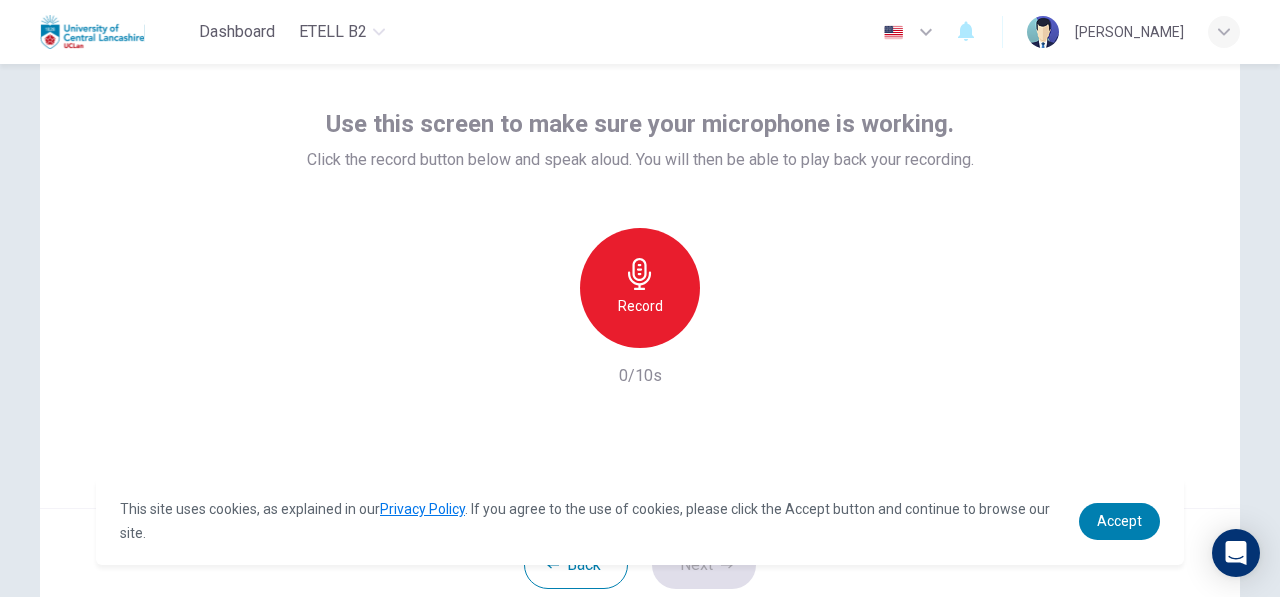 scroll, scrollTop: 0, scrollLeft: 0, axis: both 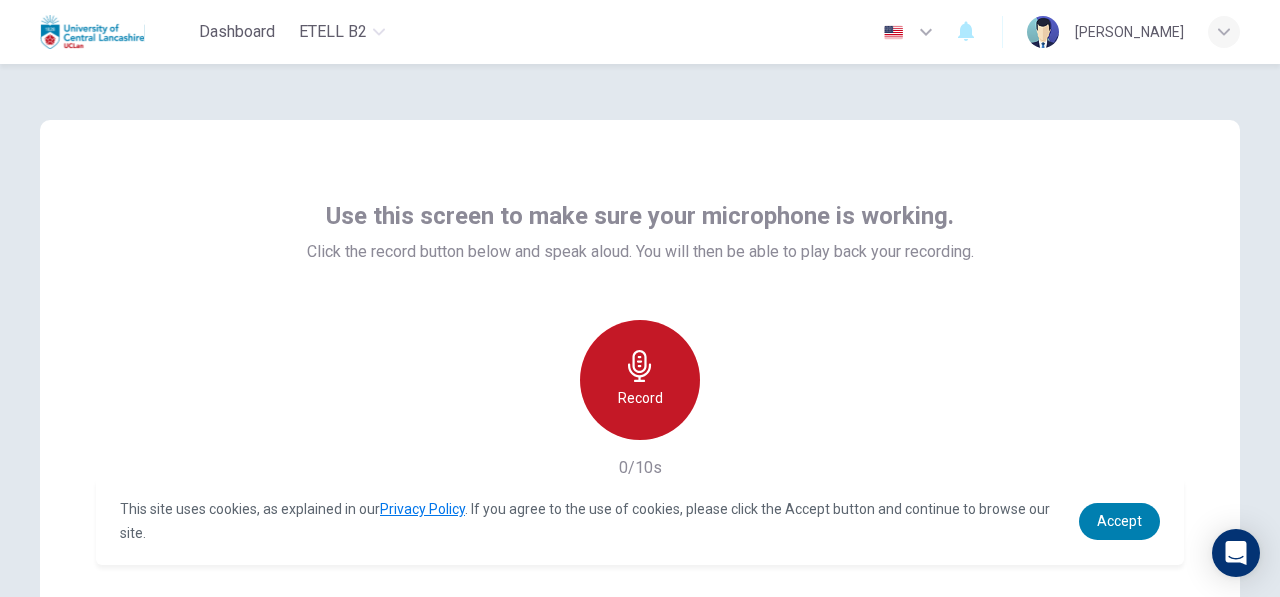 click on "Record" at bounding box center (640, 380) 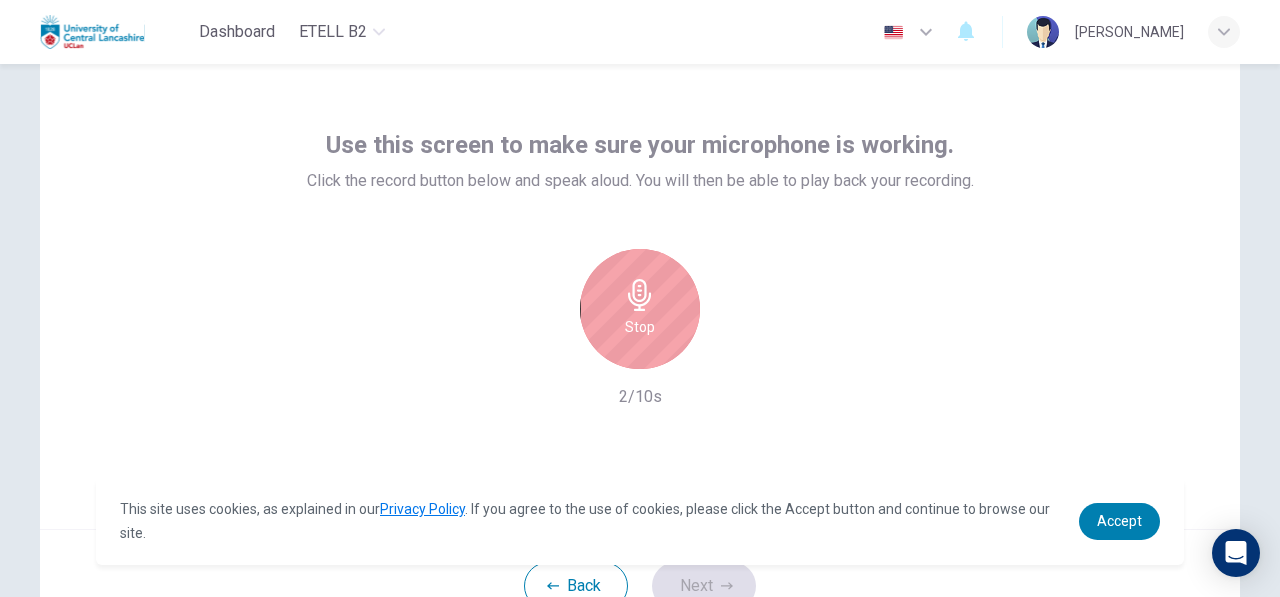 scroll, scrollTop: 72, scrollLeft: 0, axis: vertical 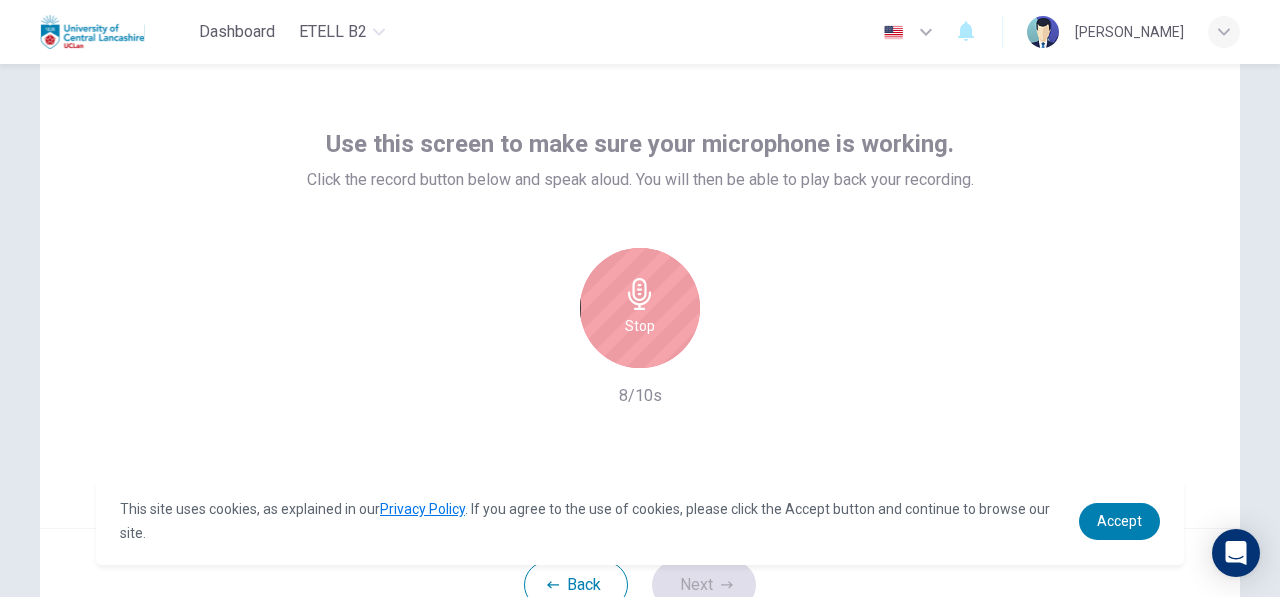 click on "Stop" at bounding box center [640, 308] 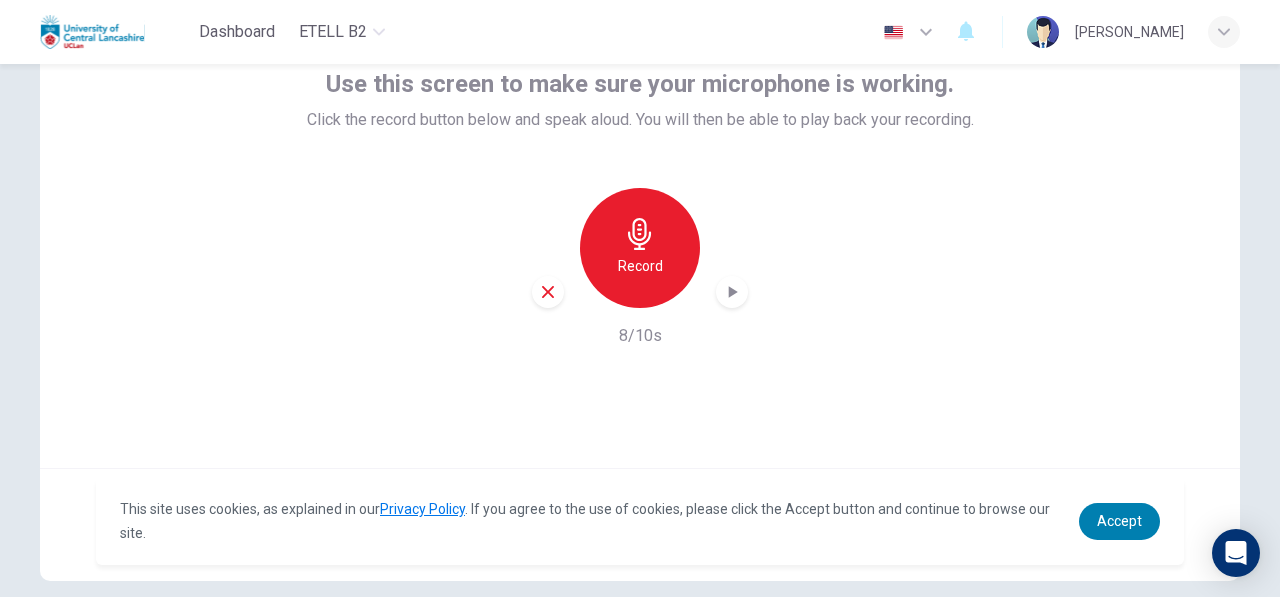 scroll, scrollTop: 135, scrollLeft: 0, axis: vertical 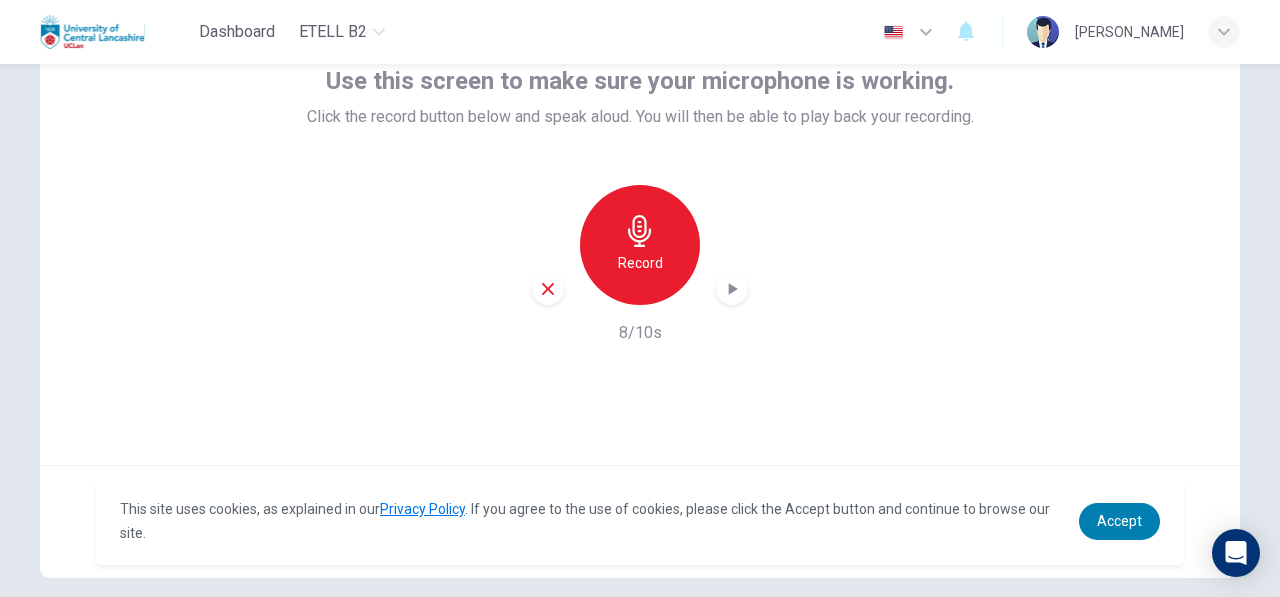 click on "Record" at bounding box center [640, 245] 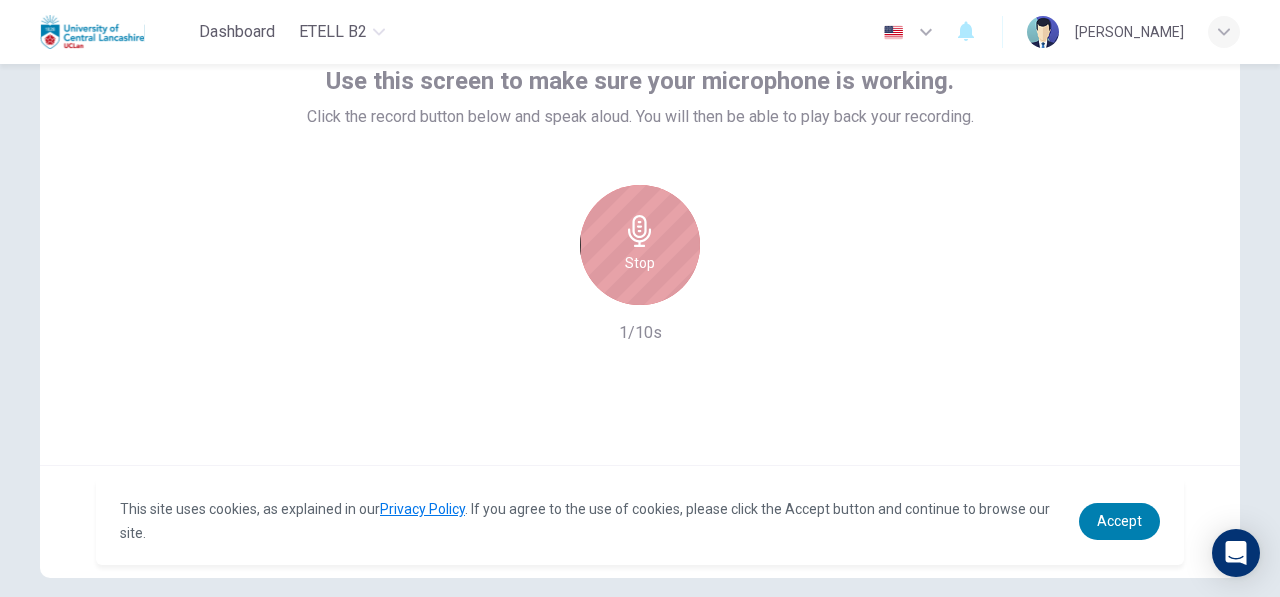 click on "Stop" at bounding box center [640, 245] 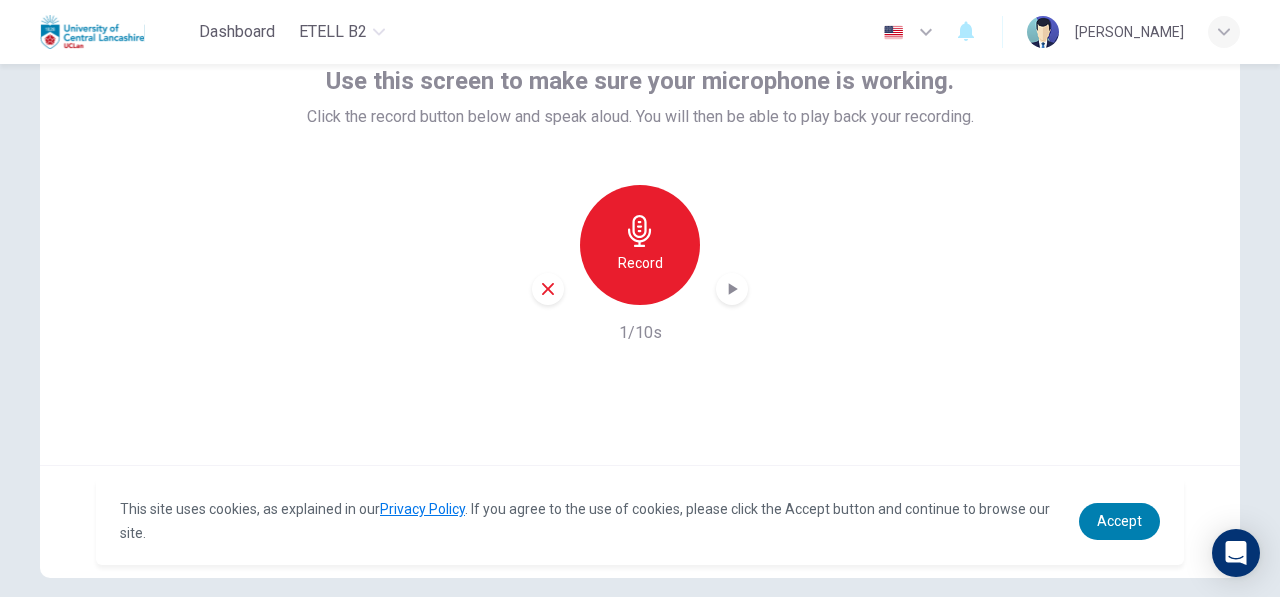click on "Record" at bounding box center (640, 245) 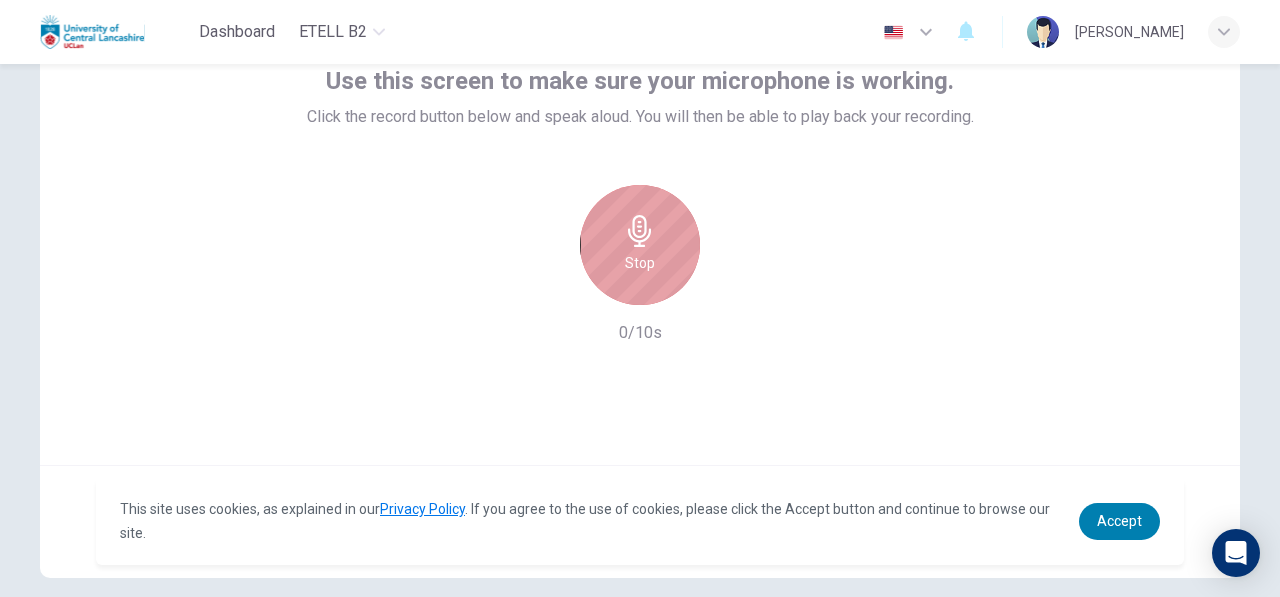 click on "Stop" at bounding box center [640, 245] 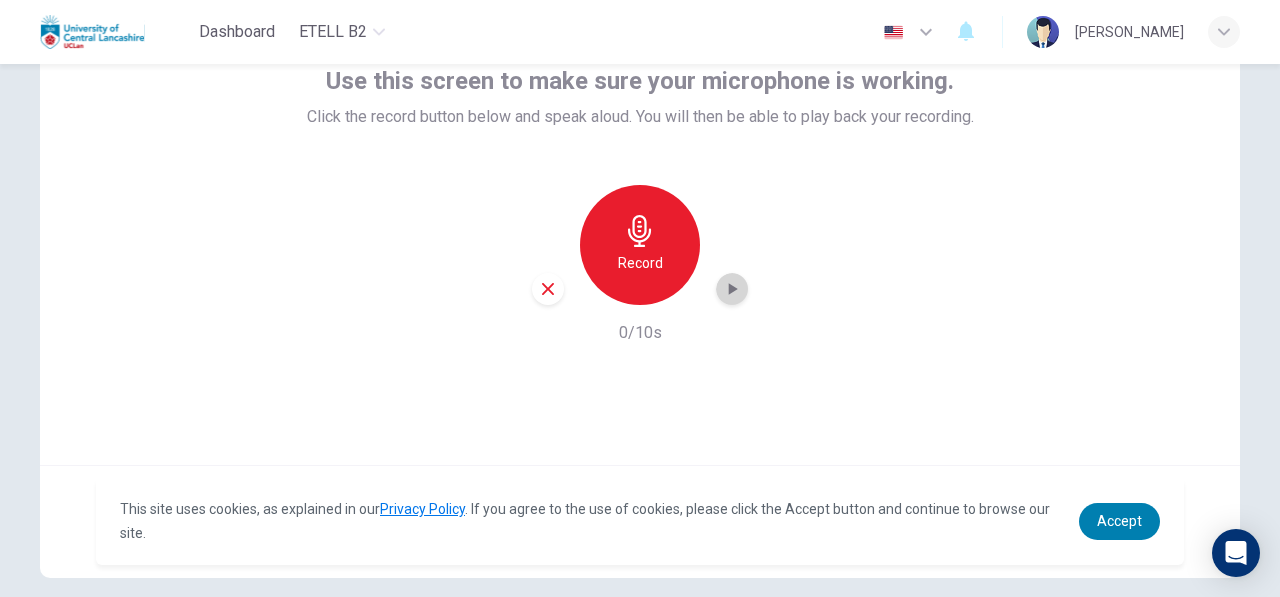 click 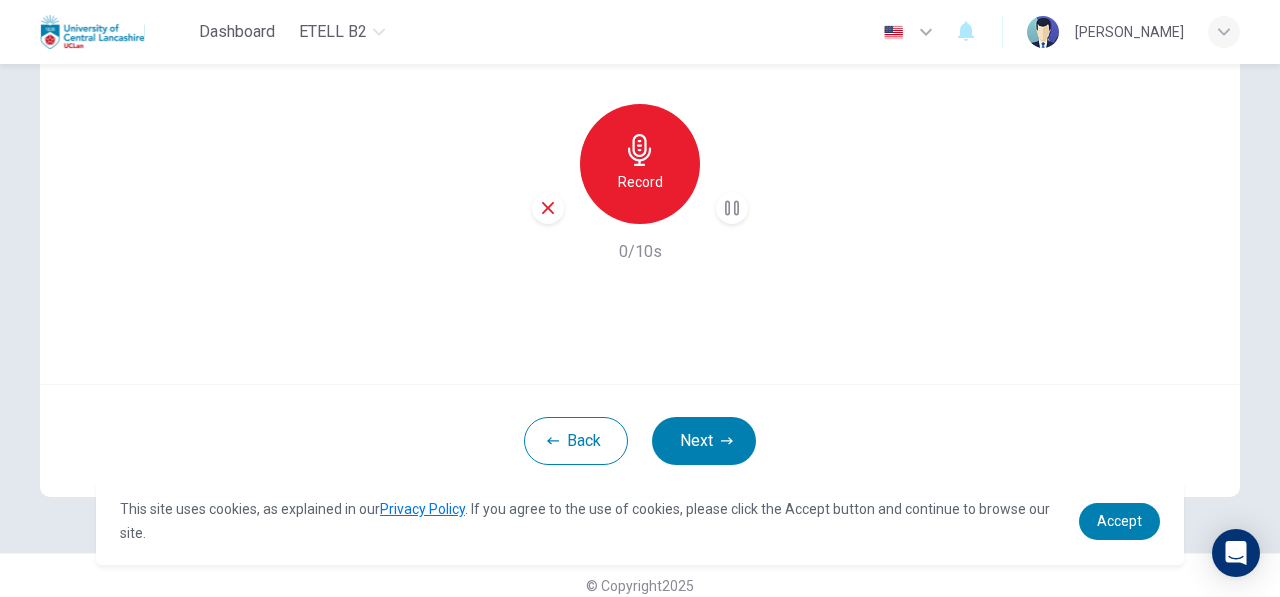 scroll, scrollTop: 236, scrollLeft: 0, axis: vertical 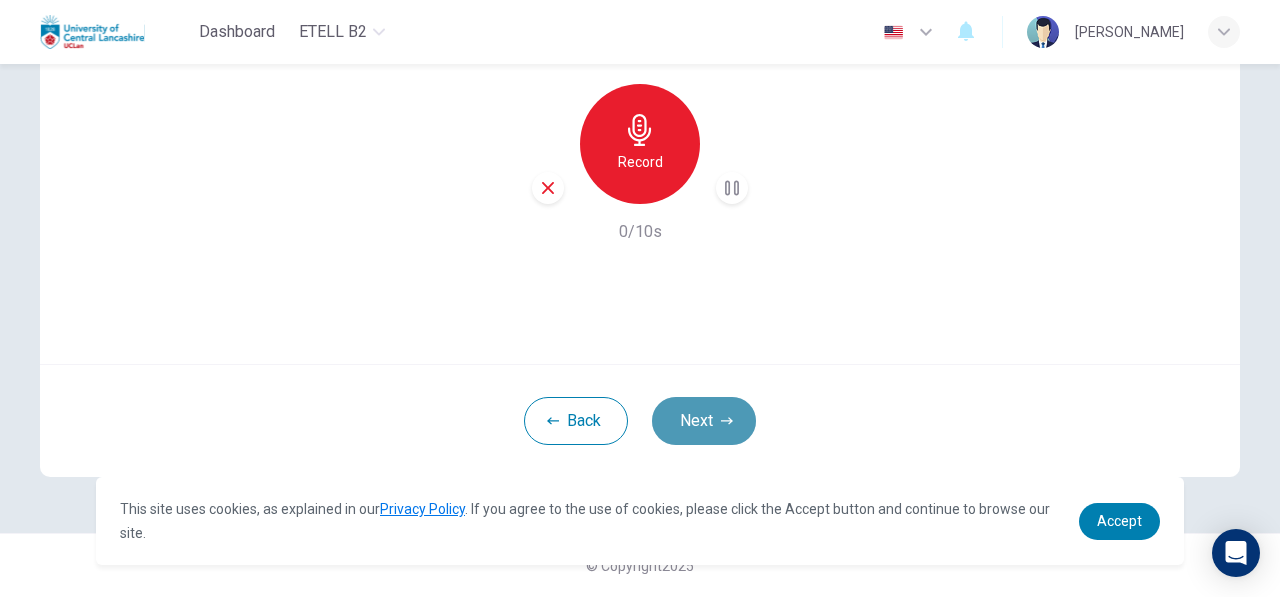 click on "Next" at bounding box center (704, 421) 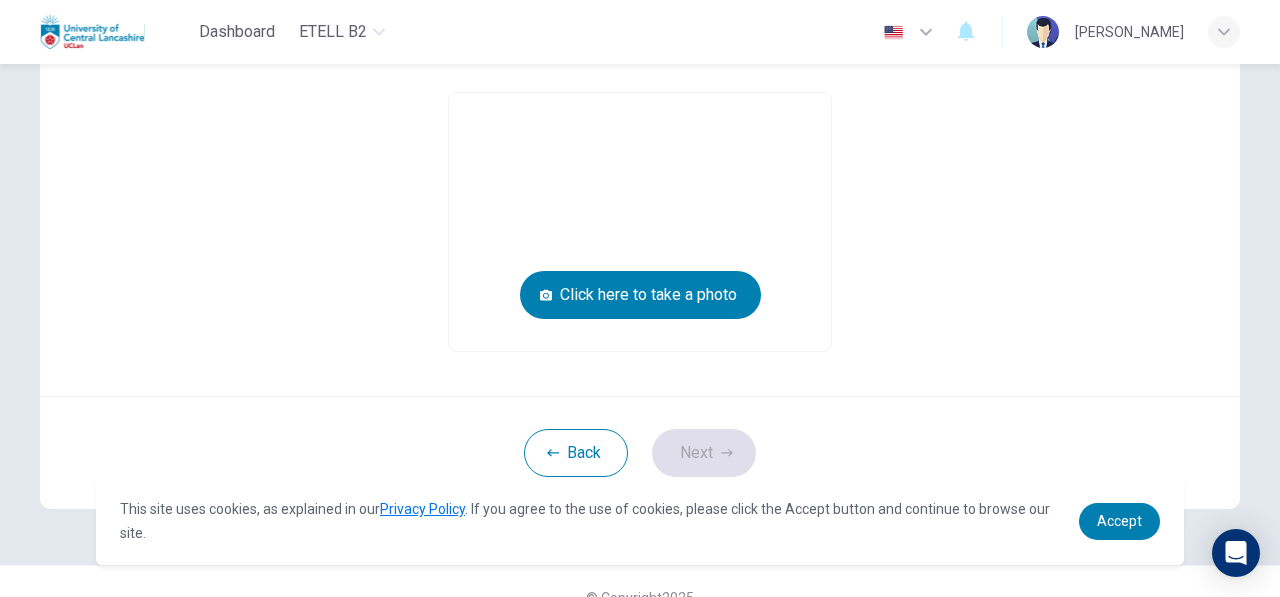 click at bounding box center [640, 222] 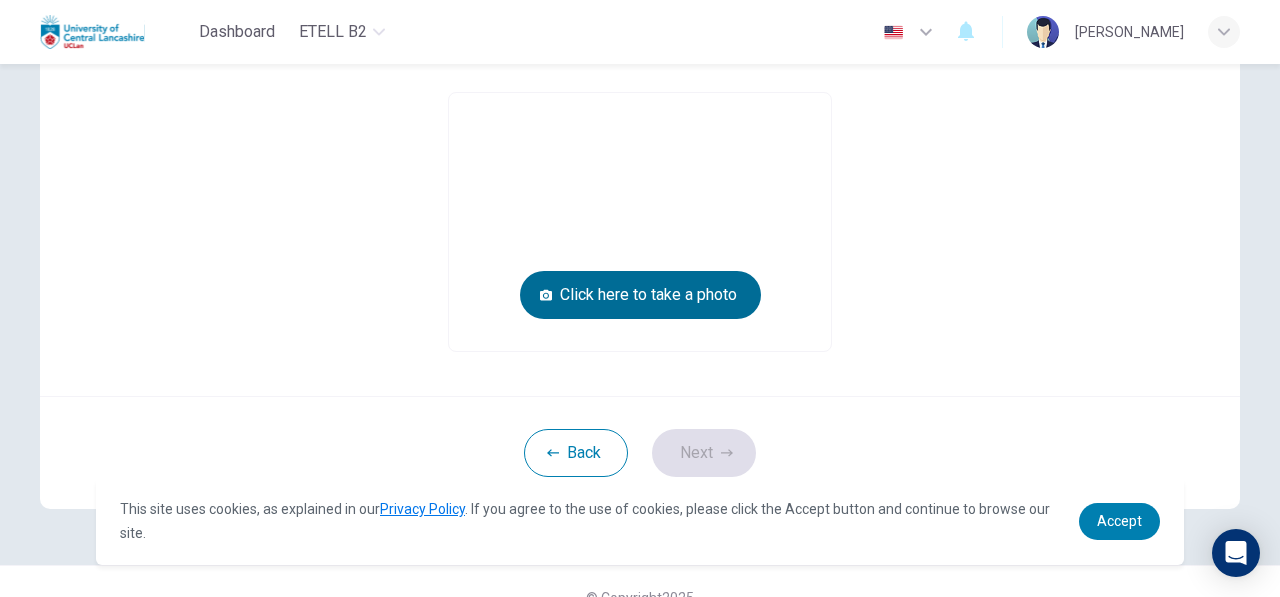 click on "Click here to take a photo" at bounding box center (640, 295) 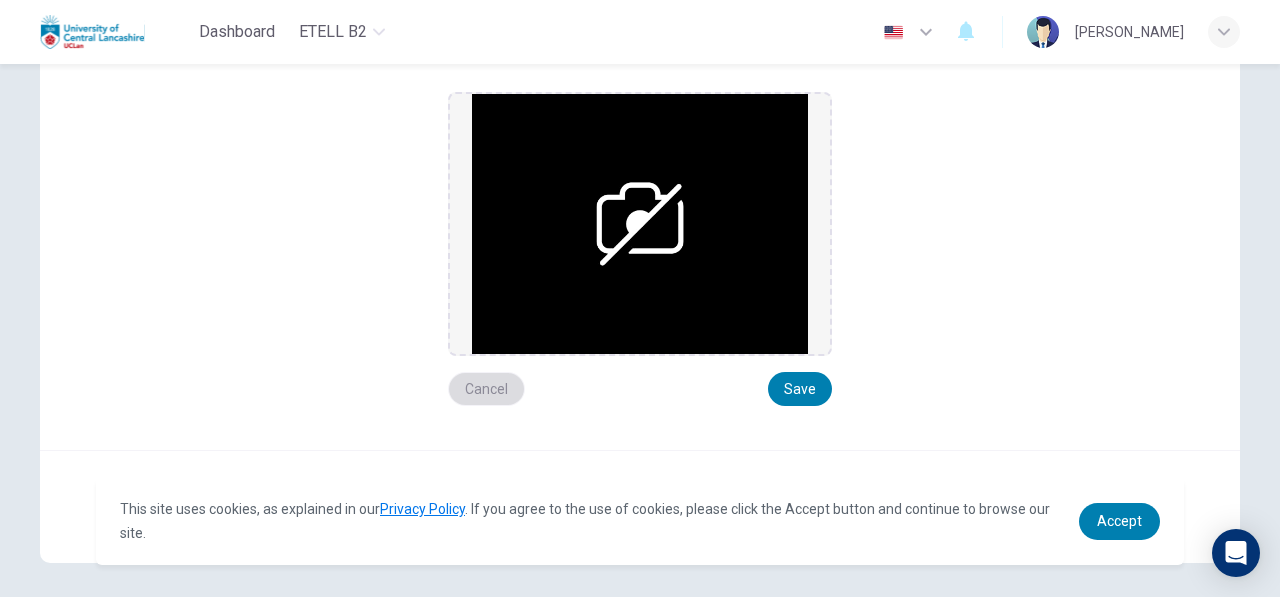 click on "Cancel" at bounding box center [486, 389] 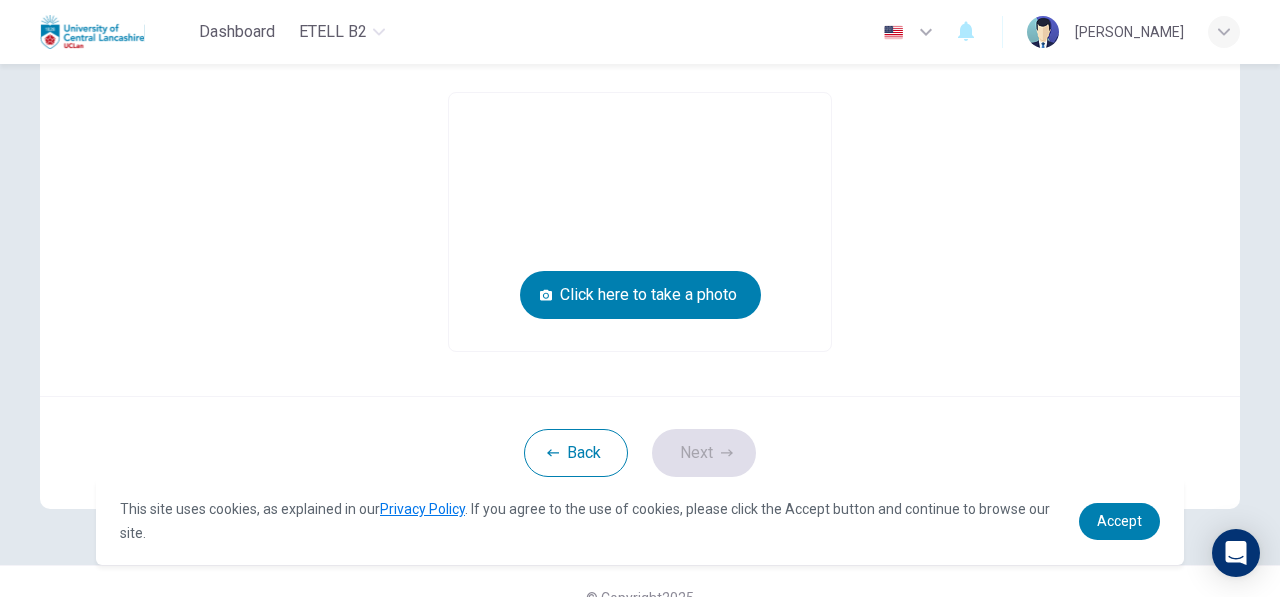 click on "Take a photo of yourself. Click the button below to take a photo of yourself. Make sure the photo is clear. Click here to take a photo" at bounding box center [640, 140] 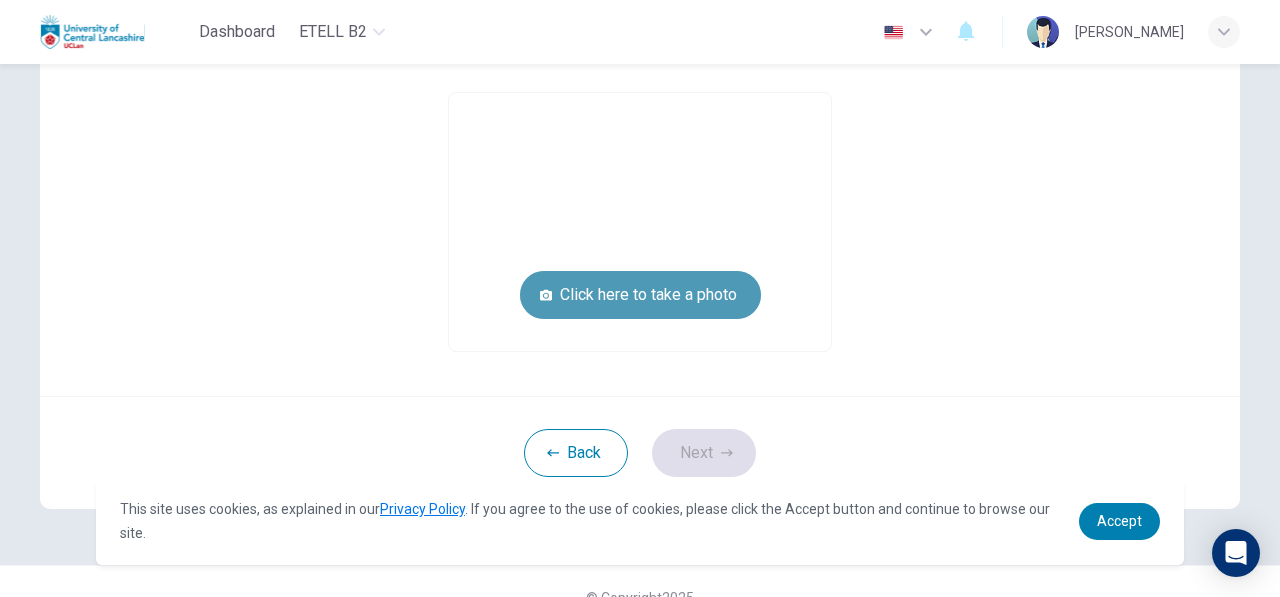 click on "Click here to take a photo" at bounding box center (640, 295) 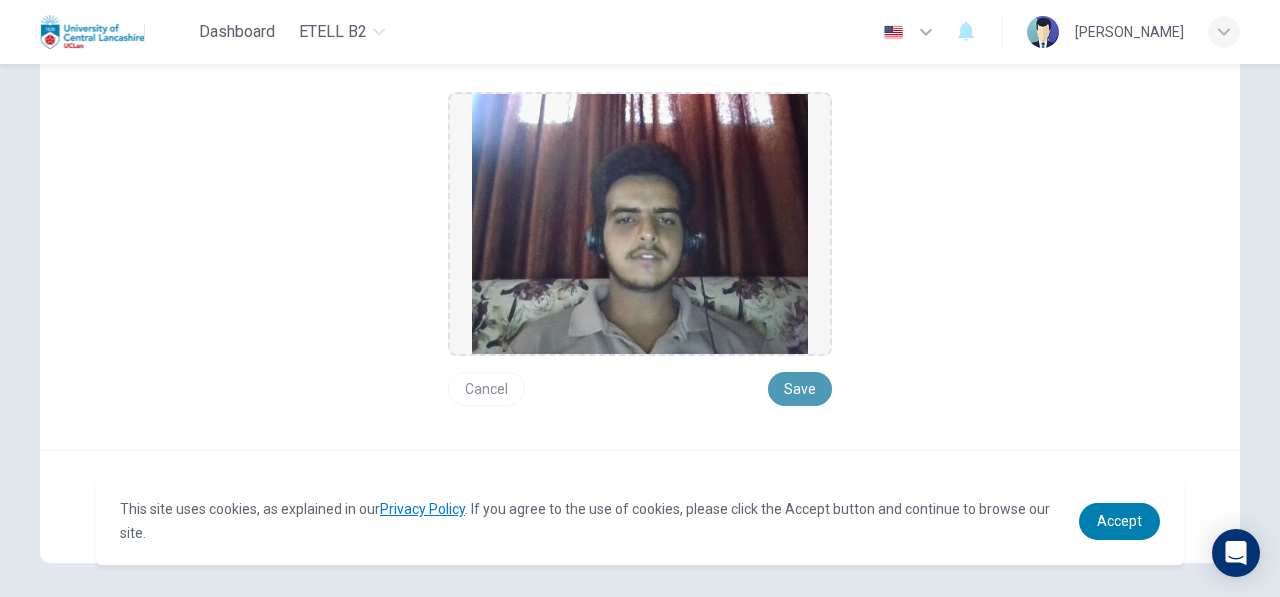 click on "Save" at bounding box center [800, 389] 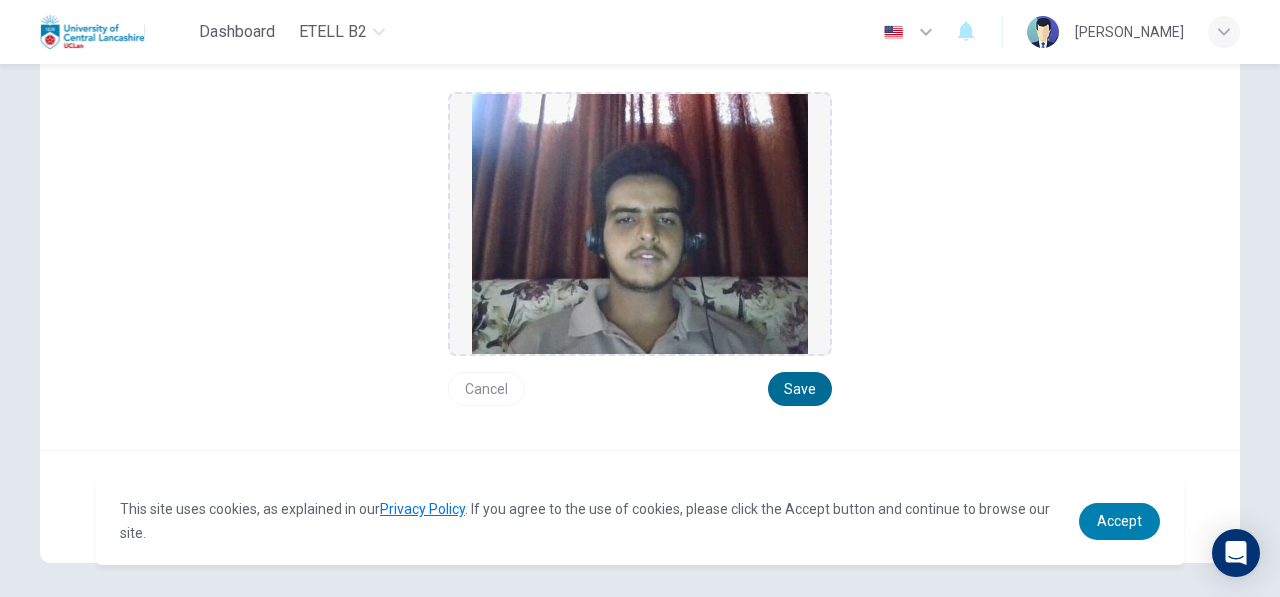 click on "Save" at bounding box center [800, 389] 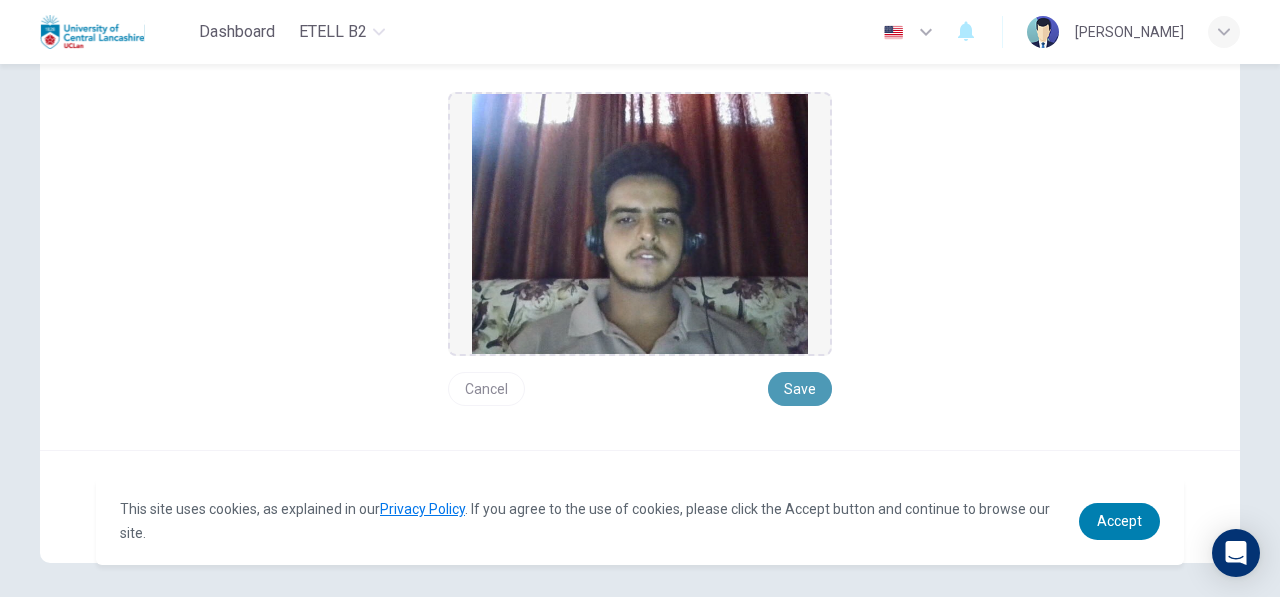 click on "Save" at bounding box center [800, 389] 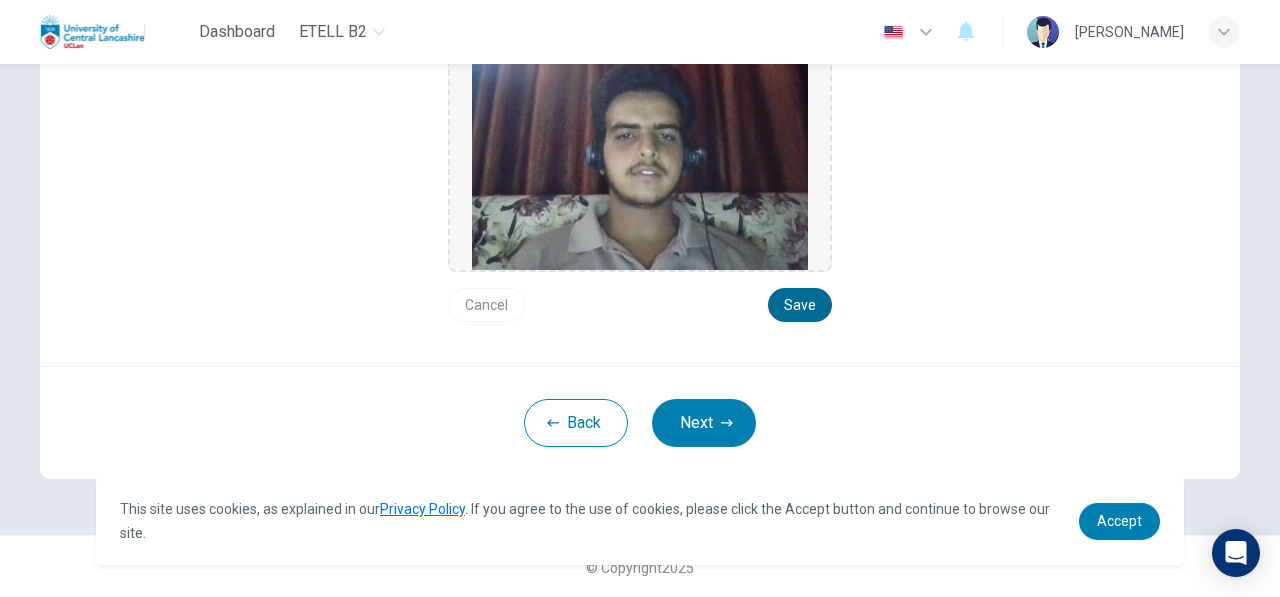 scroll, scrollTop: 322, scrollLeft: 0, axis: vertical 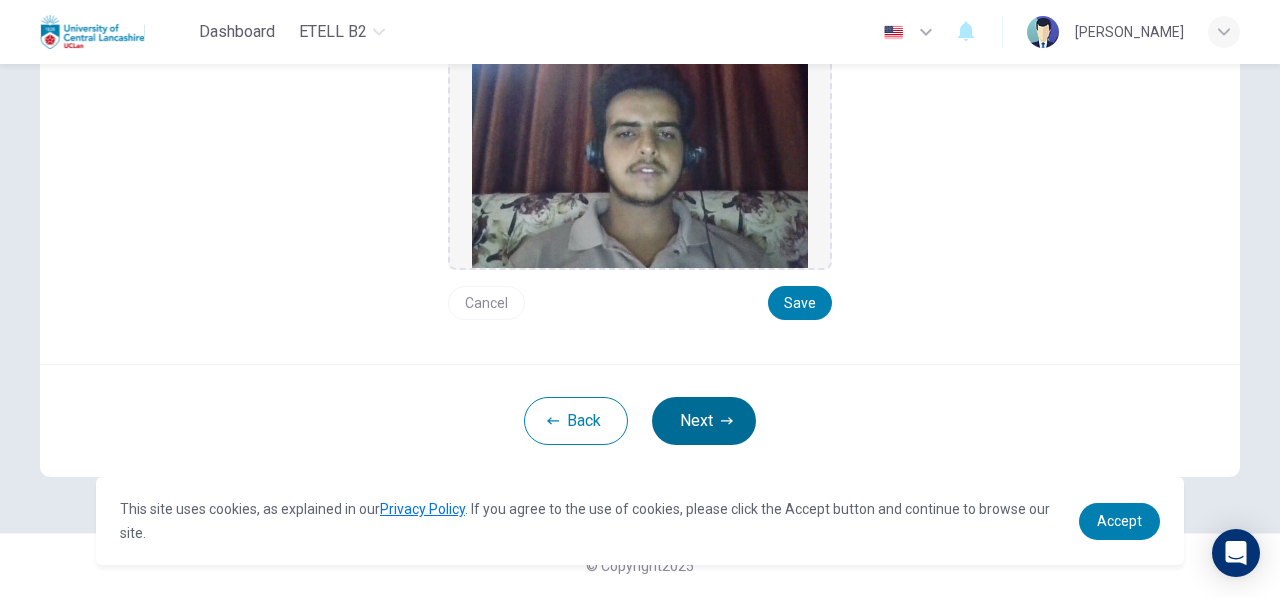 click on "Next" at bounding box center [704, 421] 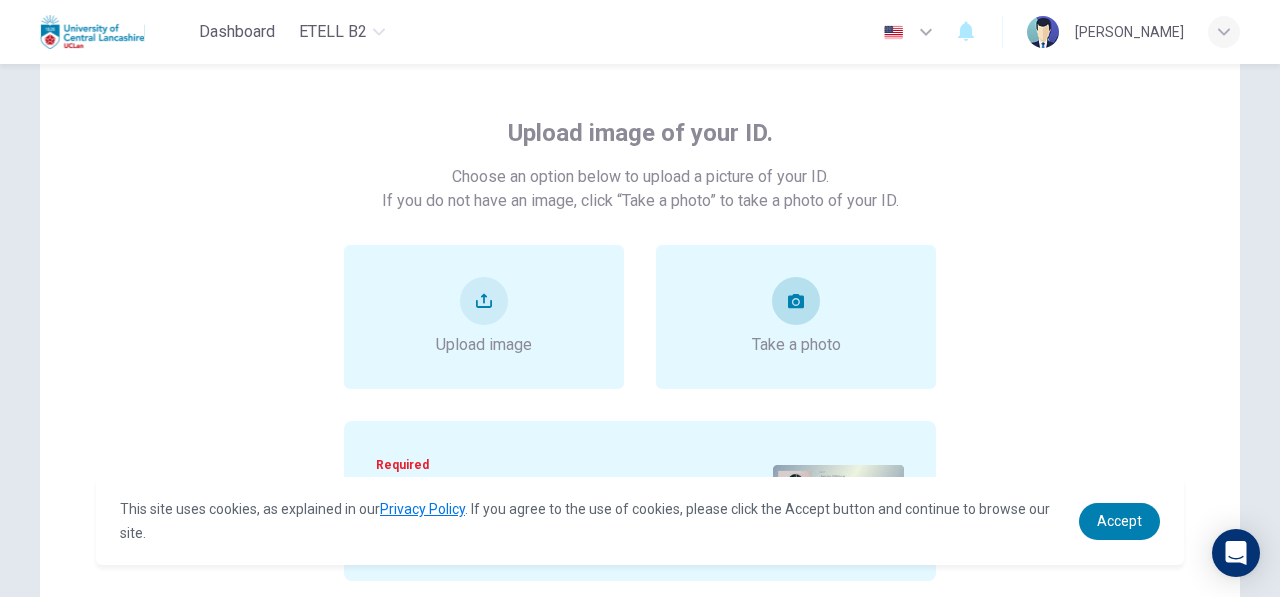 scroll, scrollTop: 82, scrollLeft: 0, axis: vertical 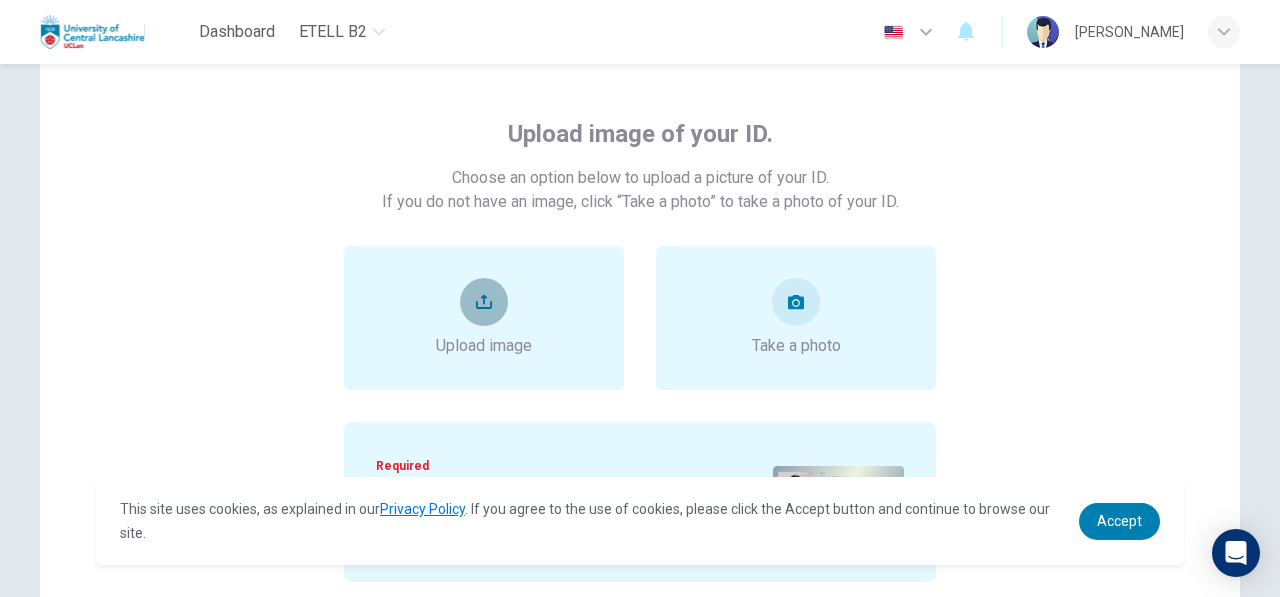 click at bounding box center (484, 302) 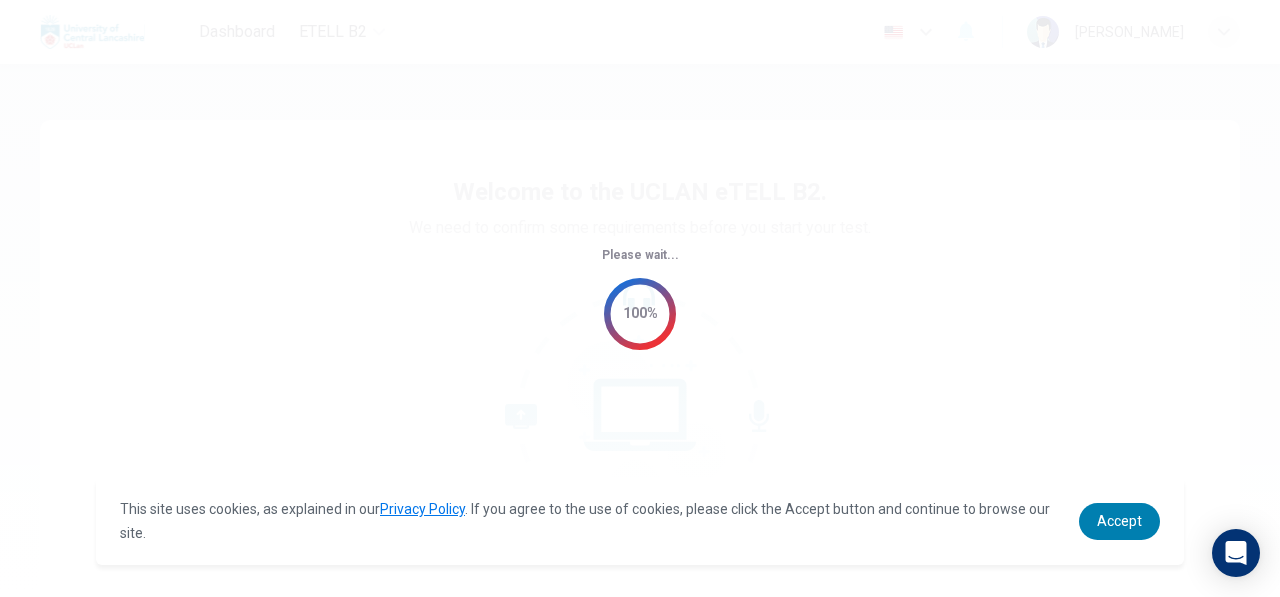 scroll, scrollTop: 0, scrollLeft: 0, axis: both 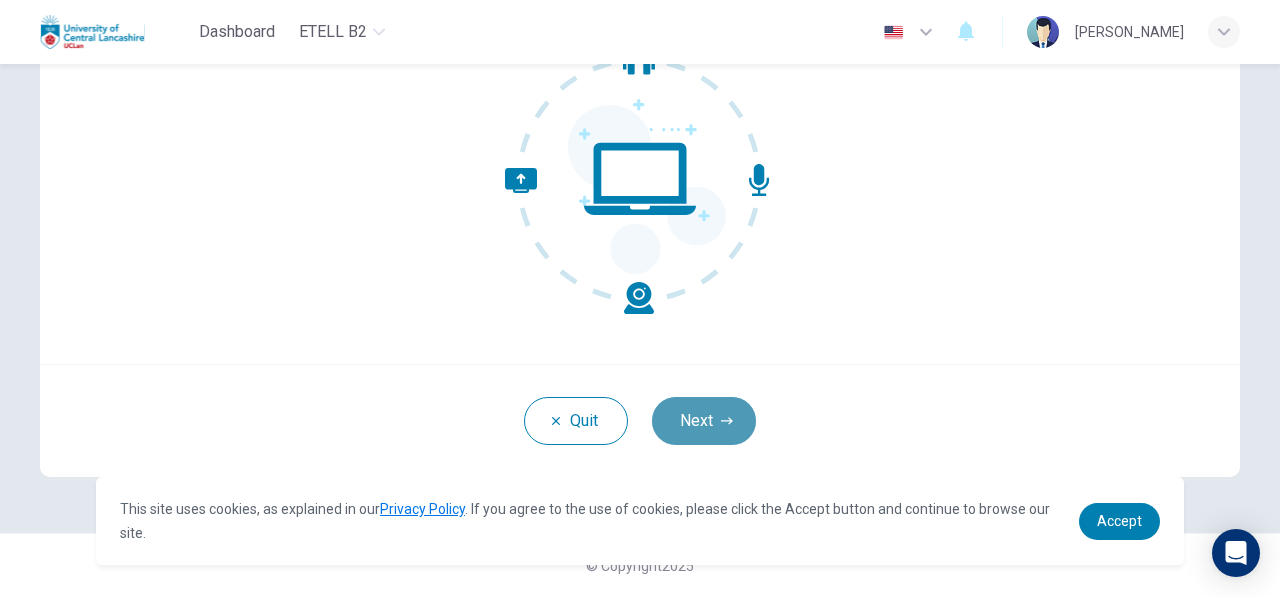 click on "Next" at bounding box center (704, 421) 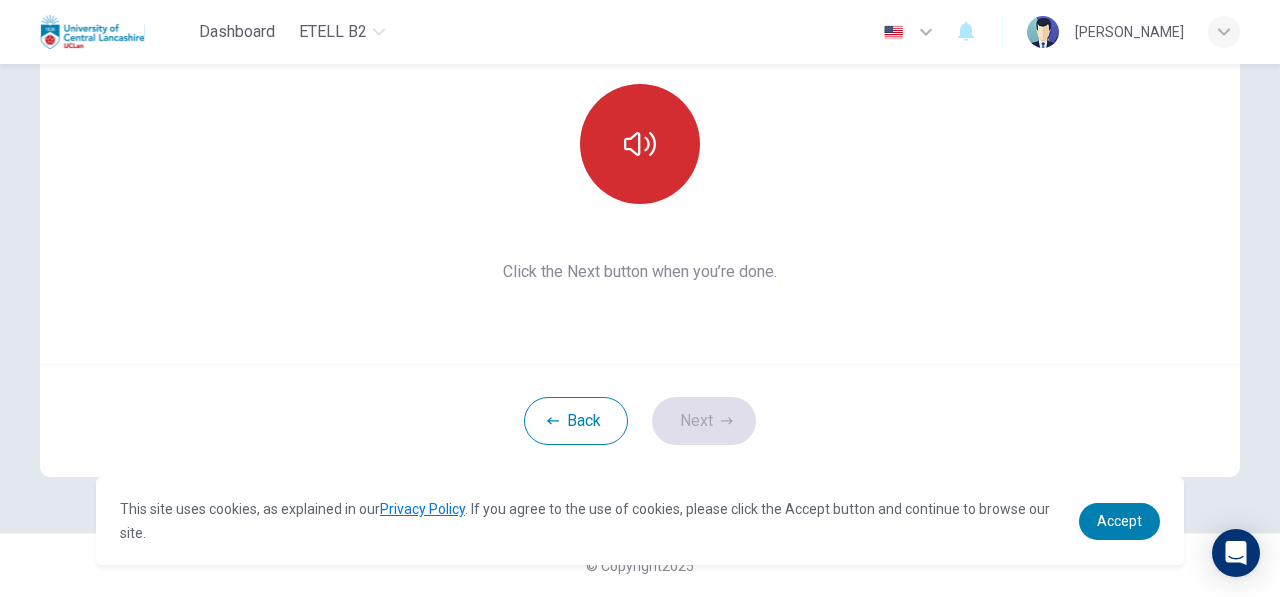 click at bounding box center [640, 144] 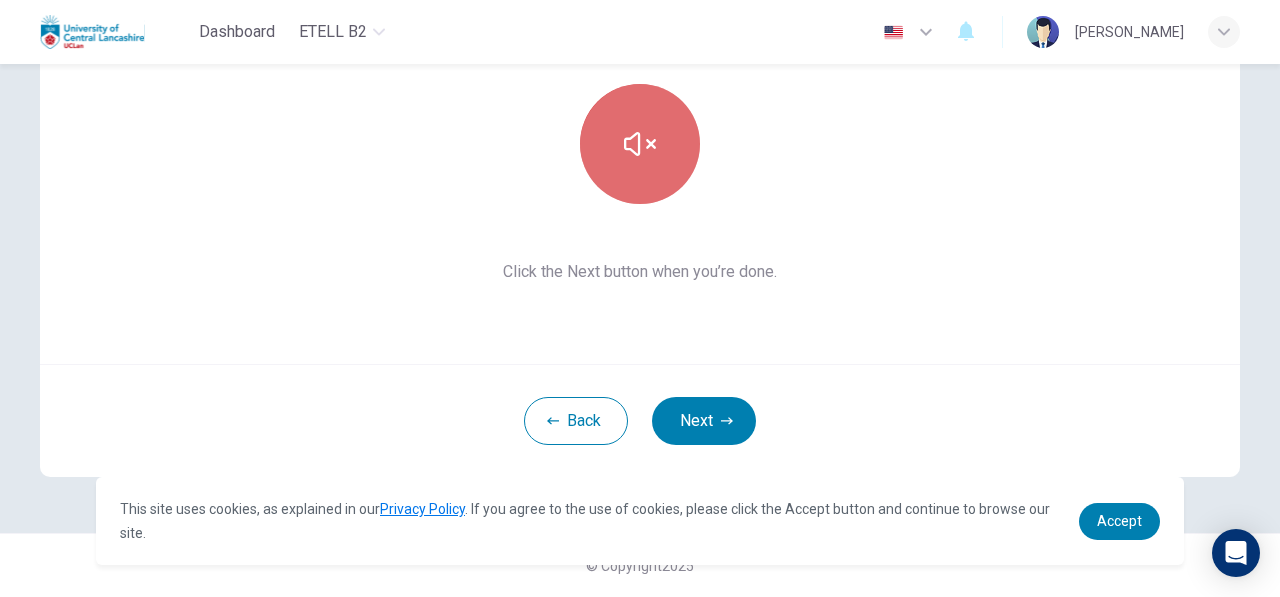 click at bounding box center [640, 144] 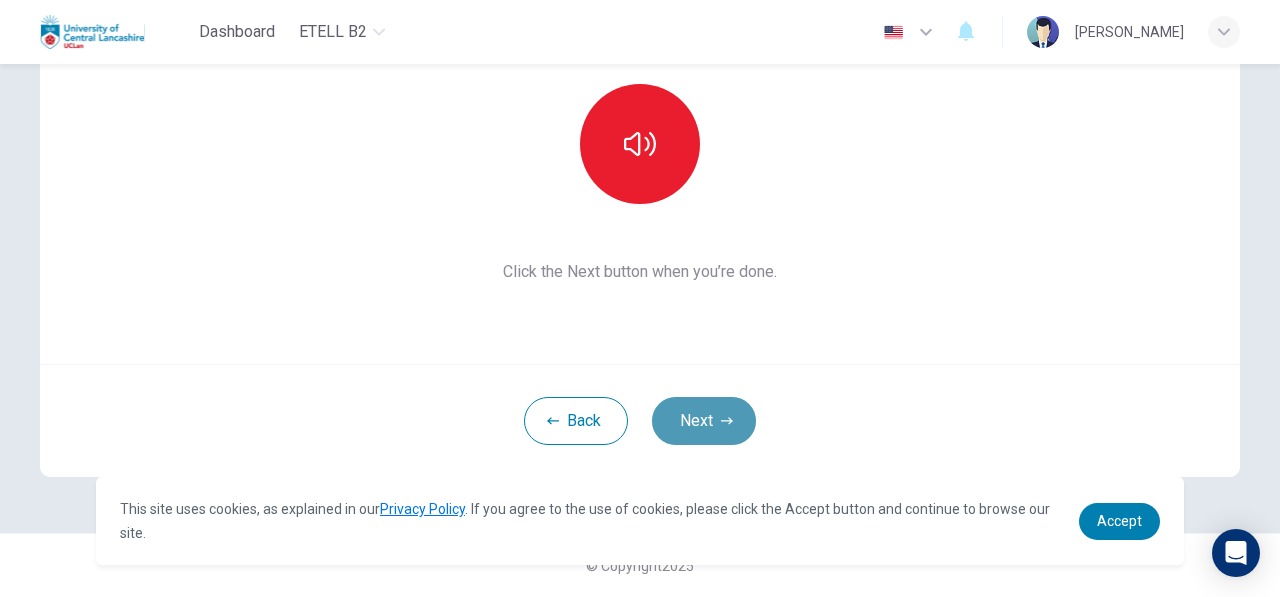 drag, startPoint x: 723, startPoint y: 444, endPoint x: 713, endPoint y: 429, distance: 18.027756 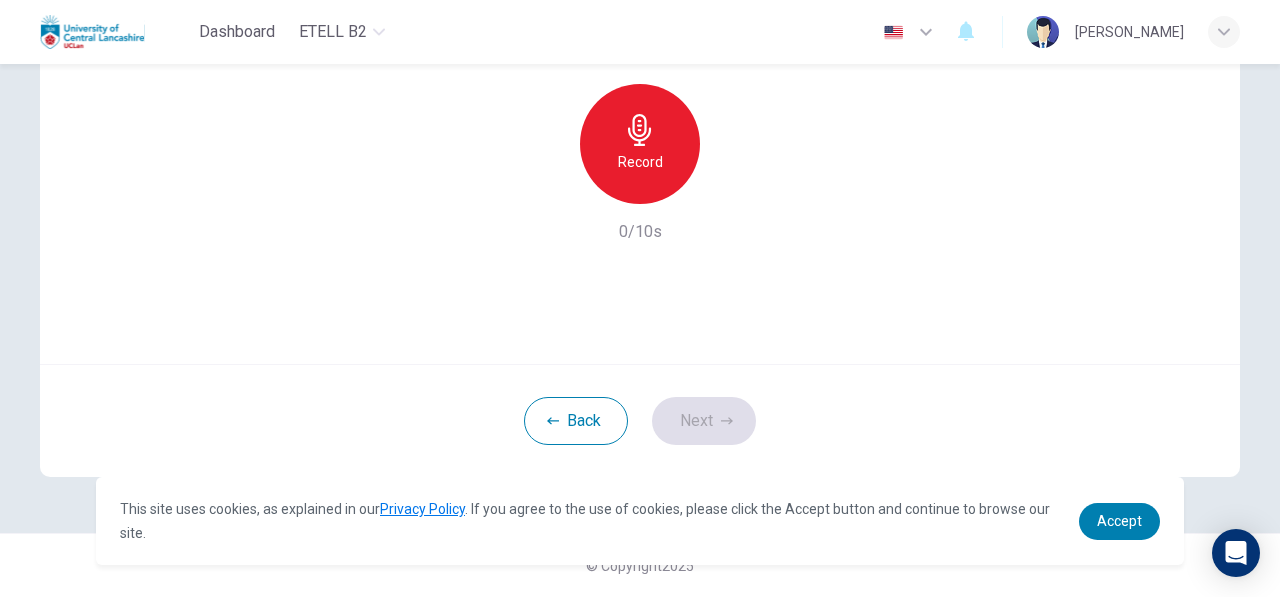 click on "Back Next" at bounding box center [640, 420] 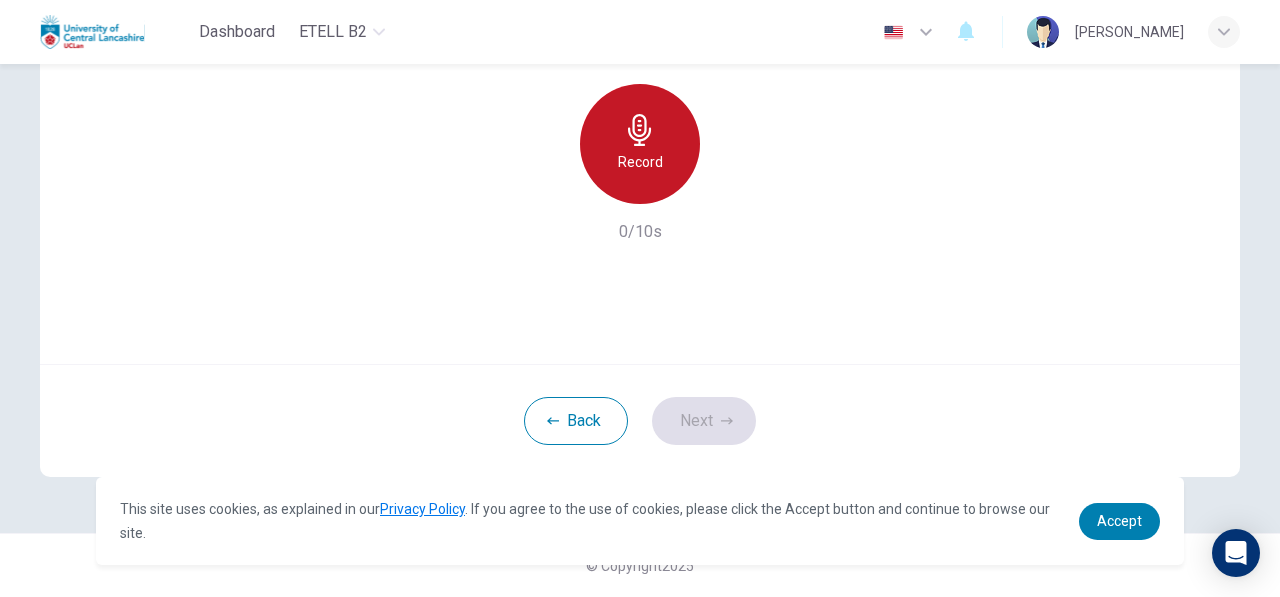 click on "Record" at bounding box center (640, 144) 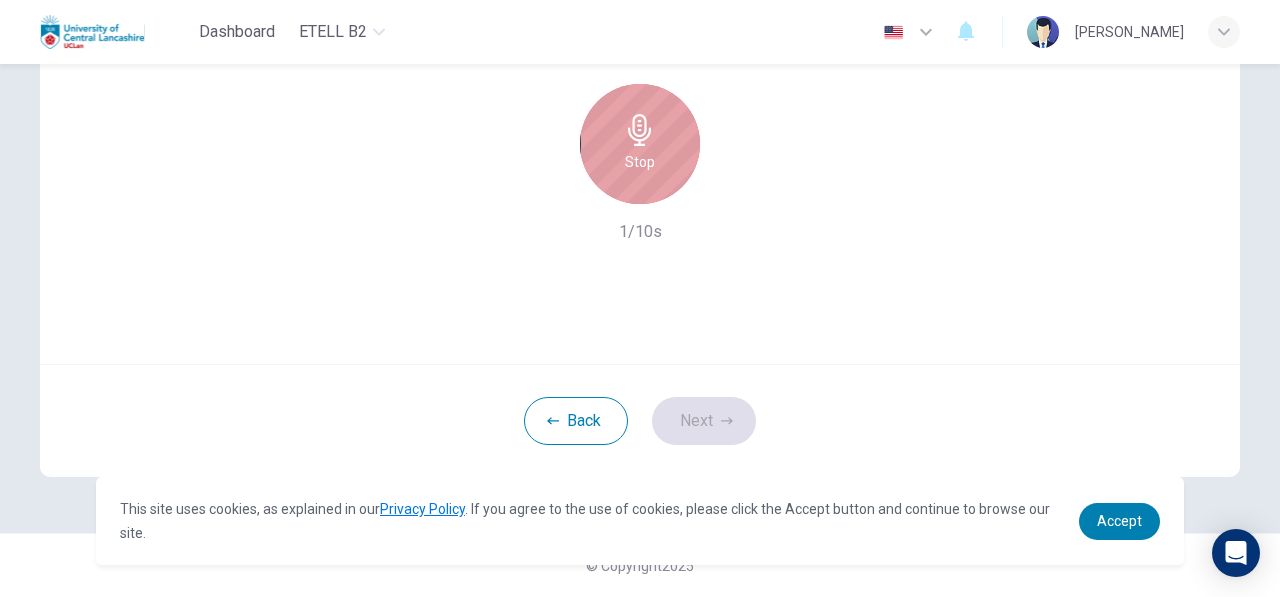 click 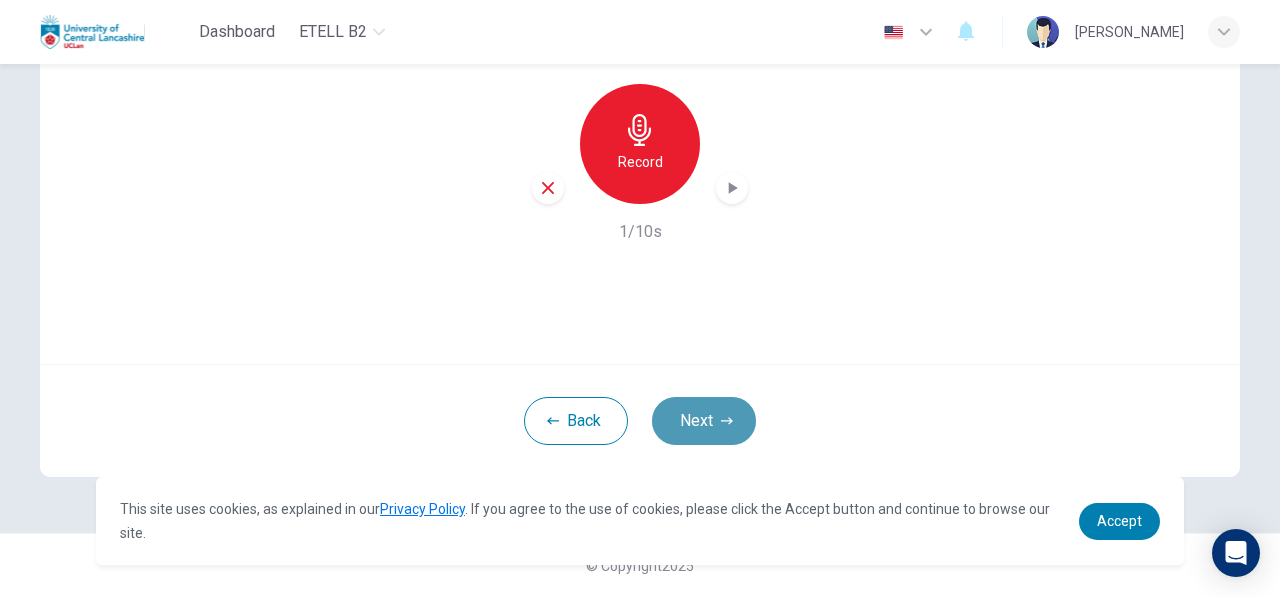 click on "Next" at bounding box center [704, 421] 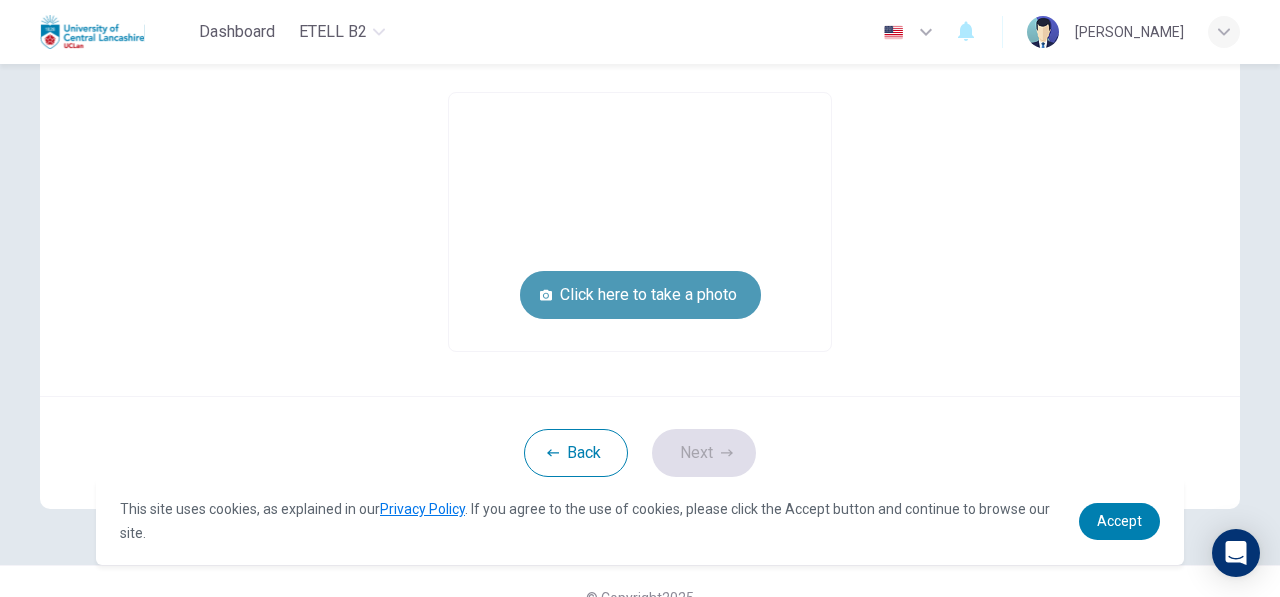 click on "Click here to take a photo" at bounding box center (640, 295) 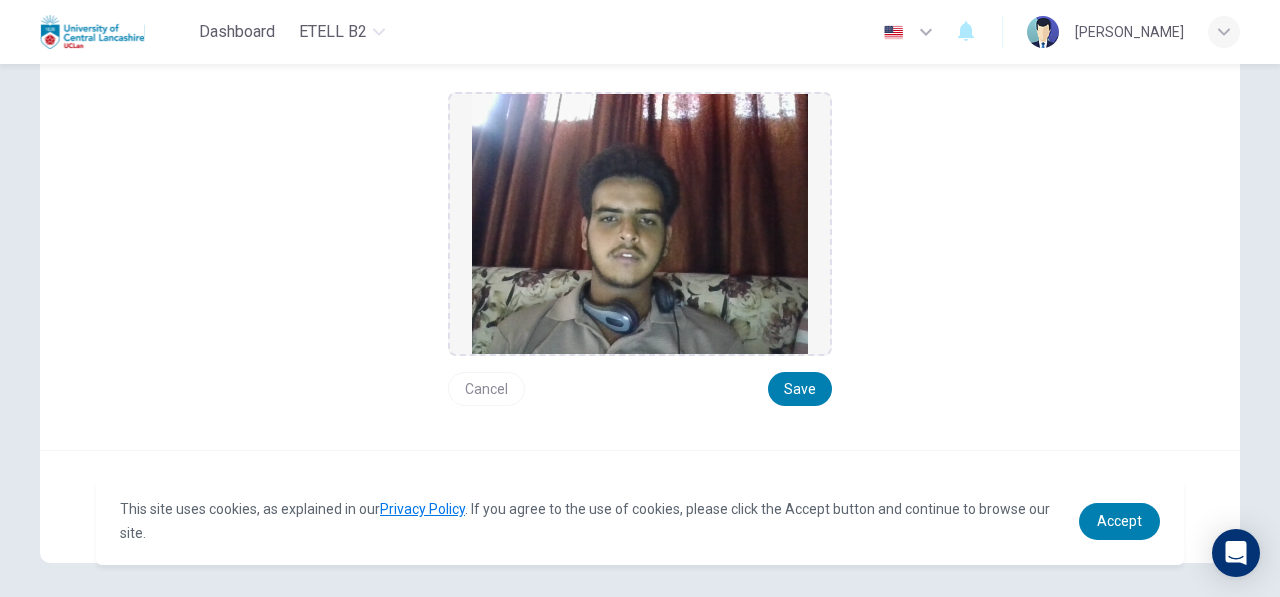 scroll, scrollTop: 322, scrollLeft: 0, axis: vertical 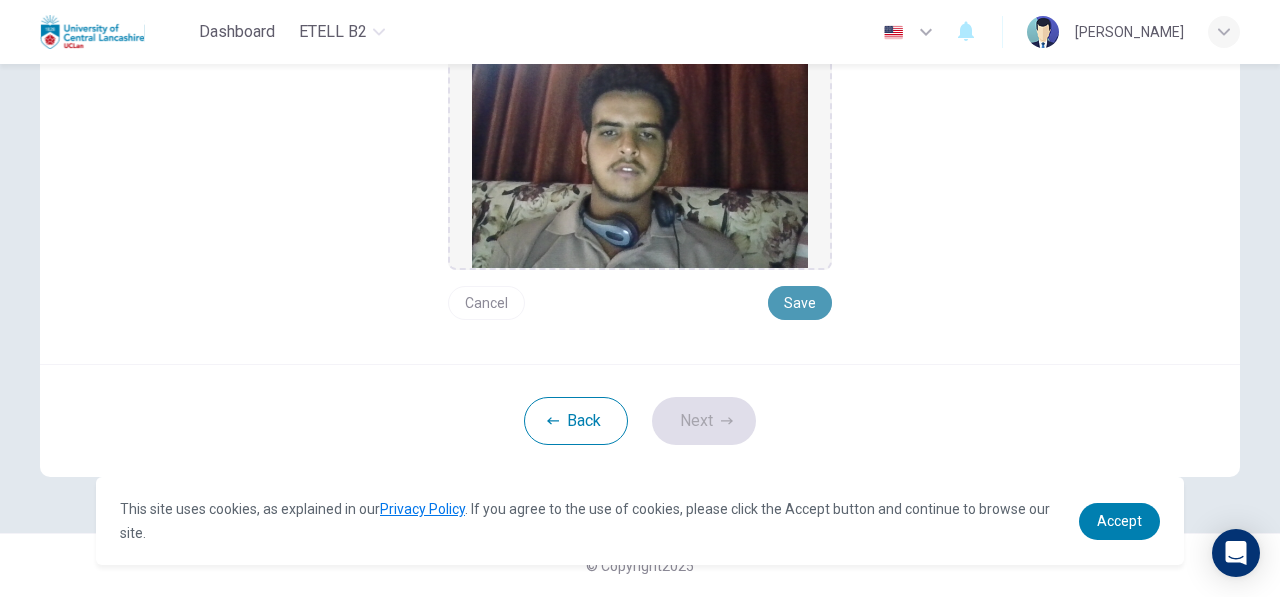 click on "Save" at bounding box center [800, 303] 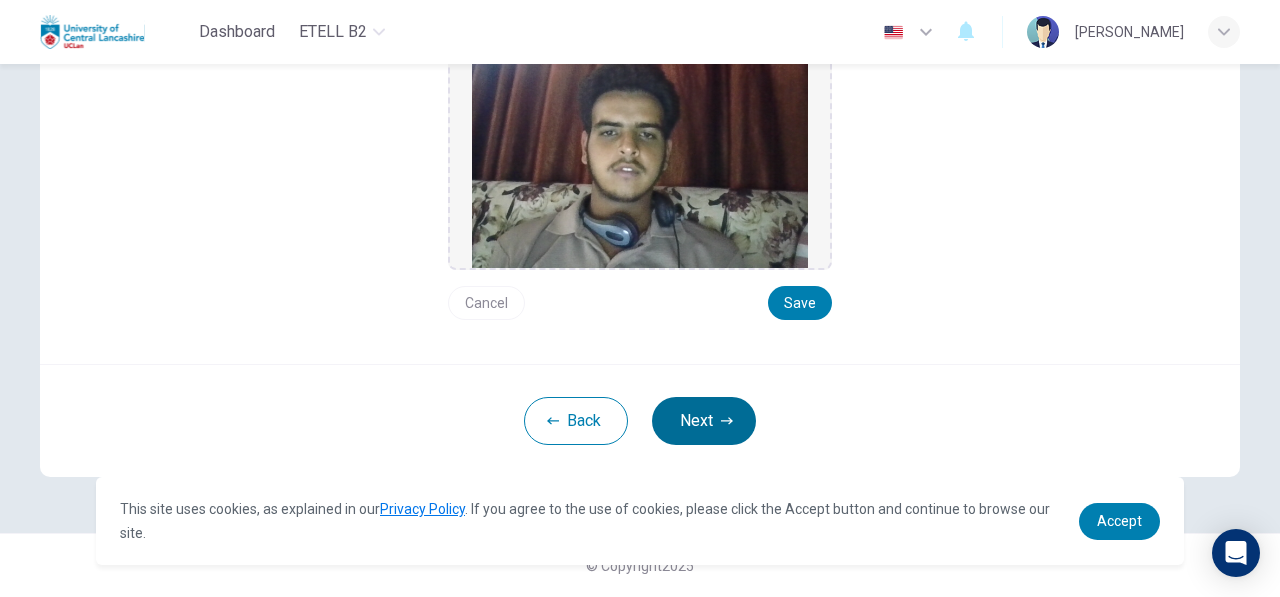 click on "Next" at bounding box center [704, 421] 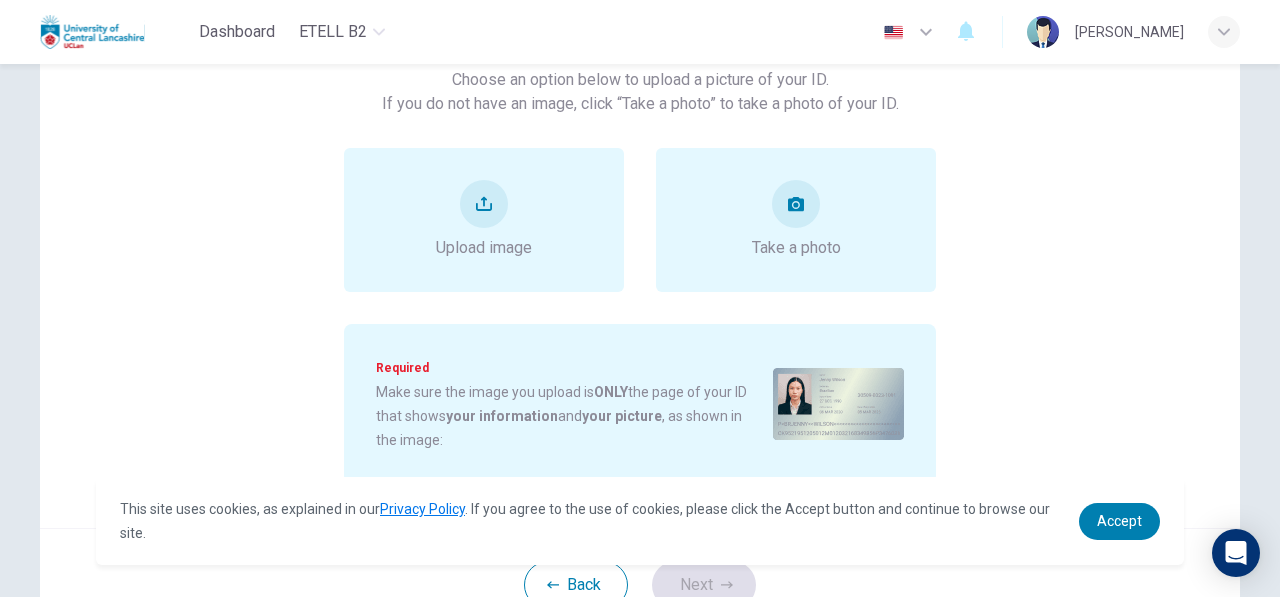 scroll, scrollTop: 143, scrollLeft: 0, axis: vertical 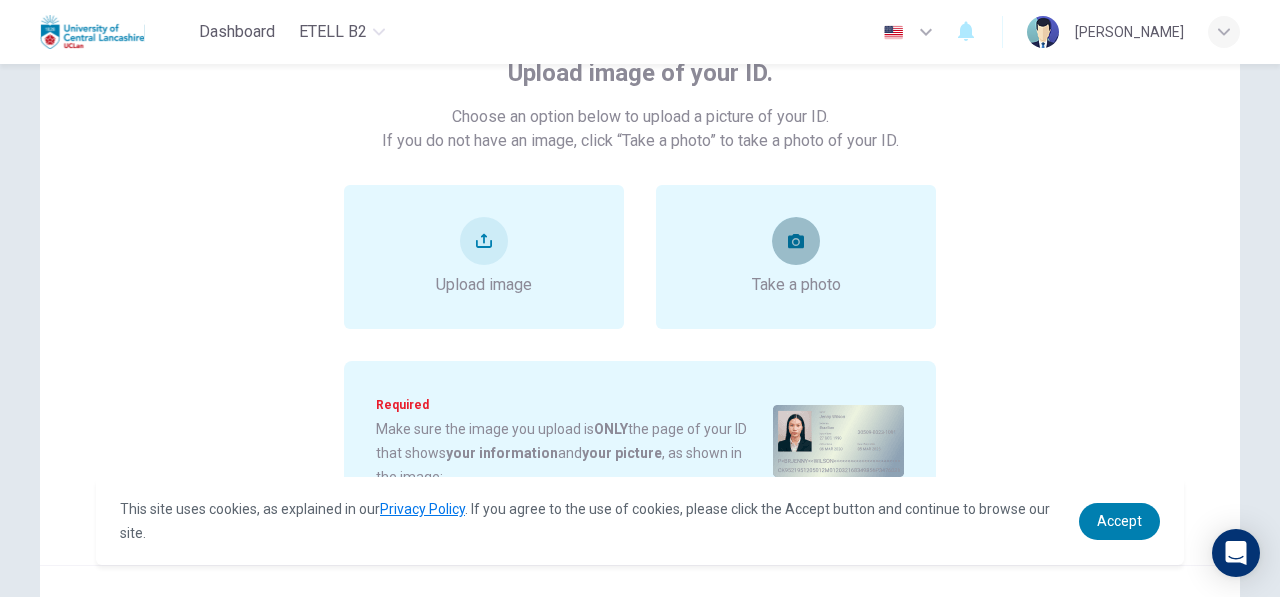 click 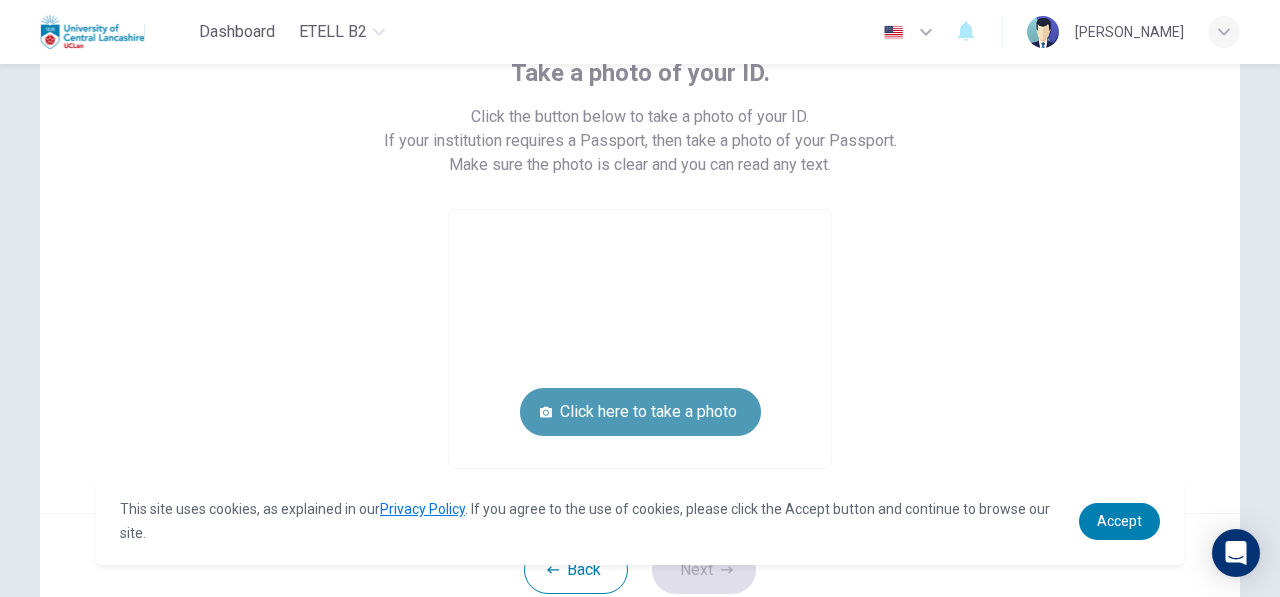 click on "Click here to take a photo" at bounding box center [640, 412] 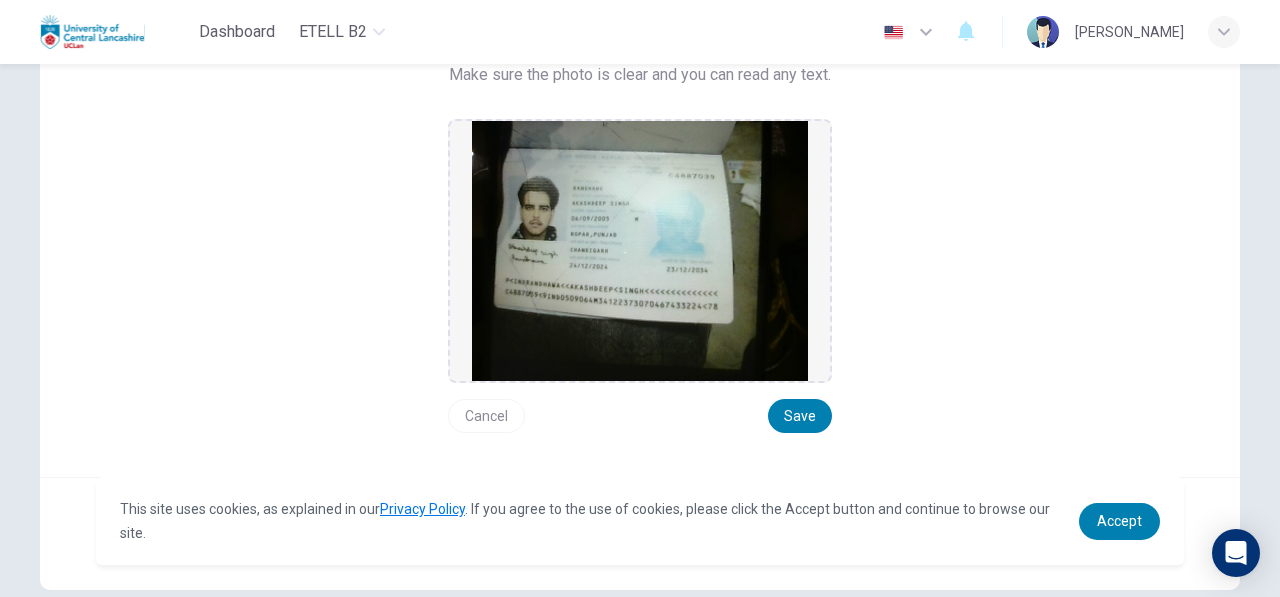 scroll, scrollTop: 237, scrollLeft: 0, axis: vertical 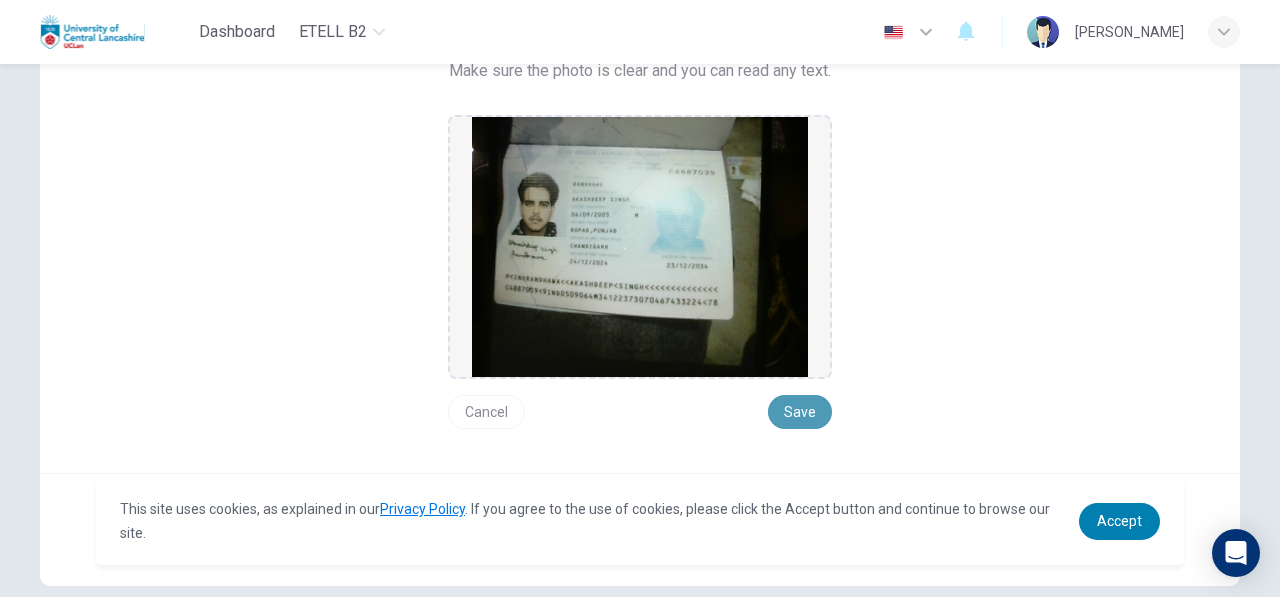 click on "Save" at bounding box center [800, 412] 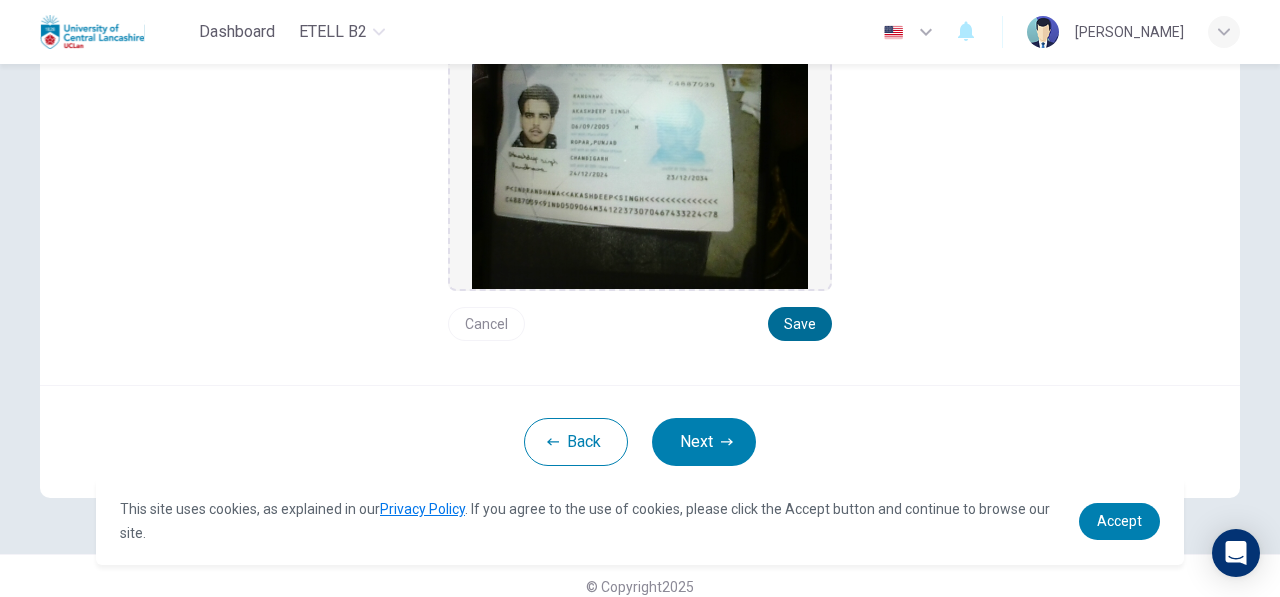 scroll, scrollTop: 346, scrollLeft: 0, axis: vertical 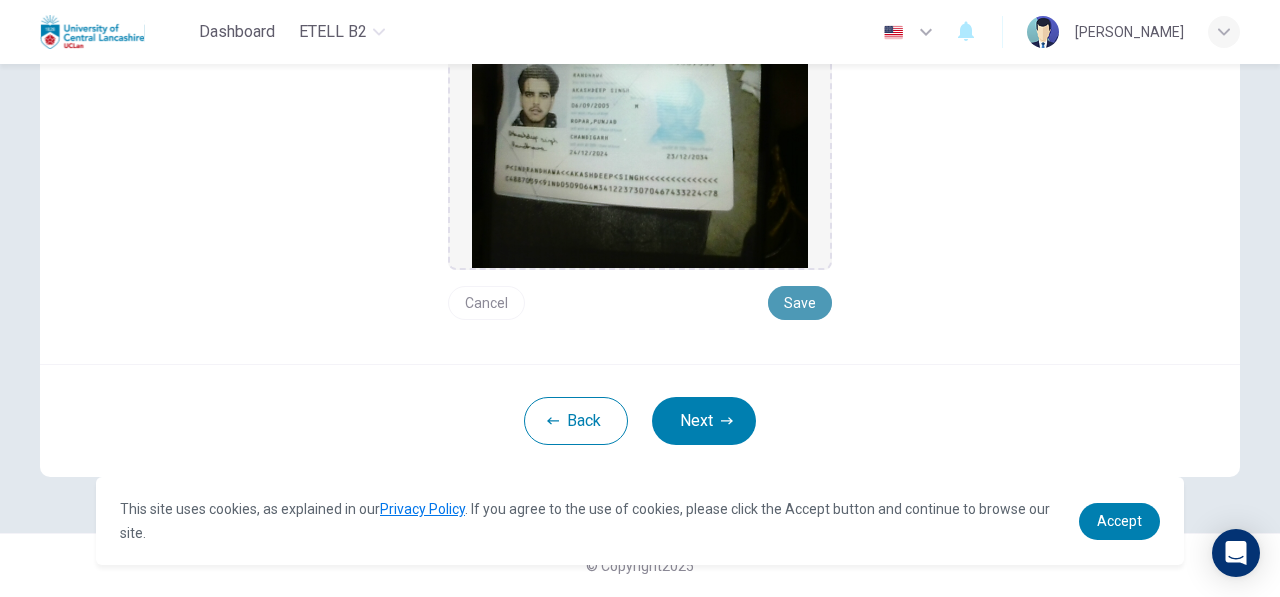click on "Save" at bounding box center (800, 303) 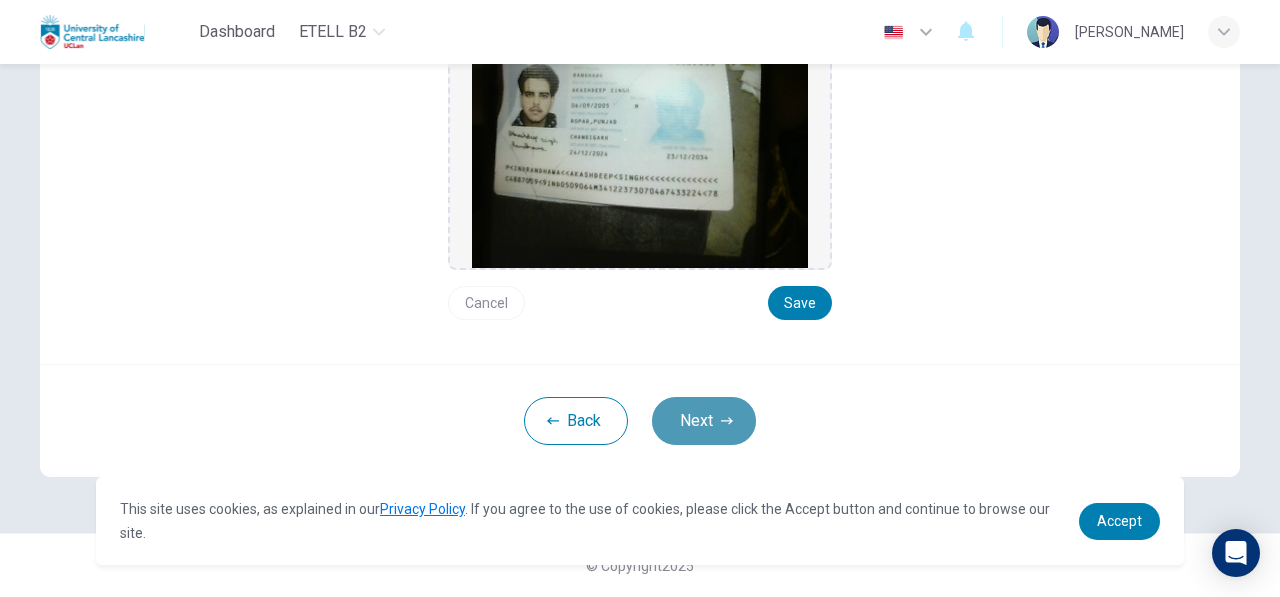 click on "Next" at bounding box center (704, 421) 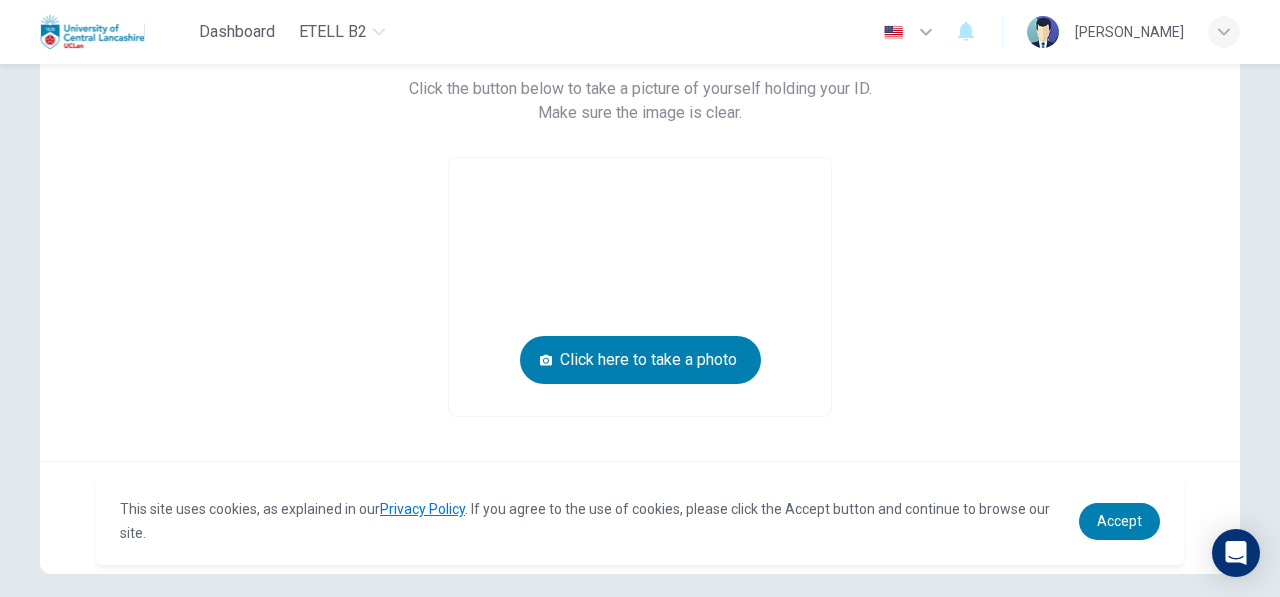 scroll, scrollTop: 188, scrollLeft: 0, axis: vertical 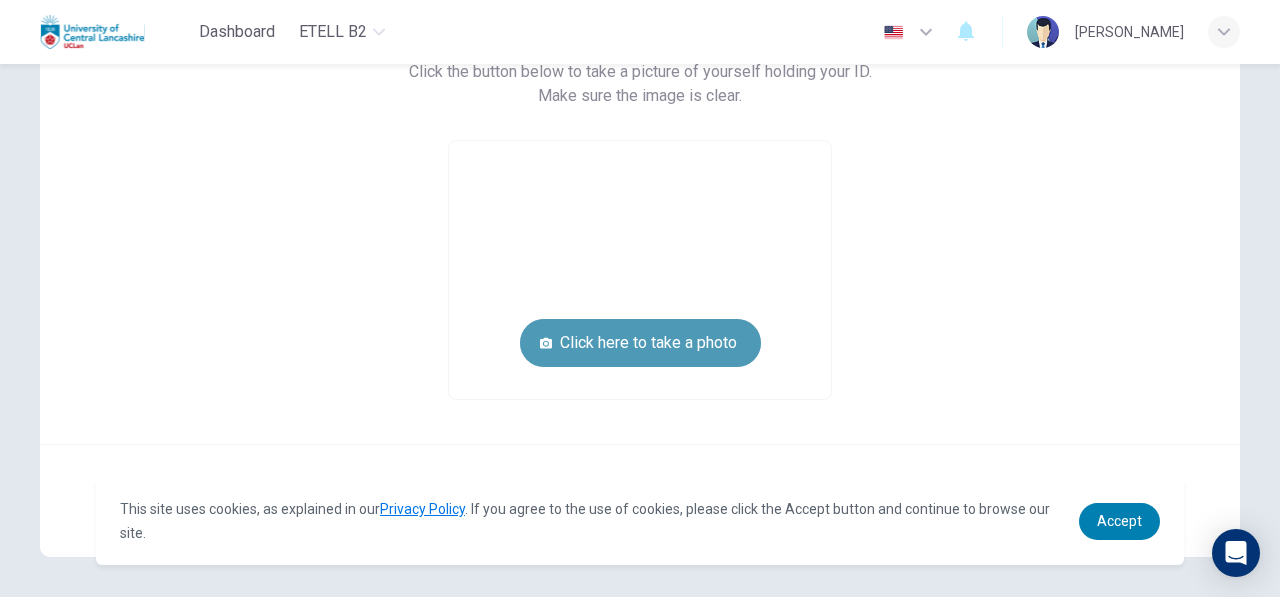 click on "Click here to take a photo" at bounding box center [640, 343] 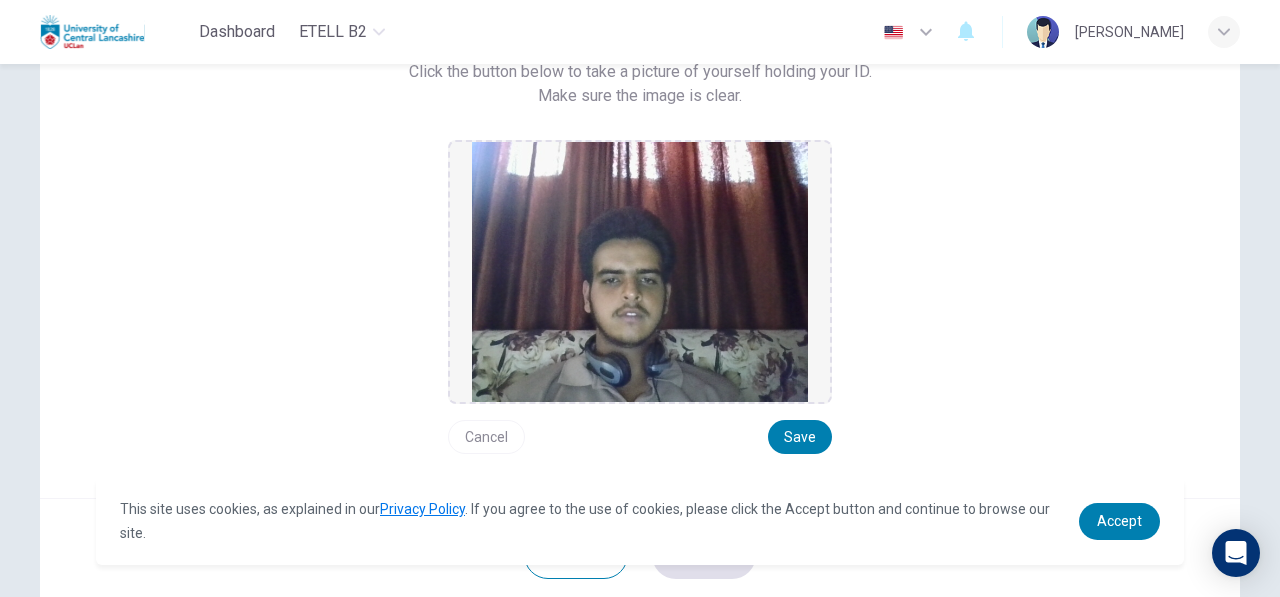 scroll, scrollTop: 322, scrollLeft: 0, axis: vertical 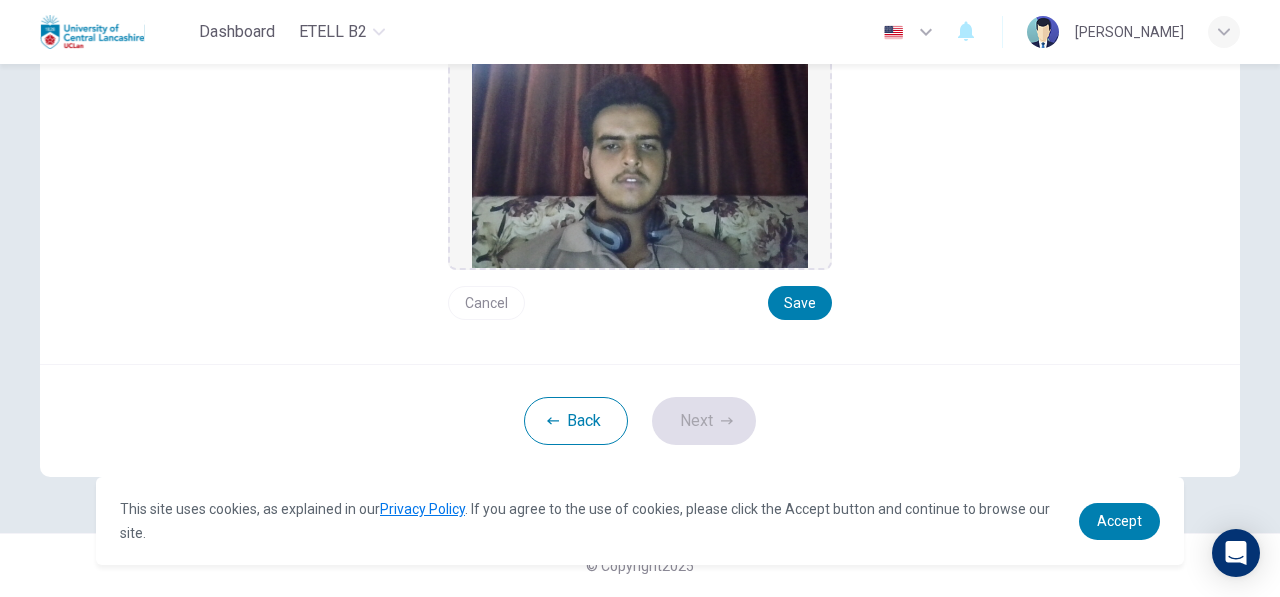 click on "Take a picture of yourself next to your ID. Click the button below to take a picture of yourself holding your ID. Make sure the image is clear. Cancel Save" at bounding box center (640, 81) 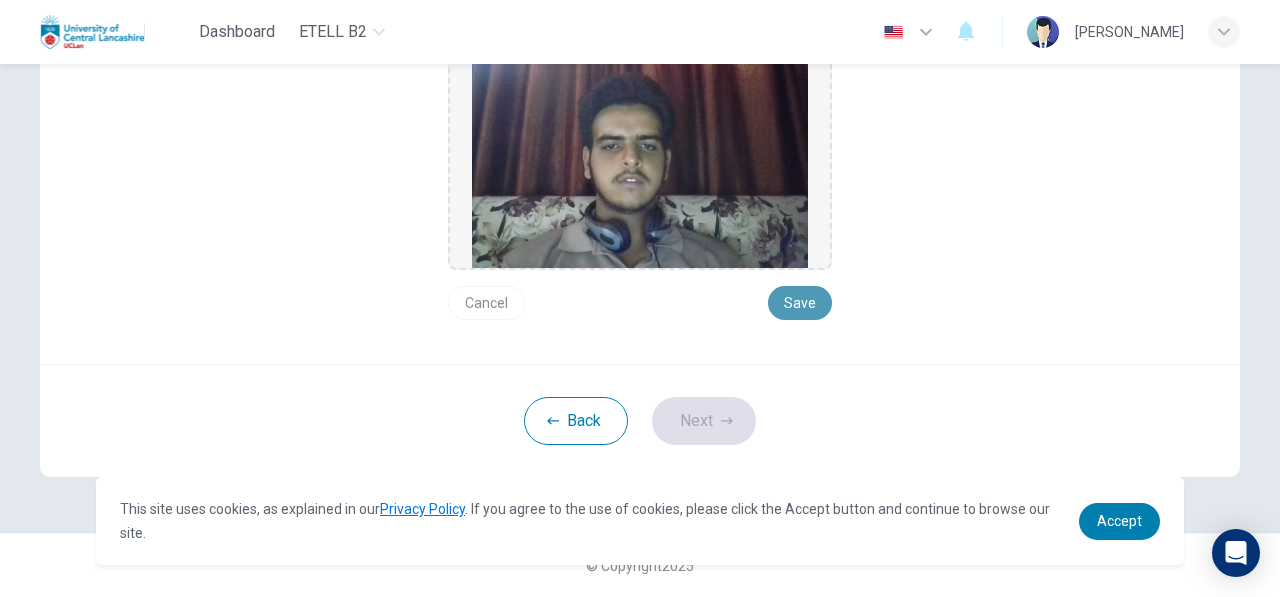 click on "Save" at bounding box center (800, 303) 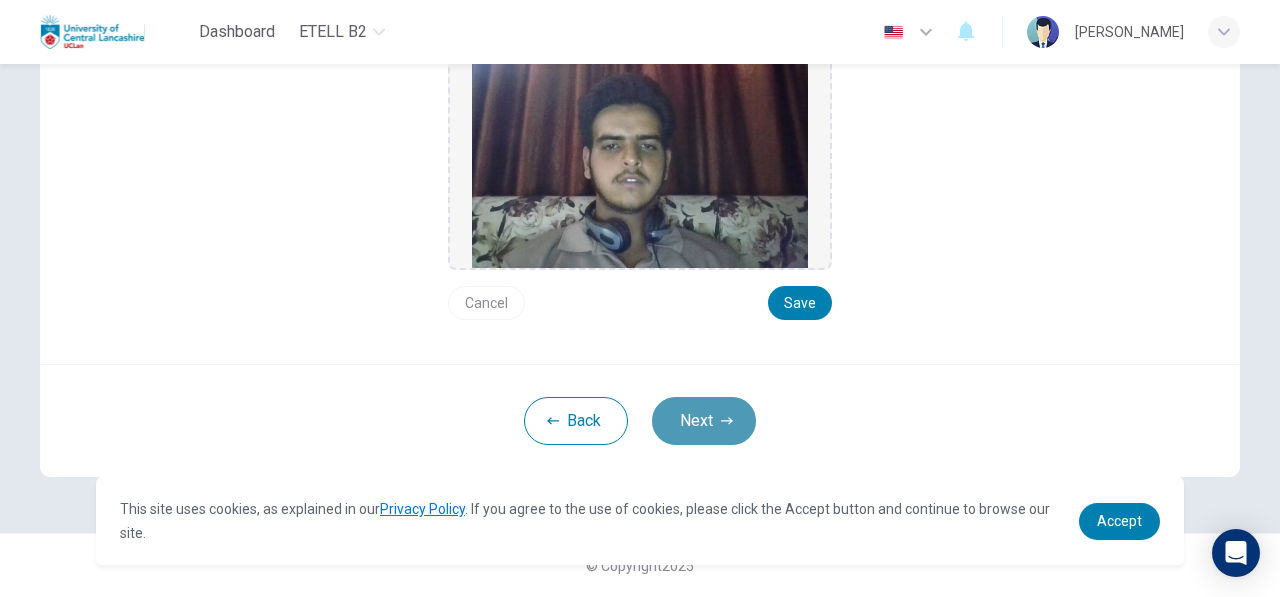 click on "Next" at bounding box center [704, 421] 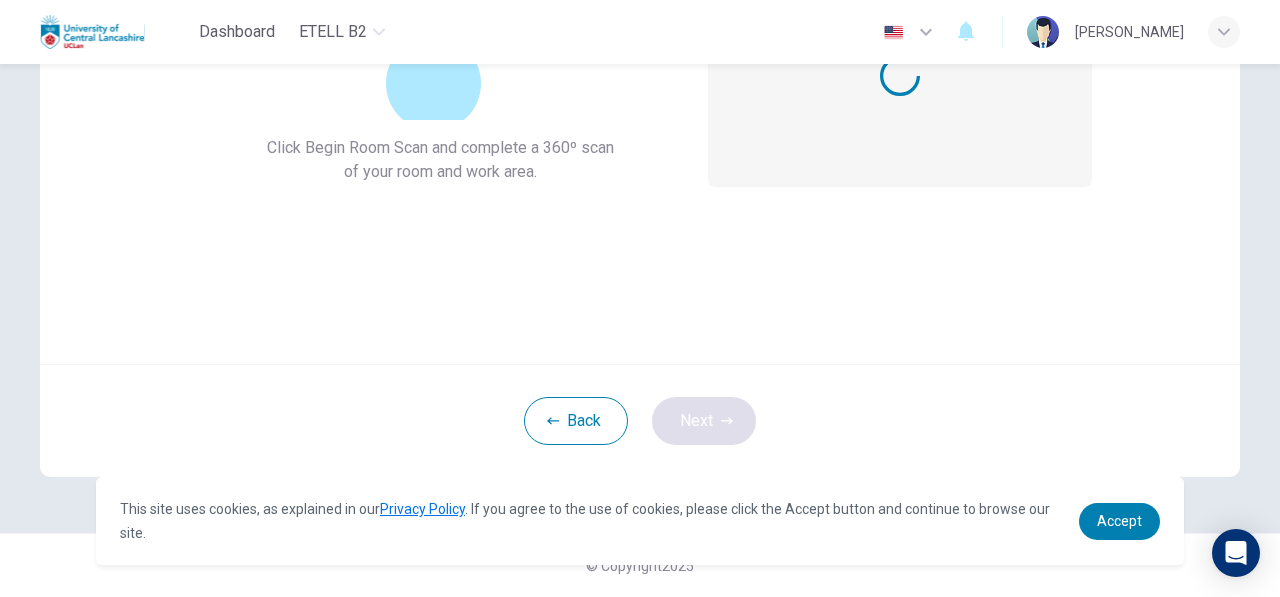 scroll, scrollTop: 236, scrollLeft: 0, axis: vertical 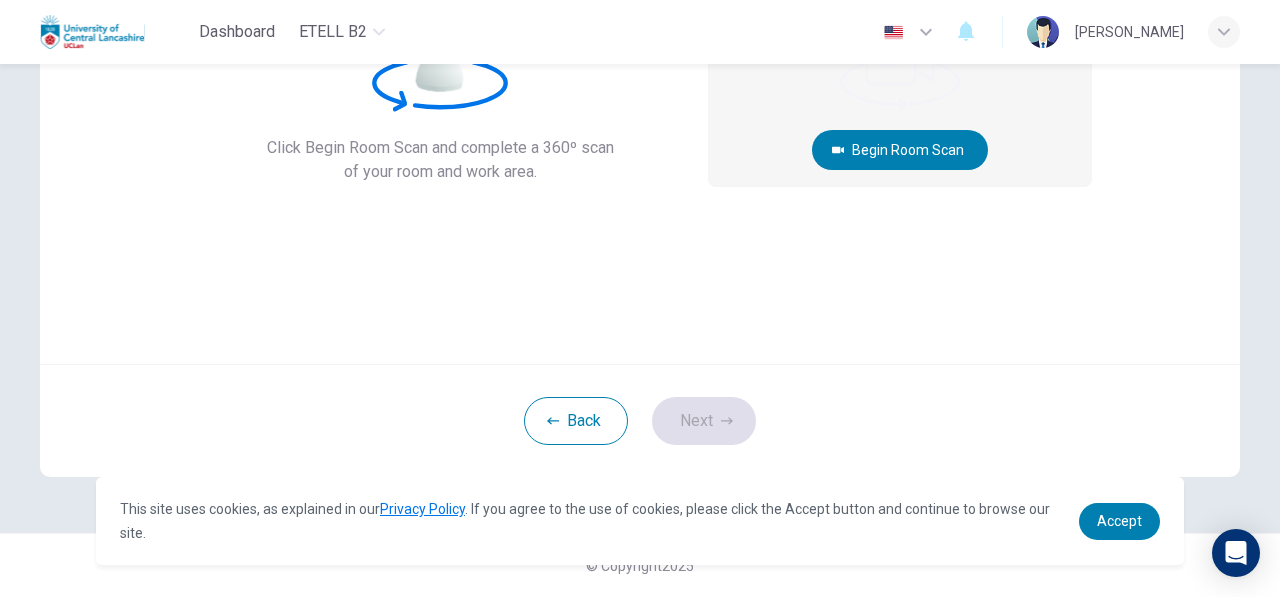 click on "360º Room Scan. Click Begin Room Scan and complete a 360º scan of your room and work area. Begin Room Scan Cancel" at bounding box center (640, 107) 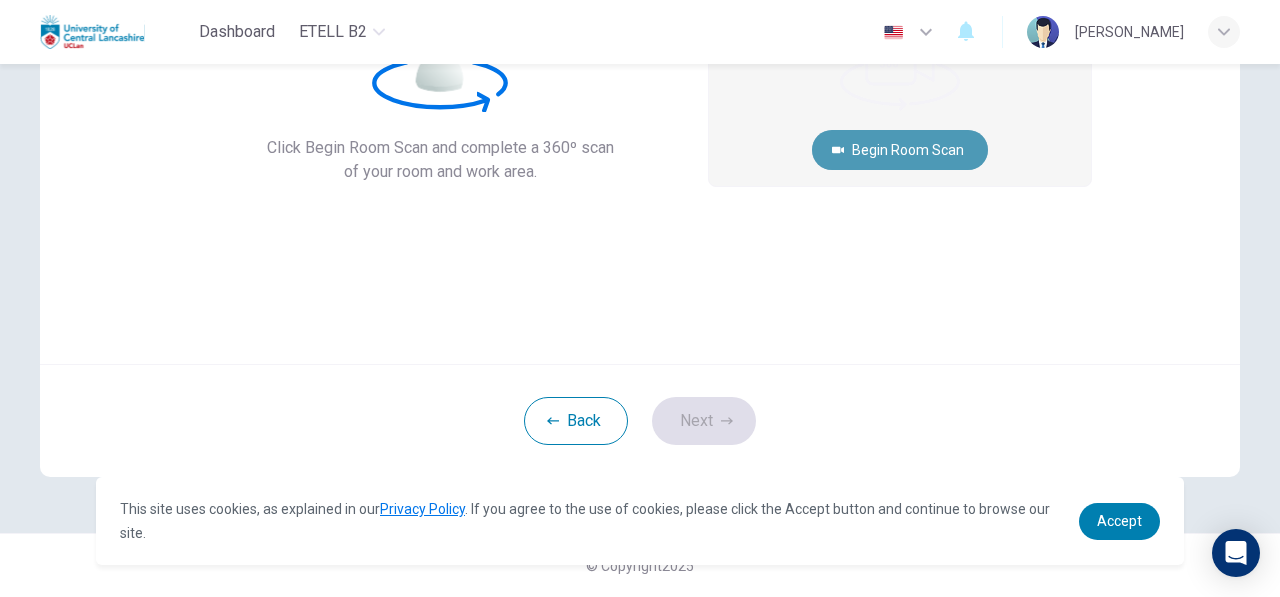 click on "Begin Room Scan" at bounding box center (900, 150) 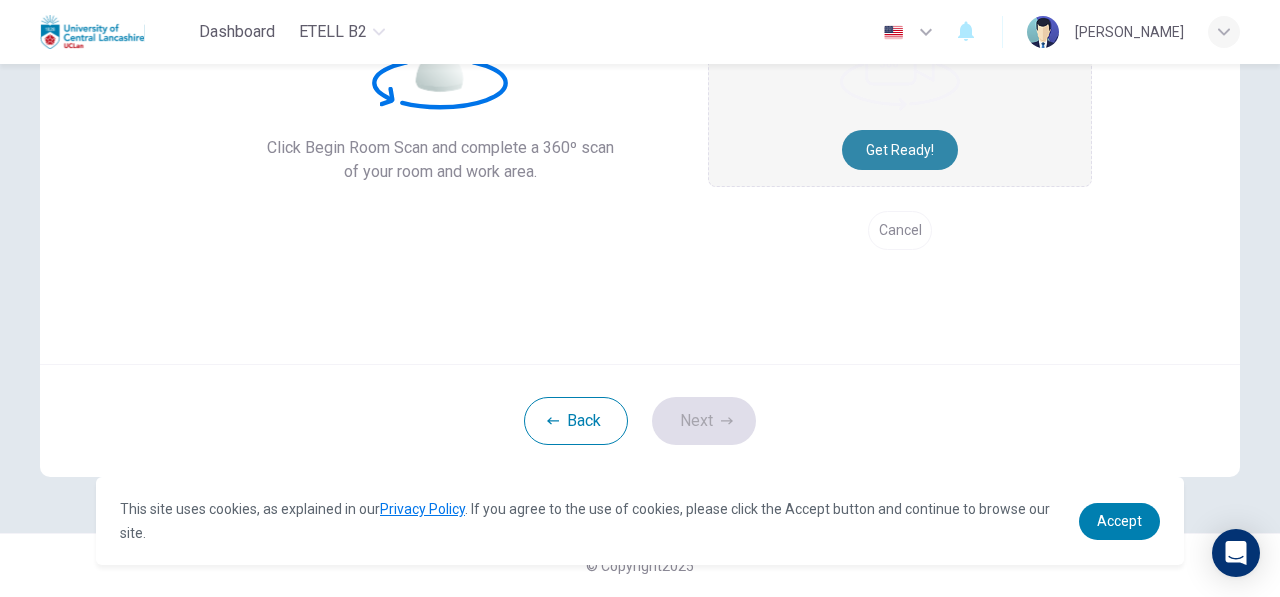 click on "Get ready!" at bounding box center [900, 150] 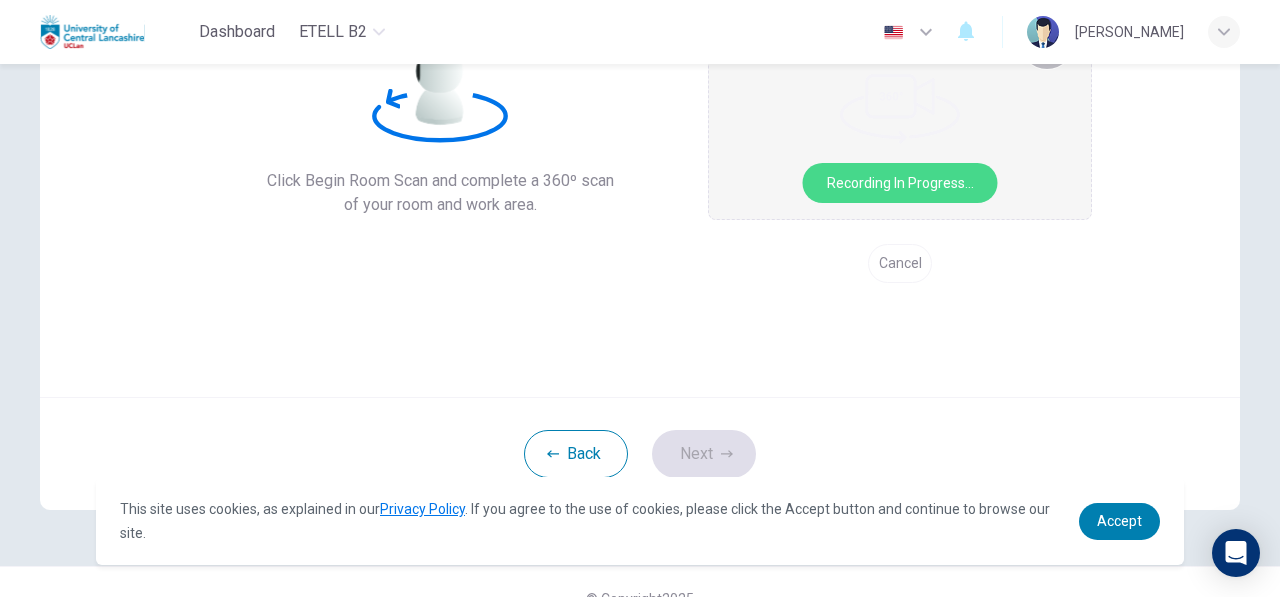 scroll, scrollTop: 202, scrollLeft: 0, axis: vertical 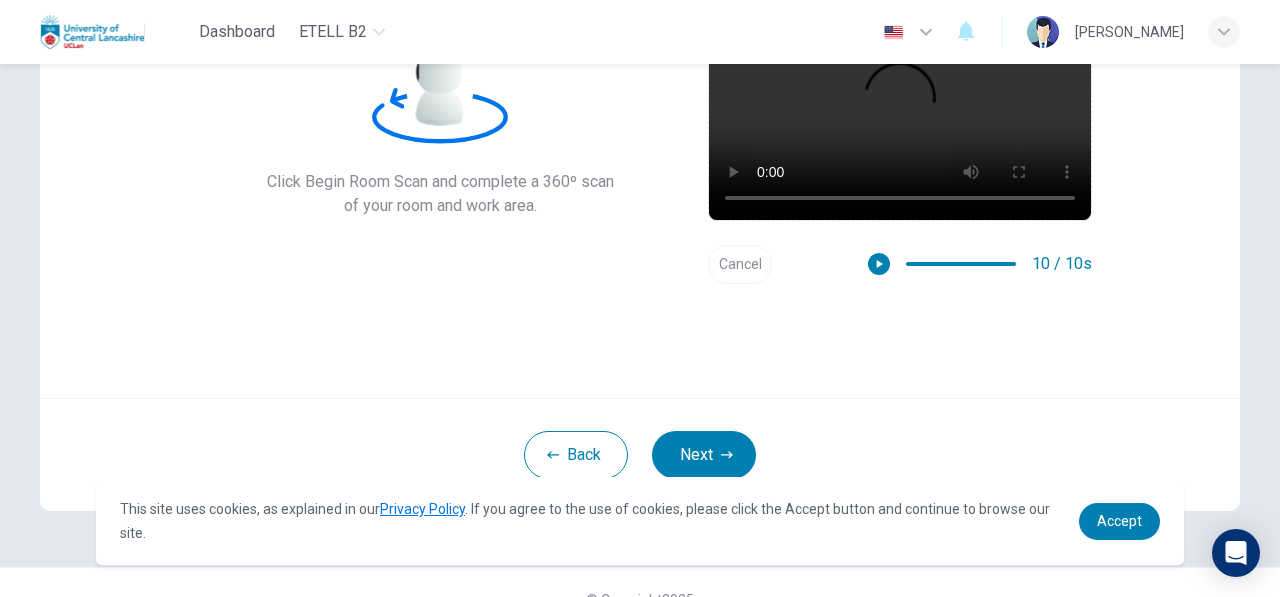 drag, startPoint x: 856, startPoint y: 181, endPoint x: 623, endPoint y: 276, distance: 251.62273 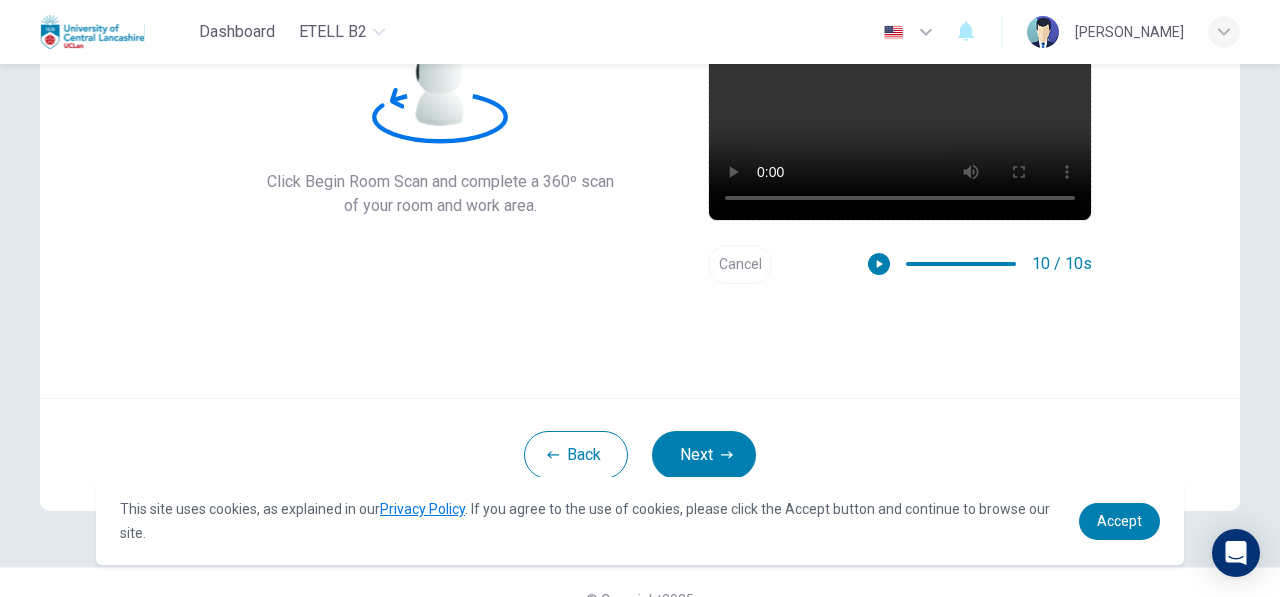 click on "360º Room Scan. Click Begin Room Scan and complete a 360º scan of your room and work area. Begin Room Scan Cancel 10 / 10s" at bounding box center (640, 141) 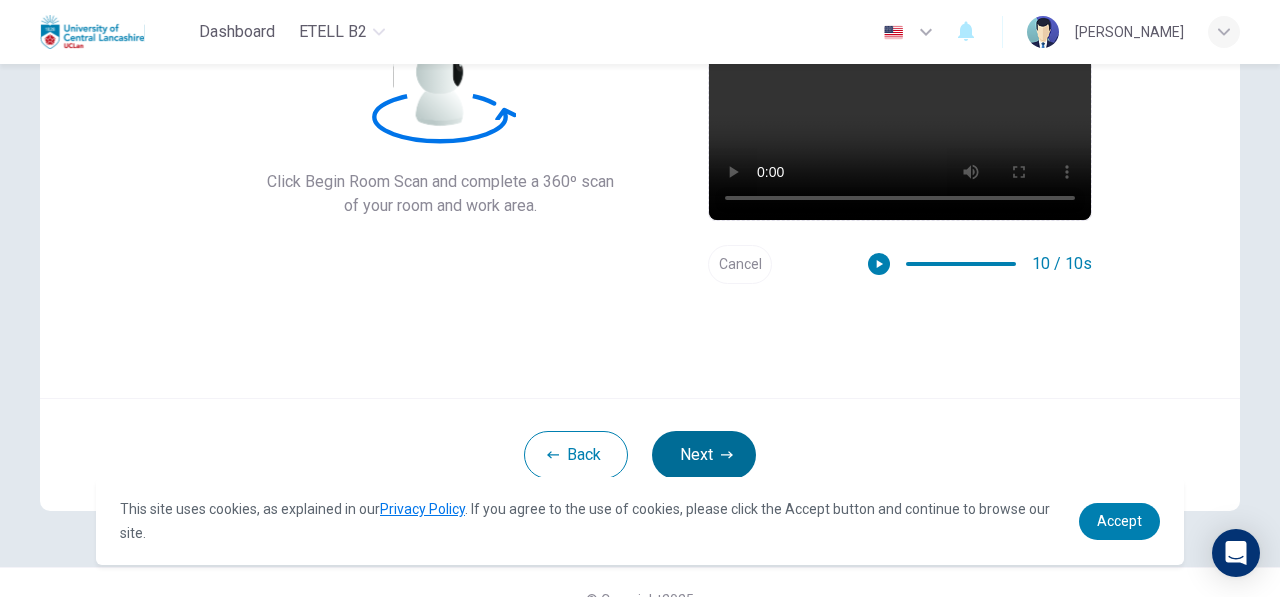 click on "Next" at bounding box center [704, 455] 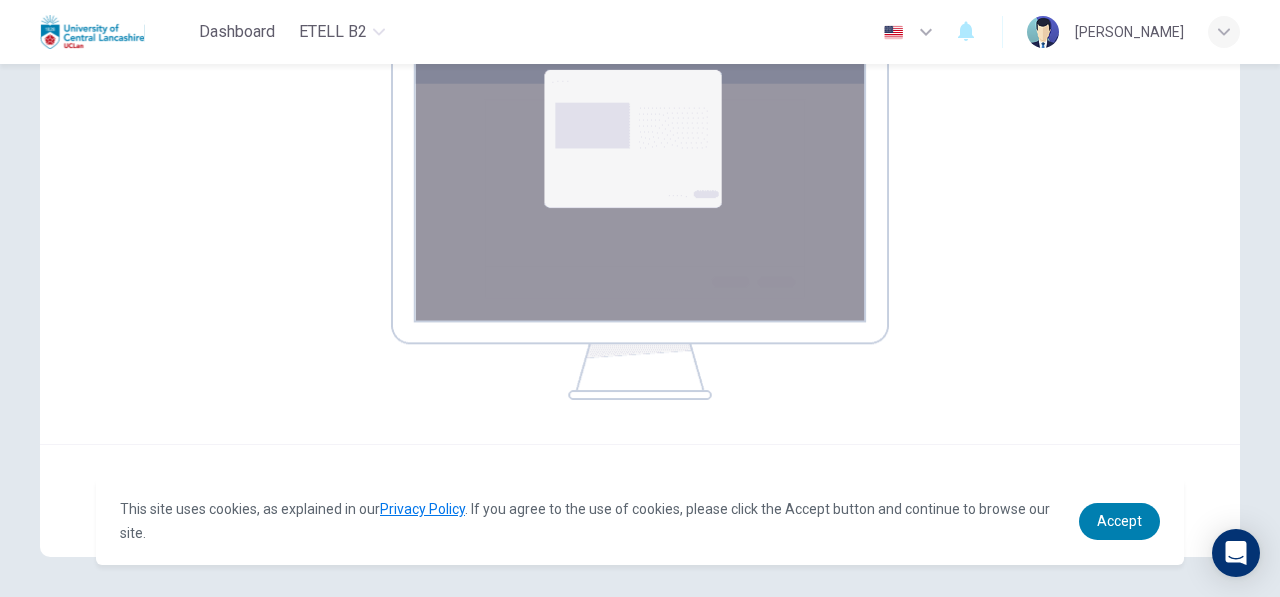 scroll, scrollTop: 440, scrollLeft: 0, axis: vertical 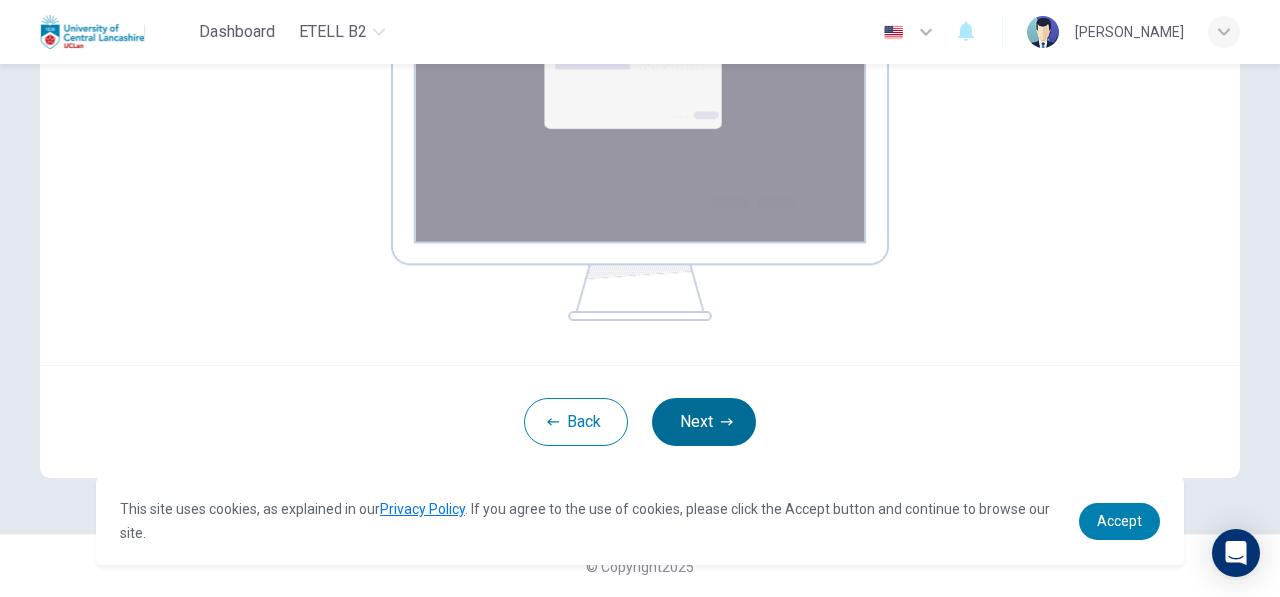 click on "Next" at bounding box center [704, 422] 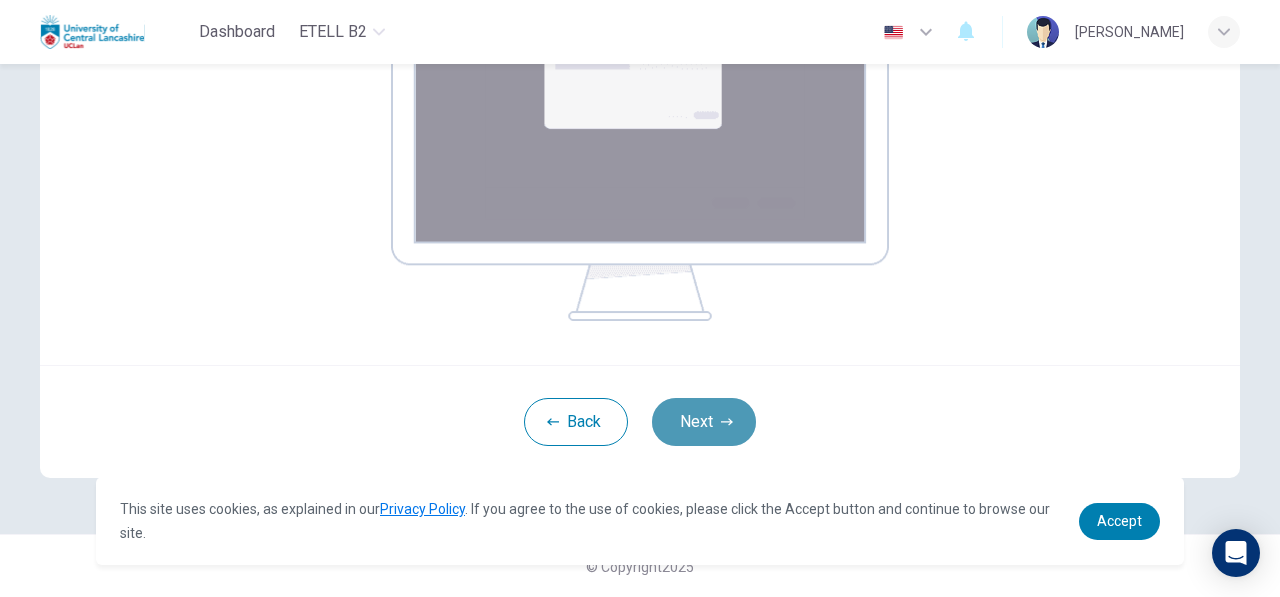 click on "Next" at bounding box center [704, 422] 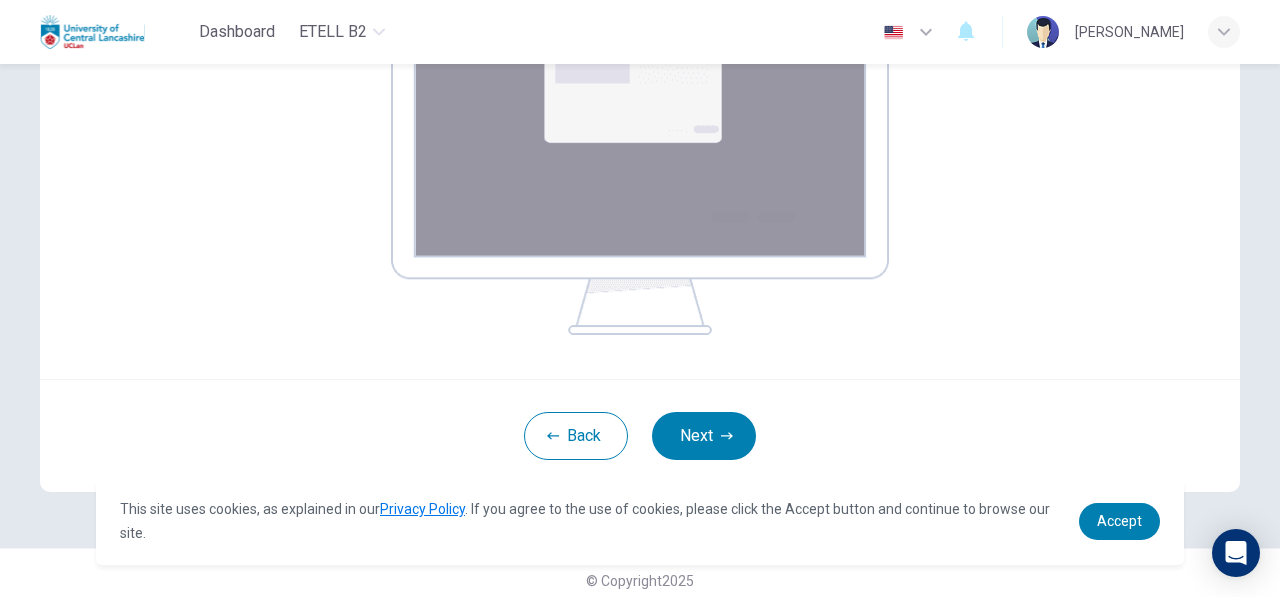 scroll, scrollTop: 440, scrollLeft: 0, axis: vertical 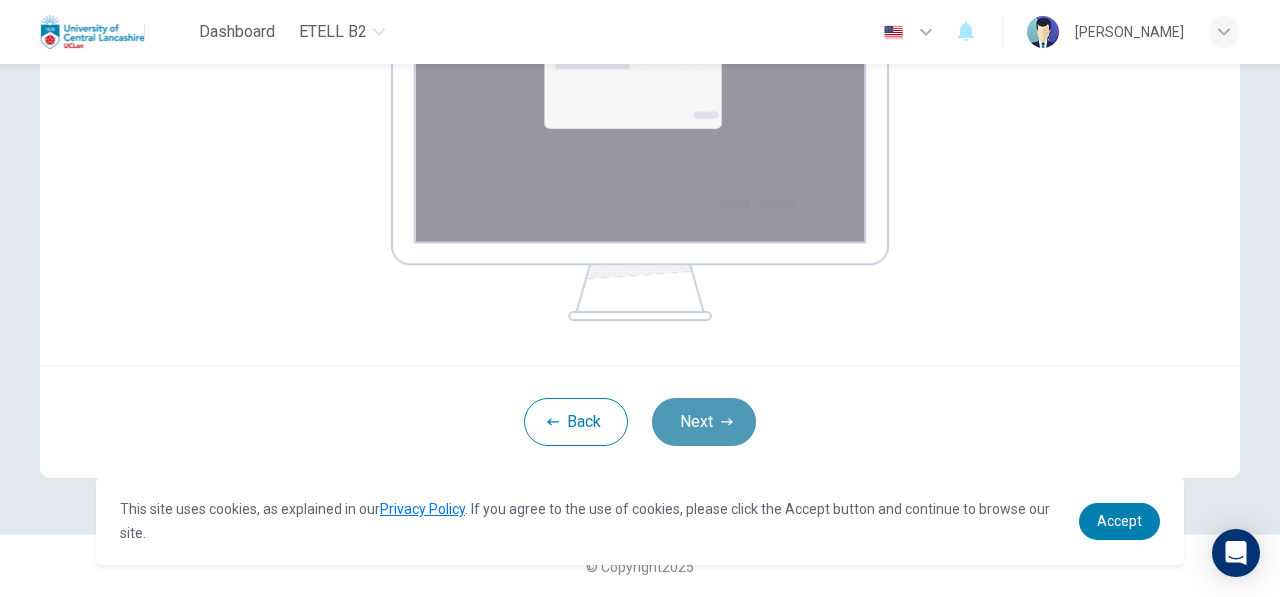 click on "Next" at bounding box center (704, 422) 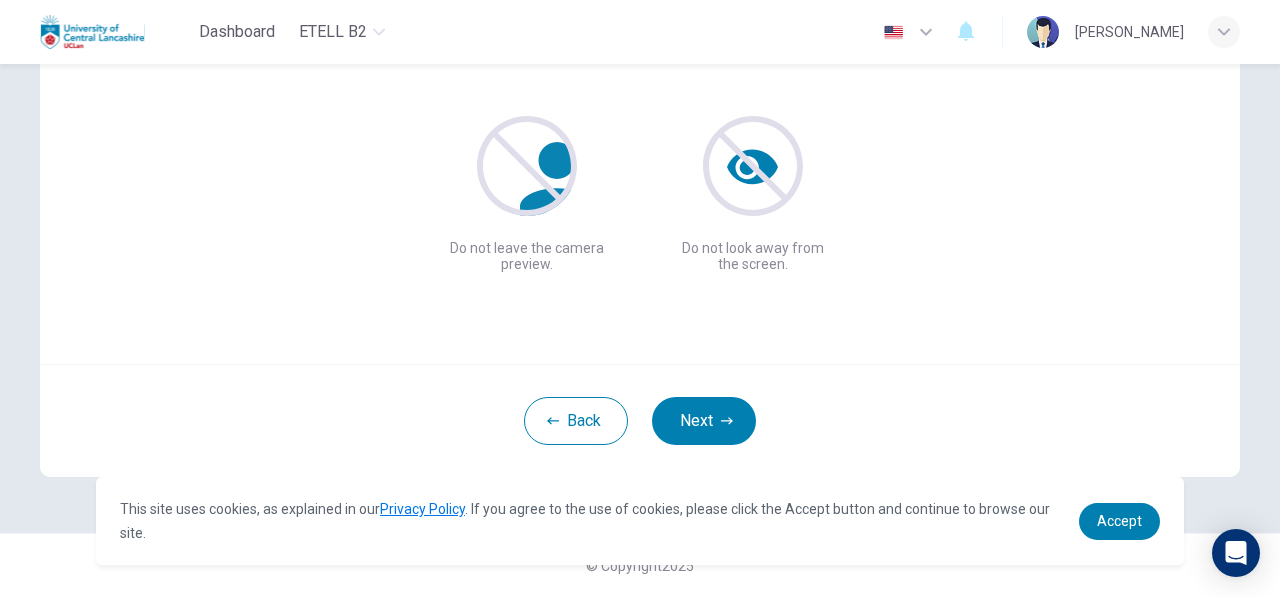 scroll, scrollTop: 236, scrollLeft: 0, axis: vertical 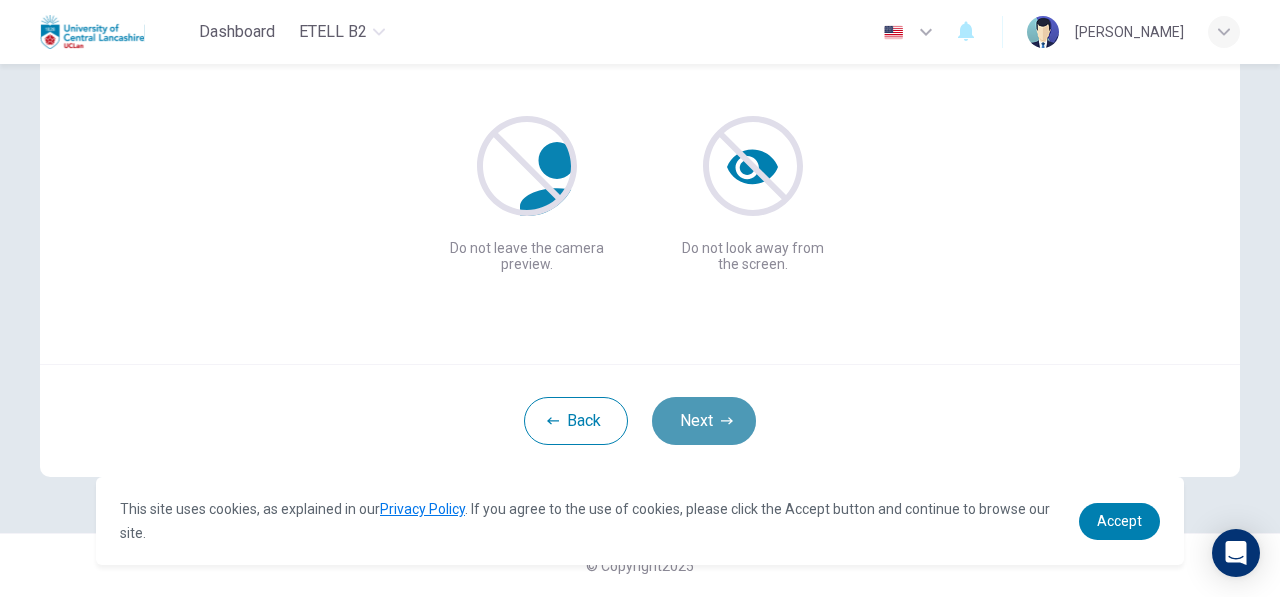 click on "Next" at bounding box center [704, 421] 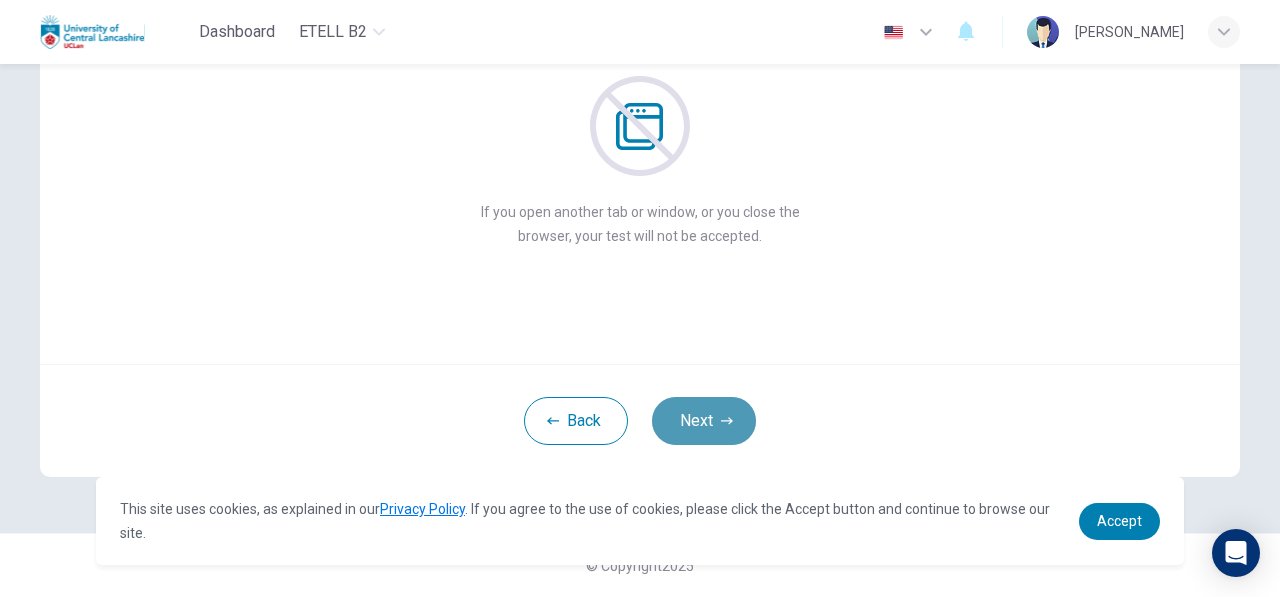 click on "Next" at bounding box center (704, 421) 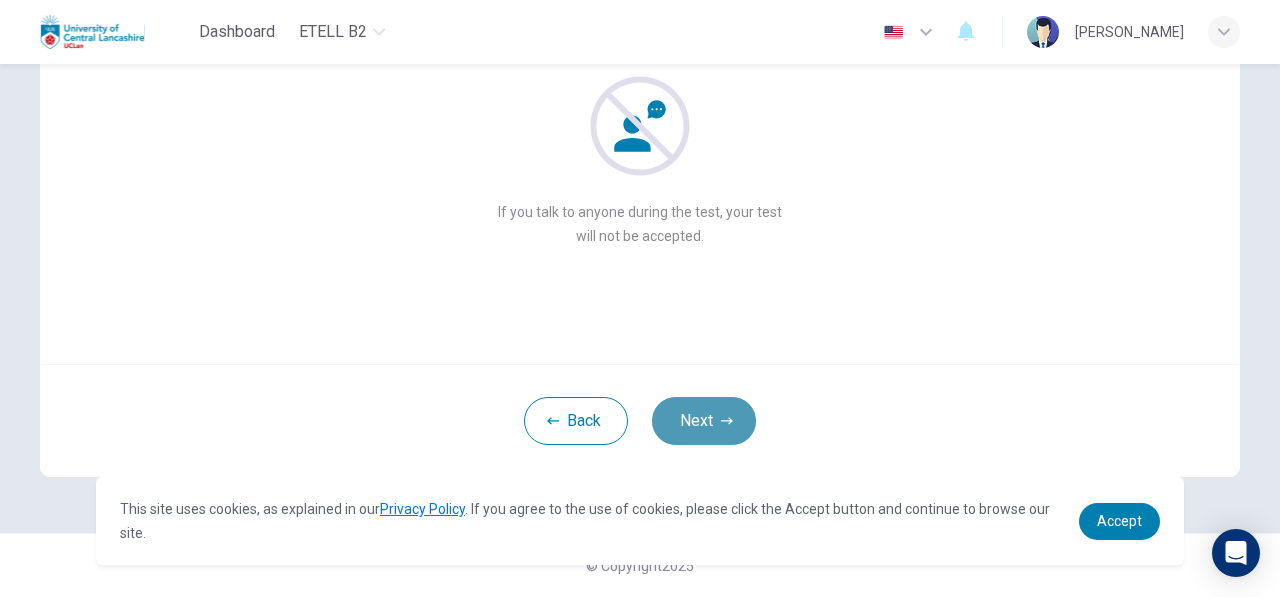 click on "Next" at bounding box center (704, 421) 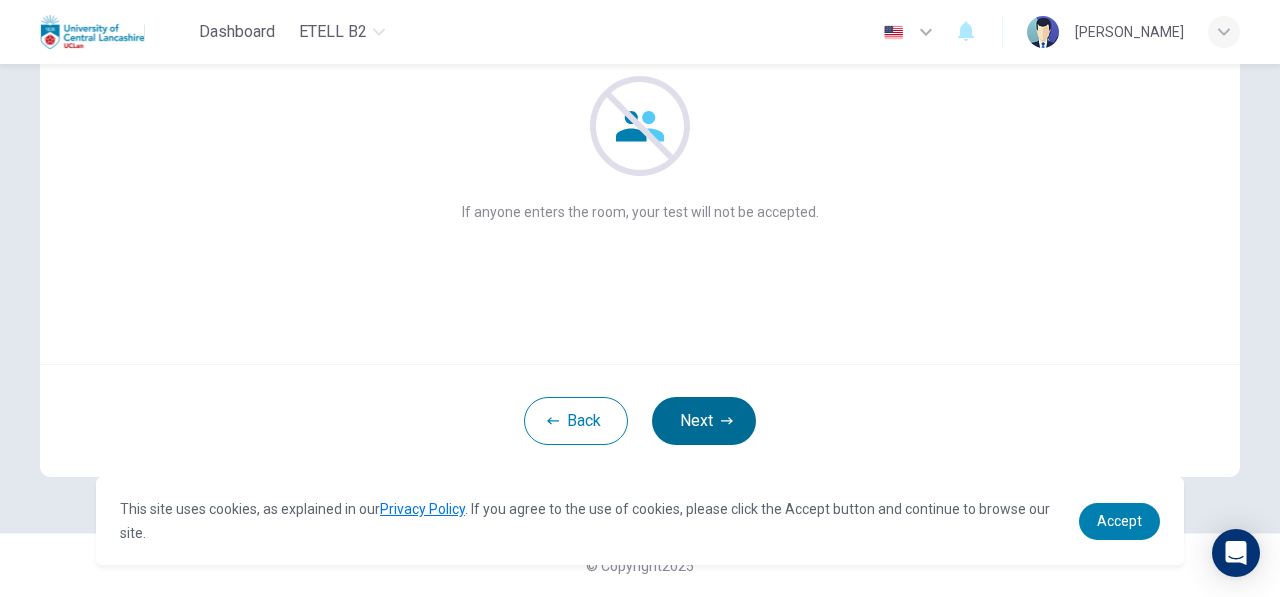 click on "Next" at bounding box center [704, 421] 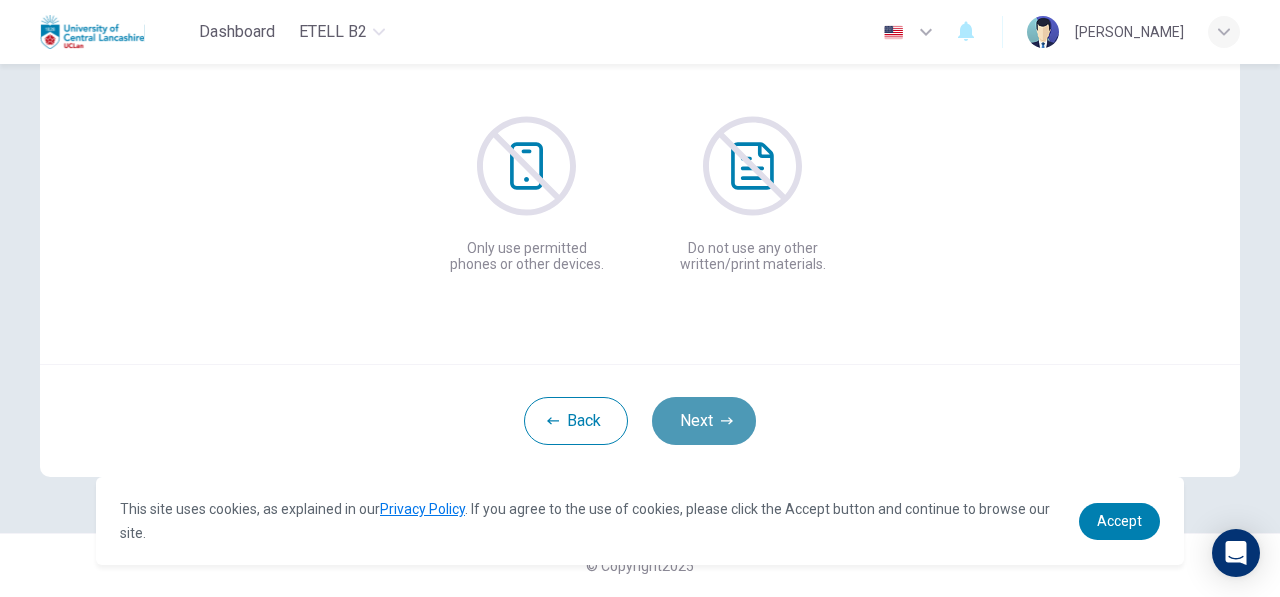 click on "Next" at bounding box center [704, 421] 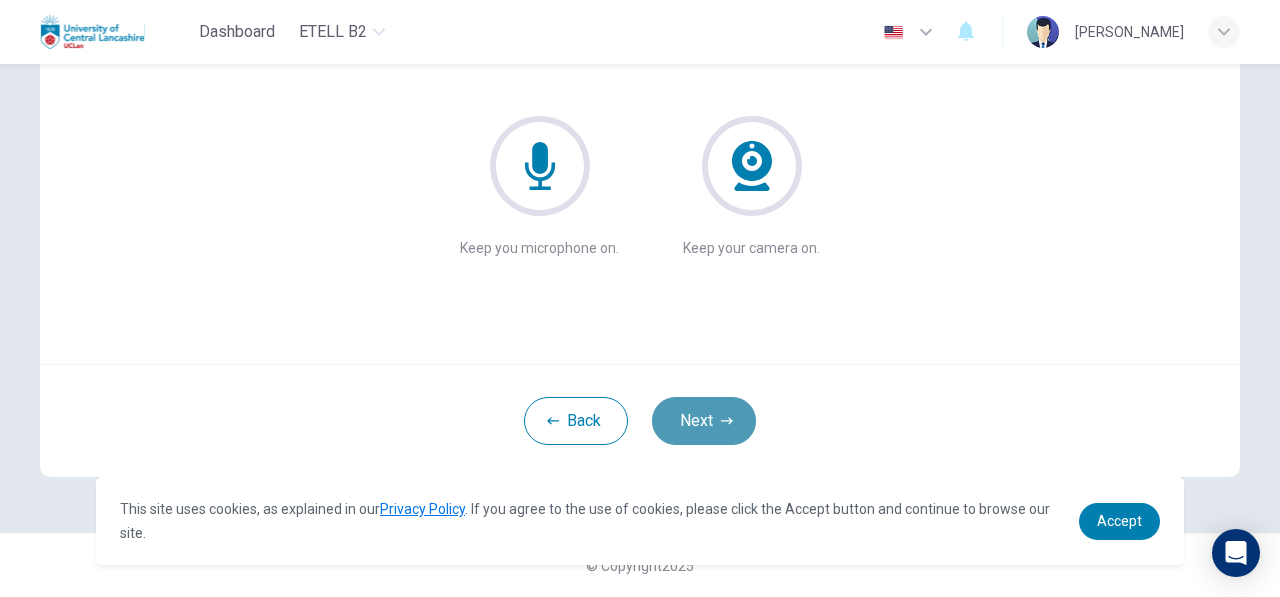 click on "Next" at bounding box center (704, 421) 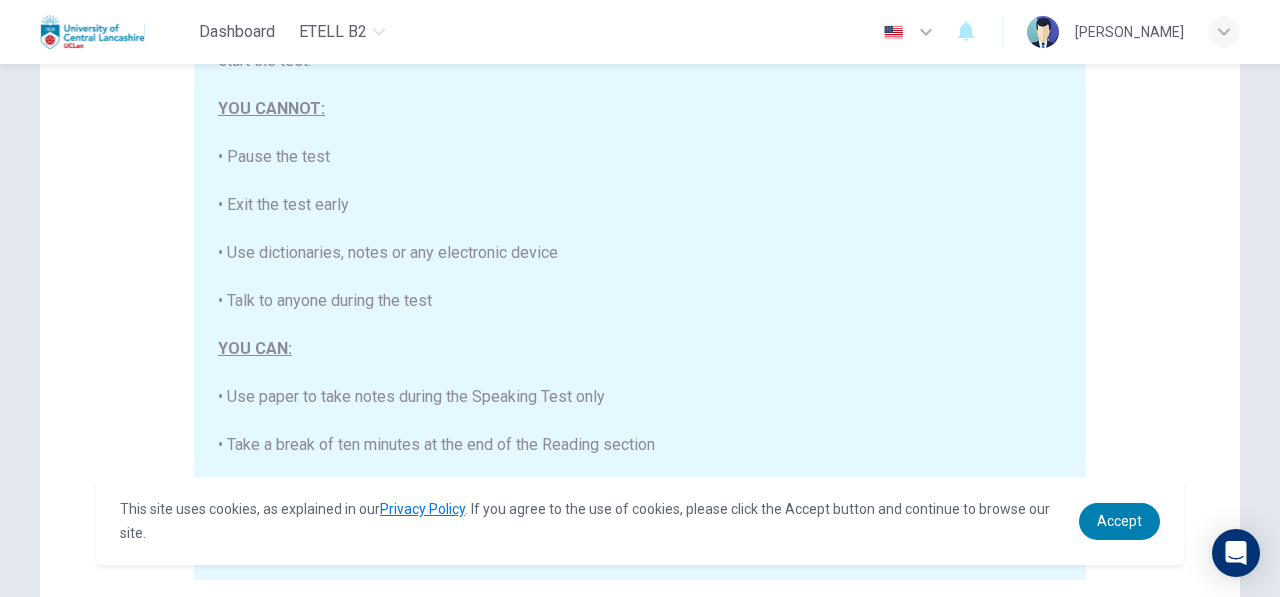 scroll, scrollTop: 258, scrollLeft: 0, axis: vertical 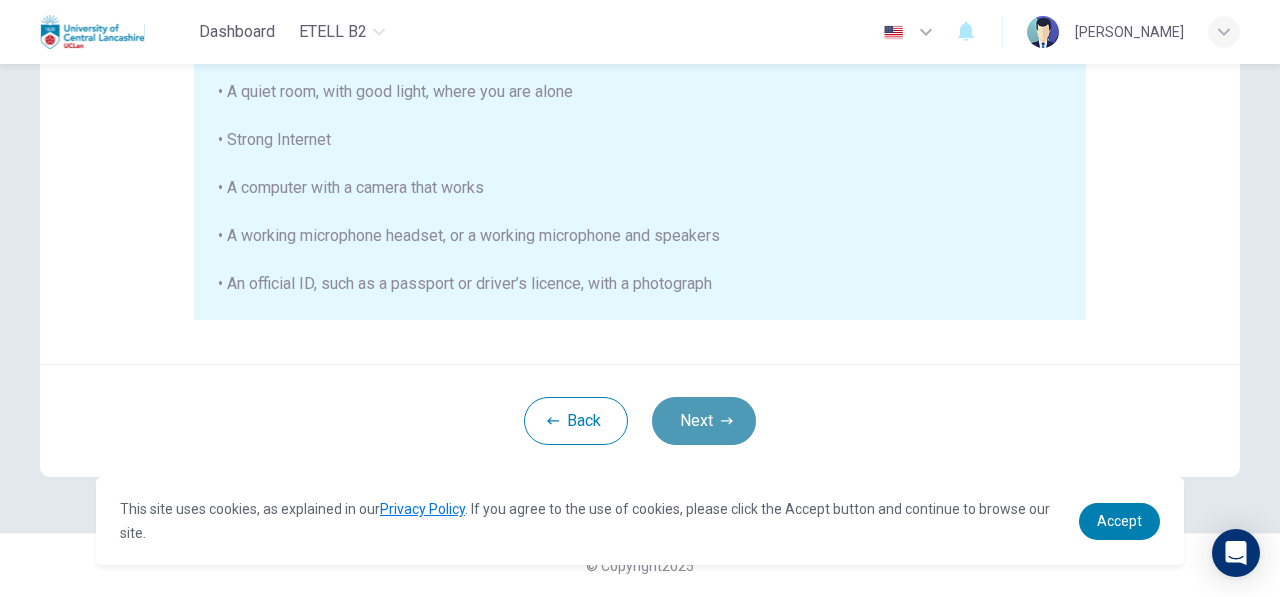 click on "Next" at bounding box center (704, 421) 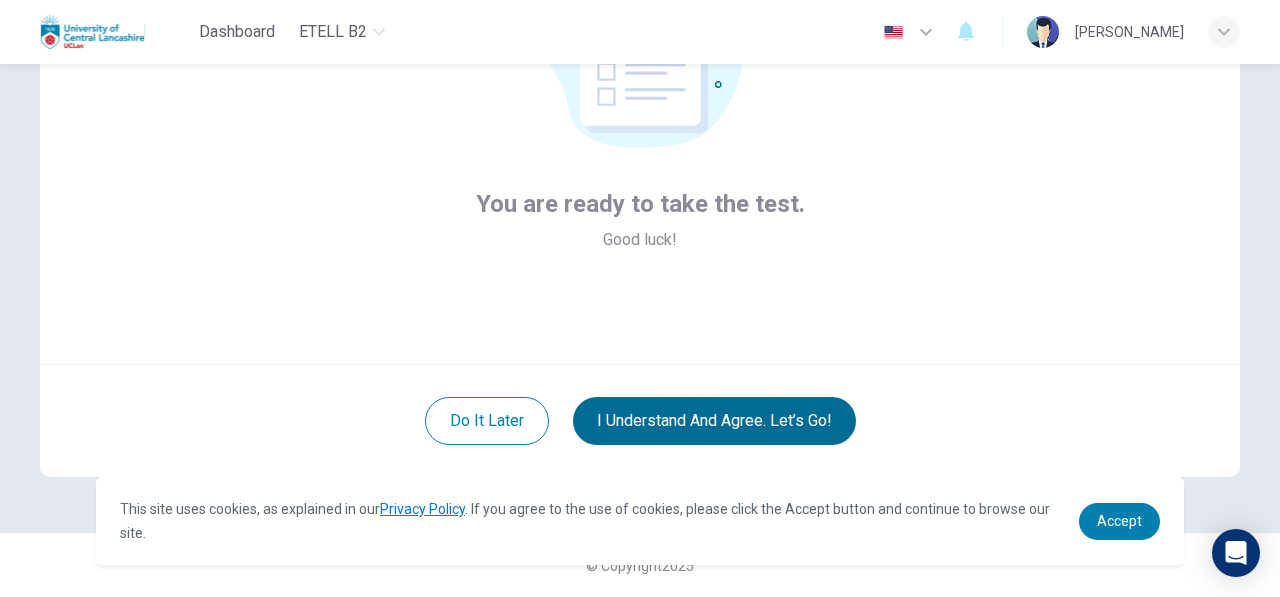 scroll, scrollTop: 236, scrollLeft: 0, axis: vertical 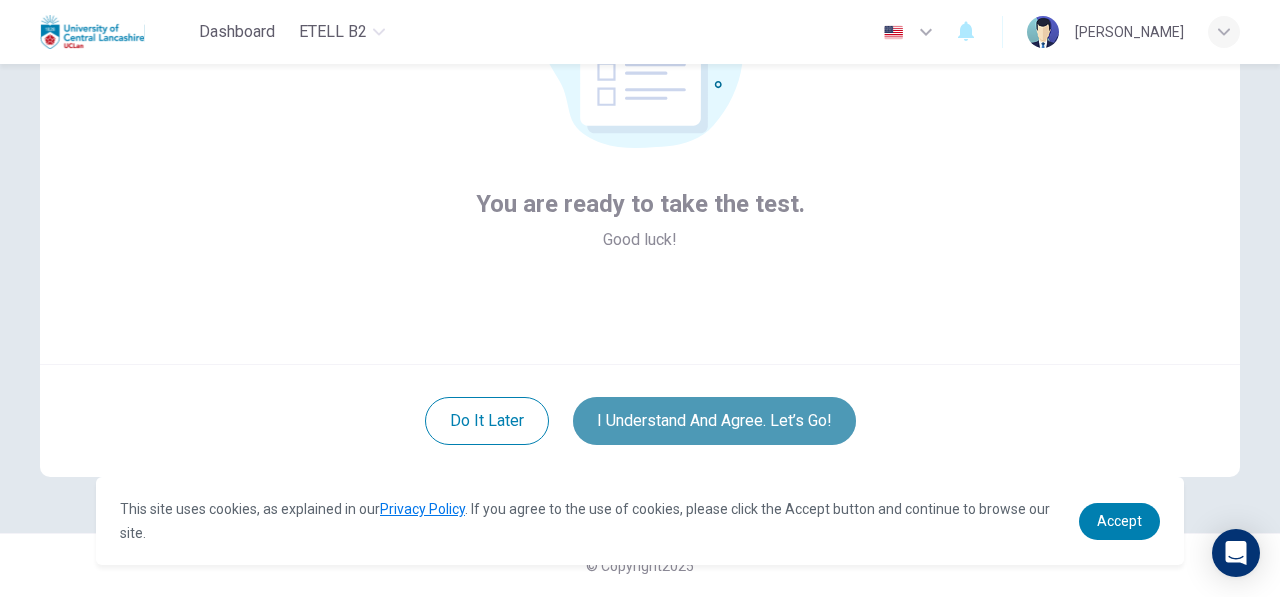 click on "I understand and agree. Let’s go!" at bounding box center [714, 421] 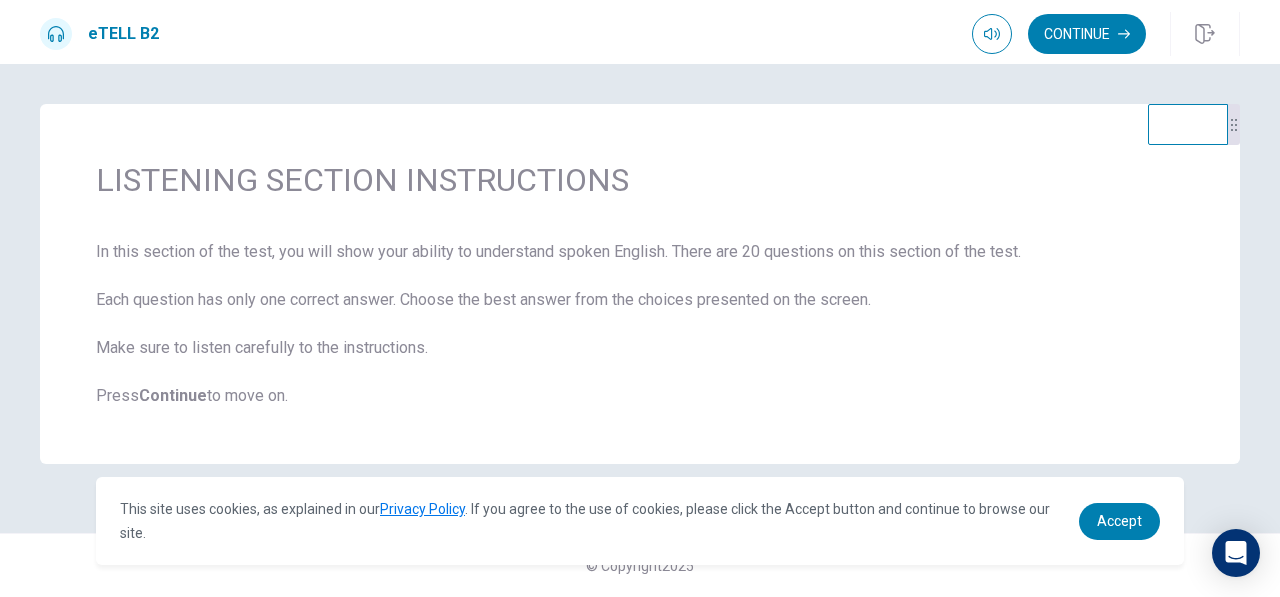 click on "Continue" at bounding box center (173, 395) 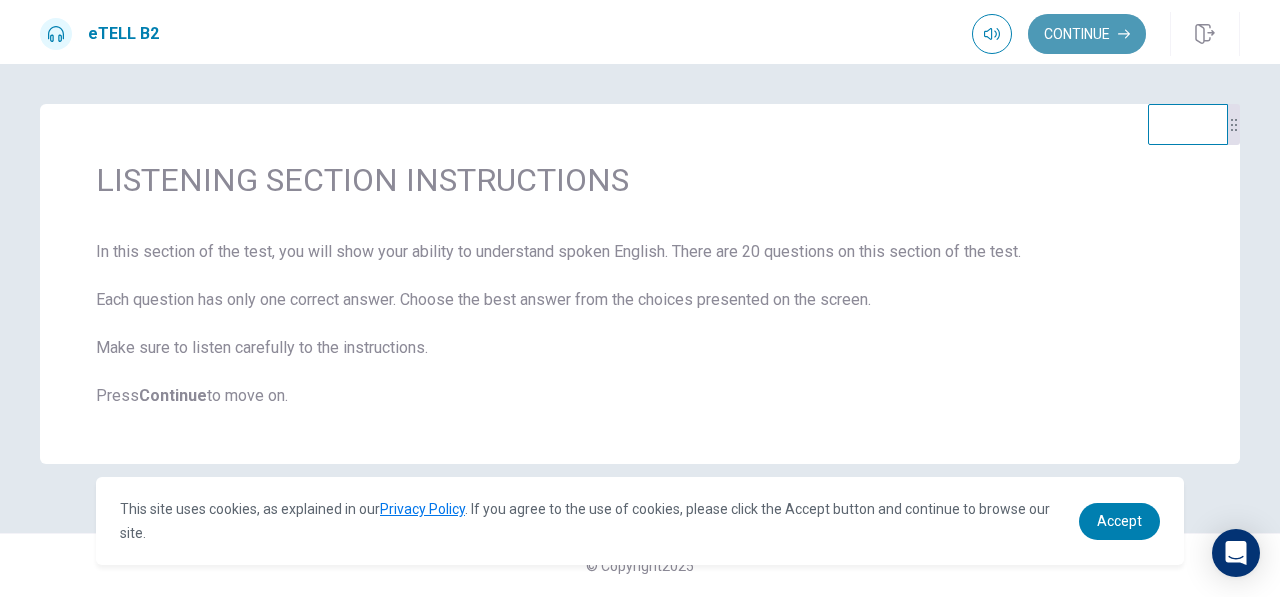 click on "Continue" at bounding box center [1087, 34] 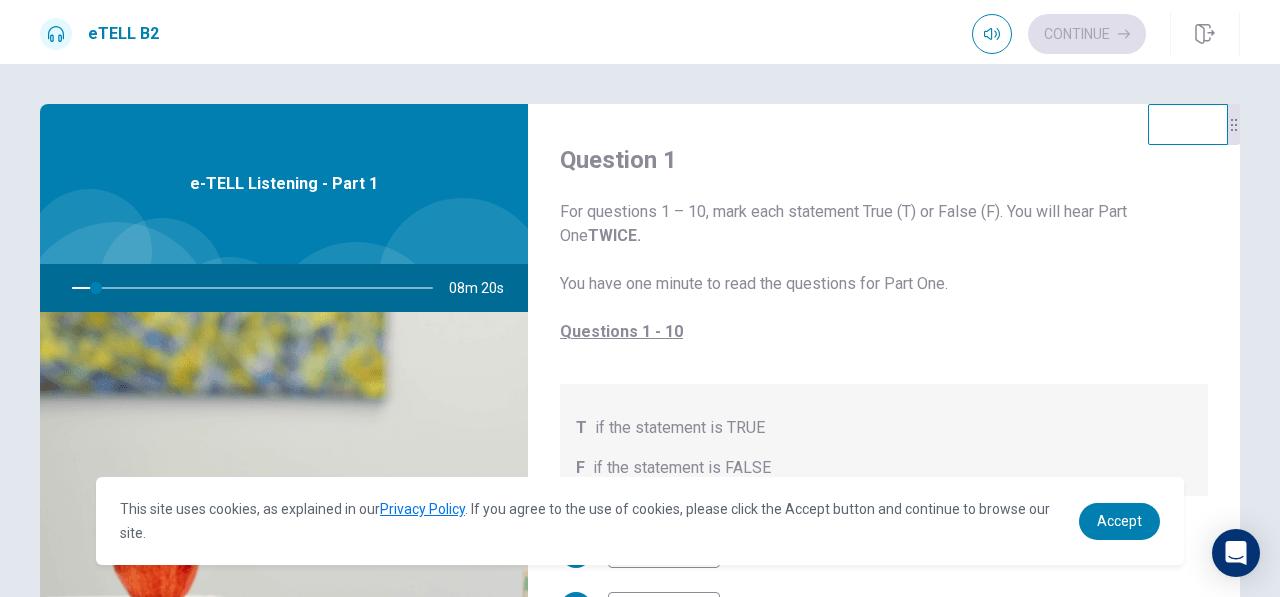 click on "if the statement is TRUE" at bounding box center [680, 428] 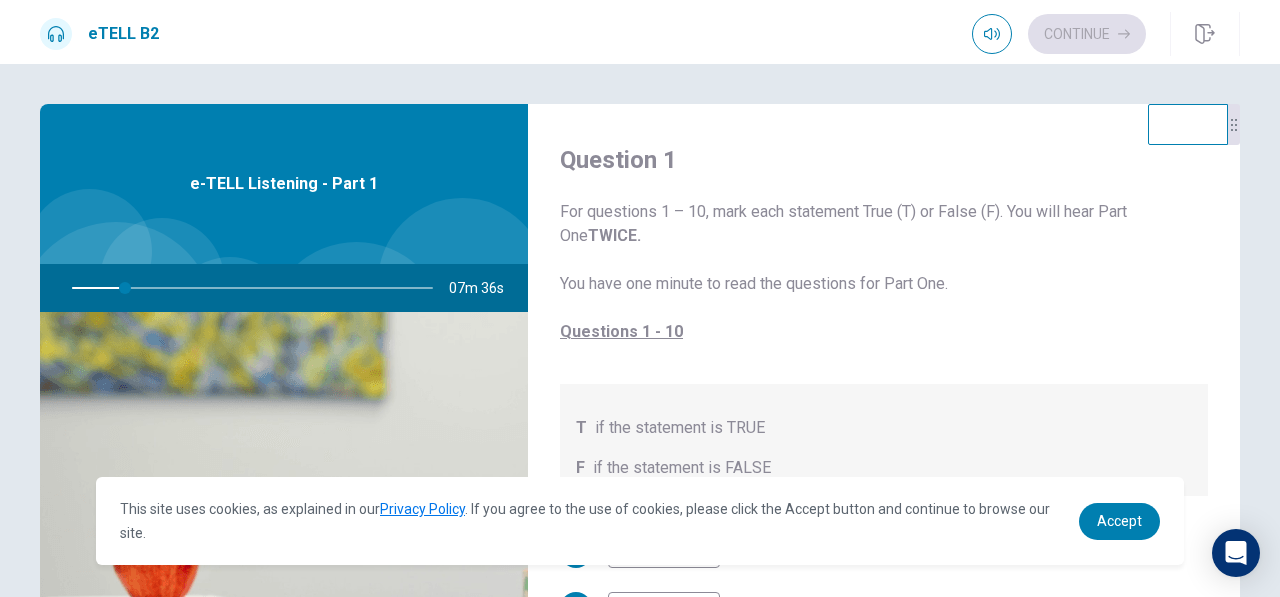 click on "T if the statement is TRUE F if the statement is FALSE" at bounding box center (884, 440) 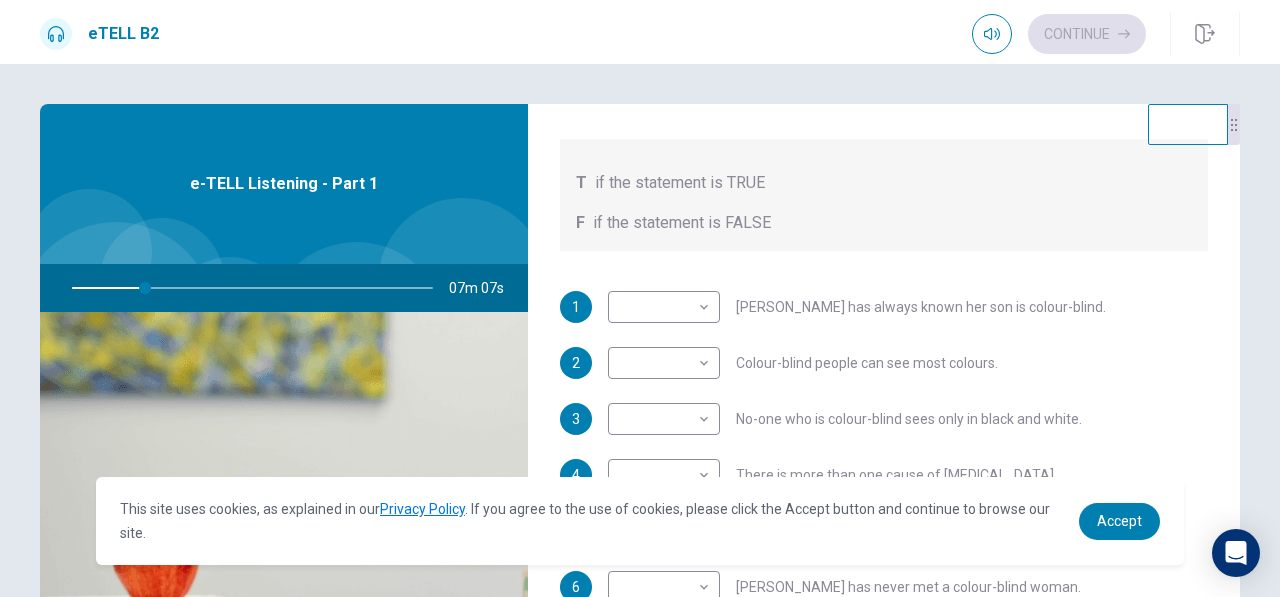 scroll, scrollTop: 246, scrollLeft: 0, axis: vertical 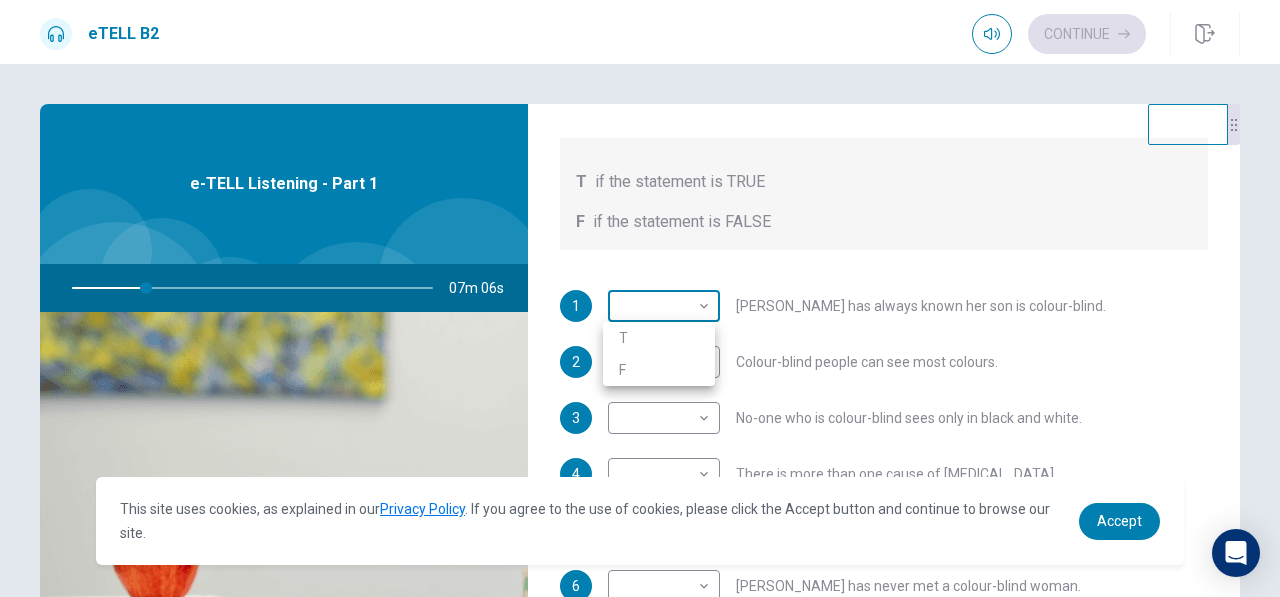click on "This site uses cookies, as explained in our  Privacy Policy . If you agree to the use of cookies, please click the Accept button and continue to browse our site.   Privacy Policy Accept   eTELL B2 Continue Continue Question 1 For questions 1 – 10, mark each statement True (T) or False (F). You will hear Part One  TWICE.
You have one minute to read the questions for Part One.
Questions 1 - 10 T if the statement is TRUE F if the statement is FALSE 1 ​ ​ [PERSON_NAME] has always known her son is colour-blind. 2 ​ ​ Colour-blind people can see most colours. 3 ​ ​ No-one who is colour-blind sees only in black and white. 4 ​ ​ There is more than one cause of [MEDICAL_DATA]. 5 ​ ​ Approximately 250 million people worldwide are colour blind. 6 ​ ​ [PERSON_NAME] has never met a colour-blind woman. 7 ​ ​ It is unknown why few [DEMOGRAPHIC_DATA] are colour-blind. 8 ​ ​ [PERSON_NAME] believes [MEDICAL_DATA] does not limit job  choice.  9 ​ ​ [PERSON_NAME] says some colour-blind people have been cured. 10" at bounding box center [640, 298] 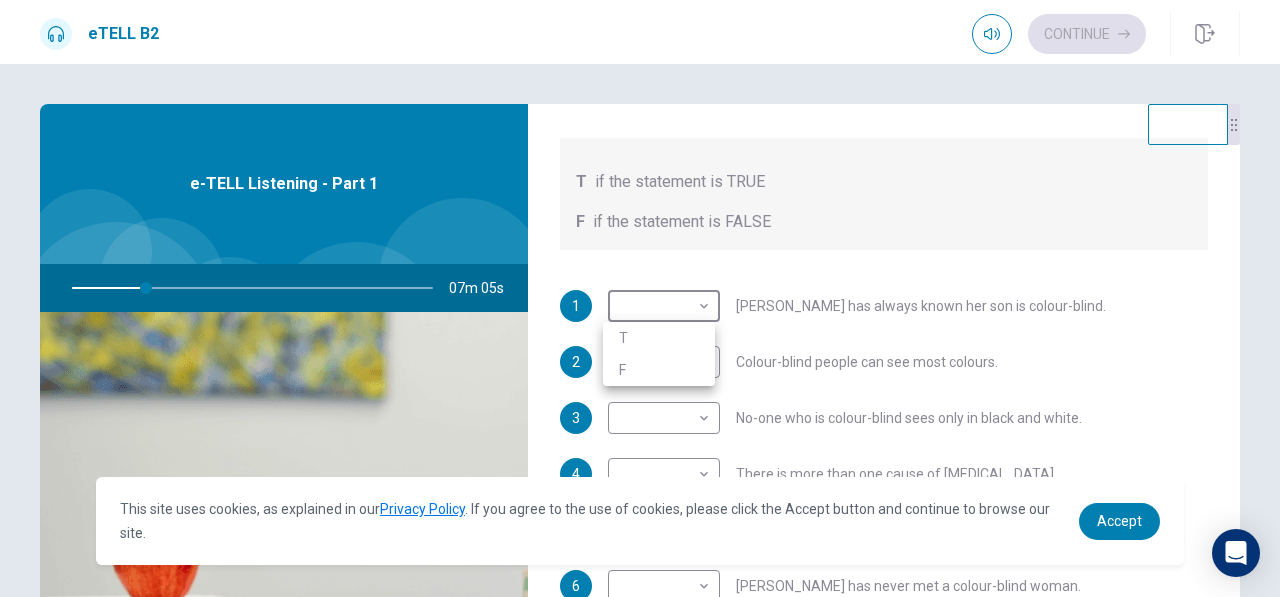 type on "**" 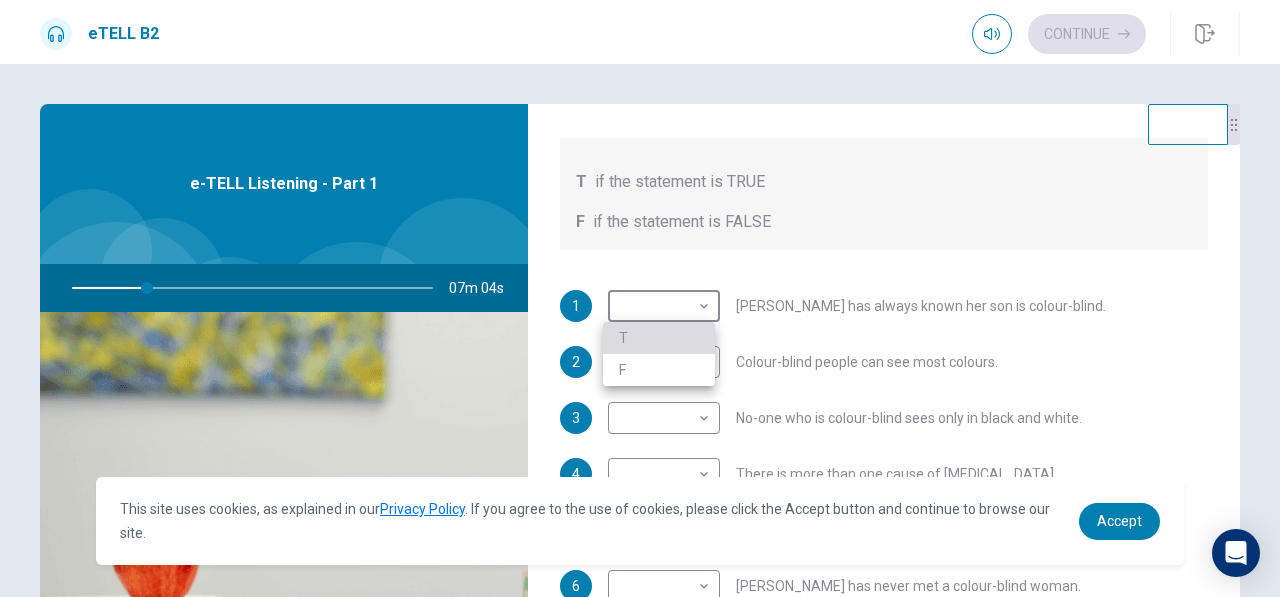 click on "T" at bounding box center (659, 338) 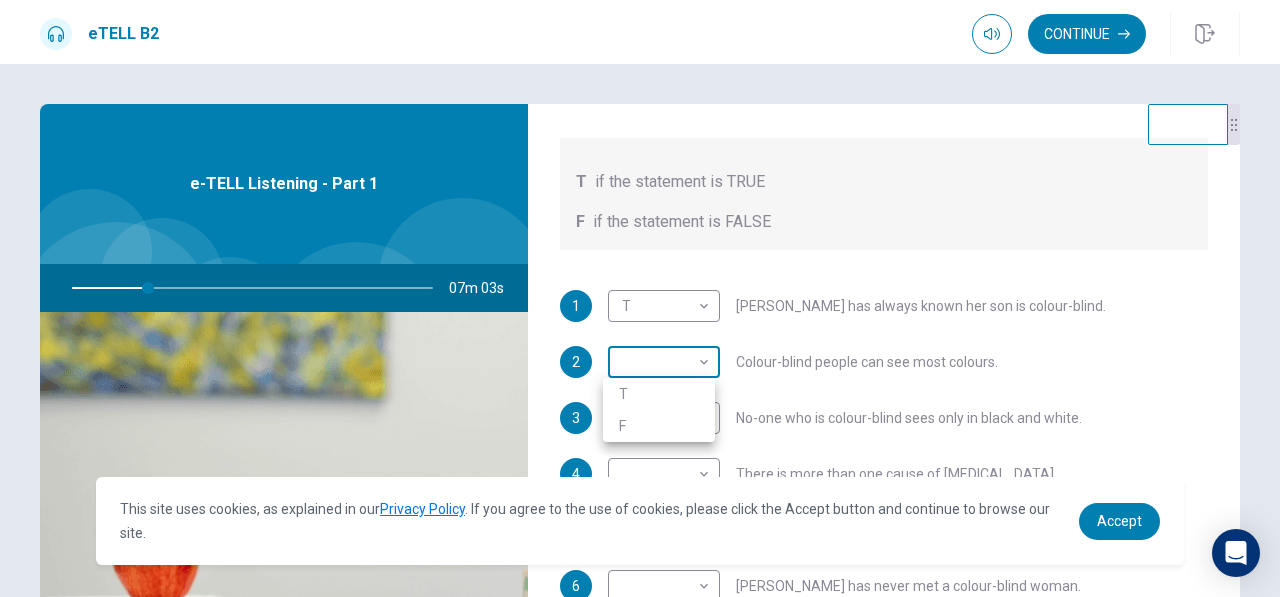 click on "This site uses cookies, as explained in our  Privacy Policy . If you agree to the use of cookies, please click the Accept button and continue to browse our site.   Privacy Policy Accept   eTELL B2 Continue Continue Question 1 For questions 1 – 10, mark each statement True (T) or False (F). You will hear Part One  TWICE.
You have one minute to read the questions for Part One.
Questions 1 - 10 T if the statement is TRUE F if the statement is FALSE 1 T * ​ [PERSON_NAME] has always known her son is colour-blind. 2 ​ ​ Colour-blind people can see most colours. 3 ​ ​ No-one who is colour-blind sees only in black and white. 4 ​ ​ There is more than one cause of [MEDICAL_DATA]. 5 ​ ​ Approximately 250 million people worldwide are colour blind. 6 ​ ​ [PERSON_NAME] has never met a colour-blind woman. 7 ​ ​ It is unknown why few [DEMOGRAPHIC_DATA] are colour-blind. 8 ​ ​ [PERSON_NAME] believes [MEDICAL_DATA] does not limit job  choice.  9 ​ ​ [PERSON_NAME] says some colour-blind people have been cured. 10" at bounding box center [640, 298] 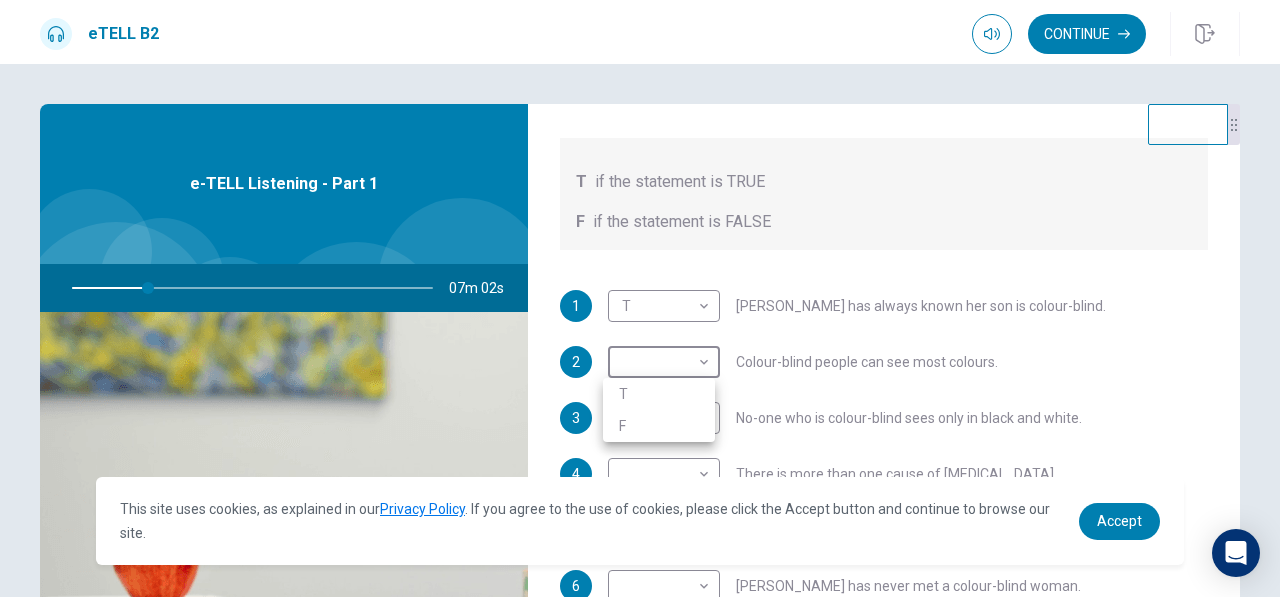 type on "**" 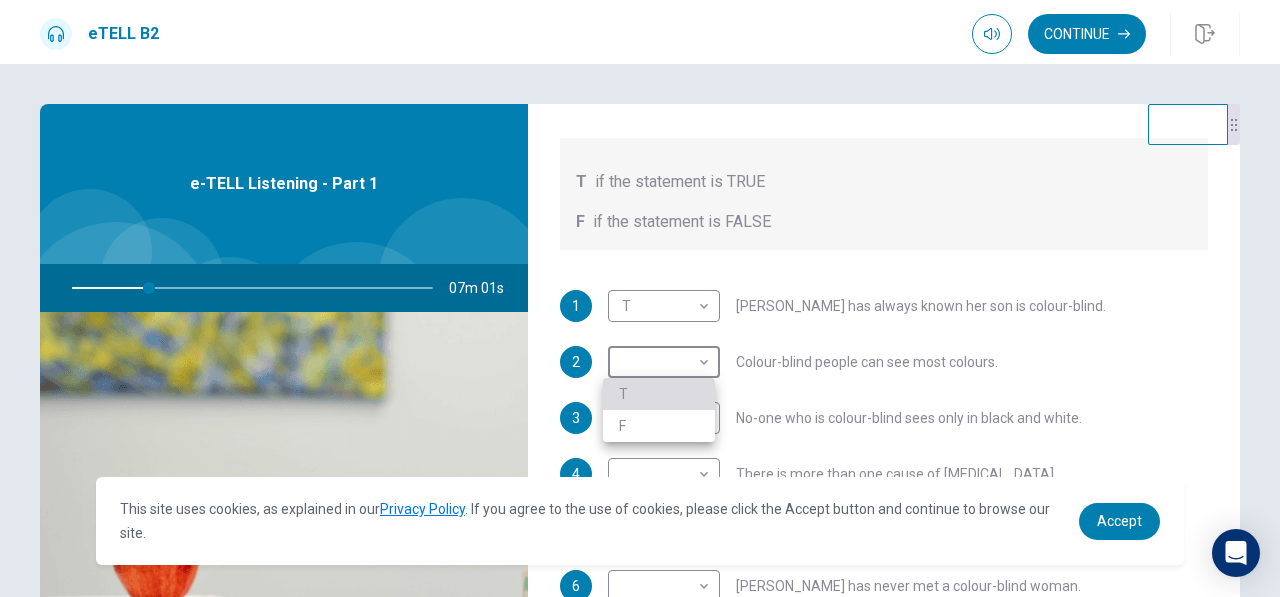 click on "T" at bounding box center [659, 394] 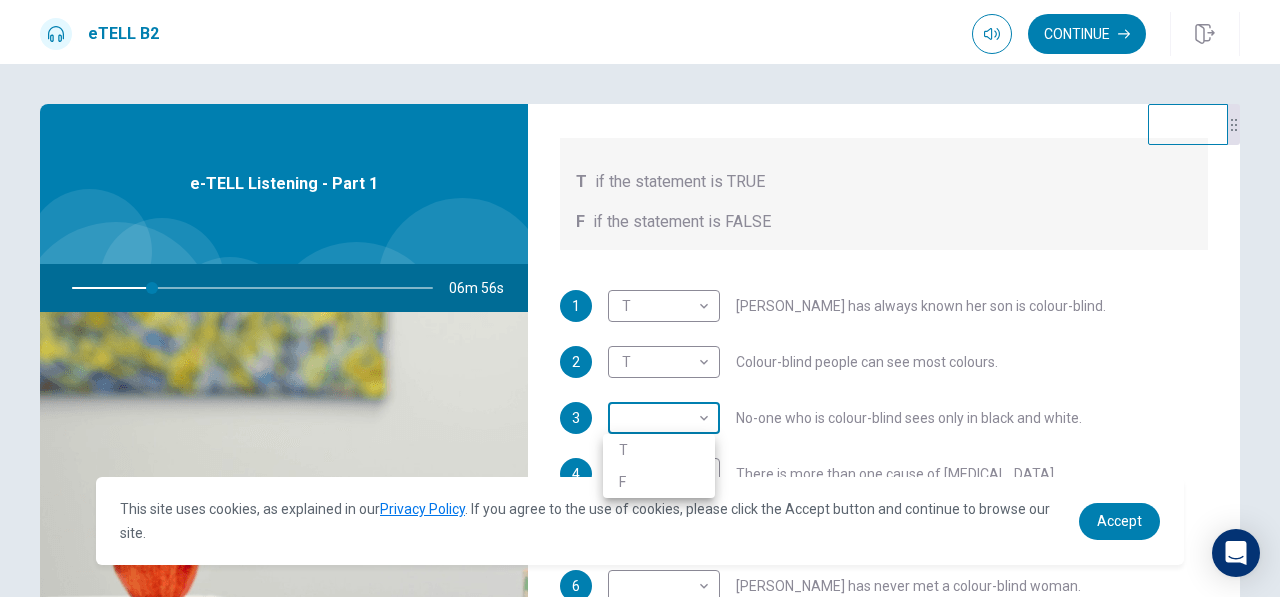 click on "This site uses cookies, as explained in our  Privacy Policy . If you agree to the use of cookies, please click the Accept button and continue to browse our site.   Privacy Policy Accept   eTELL B2 Continue Continue Question 1 For questions 1 – 10, mark each statement True (T) or False (F). You will hear Part One  TWICE.
You have one minute to read the questions for Part One.
Questions 1 - 10 T if the statement is TRUE F if the statement is FALSE 1 T * ​ [PERSON_NAME] has always known her son is colour-blind. 2 T * ​ Colour-blind people can see most colours. 3 ​ ​ No-one who is colour-blind sees only in black and white. 4 ​ ​ There is more than one cause of [MEDICAL_DATA]. 5 ​ ​ Approximately 250 million people worldwide are colour blind. 6 ​ ​ [PERSON_NAME] has never met a colour-blind woman. 7 ​ ​ It is unknown why few [DEMOGRAPHIC_DATA] are colour-blind. 8 ​ ​ [PERSON_NAME] believes [MEDICAL_DATA] does not limit job  choice.  9 ​ ​ [PERSON_NAME] says some colour-blind people have been cured. 10" at bounding box center (640, 298) 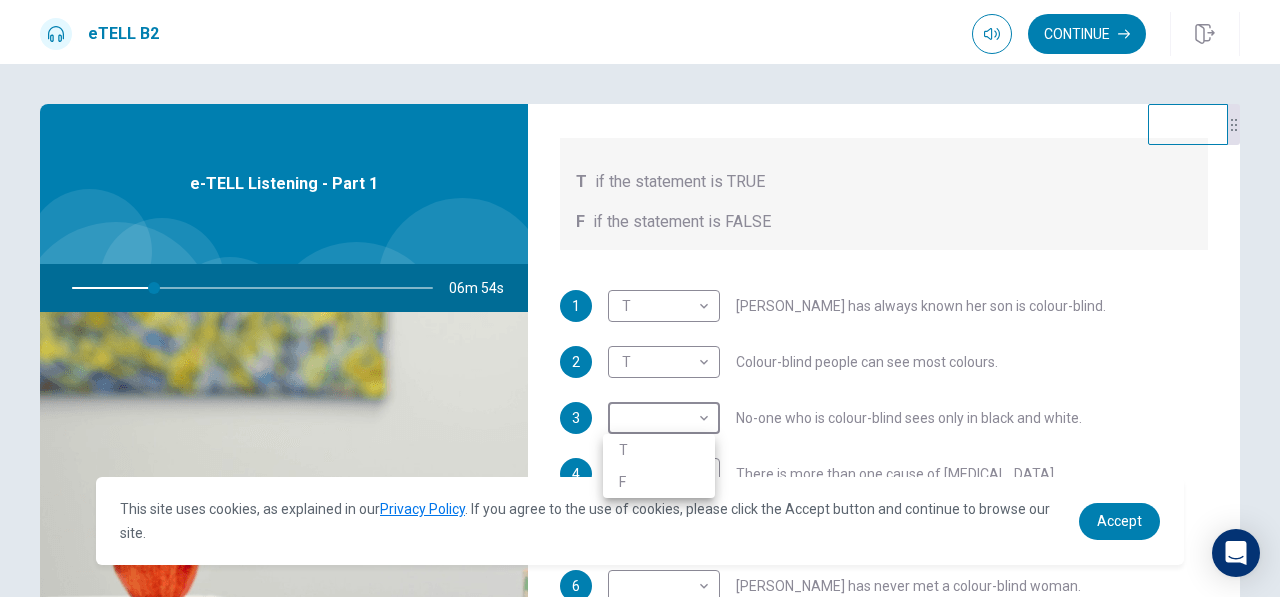 type on "**" 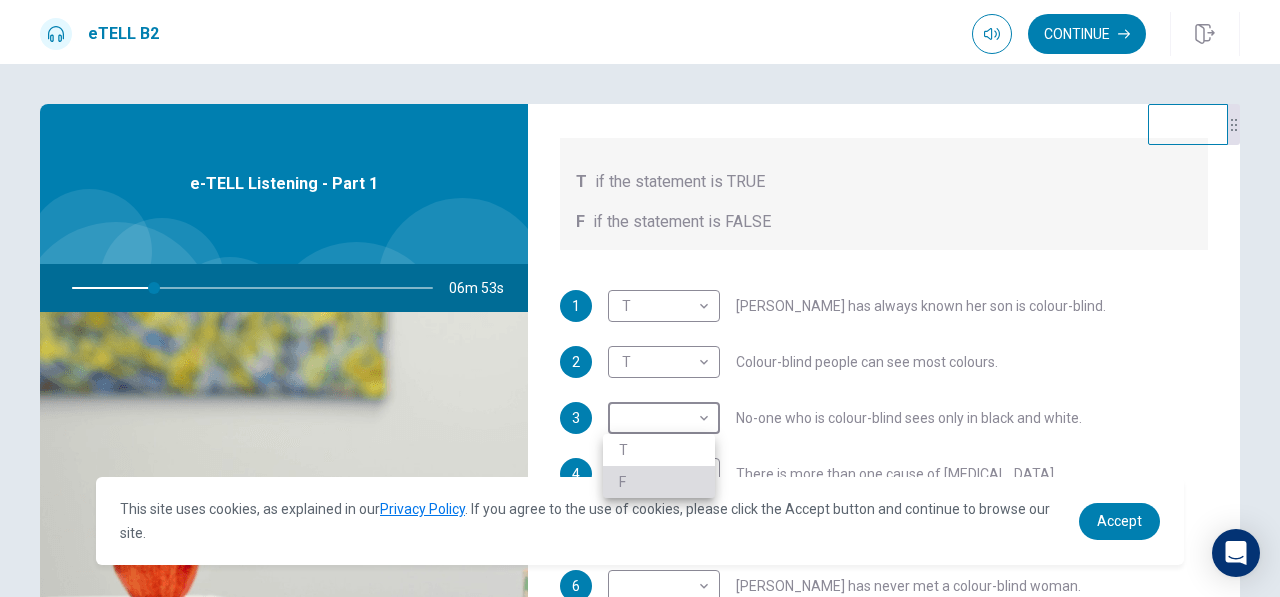 click on "F" at bounding box center (659, 482) 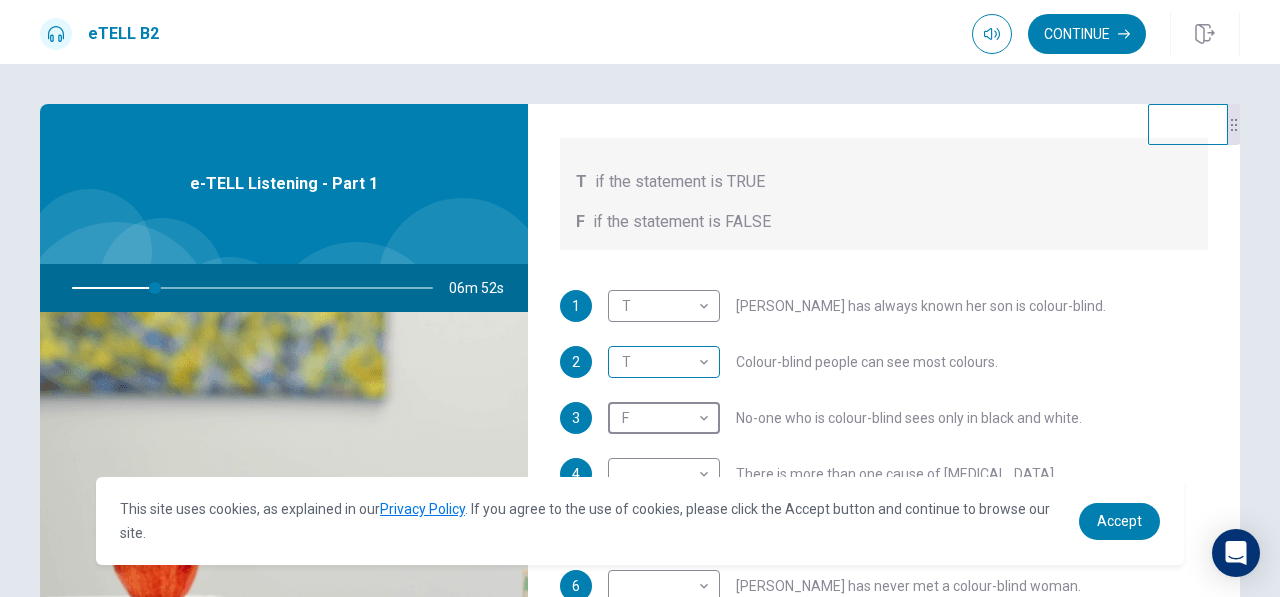 scroll, scrollTop: 353, scrollLeft: 0, axis: vertical 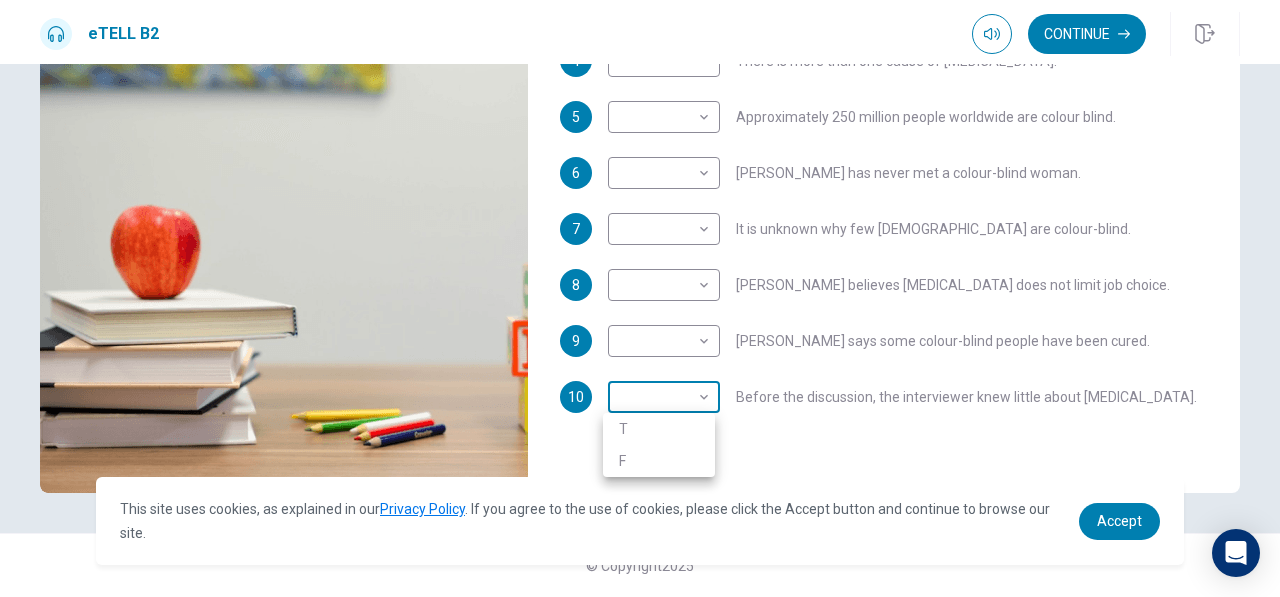 click on "This site uses cookies, as explained in our  Privacy Policy . If you agree to the use of cookies, please click the Accept button and continue to browse our site.   Privacy Policy Accept   eTELL B2 Continue Continue Question 1 For questions 1 – 10, mark each statement True (T) or False (F). You will hear Part One  TWICE.
You have one minute to read the questions for Part One.
Questions 1 - 10 T if the statement is TRUE F if the statement is FALSE 1 T * ​ [PERSON_NAME] has always known her son is colour-blind. 2 T * ​ Colour-blind people can see most colours. 3 F * ​ No-one who is colour-blind sees only in black and white. 4 ​ ​ There is more than one cause of [MEDICAL_DATA]. 5 ​ ​ Approximately 250 million people worldwide are colour blind. 6 ​ ​ [PERSON_NAME] has never met a colour-blind woman. 7 ​ ​ It is unknown why few [DEMOGRAPHIC_DATA] are colour-blind. 8 ​ ​ [PERSON_NAME] believes [MEDICAL_DATA] does not limit job  choice.  9 ​ ​ [PERSON_NAME] says some colour-blind people have been cured. 10" at bounding box center (640, 298) 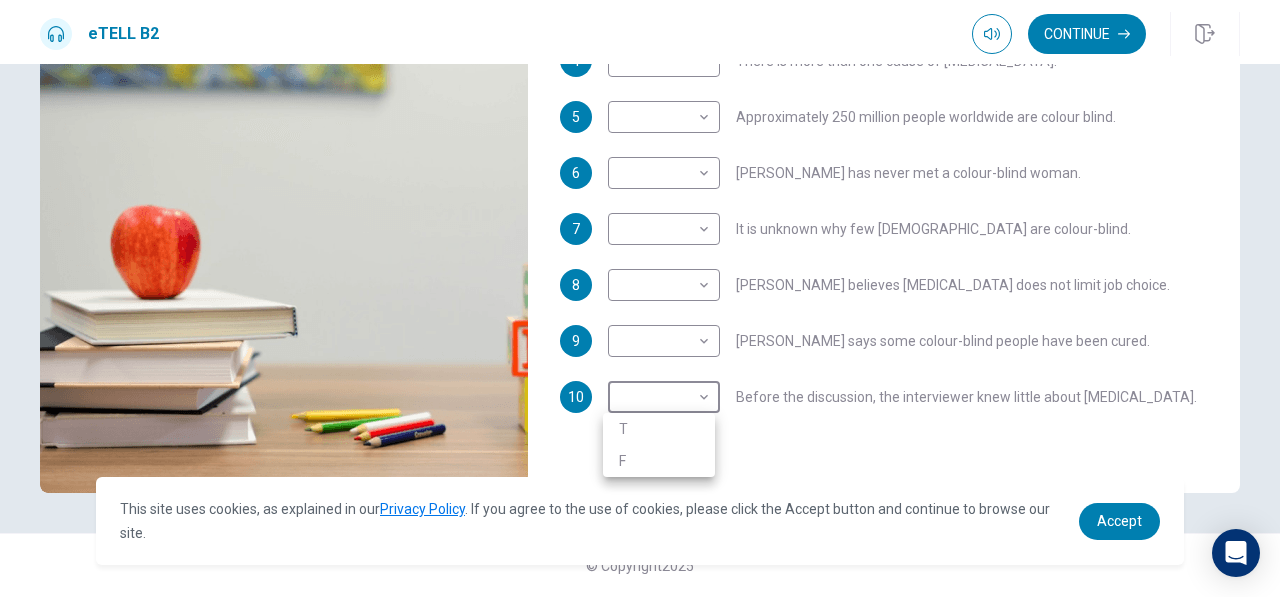 type on "**" 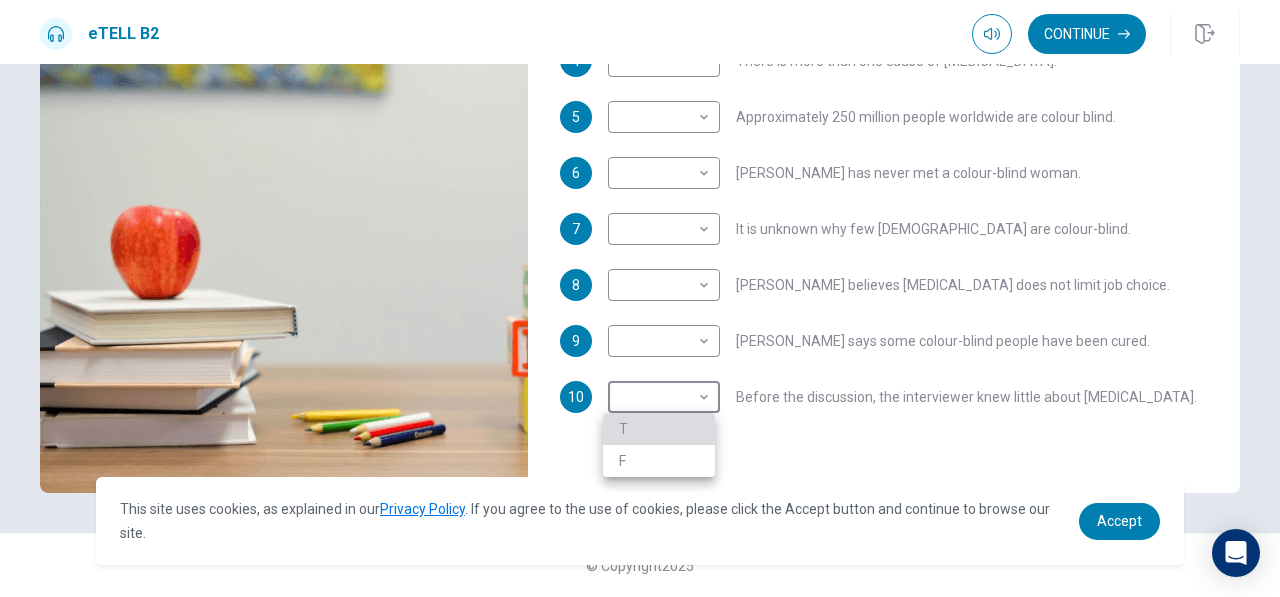 click on "T" at bounding box center [659, 429] 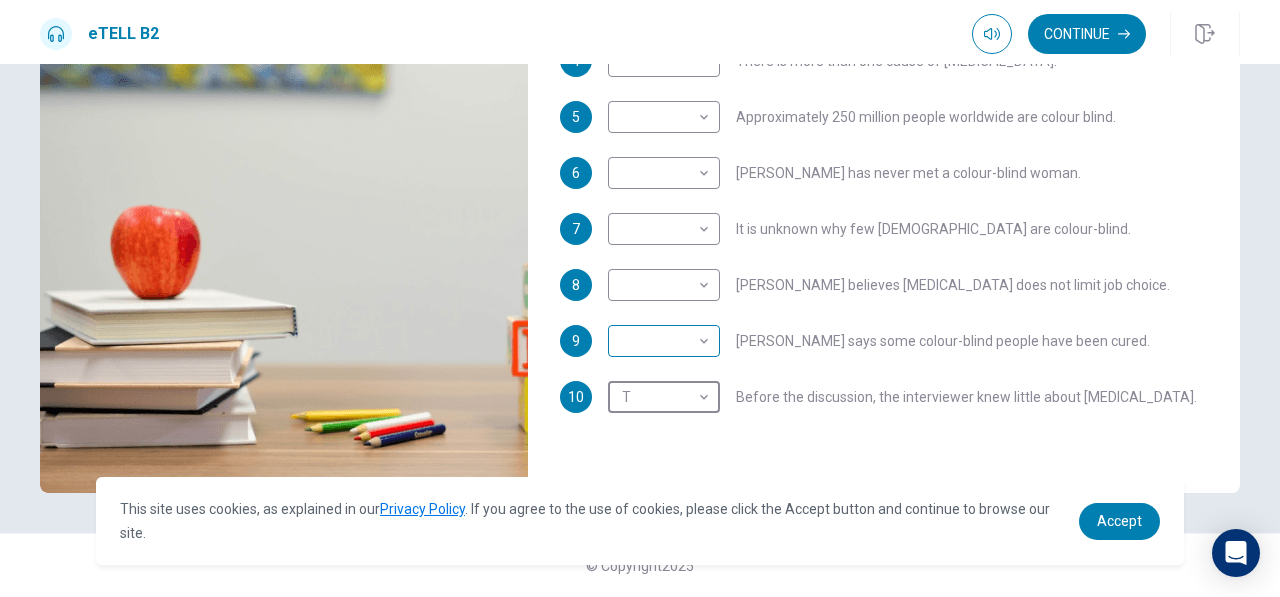 click on "This site uses cookies, as explained in our  Privacy Policy . If you agree to the use of cookies, please click the Accept button and continue to browse our site.   Privacy Policy Accept   eTELL B2 Continue Continue Question 1 For questions 1 – 10, mark each statement True (T) or False (F). You will hear Part One  TWICE.
You have one minute to read the questions for Part One.
Questions 1 - 10 T if the statement is TRUE F if the statement is FALSE 1 T * ​ [PERSON_NAME] has always known her son is colour-blind. 2 T * ​ Colour-blind people can see most colours. 3 F * ​ No-one who is colour-blind sees only in black and white. 4 ​ ​ There is more than one cause of [MEDICAL_DATA]. 5 ​ ​ Approximately 250 million people worldwide are colour blind. 6 ​ ​ [PERSON_NAME] has never met a colour-blind woman. 7 ​ ​ It is unknown why few [DEMOGRAPHIC_DATA] are colour-blind. 8 ​ ​ [PERSON_NAME] believes [MEDICAL_DATA] does not limit job  choice.  9 ​ ​ [PERSON_NAME] says some colour-blind people have been cured. 10 T" at bounding box center [640, 298] 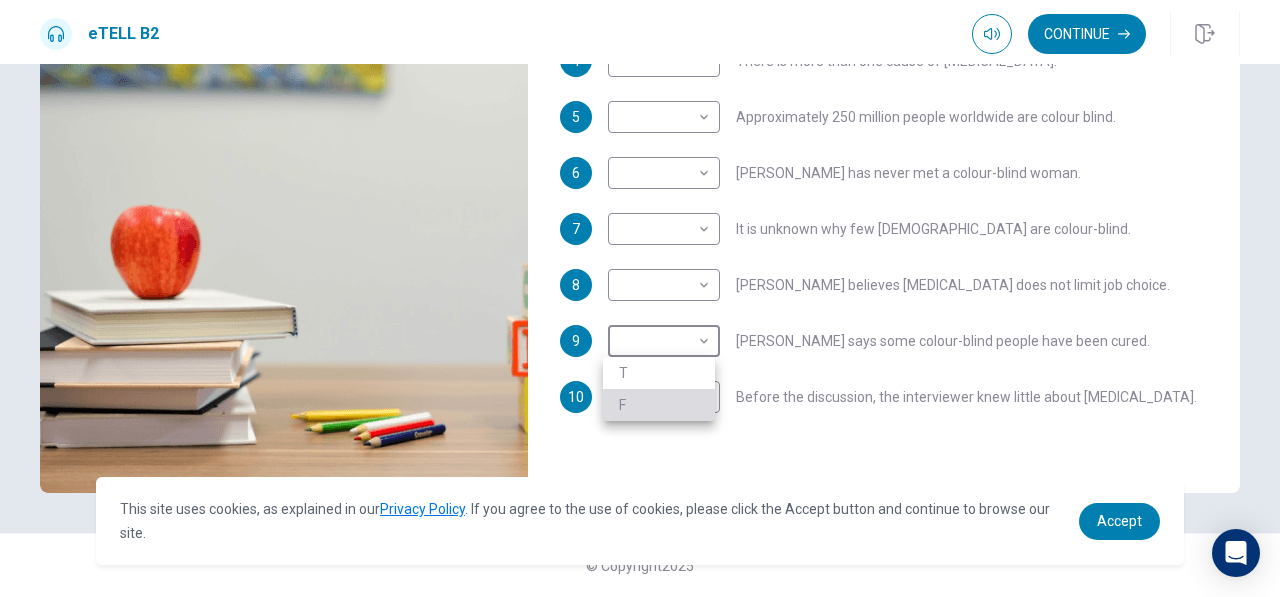 type on "**" 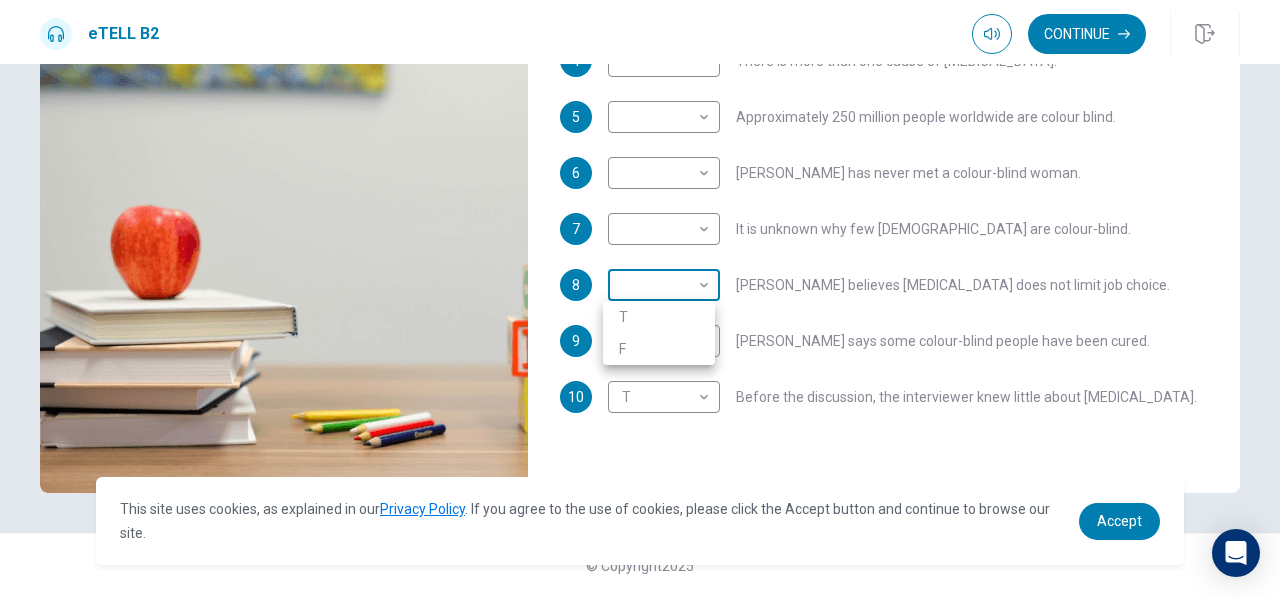 click on "This site uses cookies, as explained in our  Privacy Policy . If you agree to the use of cookies, please click the Accept button and continue to browse our site.   Privacy Policy Accept   eTELL B2 Continue Continue Question 1 For questions 1 – 10, mark each statement True (T) or False (F). You will hear Part One  TWICE.
You have one minute to read the questions for Part One.
Questions 1 - 10 T if the statement is TRUE F if the statement is FALSE 1 T * ​ [PERSON_NAME] has always known her son is colour-blind. 2 T * ​ Colour-blind people can see most colours. 3 F * ​ No-one who is colour-blind sees only in black and white. 4 ​ ​ There is more than one cause of [MEDICAL_DATA]. 5 ​ ​ Approximately 250 million people worldwide are colour blind. 6 ​ ​ [PERSON_NAME] has never met a colour-blind woman. 7 ​ ​ It is unknown why few [DEMOGRAPHIC_DATA] are colour-blind. 8 ​ ​ [PERSON_NAME] believes [MEDICAL_DATA] does not limit job  choice.  9 F * ​ [PERSON_NAME] says some colour-blind people have been cured. 10 T" at bounding box center [640, 298] 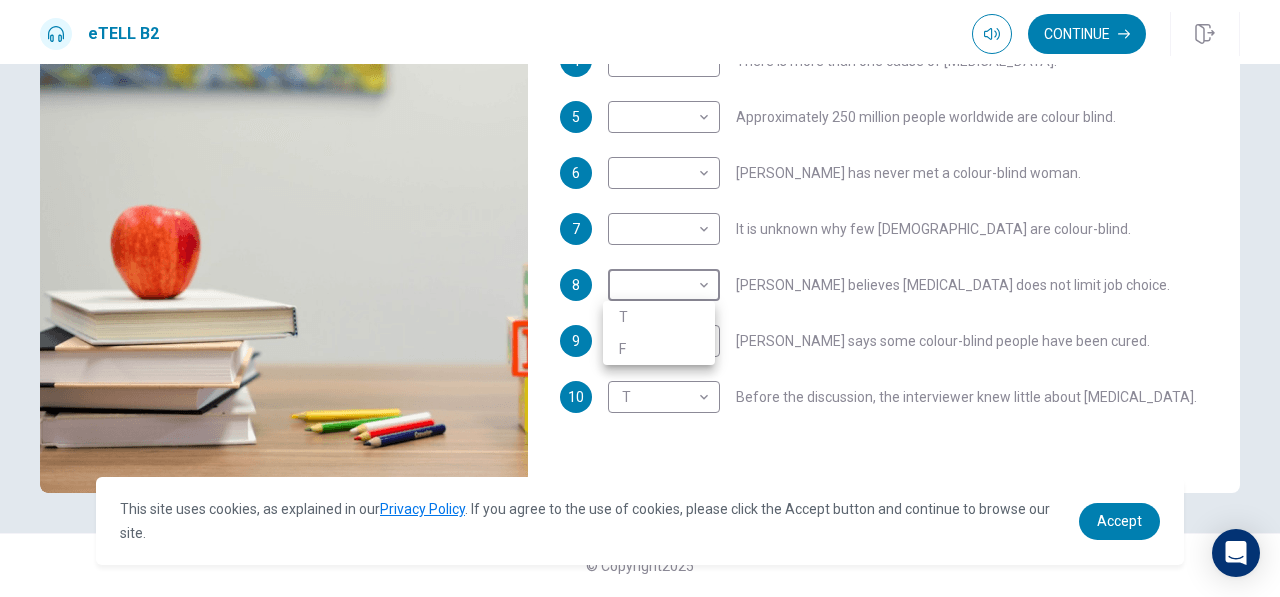 type on "**" 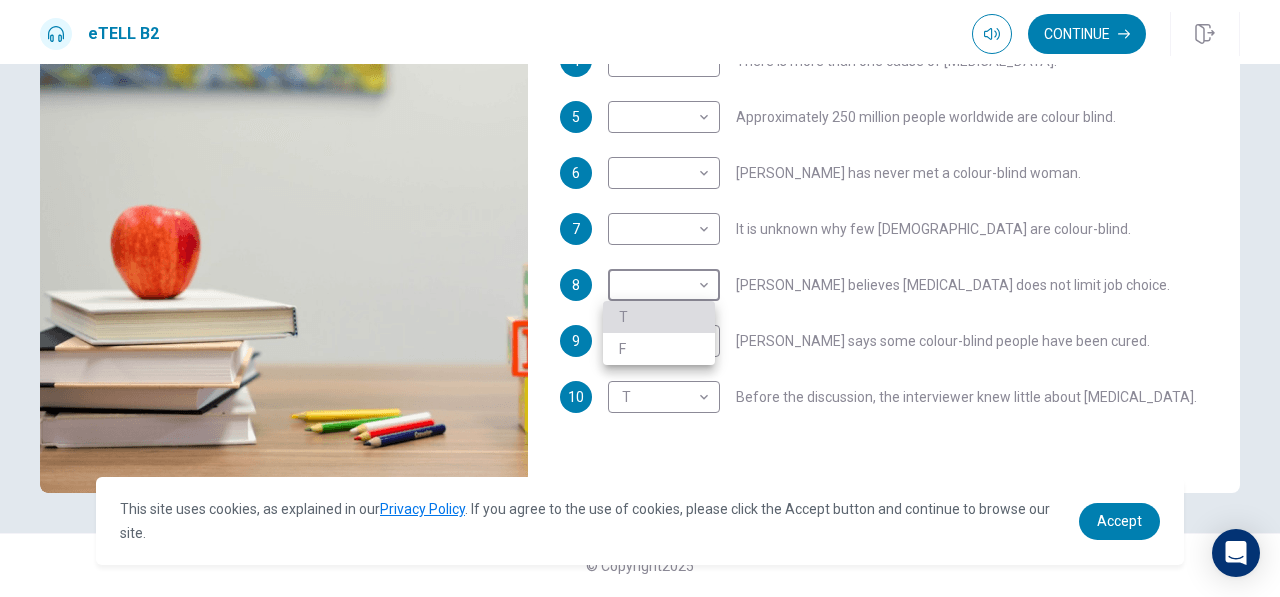 click on "T" at bounding box center (659, 317) 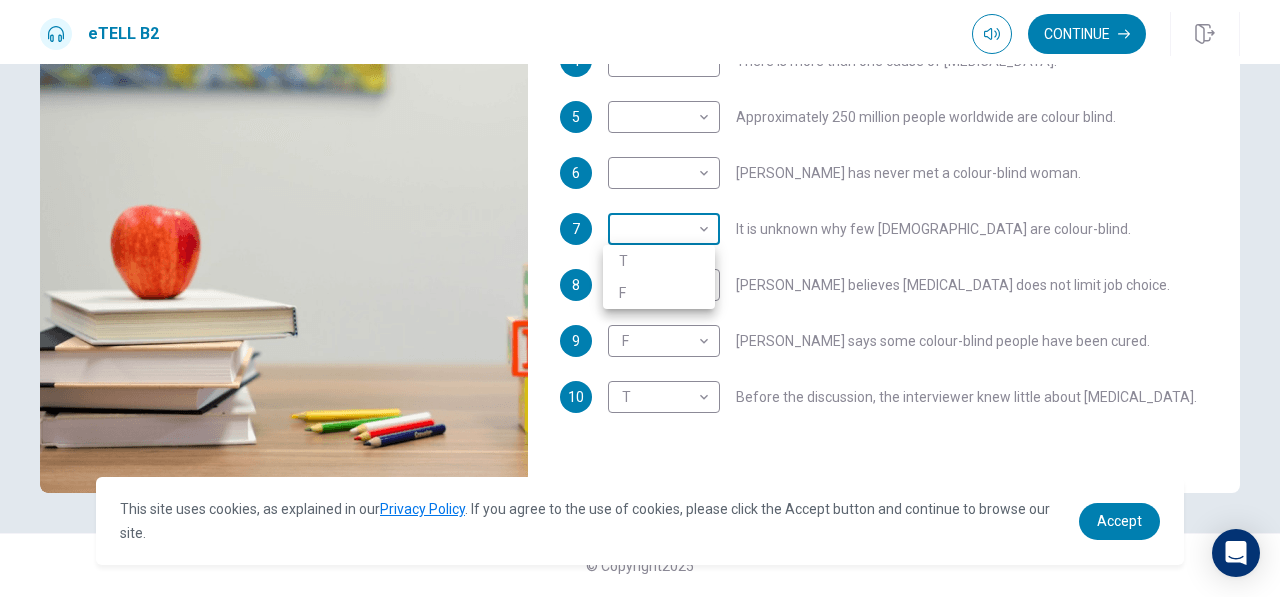 click on "This site uses cookies, as explained in our  Privacy Policy . If you agree to the use of cookies, please click the Accept button and continue to browse our site.   Privacy Policy Accept   eTELL B2 Continue Continue Question 1 For questions 1 – 10, mark each statement True (T) or False (F). You will hear Part One  TWICE.
You have one minute to read the questions for Part One.
Questions 1 - 10 T if the statement is TRUE F if the statement is FALSE 1 T * ​ [PERSON_NAME] has always known her son is colour-blind. 2 T * ​ Colour-blind people can see most colours. 3 F * ​ No-one who is colour-blind sees only in black and white. 4 ​ ​ There is more than one cause of [MEDICAL_DATA]. 5 ​ ​ Approximately 250 million people worldwide are colour blind. 6 ​ ​ [PERSON_NAME] has never met a colour-blind woman. 7 ​ ​ It is unknown why few [DEMOGRAPHIC_DATA] are colour-blind. 8 T * ​ [PERSON_NAME] believes [MEDICAL_DATA] does not limit job  choice.  9 F * ​ [PERSON_NAME] says some colour-blind people have been cured. 10 T" at bounding box center [640, 298] 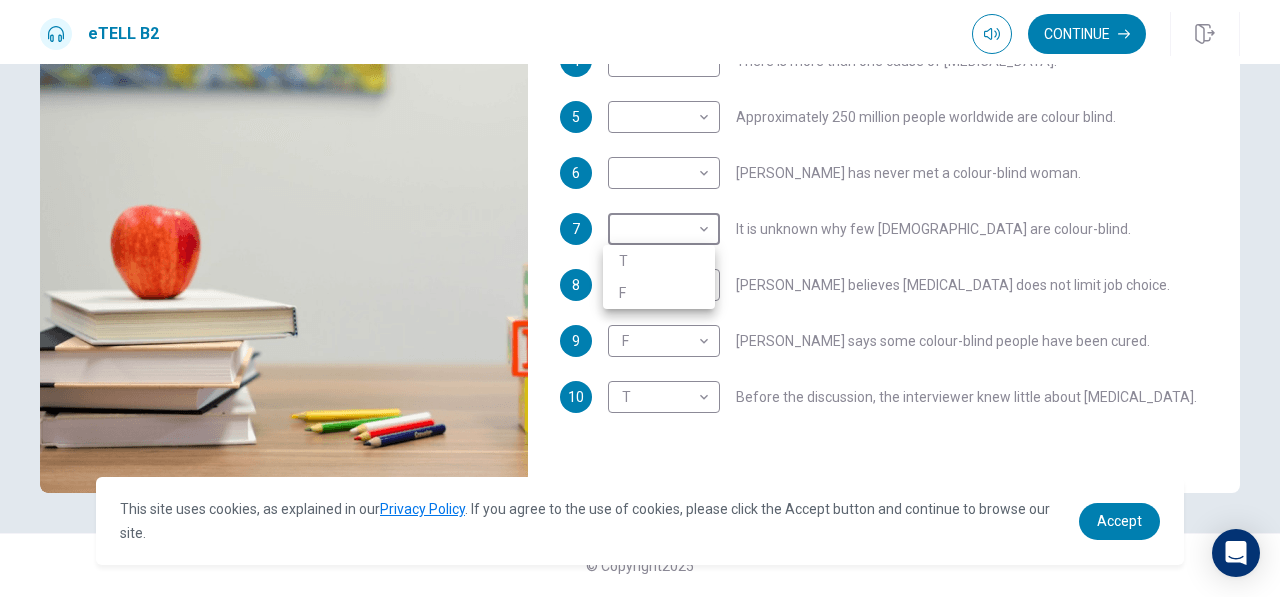 type on "**" 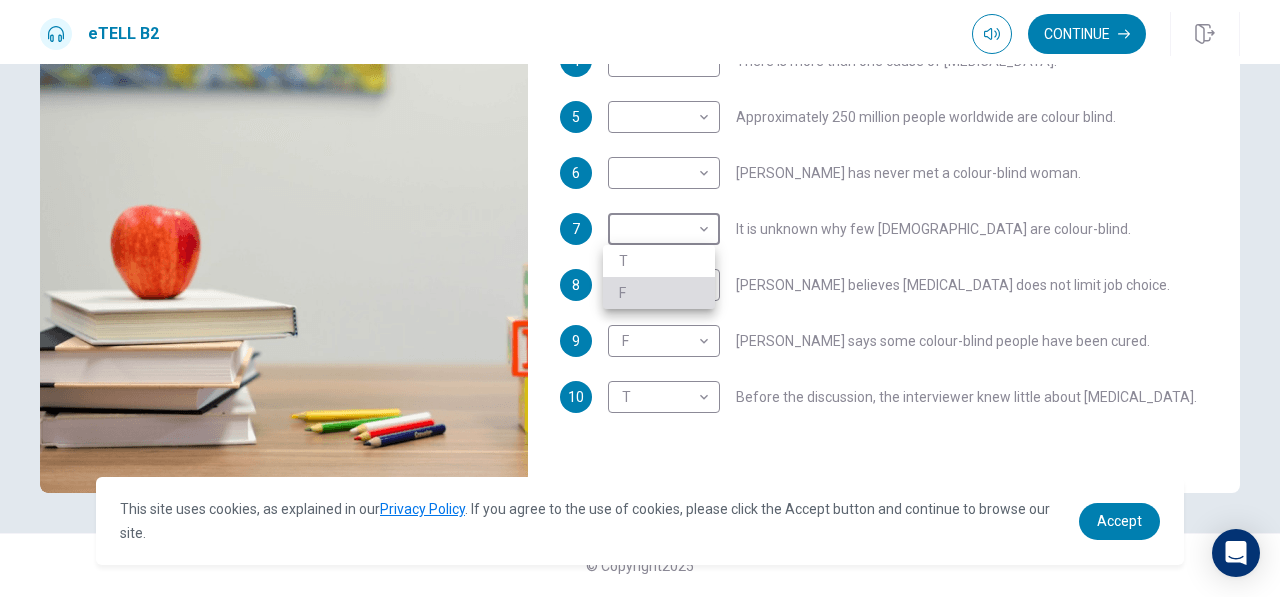 click on "F" at bounding box center (659, 293) 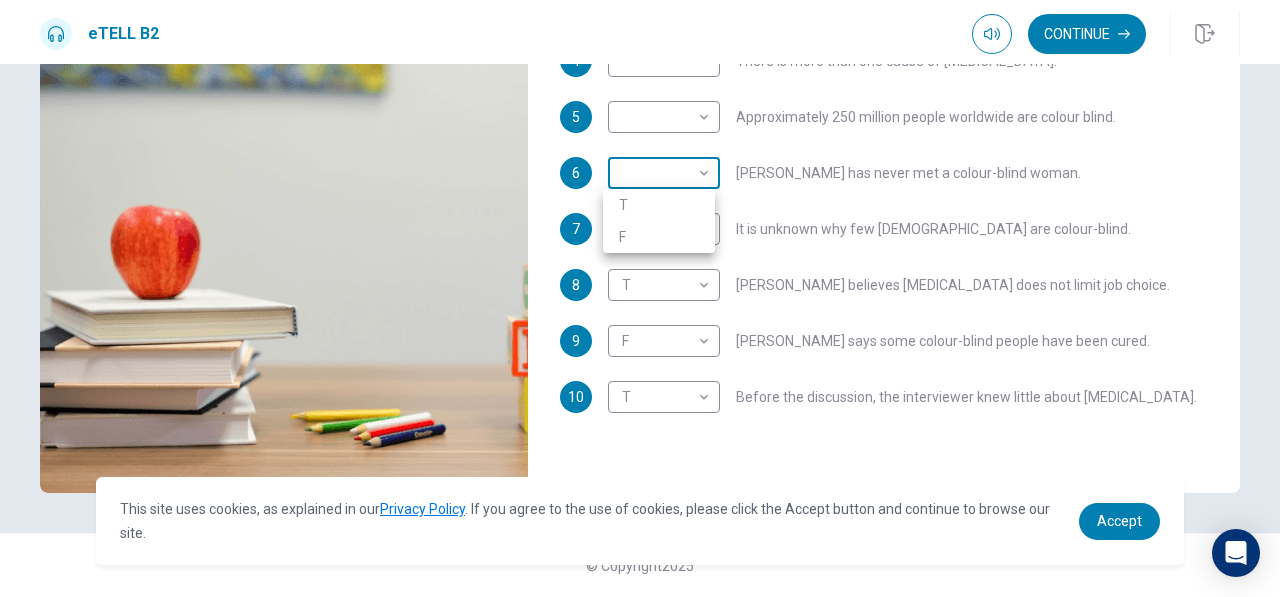 click on "This site uses cookies, as explained in our  Privacy Policy . If you agree to the use of cookies, please click the Accept button and continue to browse our site.   Privacy Policy Accept   eTELL B2 Continue Continue Question 1 For questions 1 – 10, mark each statement True (T) or False (F). You will hear Part One  TWICE.
You have one minute to read the questions for Part One.
Questions 1 - 10 T if the statement is TRUE F if the statement is FALSE 1 T * ​ [PERSON_NAME] has always known her son is colour-blind. 2 T * ​ Colour-blind people can see most colours. 3 F * ​ No-one who is colour-blind sees only in black and white. 4 ​ ​ There is more than one cause of [MEDICAL_DATA]. 5 ​ ​ Approximately 250 million people worldwide are colour blind. 6 ​ ​ [PERSON_NAME] has never met a colour-blind woman. 7 F * ​ It is unknown why few [DEMOGRAPHIC_DATA] are colour-blind. 8 T * ​ [PERSON_NAME] believes [MEDICAL_DATA] does not limit job  choice.  9 F * ​ [PERSON_NAME] says some colour-blind people have been cured. 10 T" at bounding box center (640, 298) 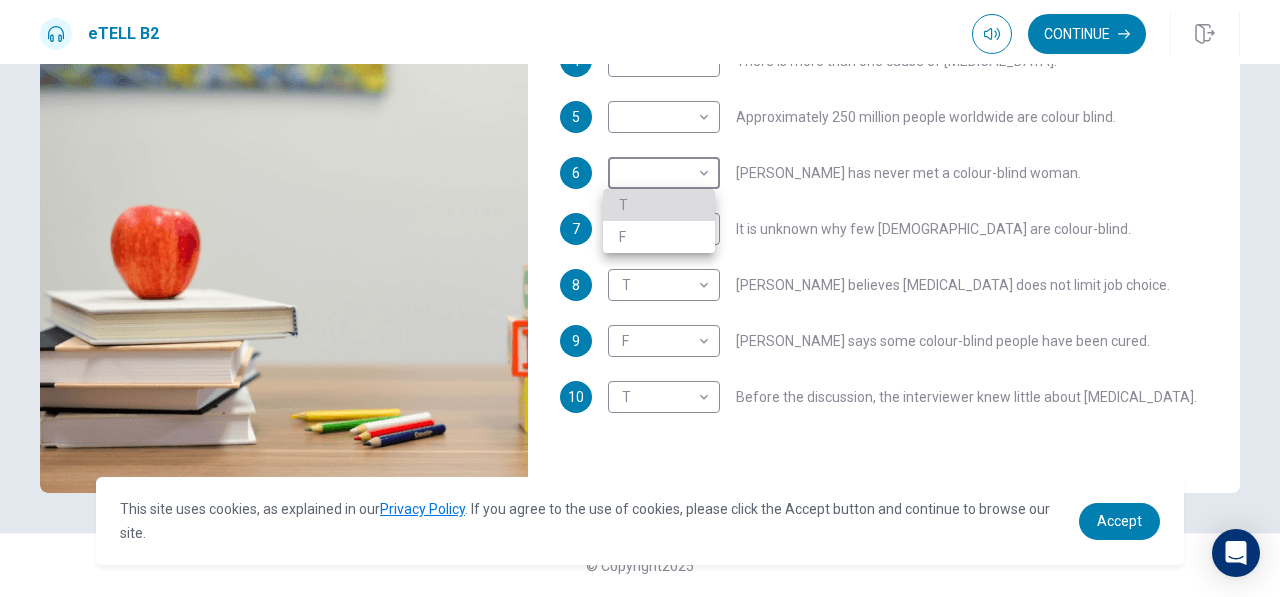click on "T" at bounding box center (659, 205) 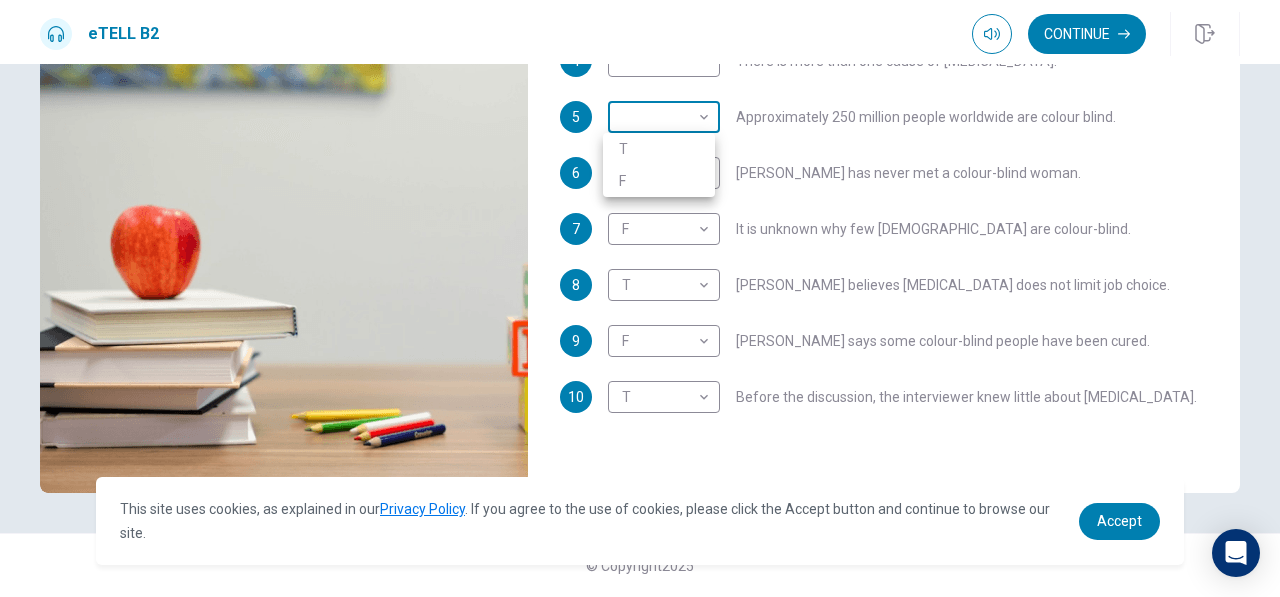 click on "This site uses cookies, as explained in our  Privacy Policy . If you agree to the use of cookies, please click the Accept button and continue to browse our site.   Privacy Policy Accept   eTELL B2 Continue Continue Question 1 For questions 1 – 10, mark each statement True (T) or False (F). You will hear Part One  TWICE.
You have one minute to read the questions for Part One.
Questions 1 - 10 T if the statement is TRUE F if the statement is FALSE 1 T * ​ [PERSON_NAME] has always known her son is colour-blind. 2 T * ​ Colour-blind people can see most colours. 3 F * ​ No-one who is colour-blind sees only in black and white. 4 ​ ​ There is more than one cause of [MEDICAL_DATA]. 5 ​ ​ Approximately 250 million people worldwide are colour blind. 6 T * ​ [PERSON_NAME] has never met a colour-blind woman. 7 F * ​ It is unknown why few [DEMOGRAPHIC_DATA] are colour-blind. 8 T * ​ [PERSON_NAME] believes [MEDICAL_DATA] does not limit job  choice.  9 F * ​ [PERSON_NAME] says some colour-blind people have been cured. 10 T" at bounding box center [640, 298] 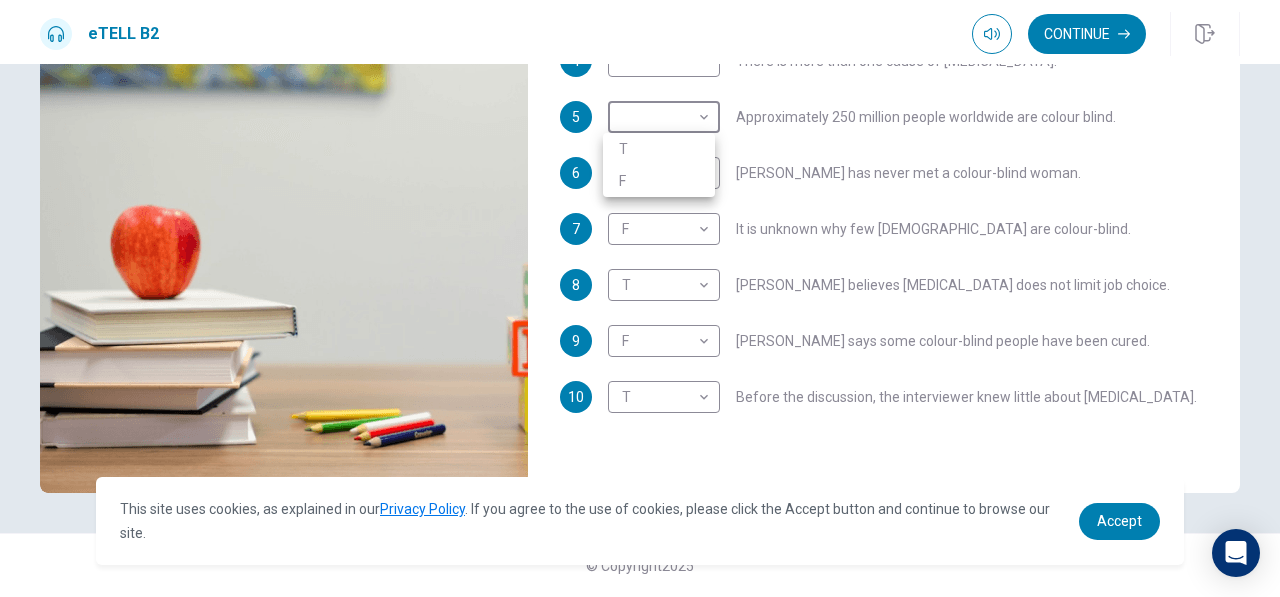type on "**" 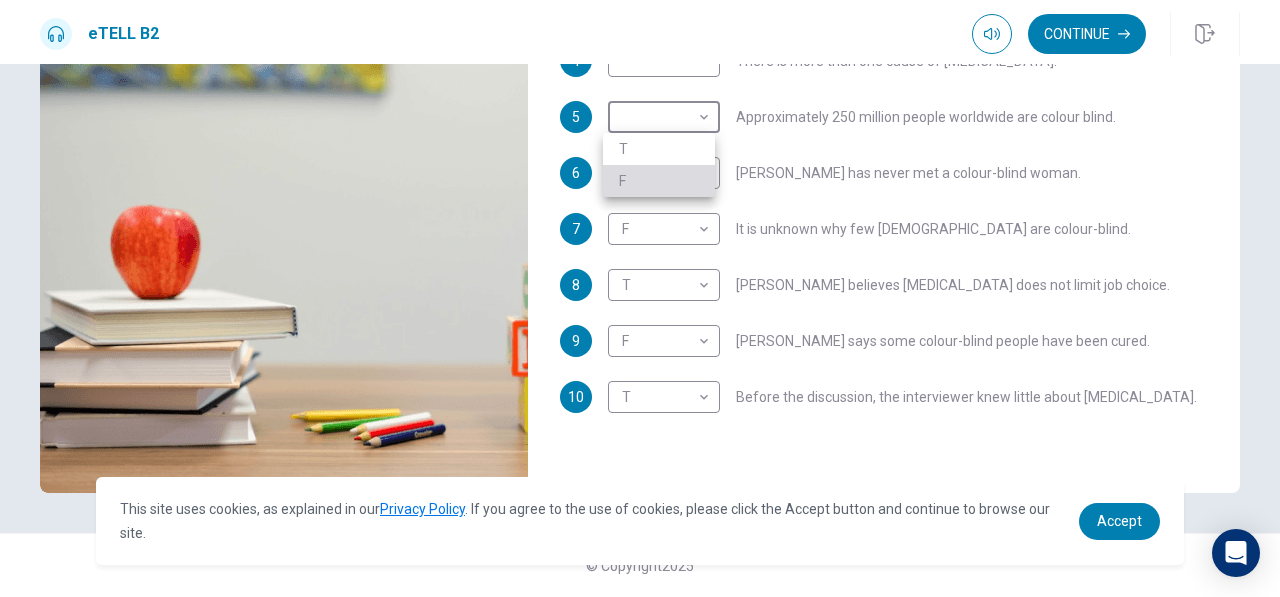 click on "F" at bounding box center [659, 181] 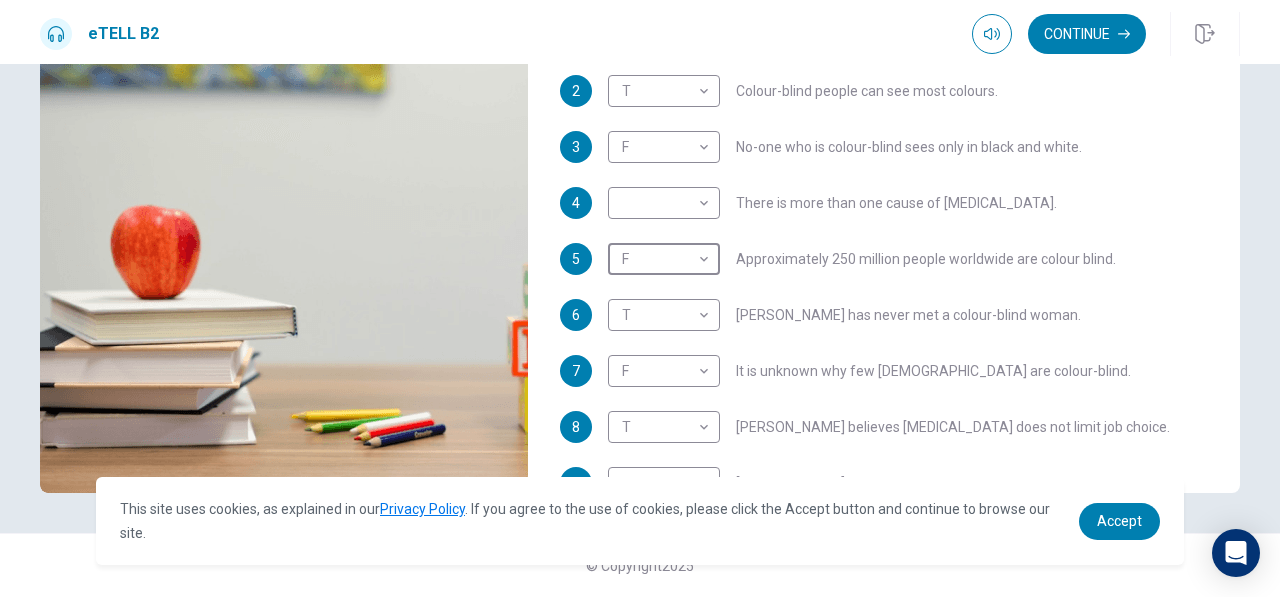 scroll, scrollTop: 210, scrollLeft: 0, axis: vertical 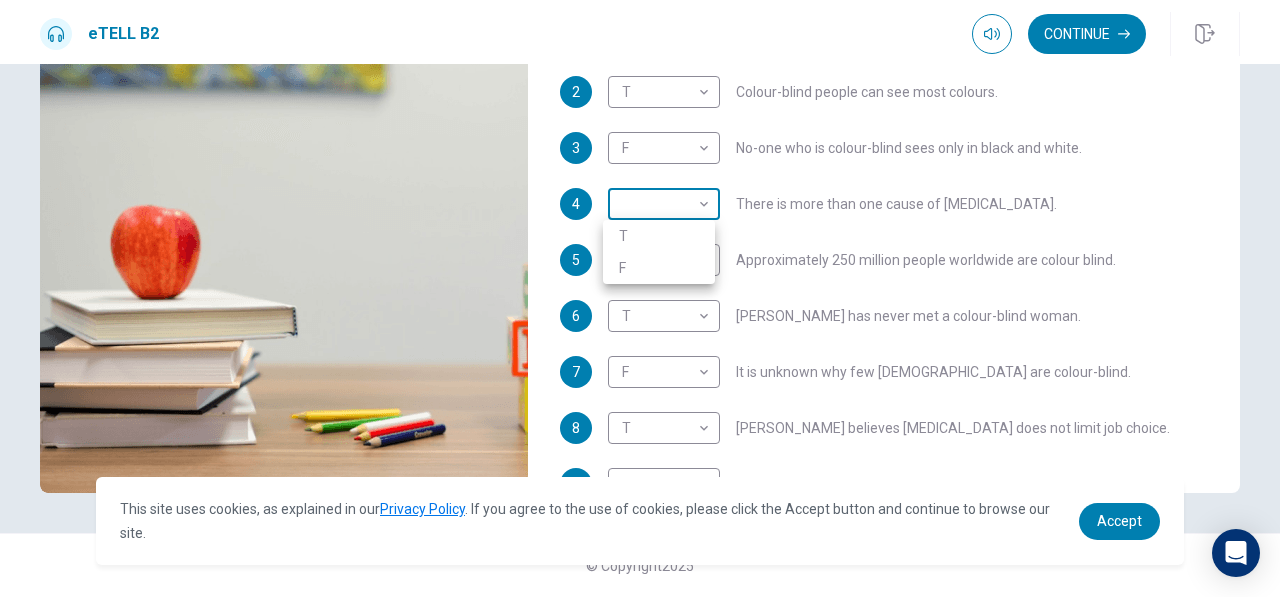 click on "This site uses cookies, as explained in our  Privacy Policy . If you agree to the use of cookies, please click the Accept button and continue to browse our site.   Privacy Policy Accept   eTELL B2 Continue Continue Question 1 For questions 1 – 10, mark each statement True (T) or False (F). You will hear Part One  TWICE.
You have one minute to read the questions for Part One.
Questions 1 - 10 T if the statement is TRUE F if the statement is FALSE 1 T * ​ [PERSON_NAME] has always known her son is colour-blind. 2 T * ​ Colour-blind people can see most colours. 3 F * ​ No-one who is colour-blind sees only in black and white. 4 ​ ​ There is more than one cause of [MEDICAL_DATA]. 5 F * ​ Approximately 250 million people worldwide are colour blind. 6 T * ​ [PERSON_NAME] has never met a colour-blind woman. 7 F * ​ It is unknown why few [DEMOGRAPHIC_DATA] are colour-blind. 8 T * ​ [PERSON_NAME] believes [MEDICAL_DATA] does not limit job  choice.  9 F * ​ [PERSON_NAME] says some colour-blind people have been cured. 10 T" at bounding box center (640, 298) 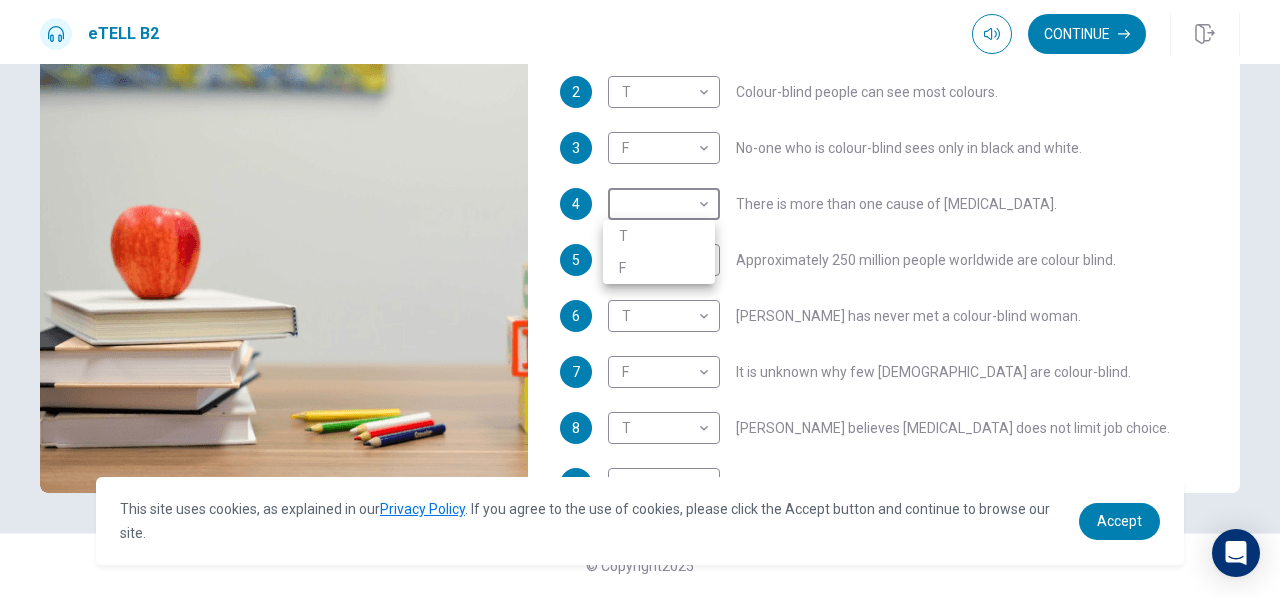 type on "**" 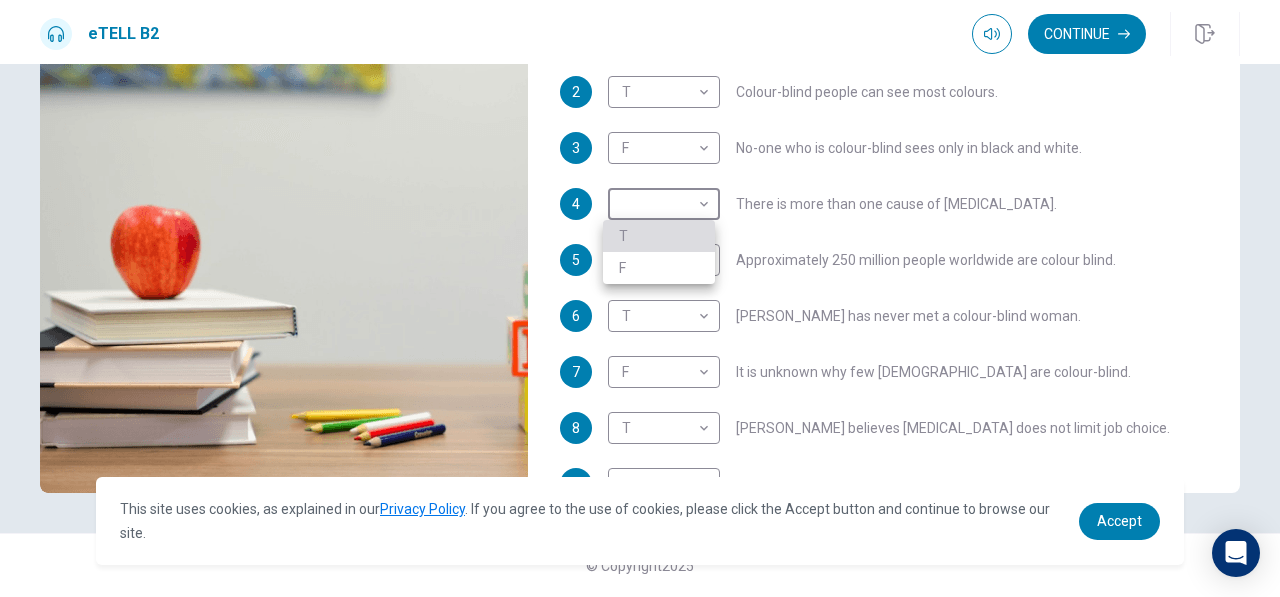 click on "T" at bounding box center (659, 236) 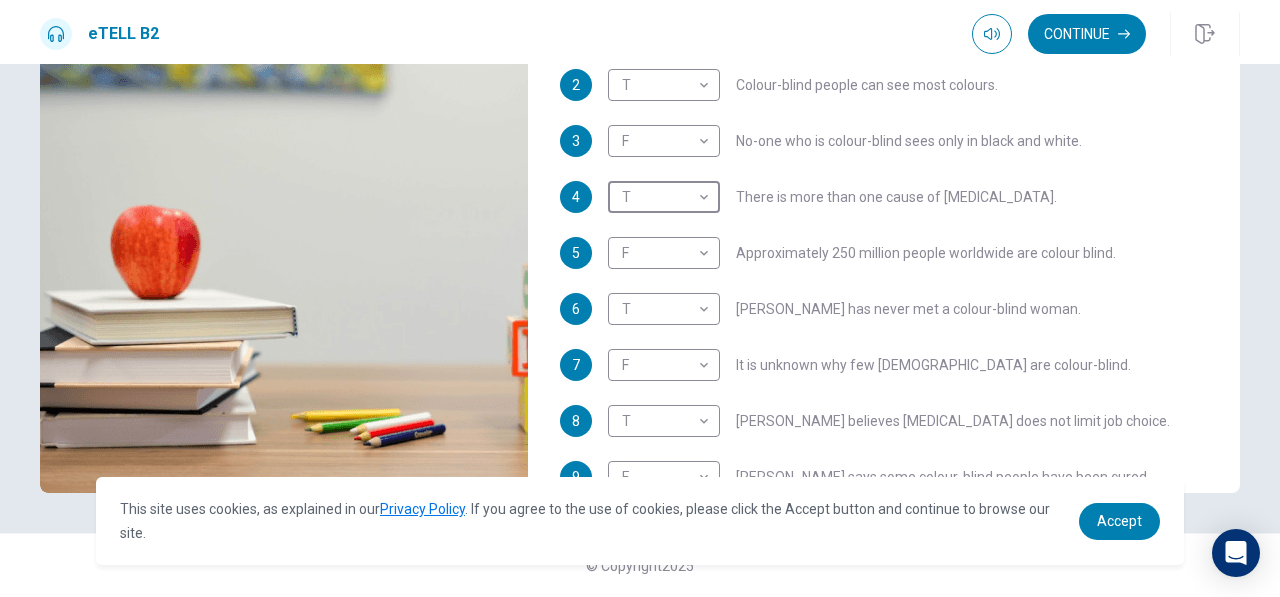 scroll, scrollTop: 221, scrollLeft: 0, axis: vertical 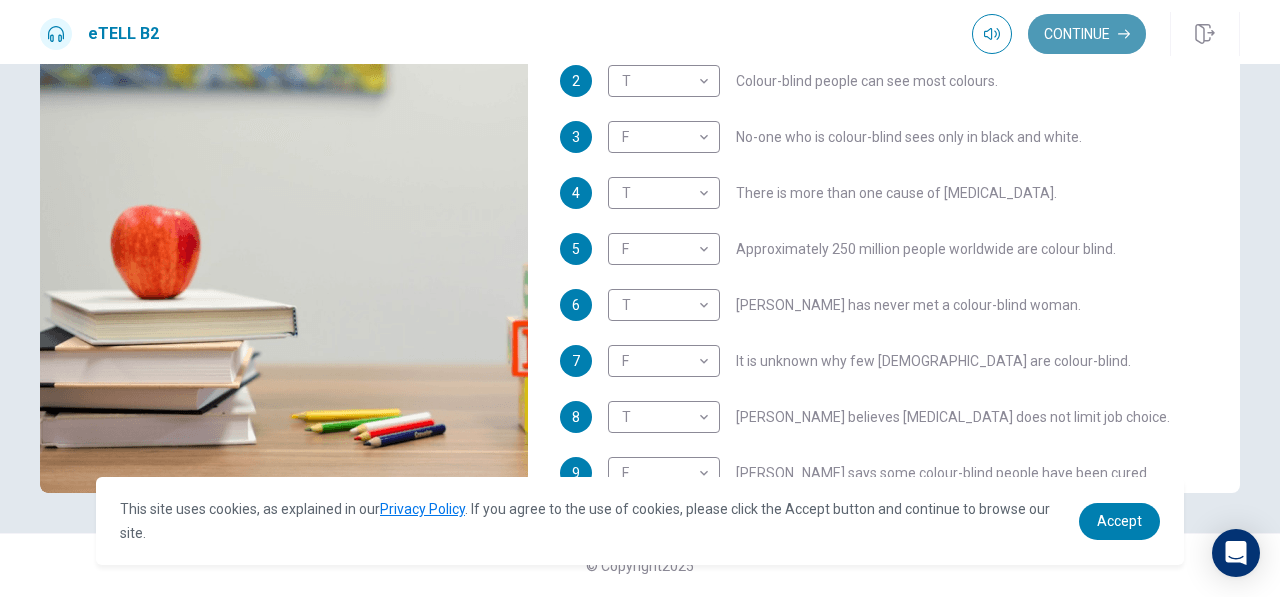 click on "Continue" at bounding box center [1087, 34] 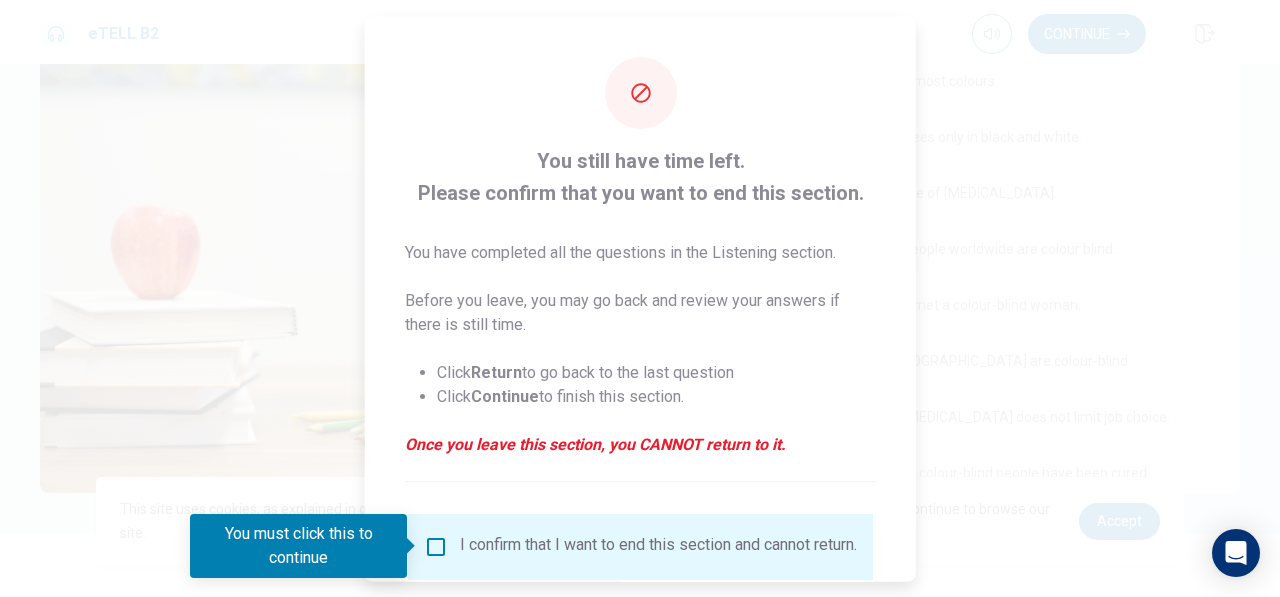 click on "Once you leave this section, you CANNOT return to it." at bounding box center [640, 444] 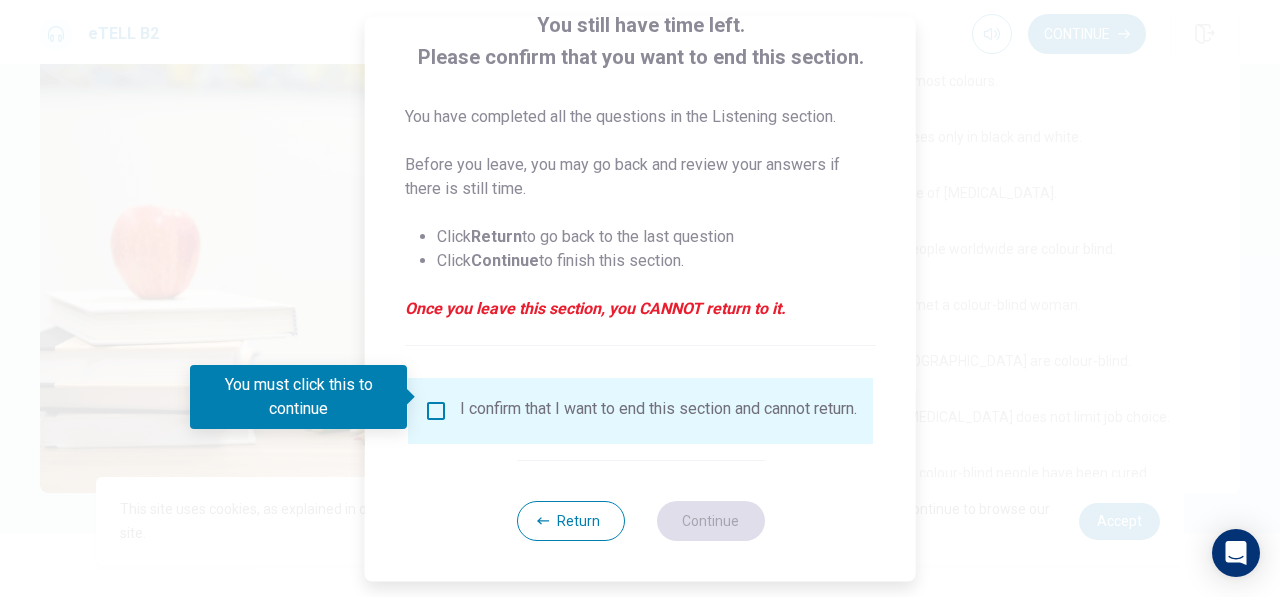 scroll, scrollTop: 149, scrollLeft: 0, axis: vertical 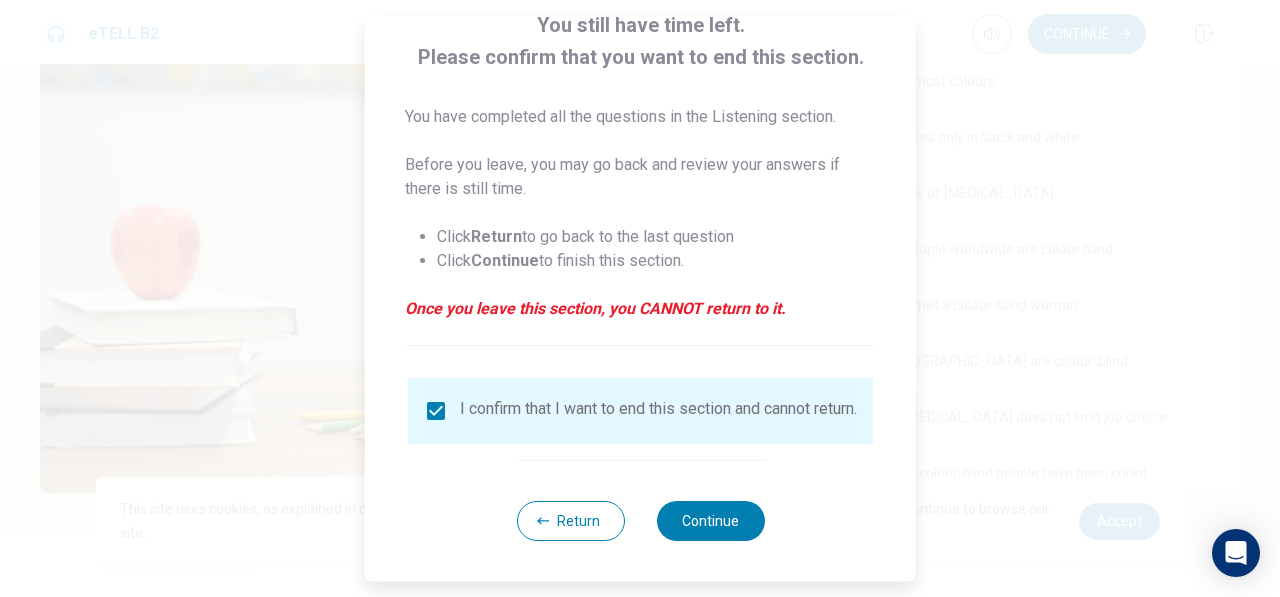 click on "You still have time left.   Please confirm that you want to end this section. You have completed all the questions in the Listening section. Before you leave, you may go back and review your answers if there is still time. Click  Return  to go back to the last question Click  Continue  to finish this section. Once you leave this section, you CANNOT return to it. I confirm that I want to end this section and cannot return. Return Continue" at bounding box center [640, 231] 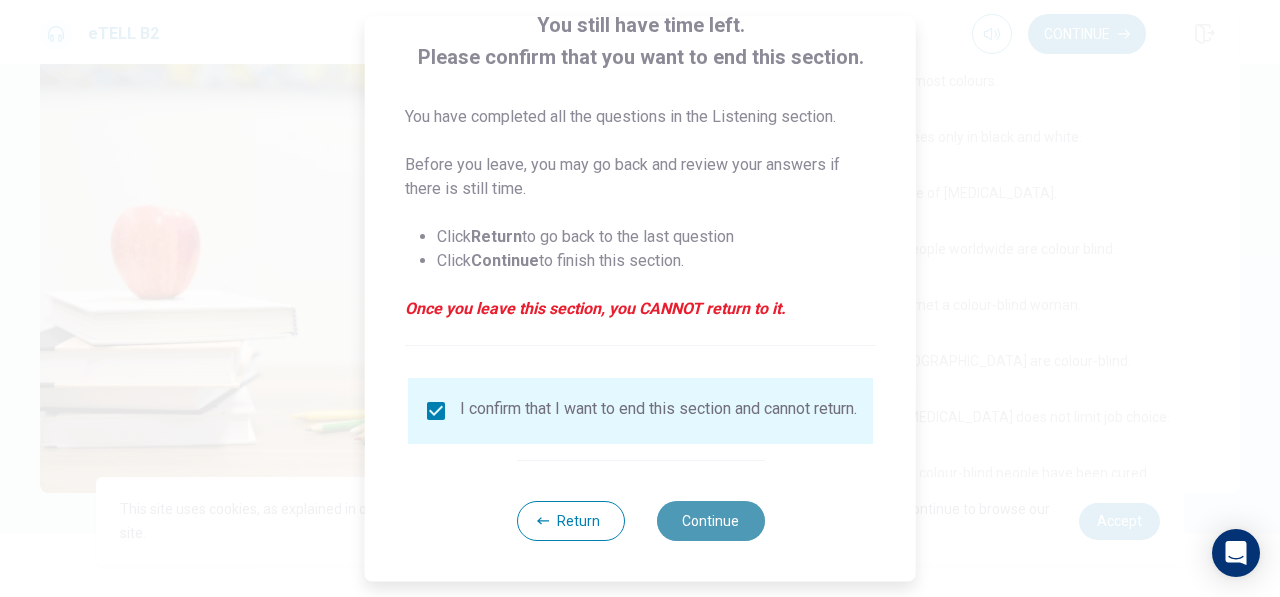 click on "Continue" at bounding box center (710, 521) 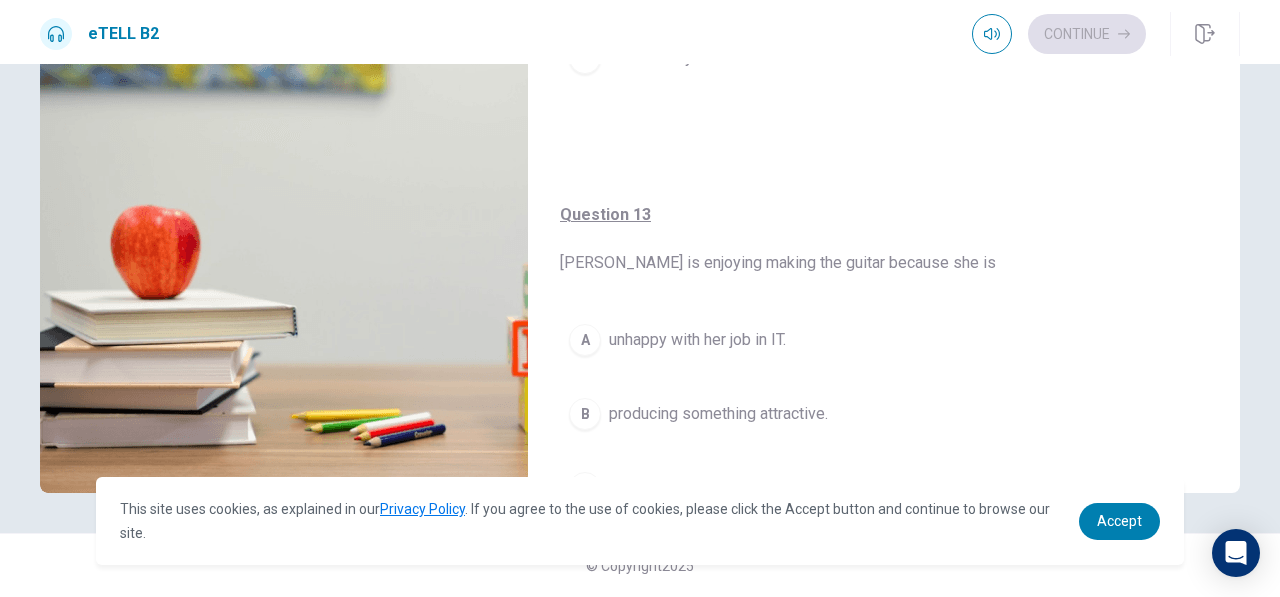 scroll, scrollTop: 621, scrollLeft: 0, axis: vertical 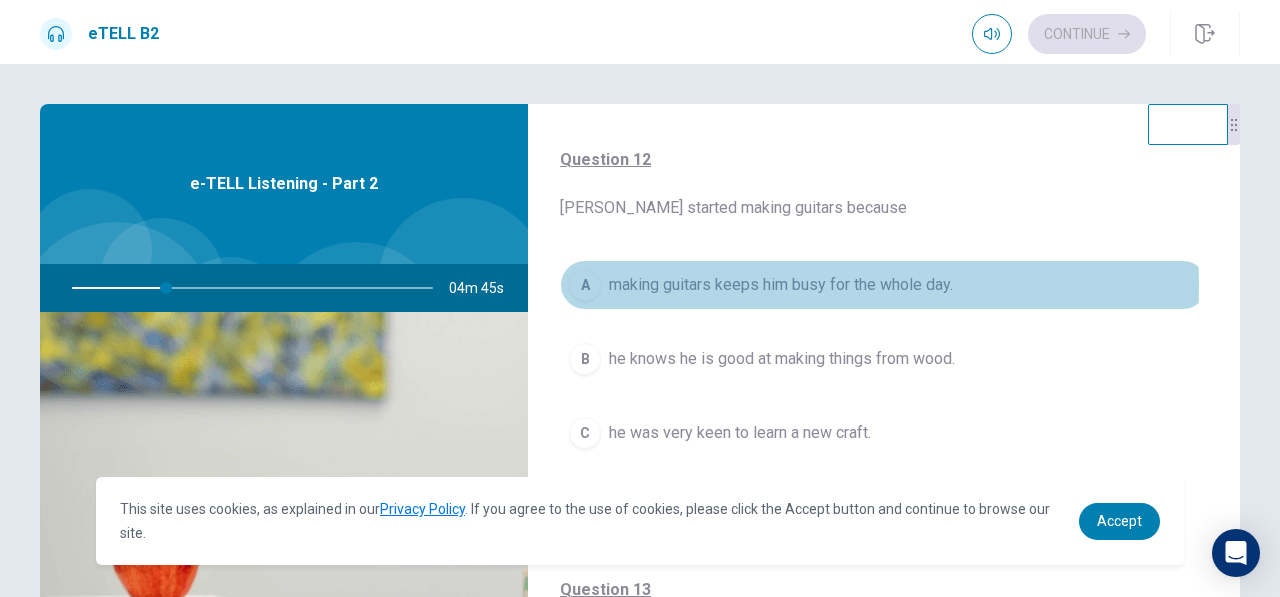 click on "making guitars keeps him busy for the whole day." at bounding box center (781, 285) 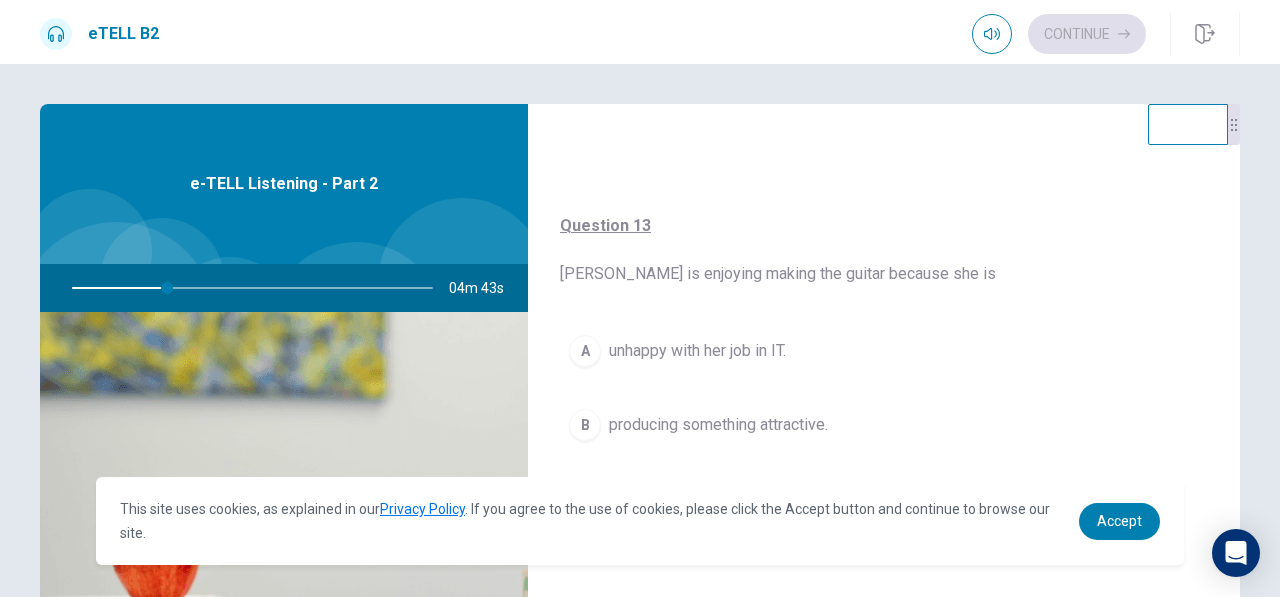 scroll, scrollTop: 911, scrollLeft: 0, axis: vertical 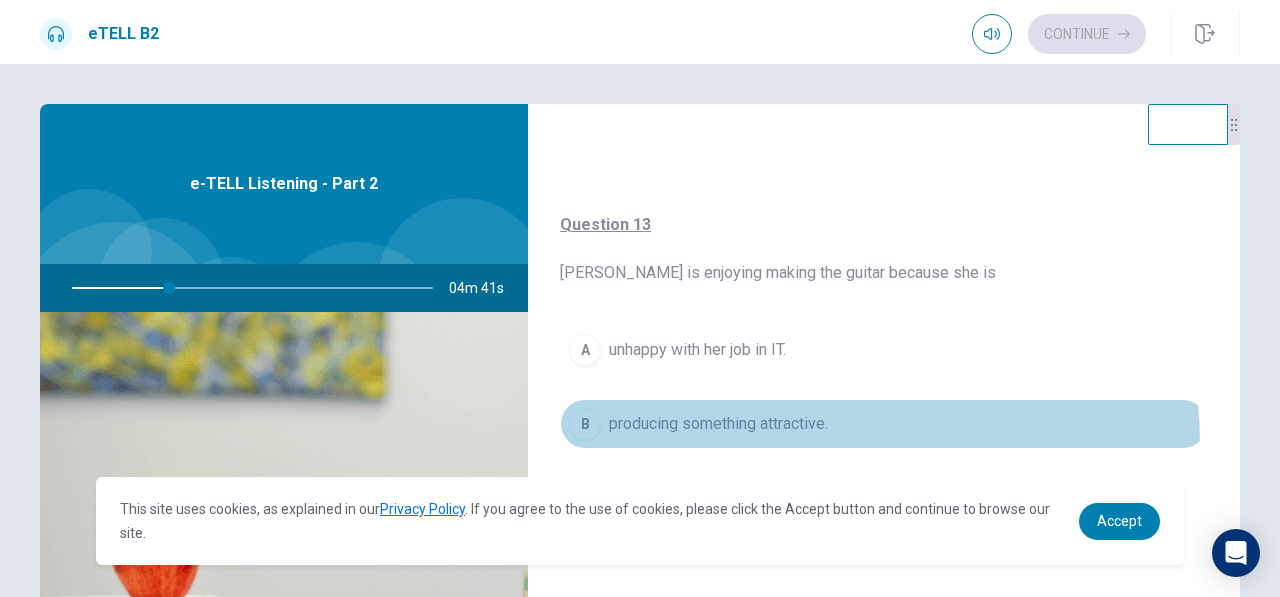 click on "B producing something attractive." at bounding box center [884, 424] 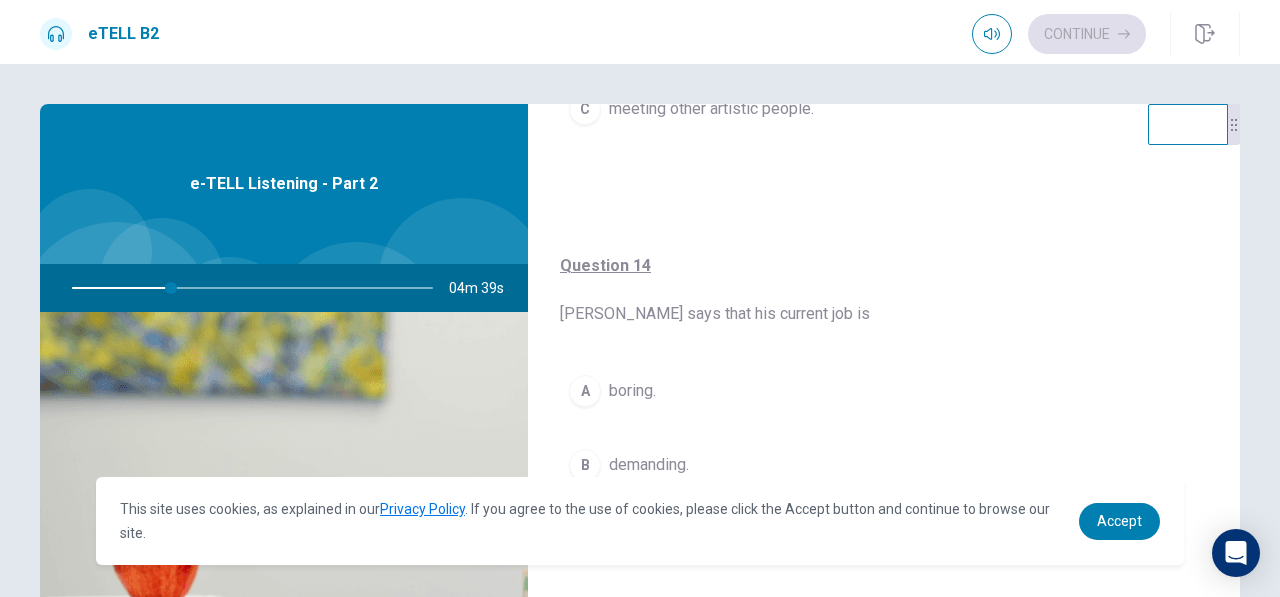 scroll, scrollTop: 1301, scrollLeft: 0, axis: vertical 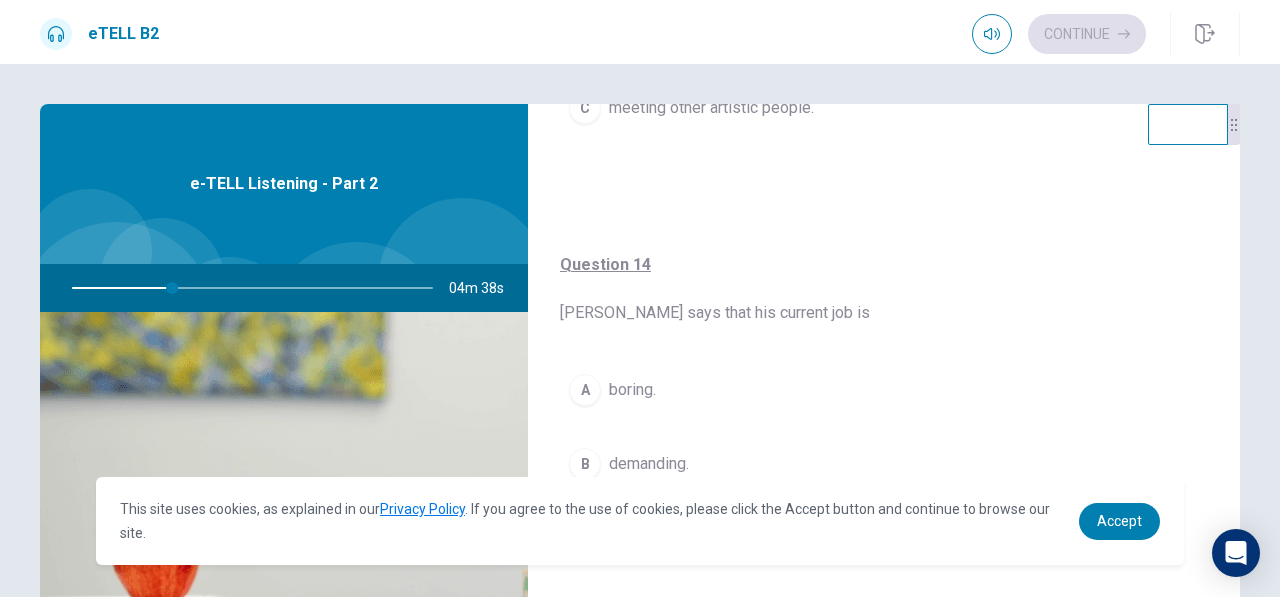 click on "Question 14 [PERSON_NAME] says that his current job is A boring. B demanding. C exciting." at bounding box center [884, 428] 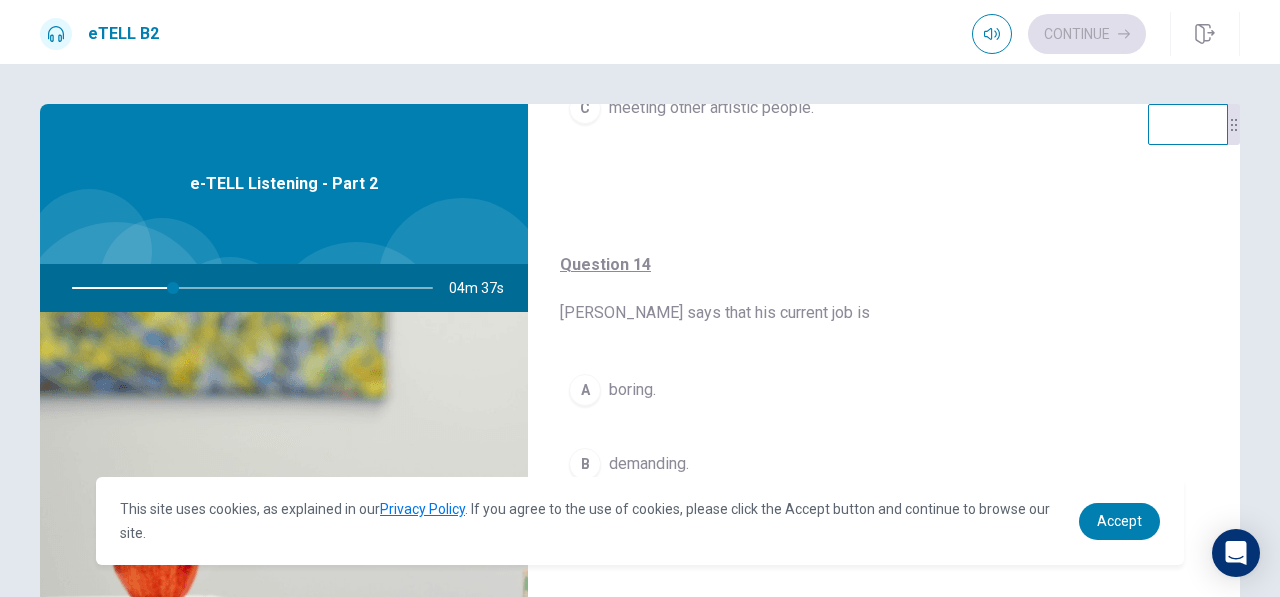 click on "A boring." at bounding box center (884, 390) 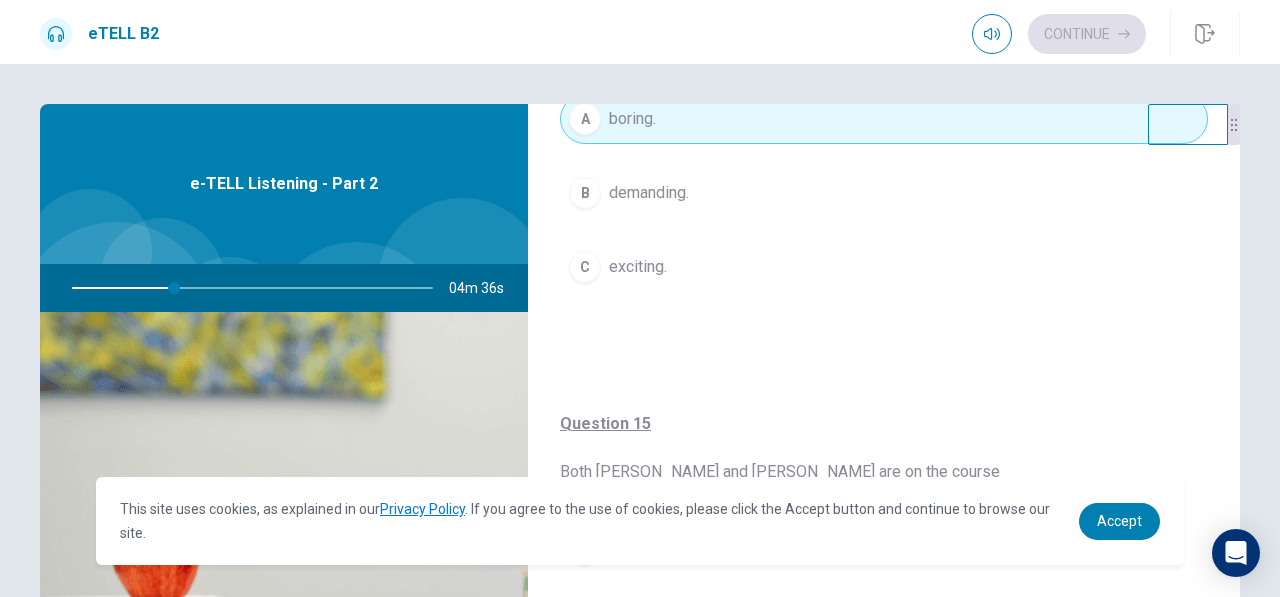 scroll, scrollTop: 1575, scrollLeft: 0, axis: vertical 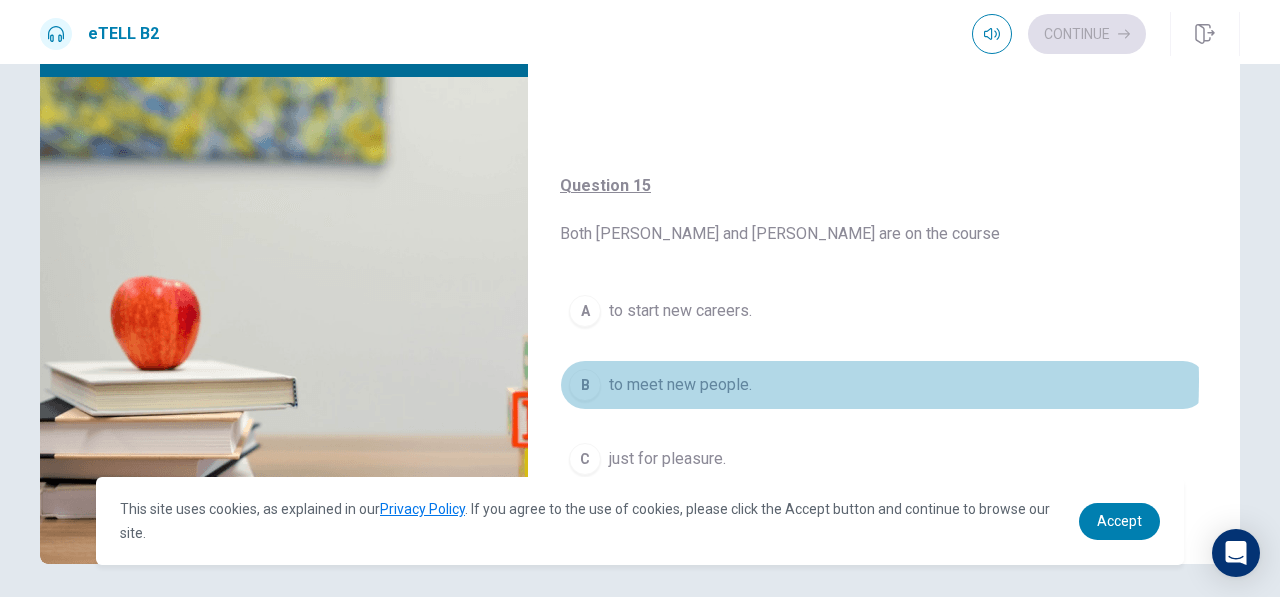 click on "to meet new people." at bounding box center (680, 385) 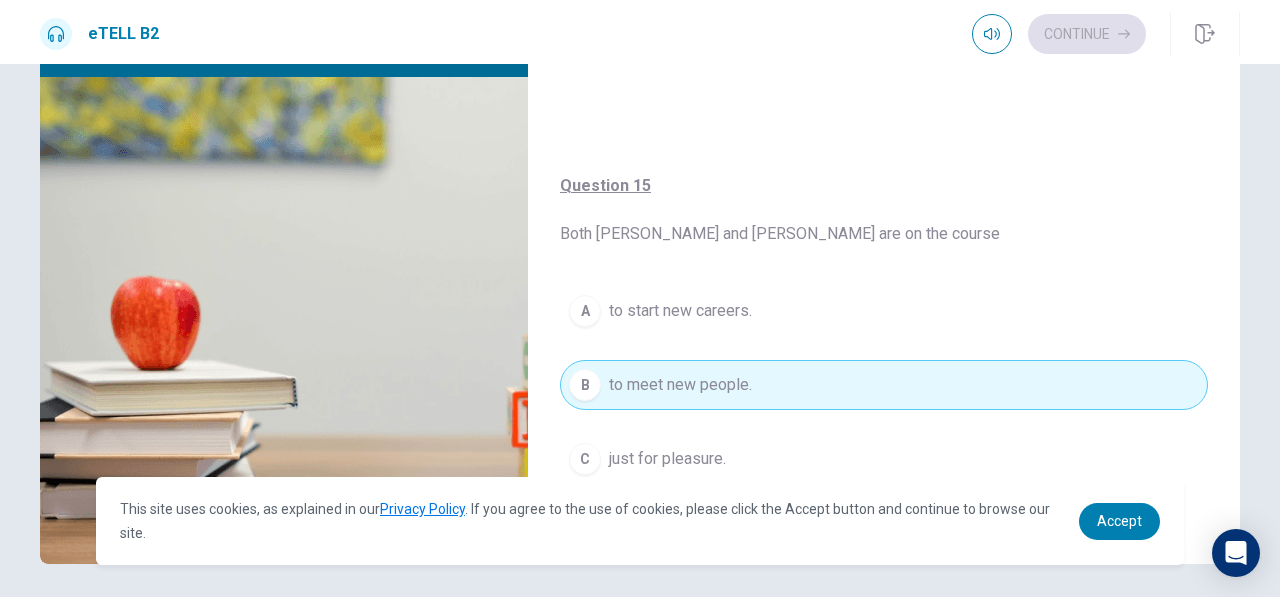 scroll, scrollTop: 306, scrollLeft: 0, axis: vertical 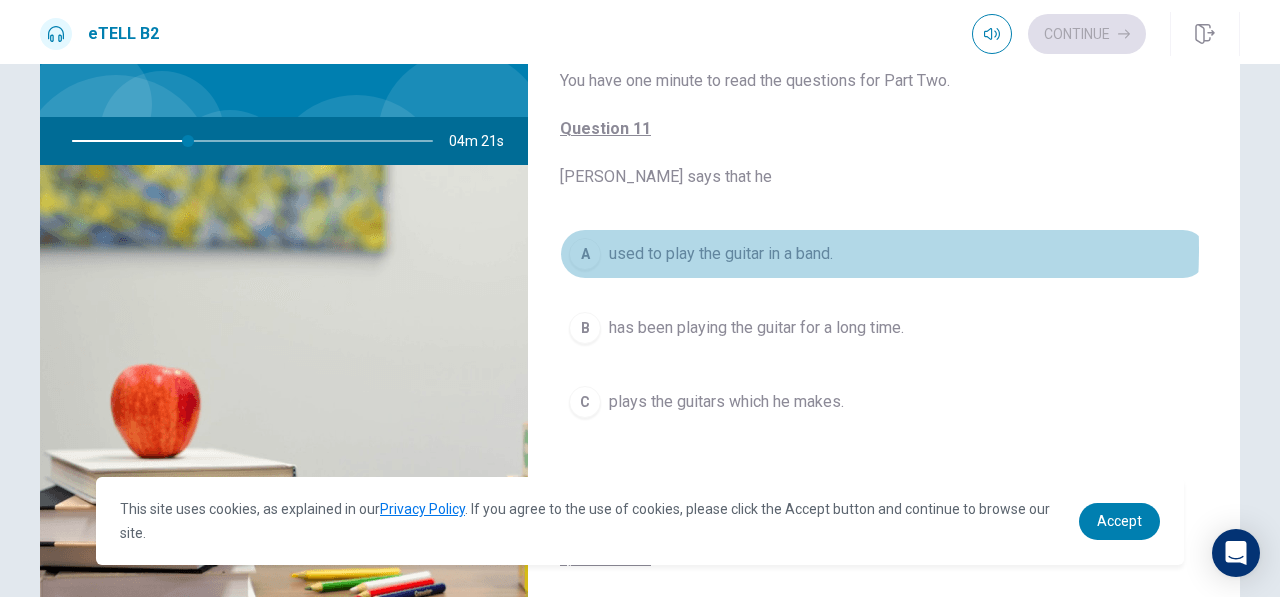 click on "used to play the guitar in a band." at bounding box center (721, 254) 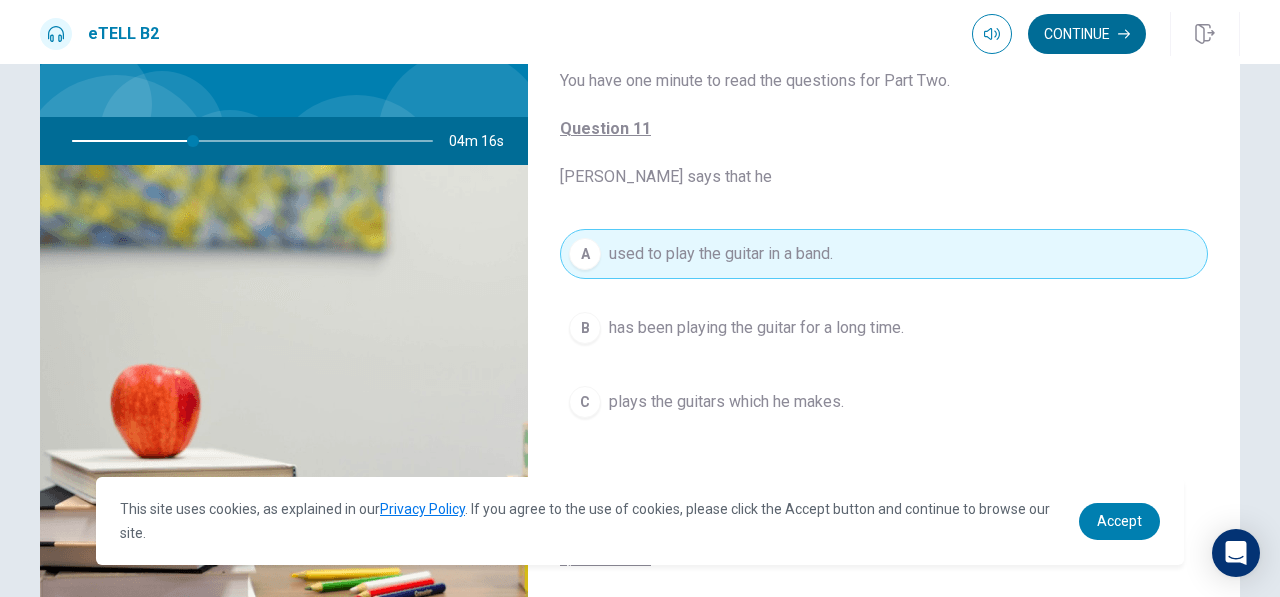 click on "Continue" at bounding box center [1087, 34] 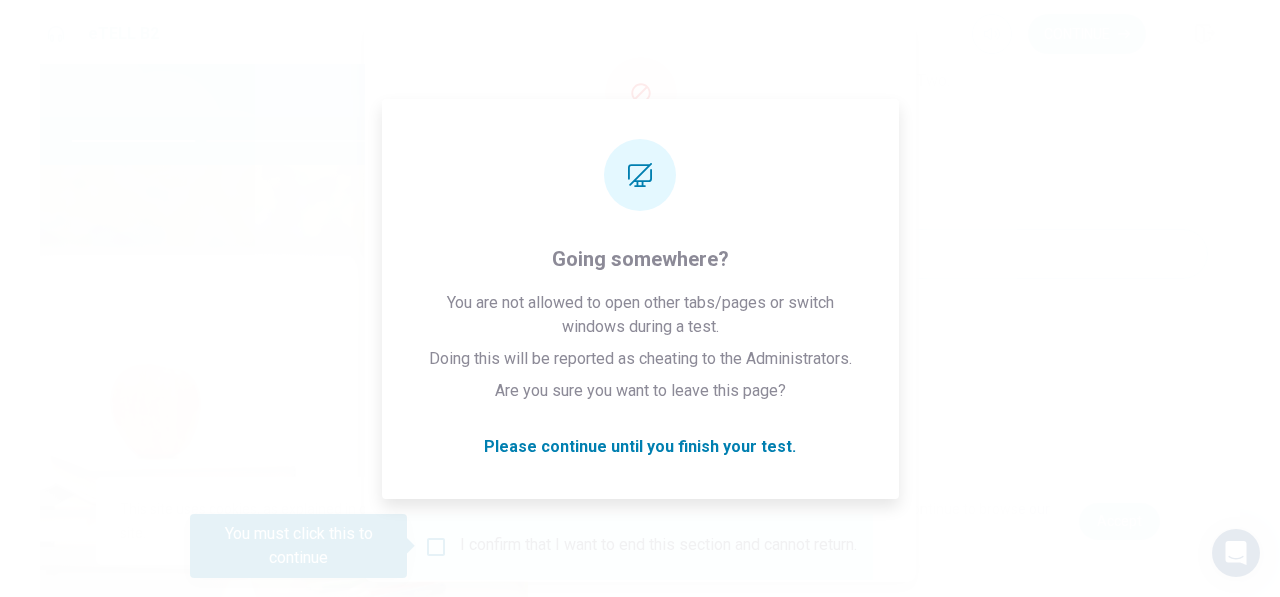 drag, startPoint x: 654, startPoint y: 512, endPoint x: 815, endPoint y: 537, distance: 162.92943 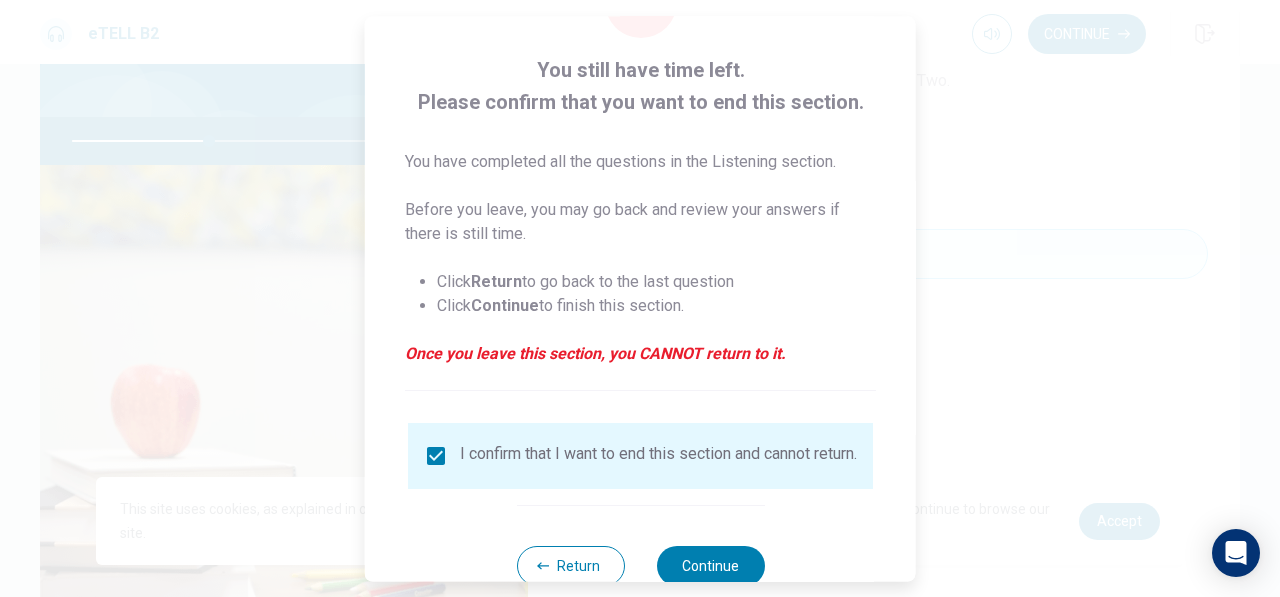 scroll, scrollTop: 149, scrollLeft: 0, axis: vertical 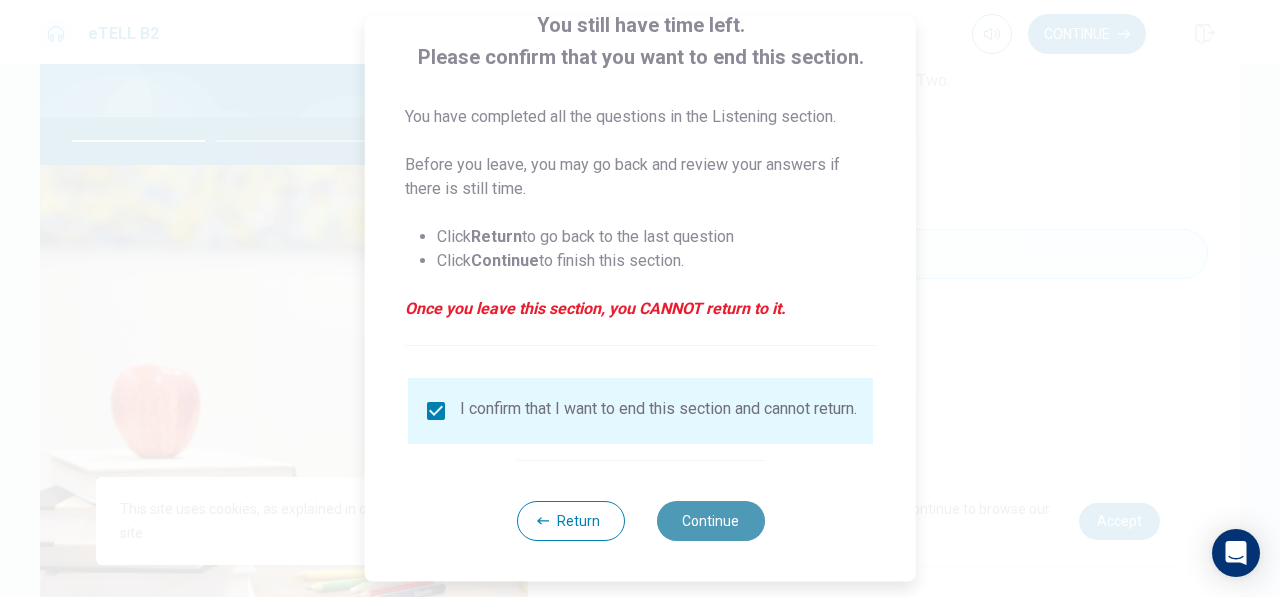 click on "Continue" at bounding box center (710, 521) 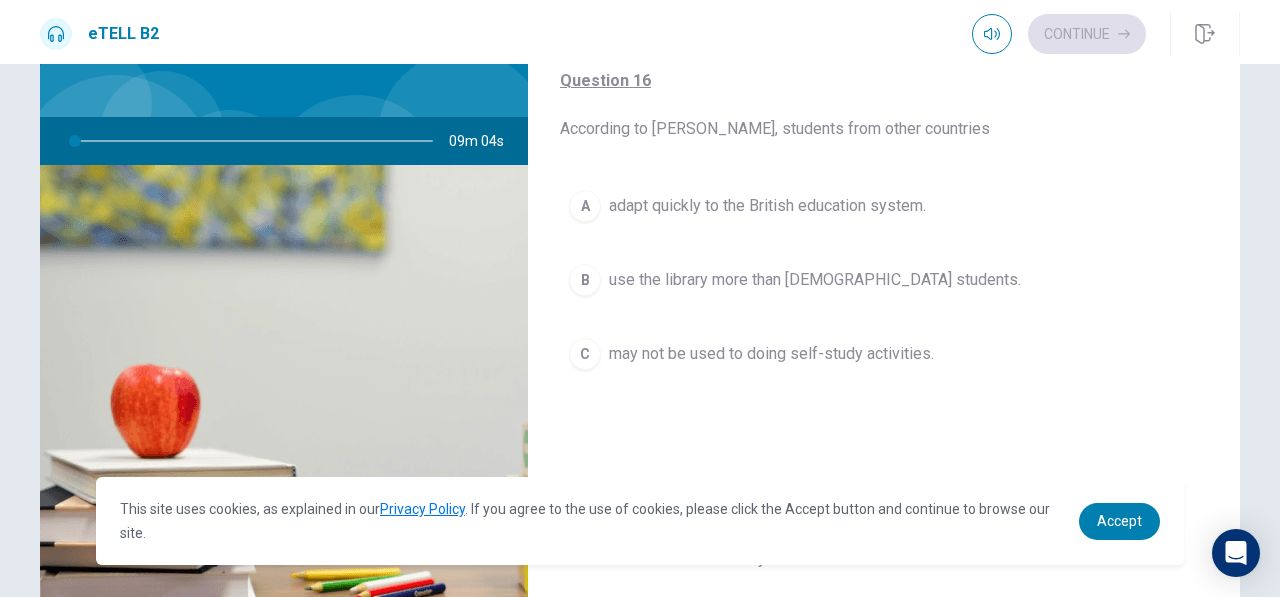 scroll, scrollTop: 0, scrollLeft: 0, axis: both 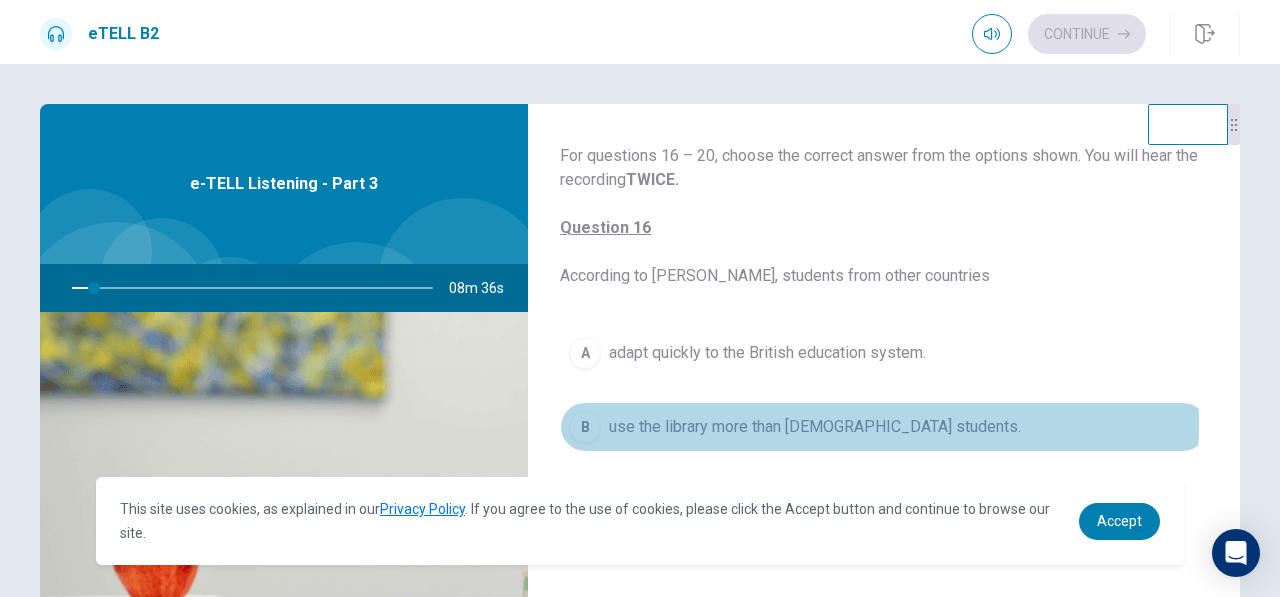 click on "use the library more than [DEMOGRAPHIC_DATA] students." at bounding box center [815, 427] 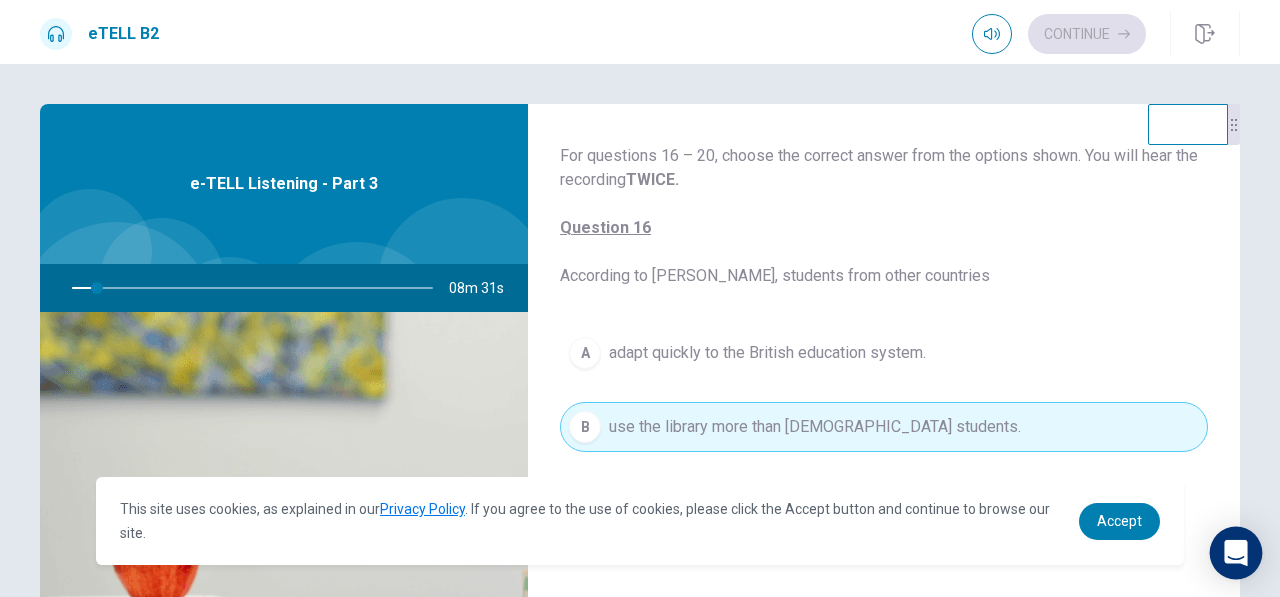 type on "*" 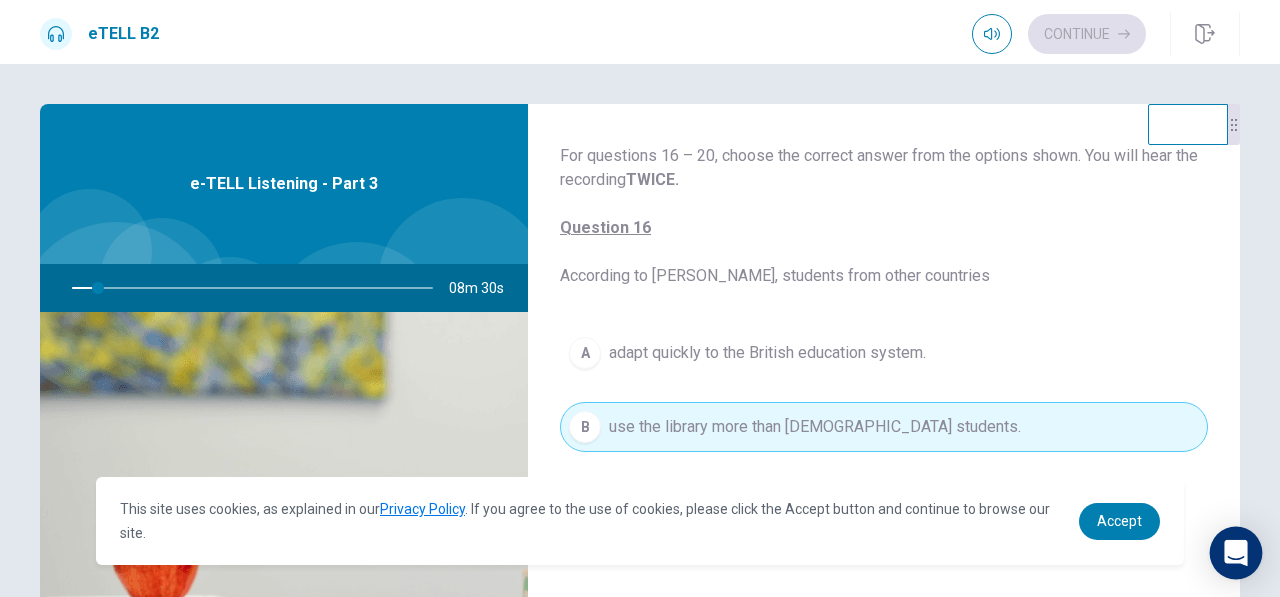 type 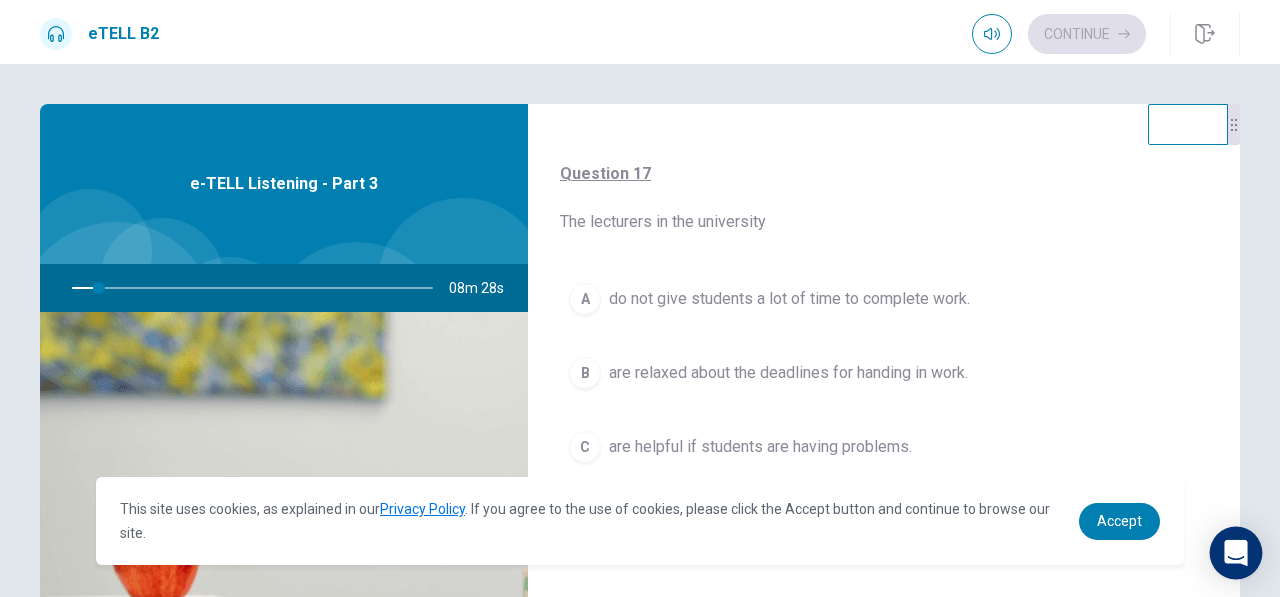 scroll, scrollTop: 520, scrollLeft: 0, axis: vertical 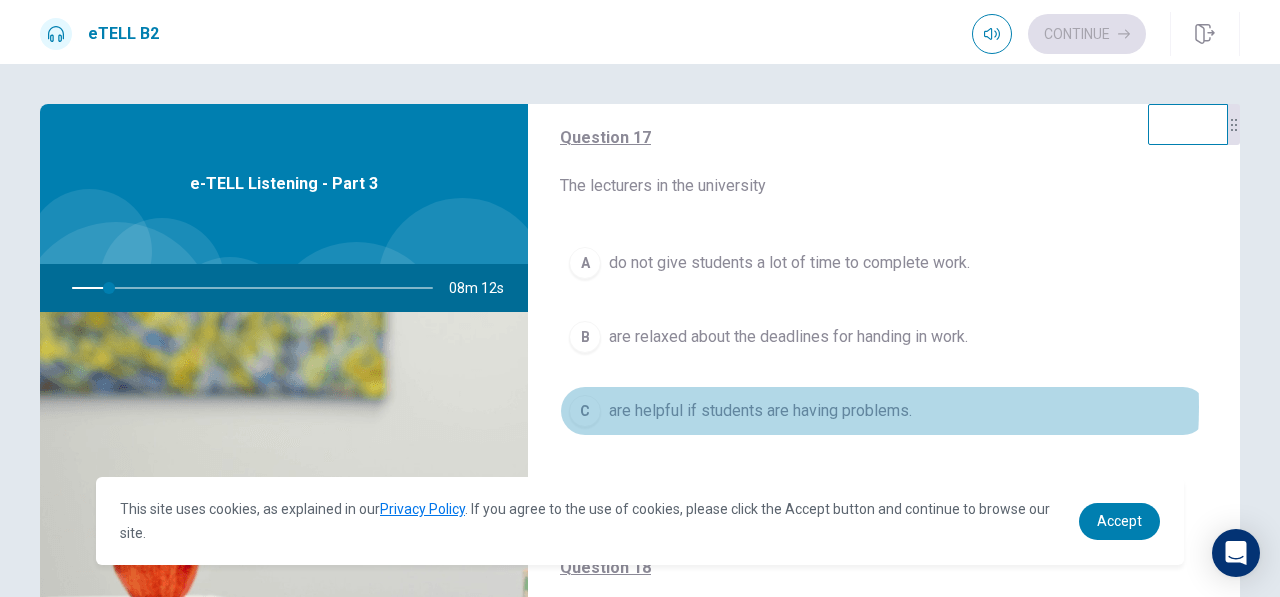click on "are helpful if students are having problems." at bounding box center (760, 411) 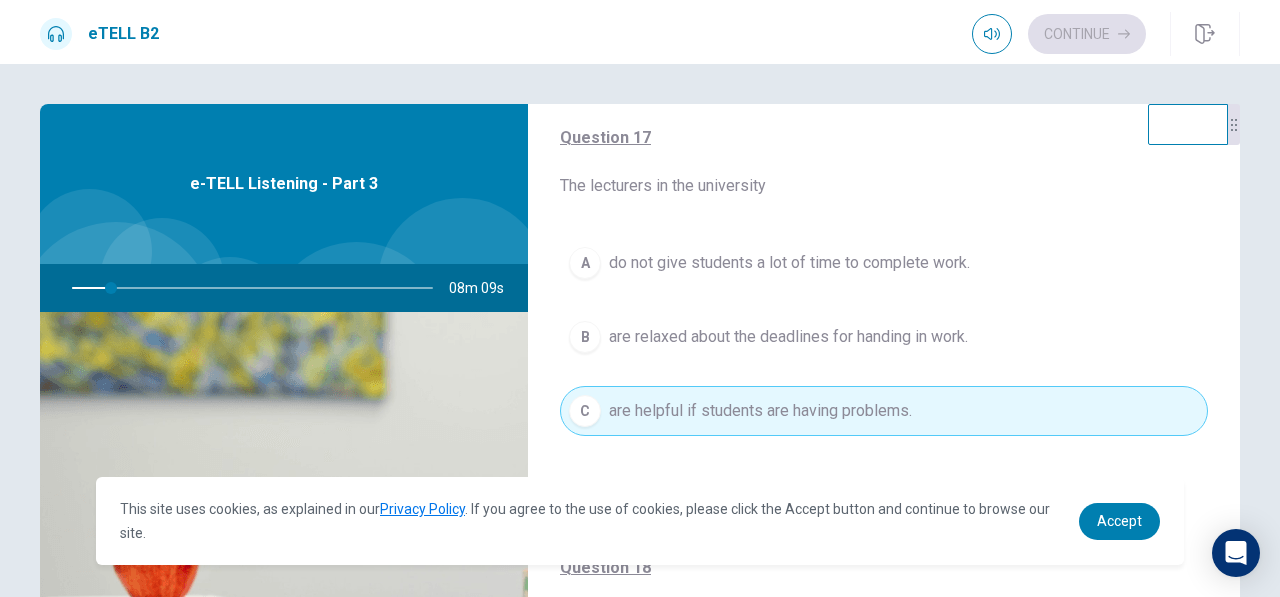 type on "**" 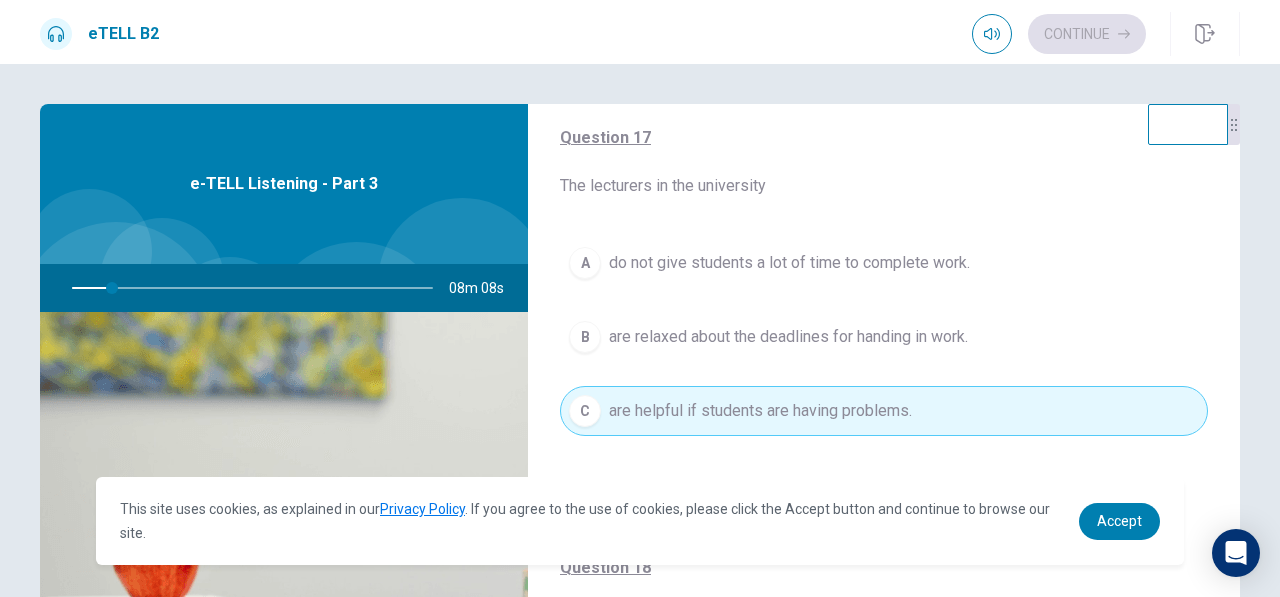type 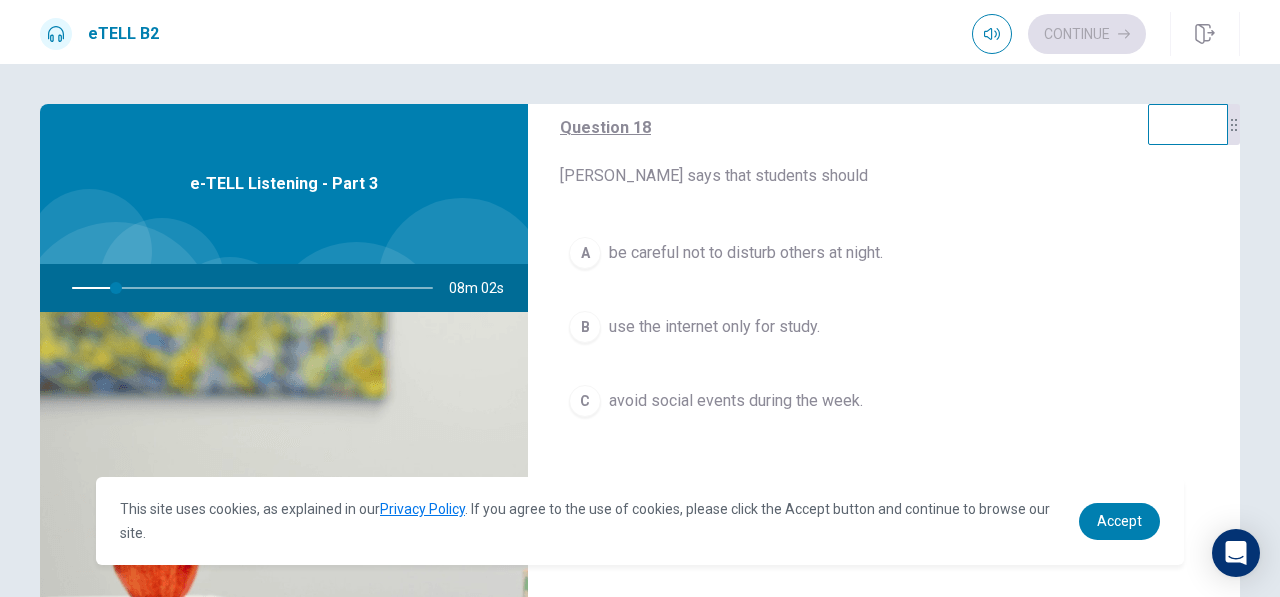 scroll, scrollTop: 1000, scrollLeft: 0, axis: vertical 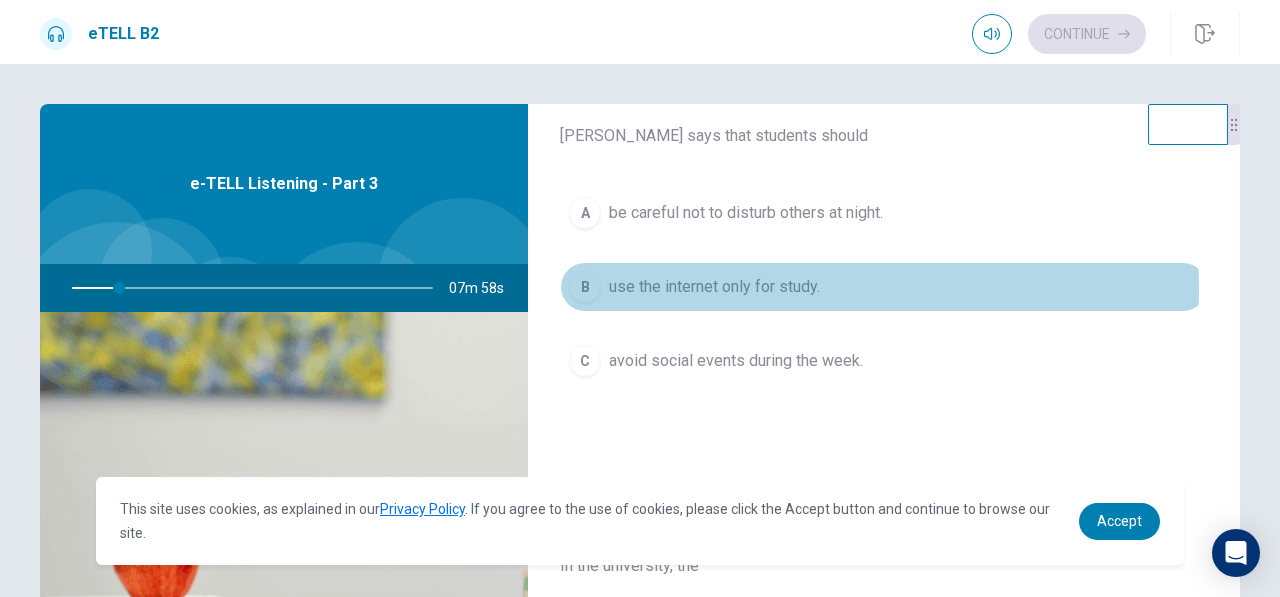 click on "use the internet only for study." at bounding box center (714, 287) 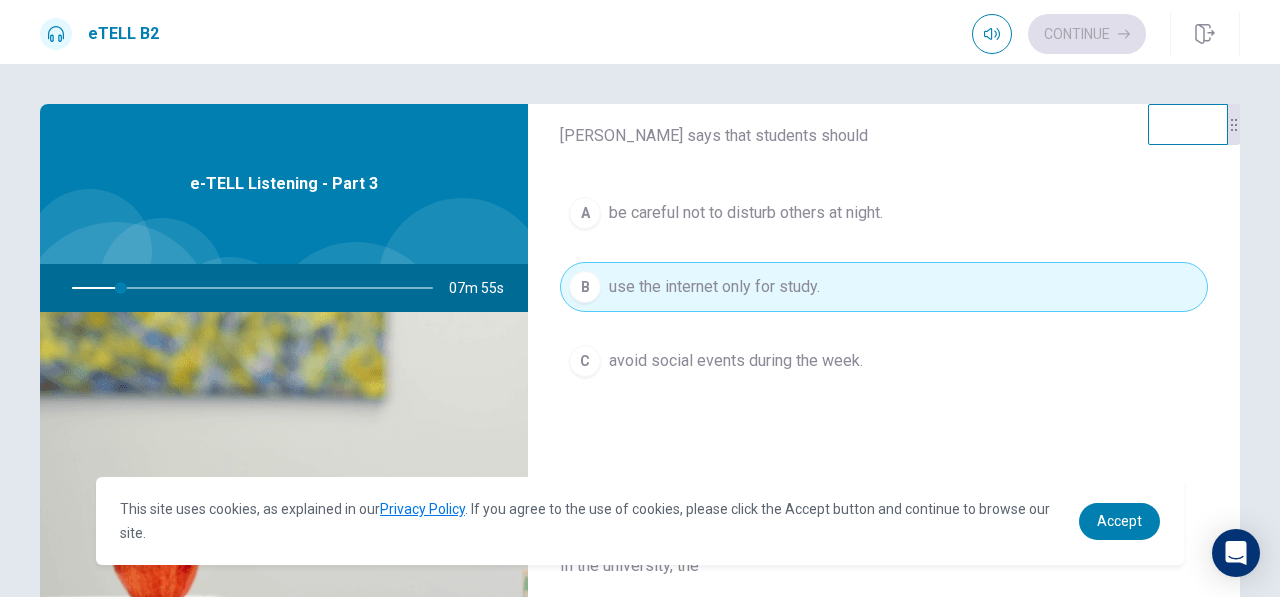 type on "**" 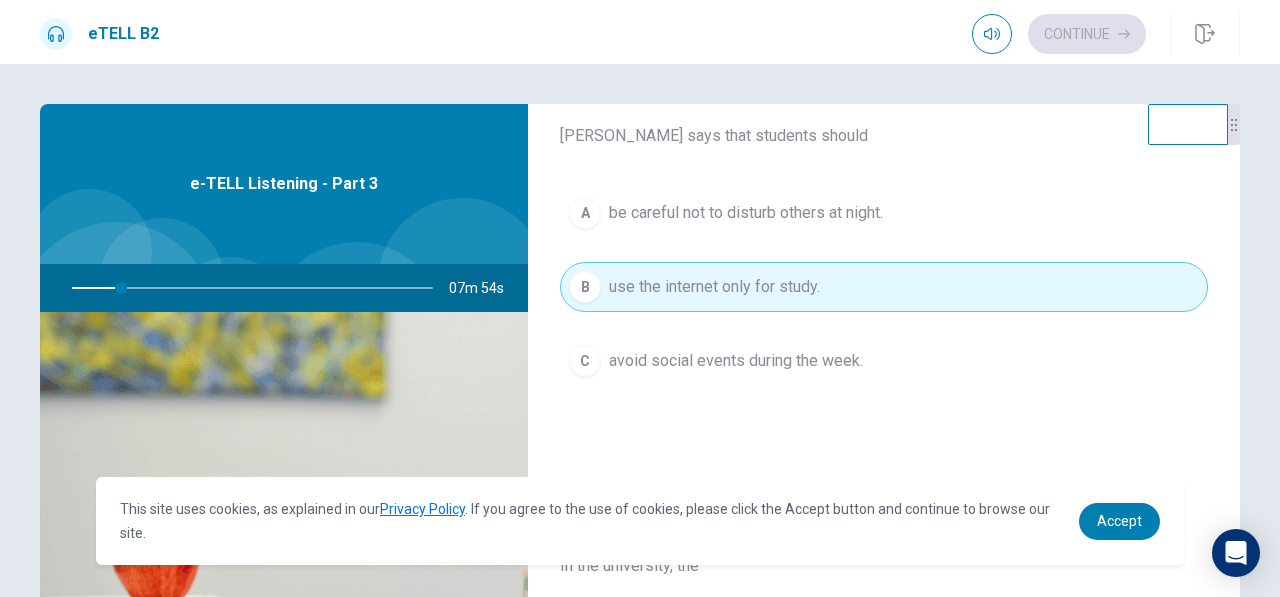 type 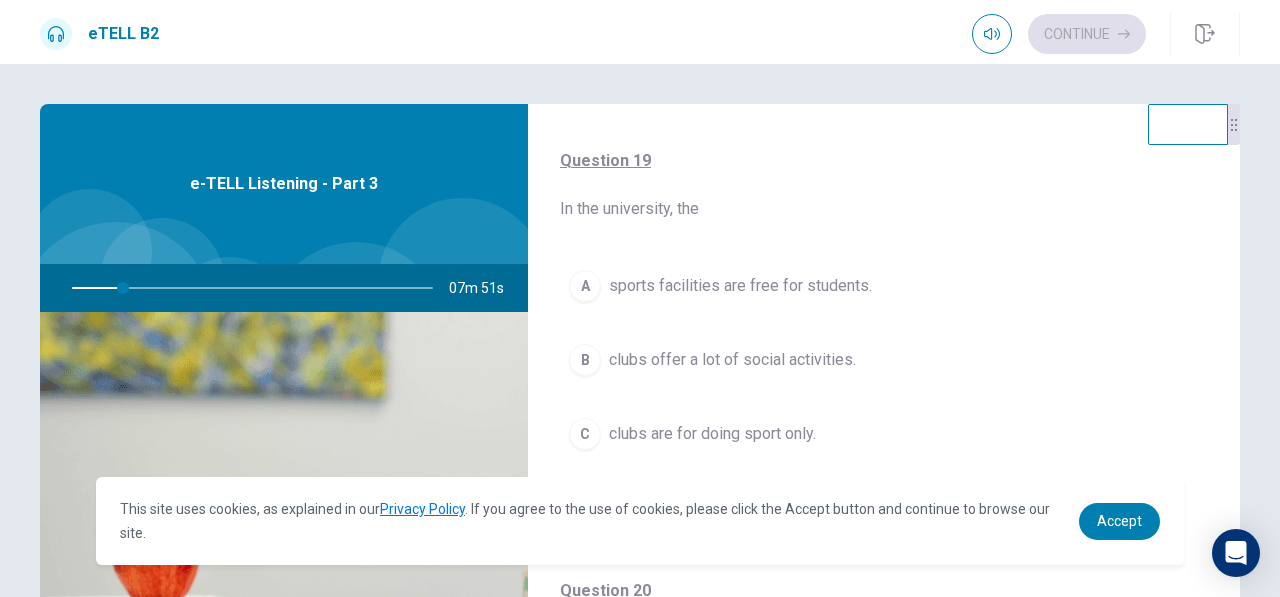 scroll, scrollTop: 1360, scrollLeft: 0, axis: vertical 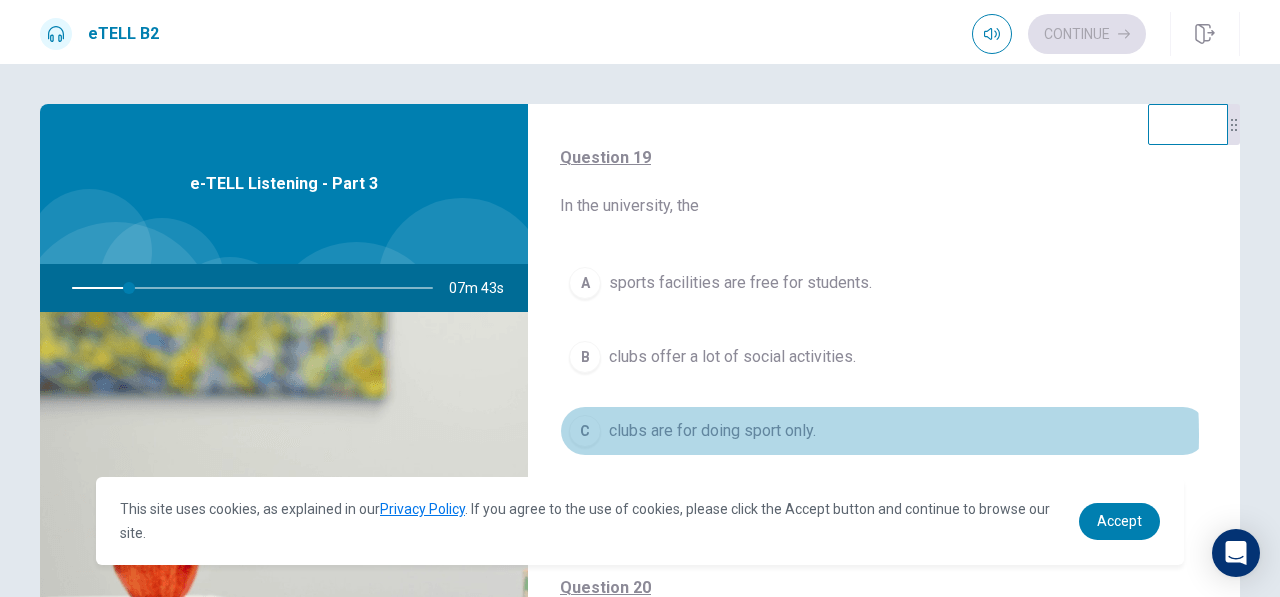 click on "clubs are for doing sport only." at bounding box center (712, 431) 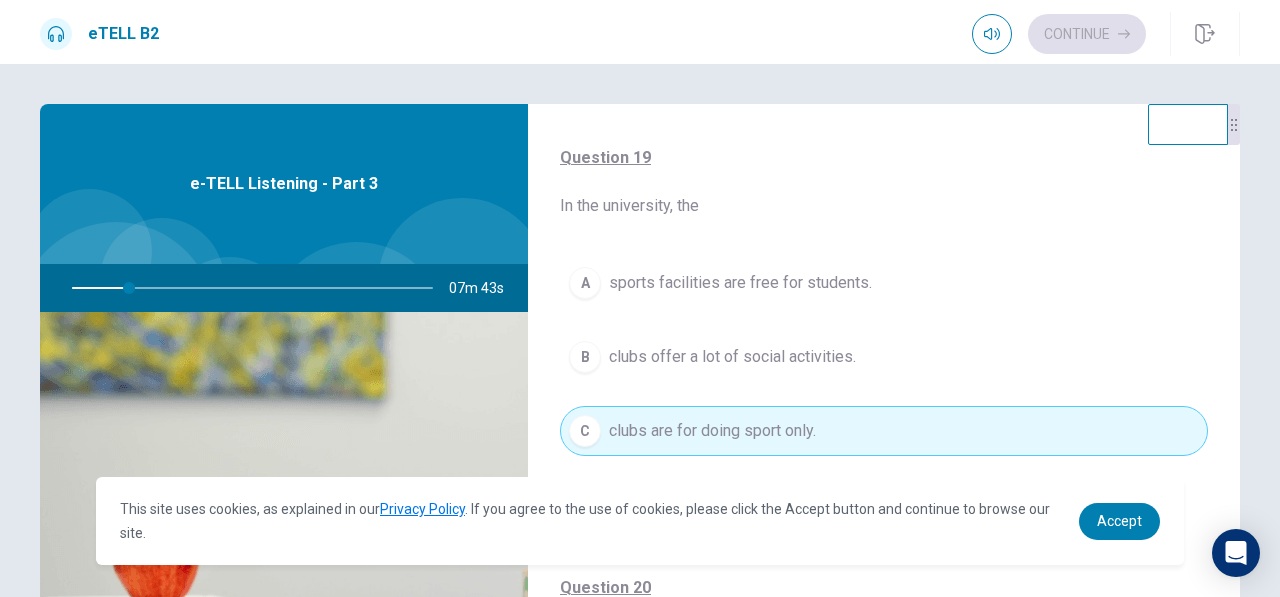 type on "**" 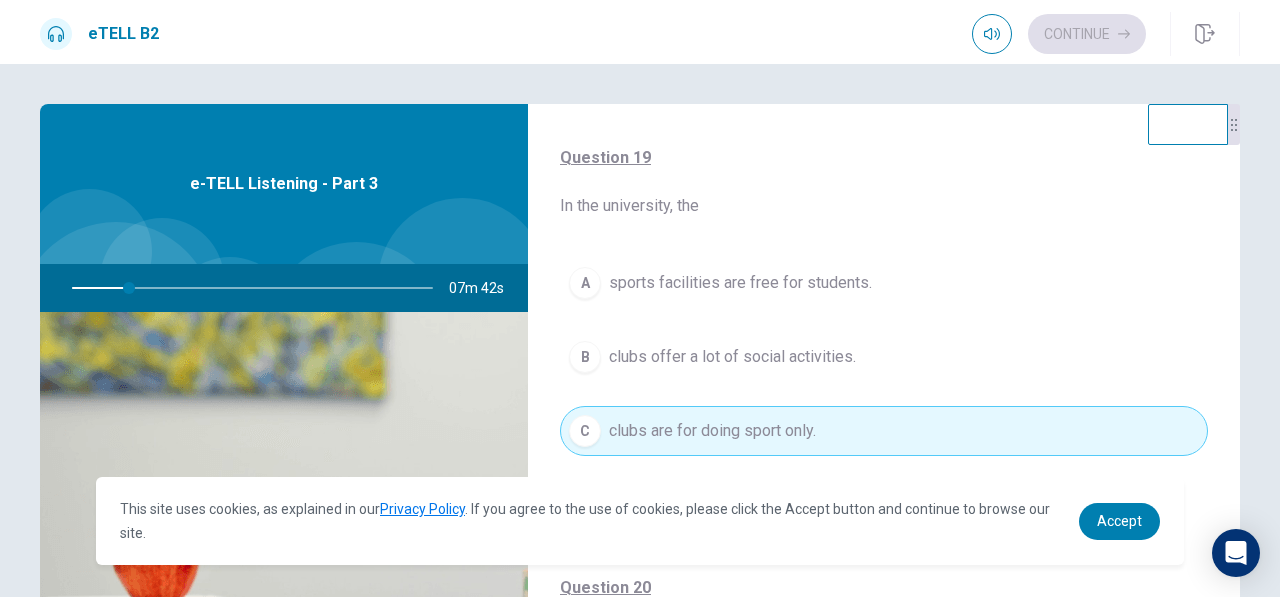 type 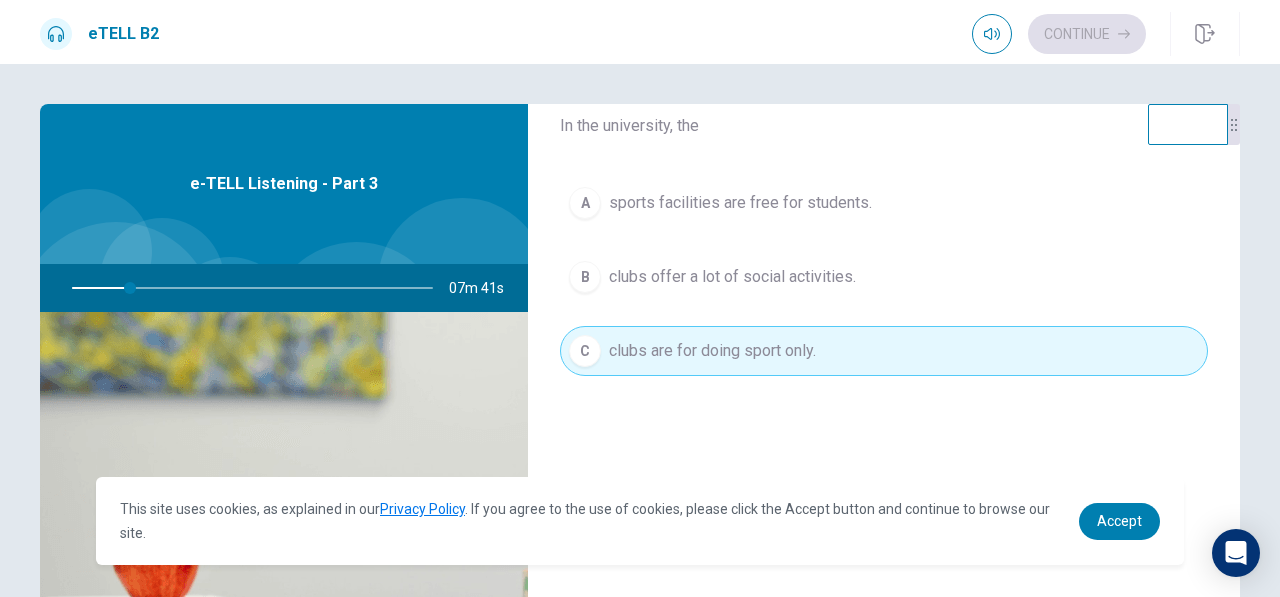 scroll, scrollTop: 1527, scrollLeft: 0, axis: vertical 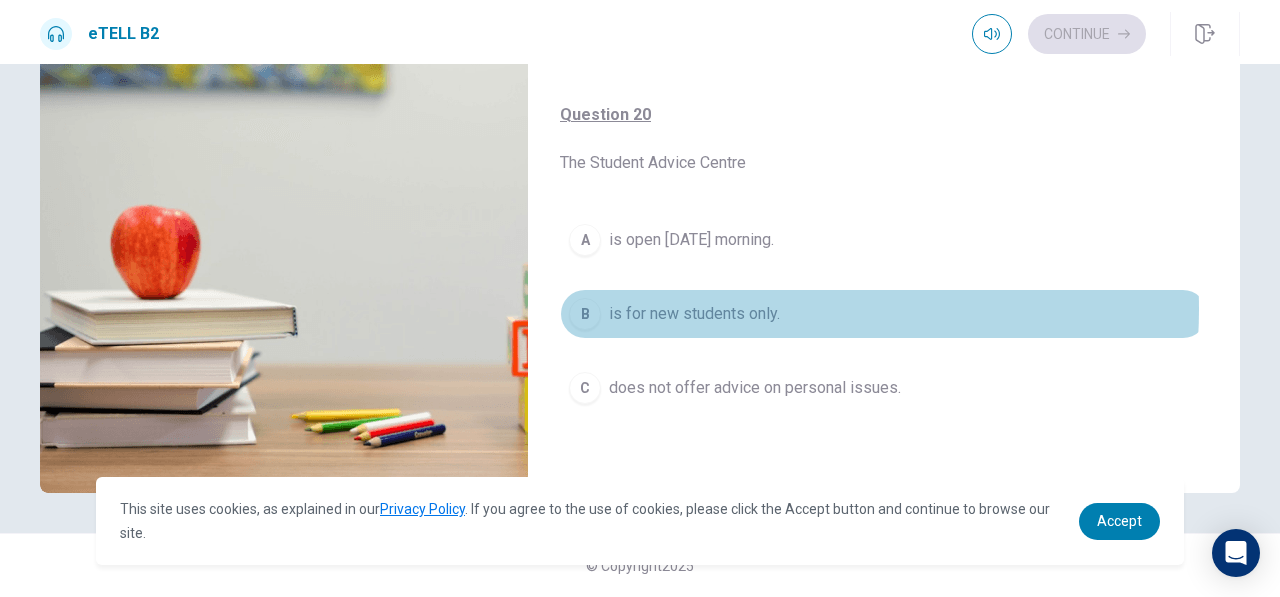 click on "is for new students only." at bounding box center (694, 314) 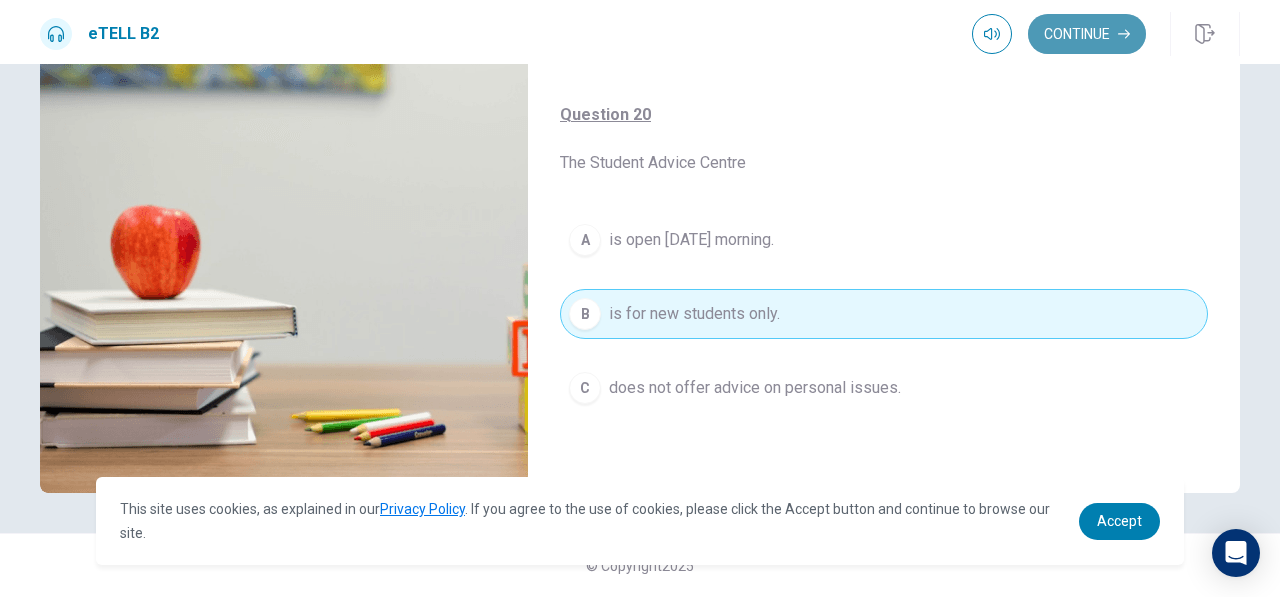 click on "Continue" at bounding box center [1087, 34] 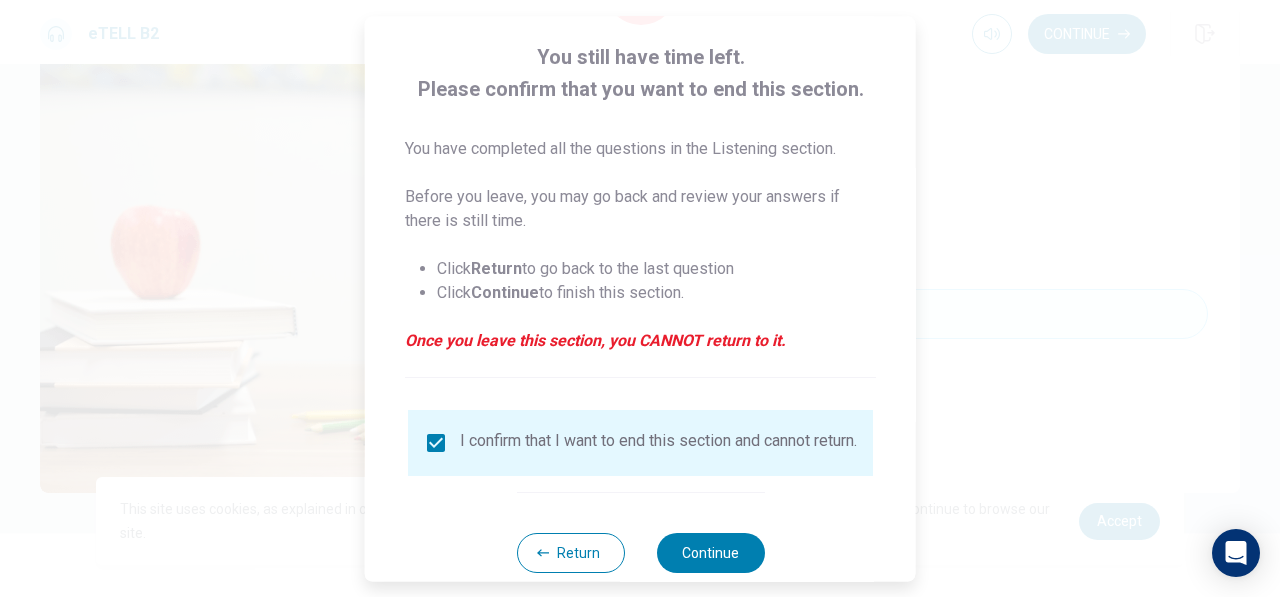 scroll, scrollTop: 120, scrollLeft: 0, axis: vertical 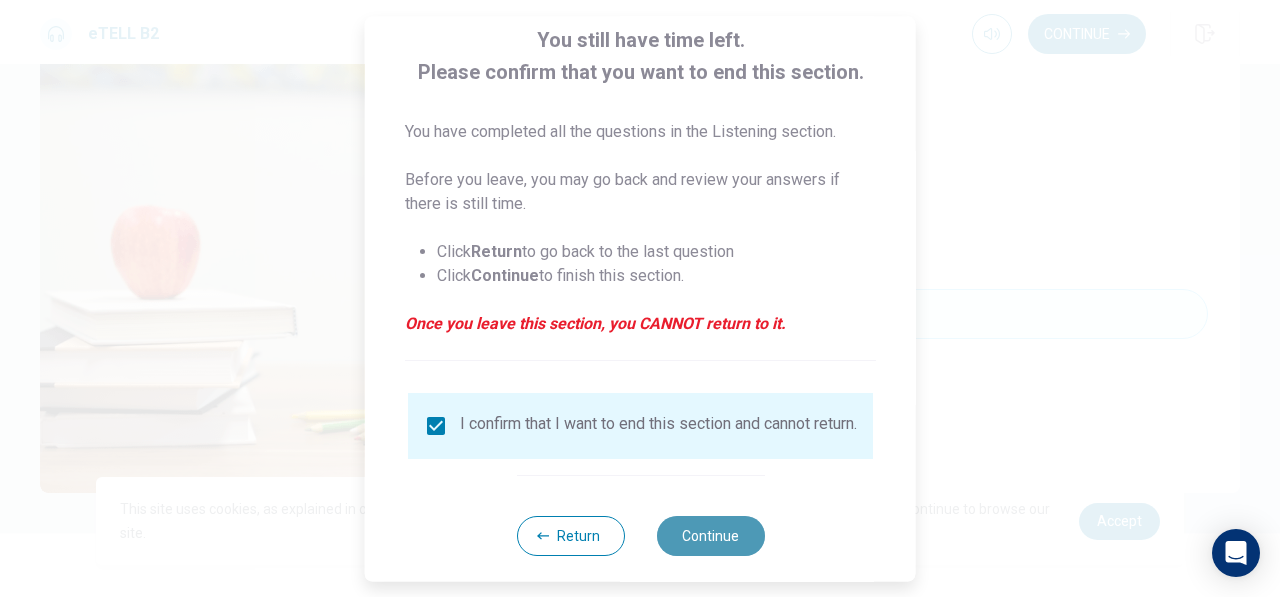 click on "Continue" at bounding box center [710, 536] 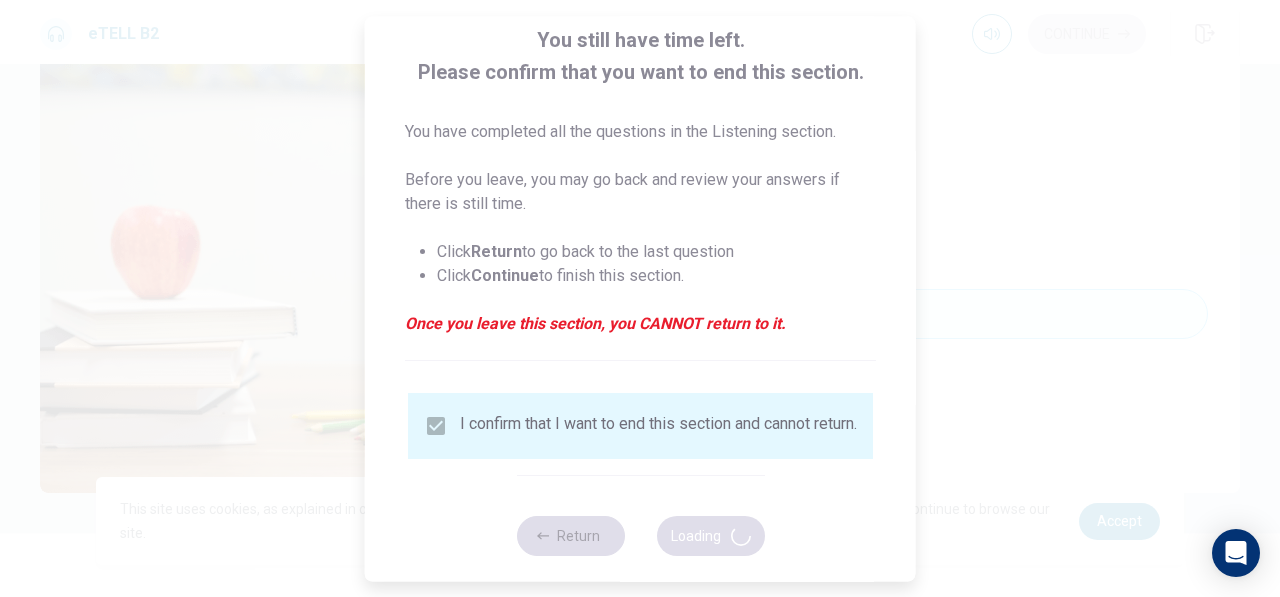 type on "**" 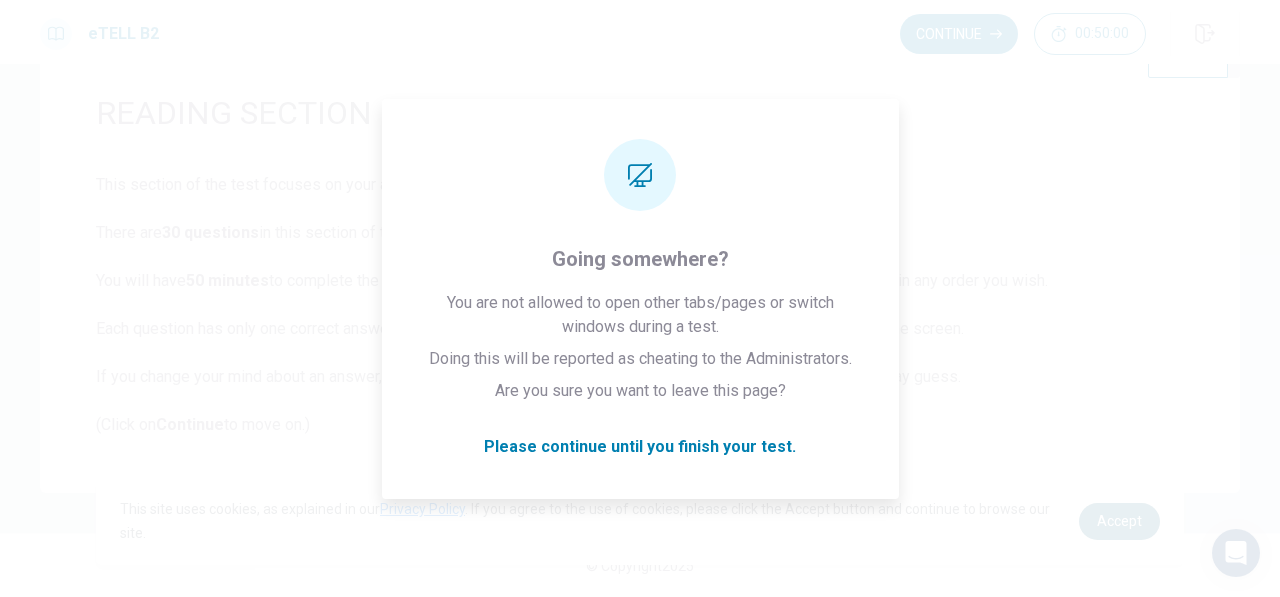 click on "Accept" at bounding box center (1119, 521) 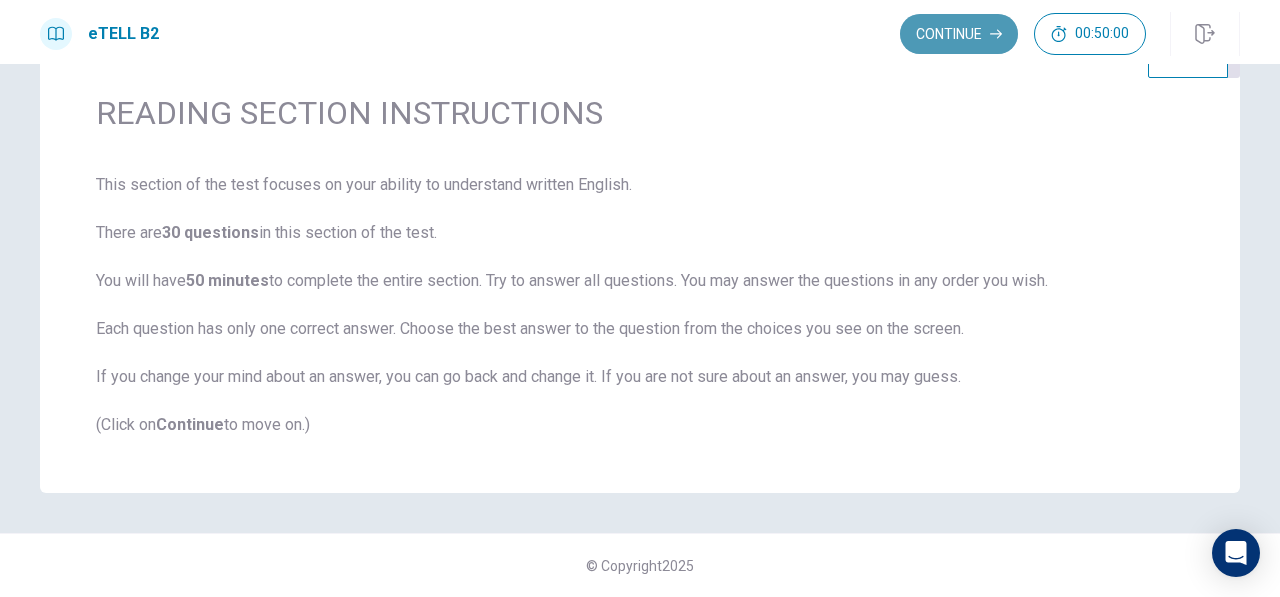 click on "Continue" at bounding box center (959, 34) 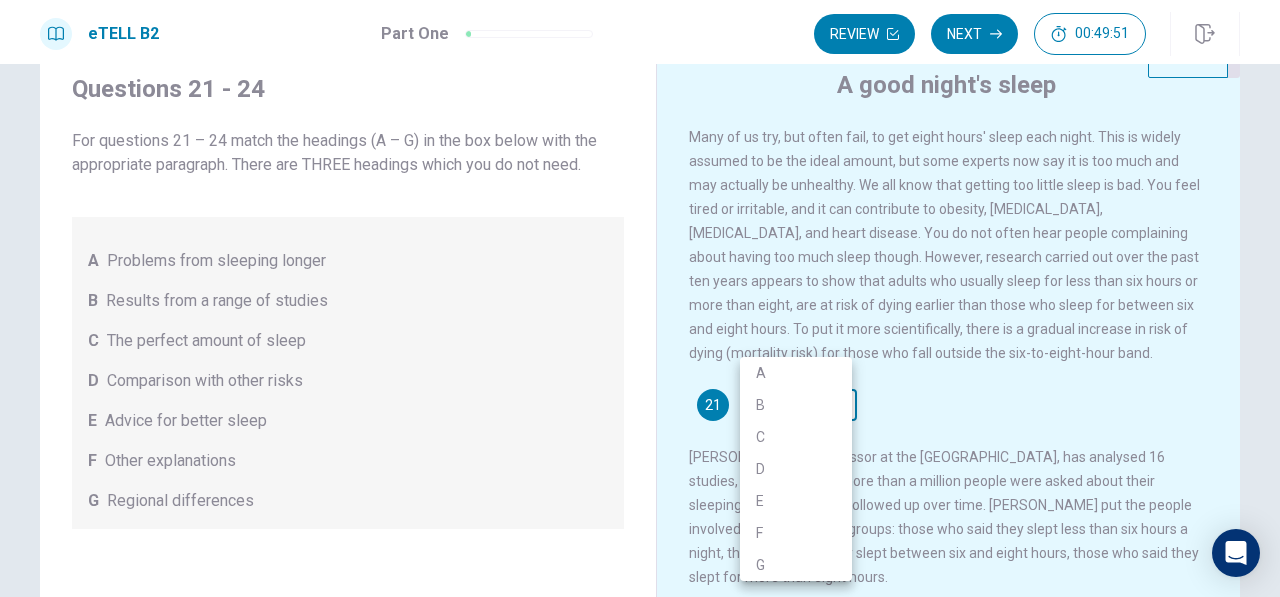 click on "This site uses cookies, as explained in our  Privacy Policy . If you agree to the use of cookies, please click the Accept button and continue to browse our site.   Privacy Policy Accept   eTELL B2 Part One Review Next 00:49:51 Question 1 - 4 of 30 00:49:51 Review Next Questions 21 - 24 For questions 21 – 24 match the headings (A – G) in the box below with the appropriate paragraph. There are THREE headings which you do not need. A Problems from sleeping longer B Results from a range of studies C The perfect amount of sleep D Comparison with other risks E Advice for better sleep F Other explanations G Regional differences A good night's sleep 21 ​ ​ 22 ​ ​ 23 ​ ​ 24 ​ ​ © Copyright  2025 Going somewhere? You are not allowed to open other tabs/pages or switch windows during a test. Doing this will be reported as cheating to the Administrators. Are you sure you want to leave this page? Please continue until you finish your test. It looks like there is a problem with your internet connection." at bounding box center [640, 298] 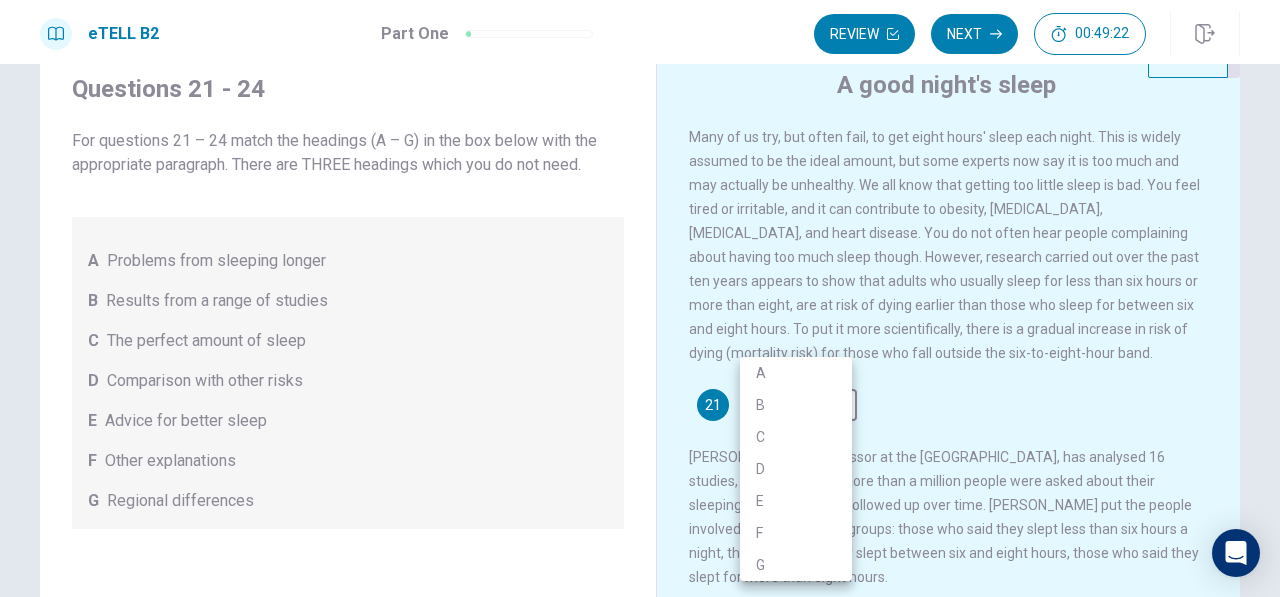 click on "A" at bounding box center (796, 373) 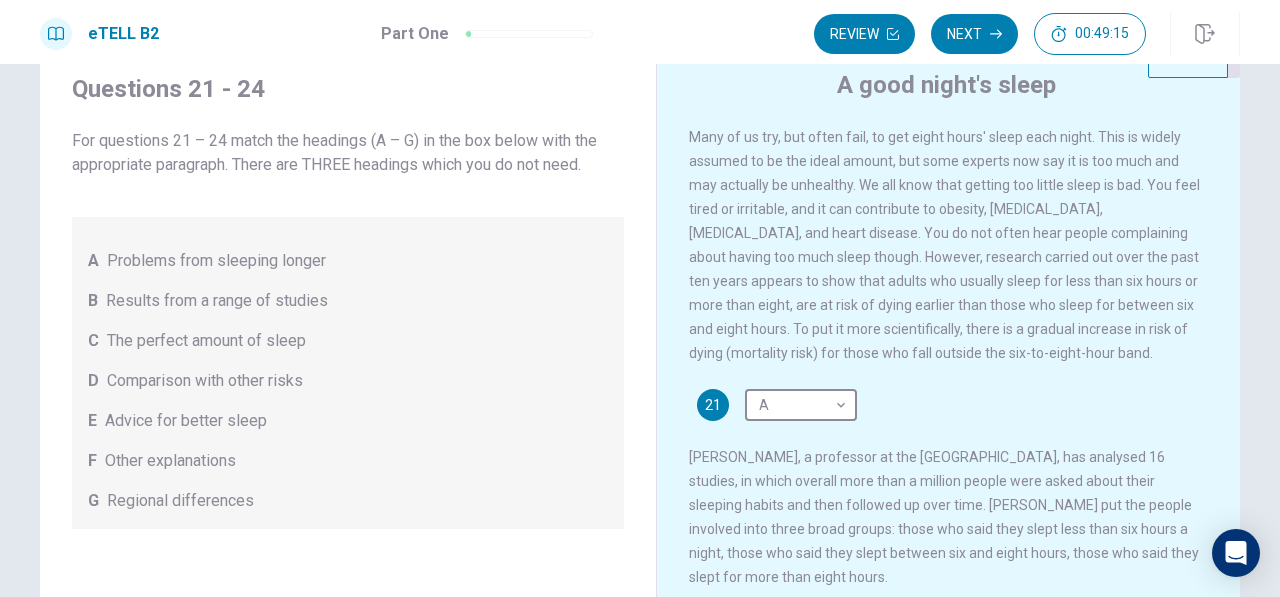 scroll, scrollTop: 107, scrollLeft: 0, axis: vertical 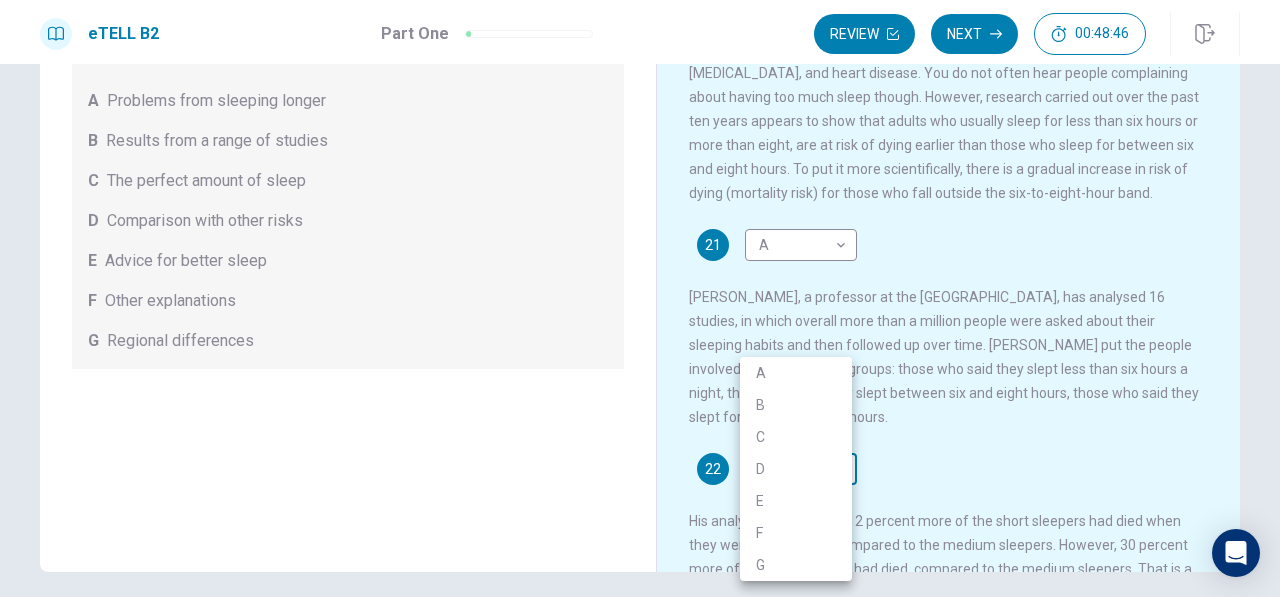 click on "This site uses cookies, as explained in our  Privacy Policy . If you agree to the use of cookies, please click the Accept button and continue to browse our site.   Privacy Policy Accept   eTELL B2 Part One Review Next 00:48:46 Question 1 - 4 of 30 00:48:46 Review Next Questions 21 - 24 For questions 21 – 24 match the headings (A – G) in the box below with the appropriate paragraph. There are THREE headings which you do not need. A Problems from sleeping longer B Results from a range of studies C The perfect amount of sleep D Comparison with other risks E Advice for better sleep F Other explanations G Regional differences A good night's sleep 21 A * ​ 22 ​ ​ 23 ​ ​ 24 ​ ​ © Copyright  2025 Going somewhere? You are not allowed to open other tabs/pages or switch windows during a test. Doing this will be reported as cheating to the Administrators. Are you sure you want to leave this page? Please continue until you finish your test. It looks like there is a problem with your internet connection." at bounding box center (640, 298) 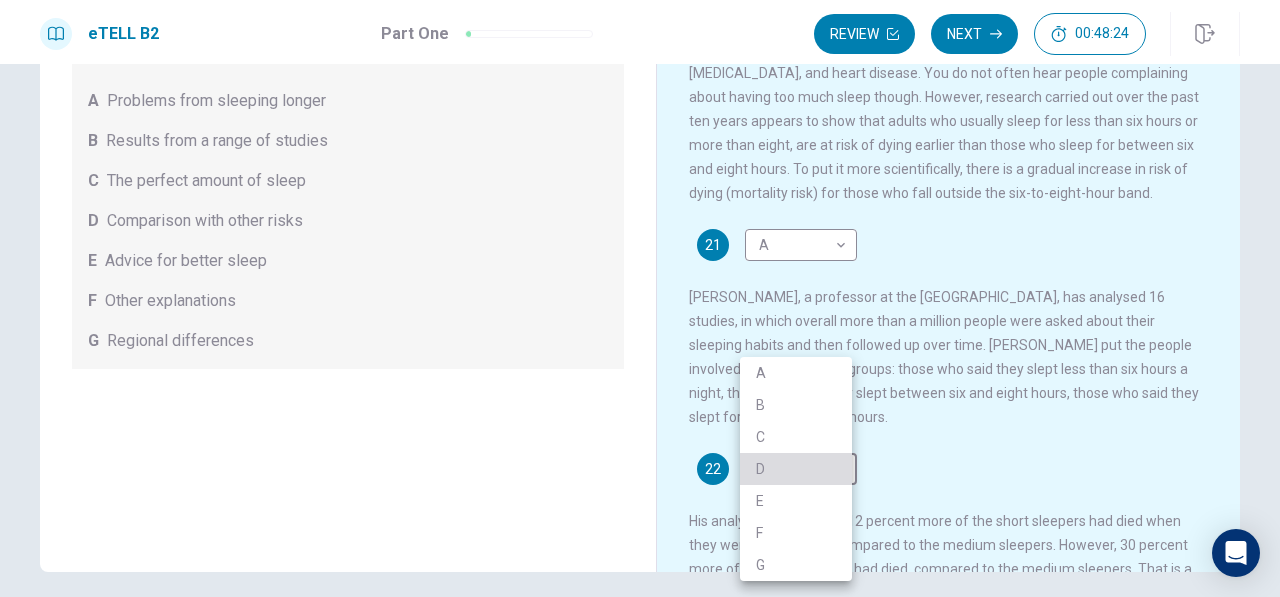 click on "D" at bounding box center [796, 469] 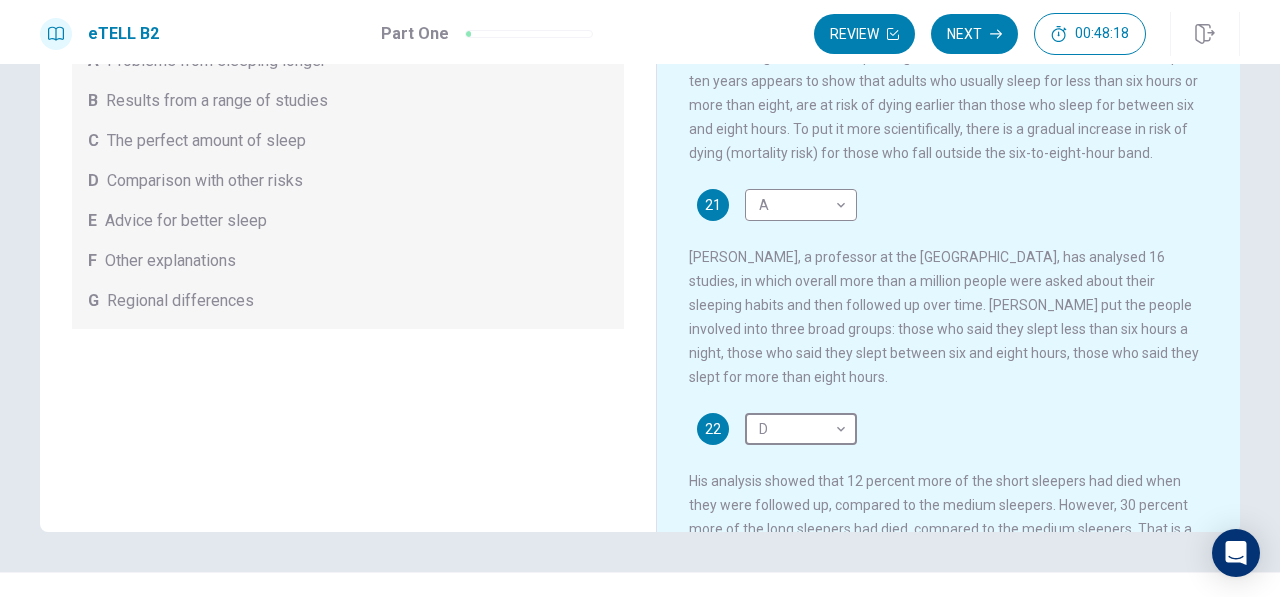 scroll, scrollTop: 306, scrollLeft: 0, axis: vertical 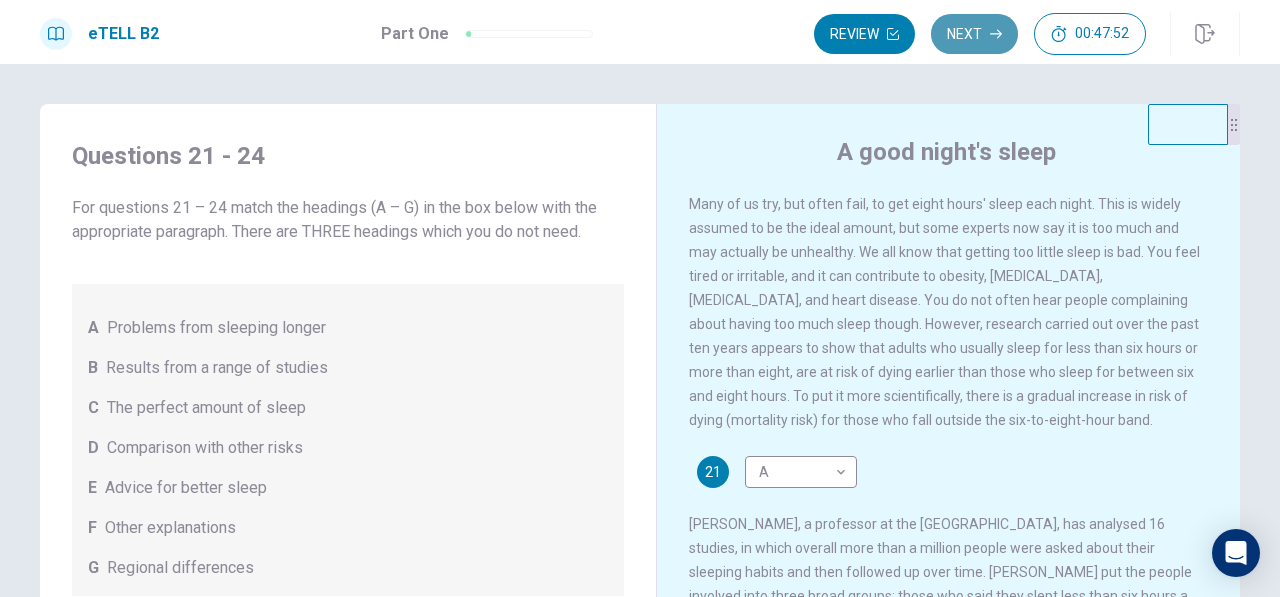 click on "Next" at bounding box center [974, 34] 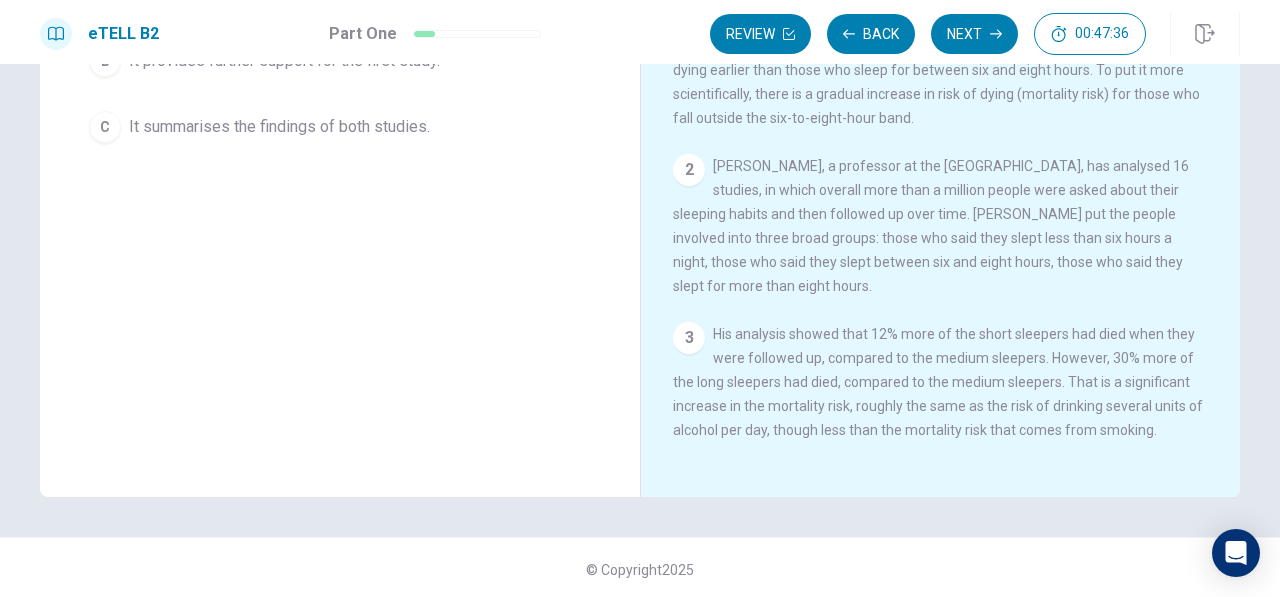 scroll, scrollTop: 306, scrollLeft: 0, axis: vertical 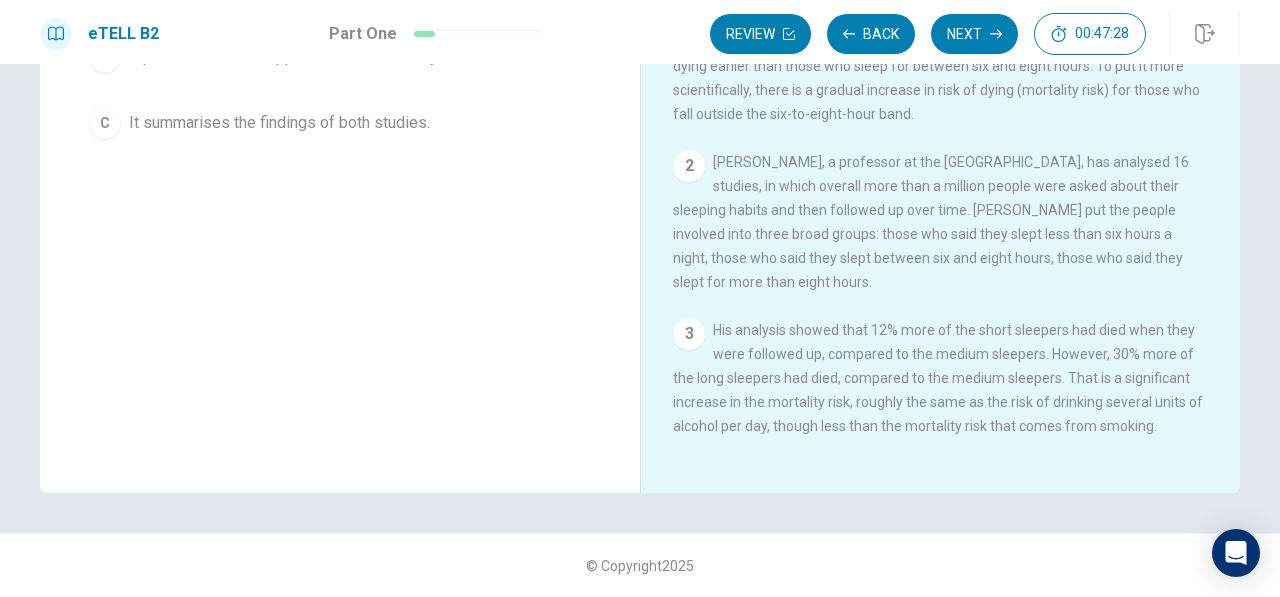click on "2" at bounding box center [689, 166] 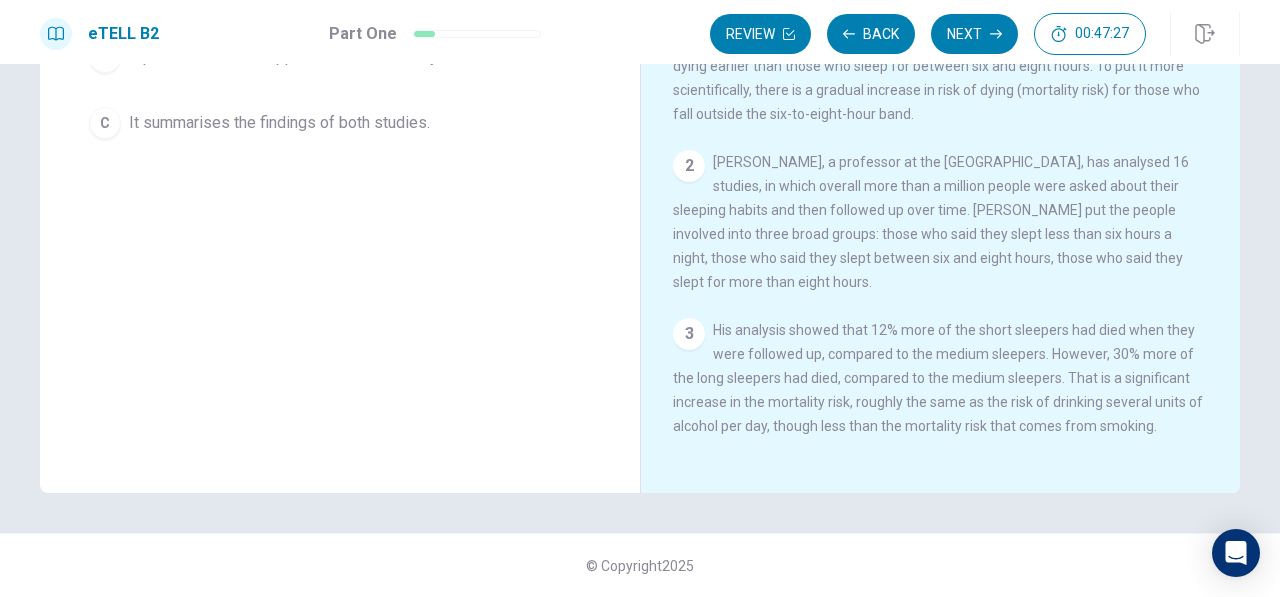 click on "2" at bounding box center (689, 166) 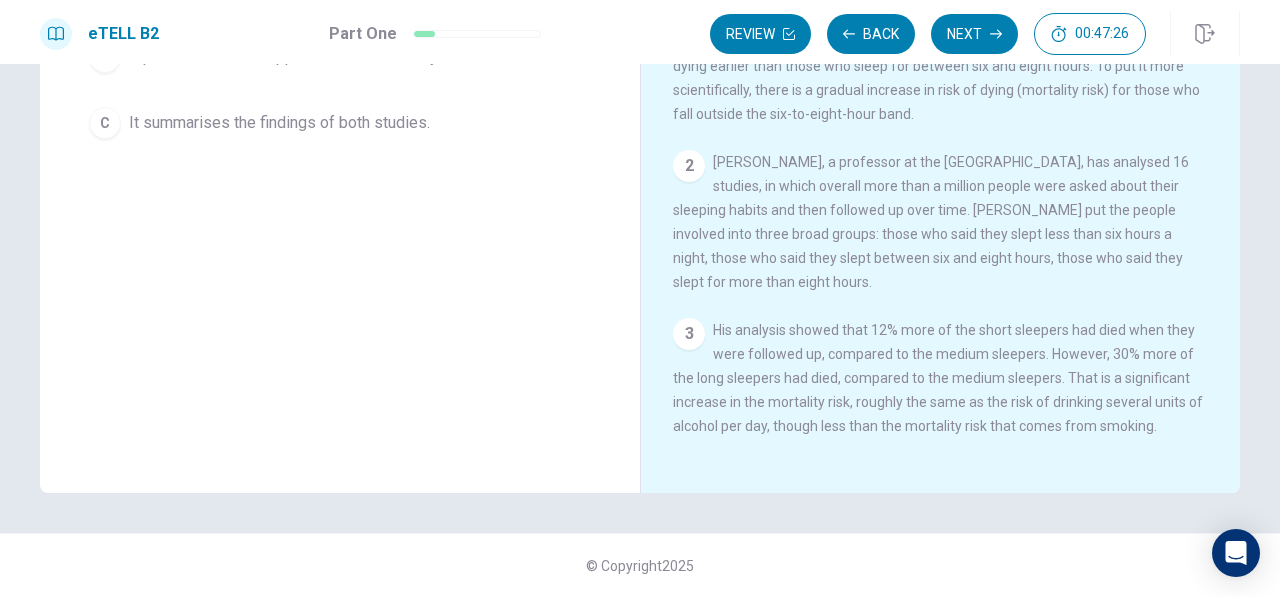 click on "2" at bounding box center [689, 166] 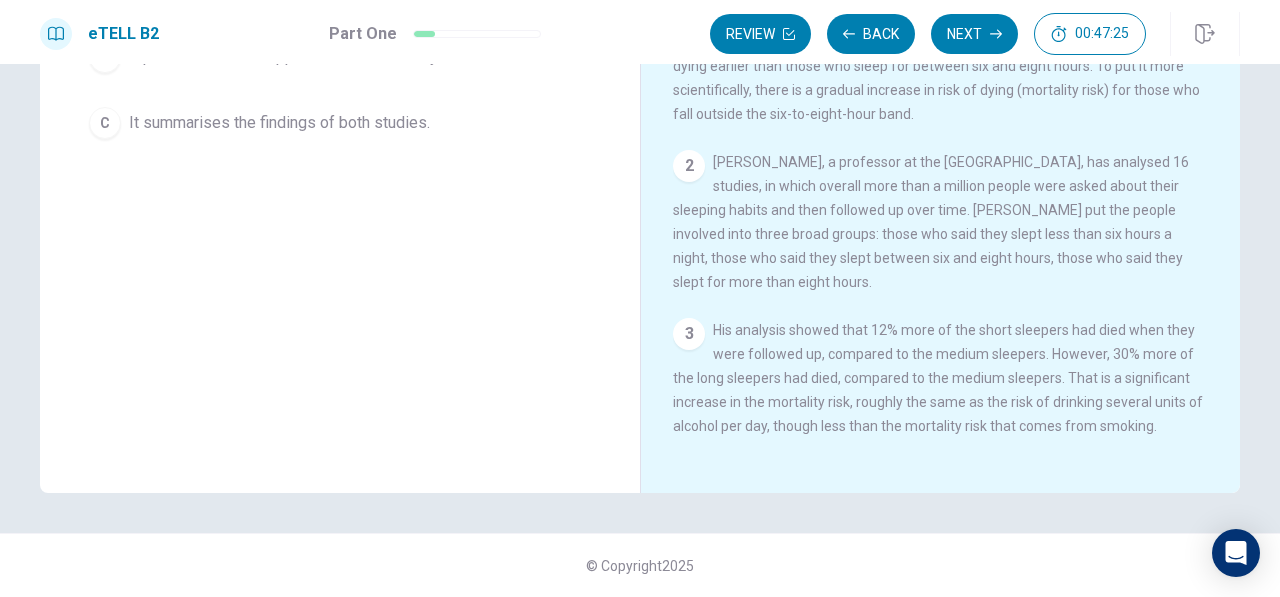 click on "2" at bounding box center [689, 166] 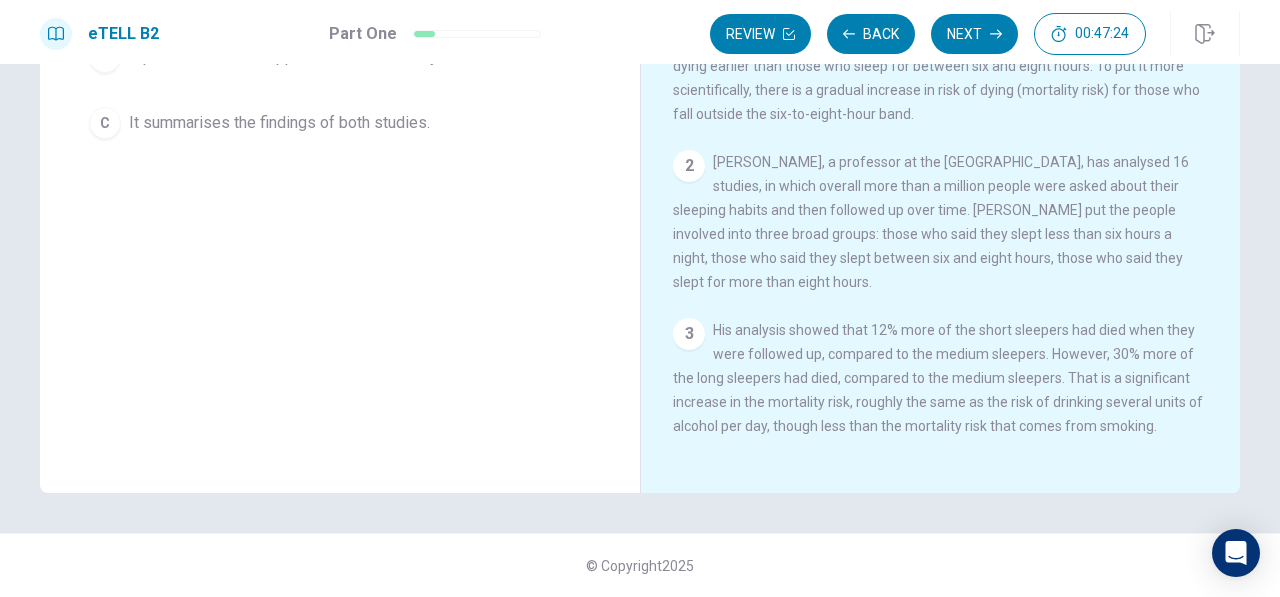 drag, startPoint x: 684, startPoint y: 170, endPoint x: 469, endPoint y: 160, distance: 215.23244 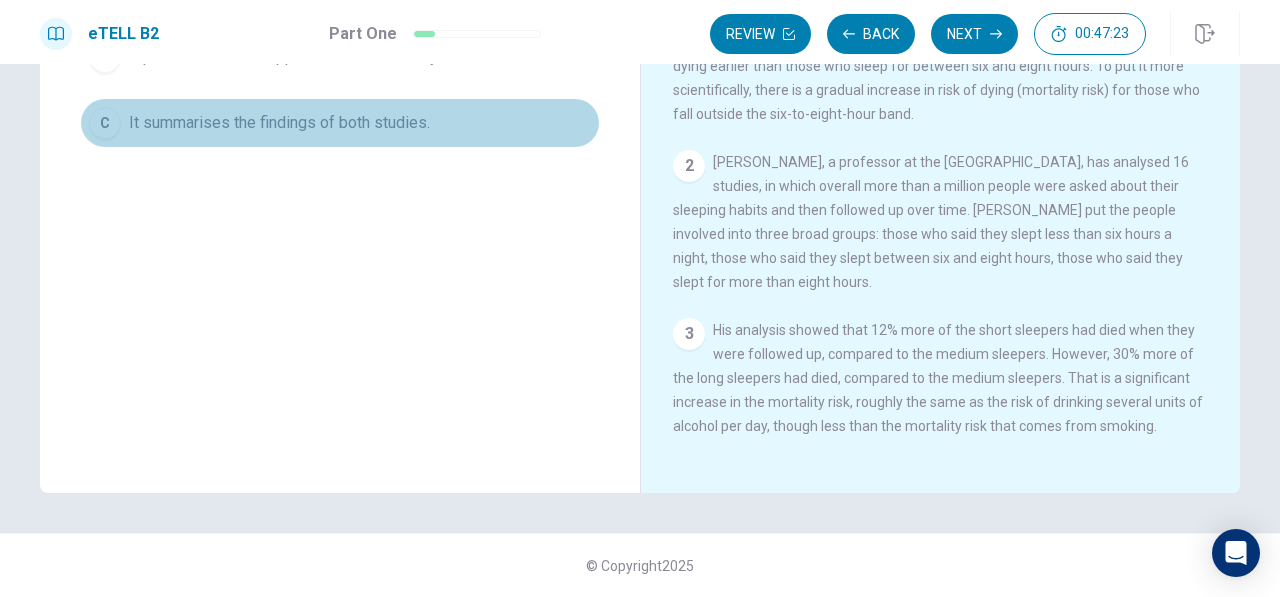 click on "It summarises the findings of both studies." at bounding box center (279, 123) 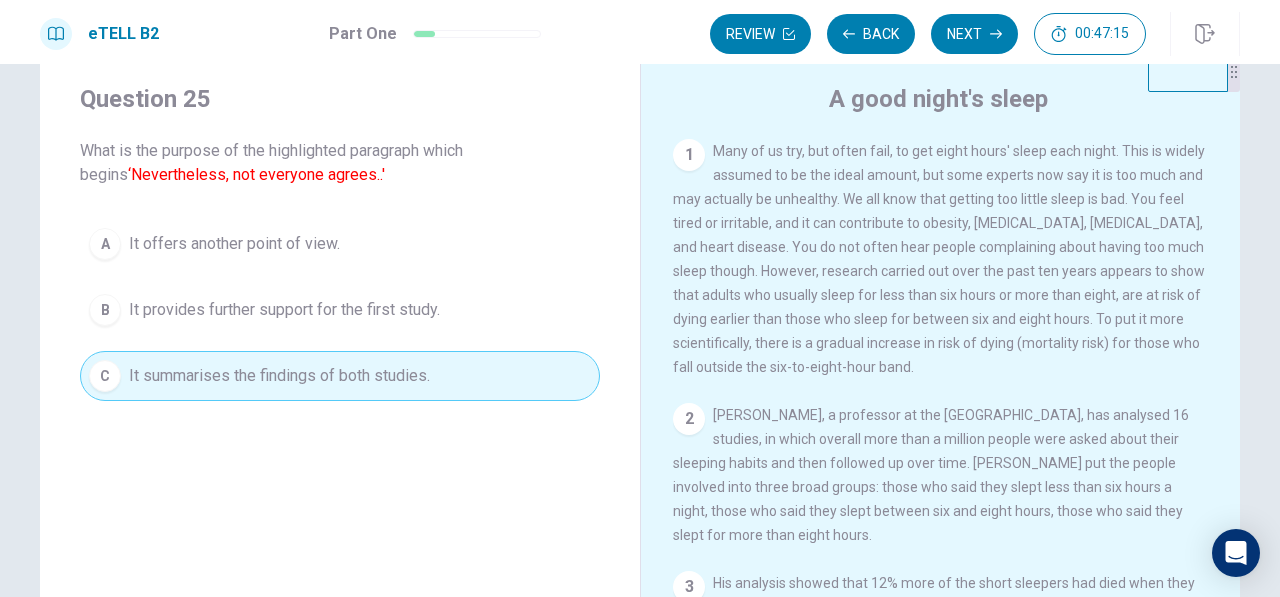 scroll, scrollTop: 0, scrollLeft: 0, axis: both 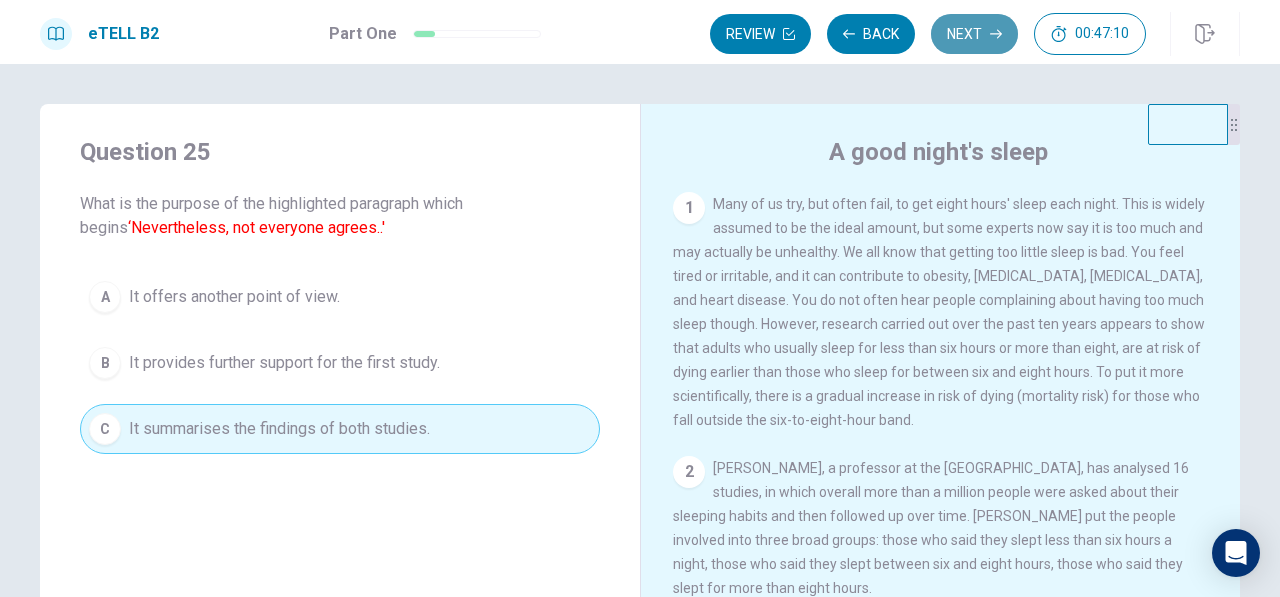 click on "Next" at bounding box center [974, 34] 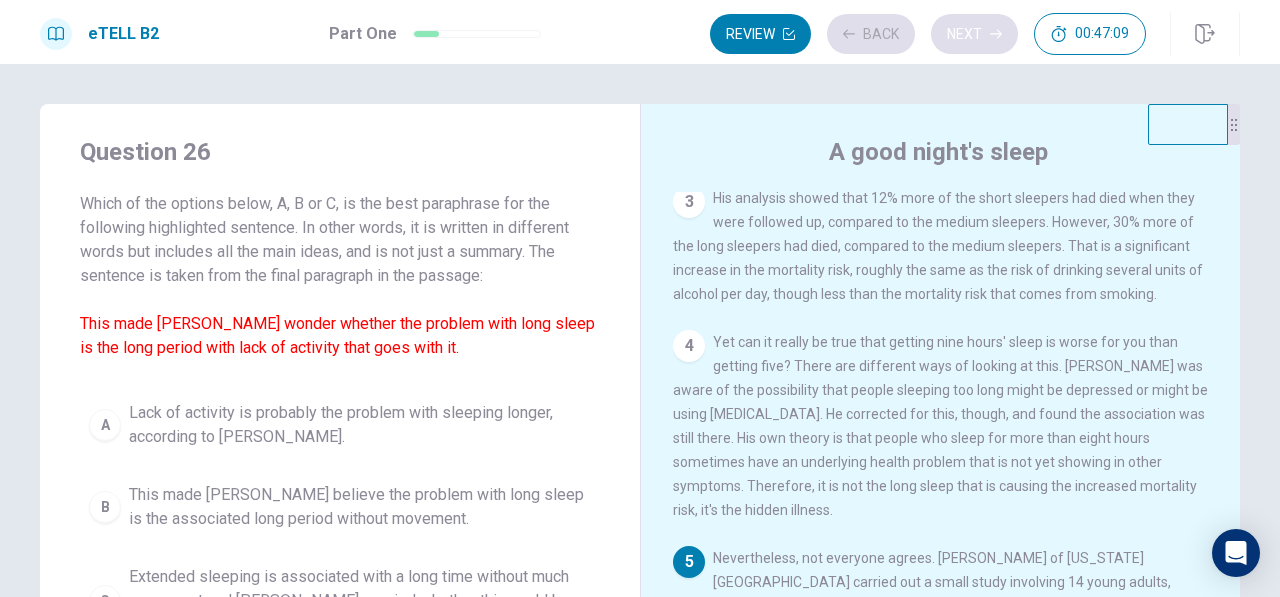 scroll, scrollTop: 495, scrollLeft: 0, axis: vertical 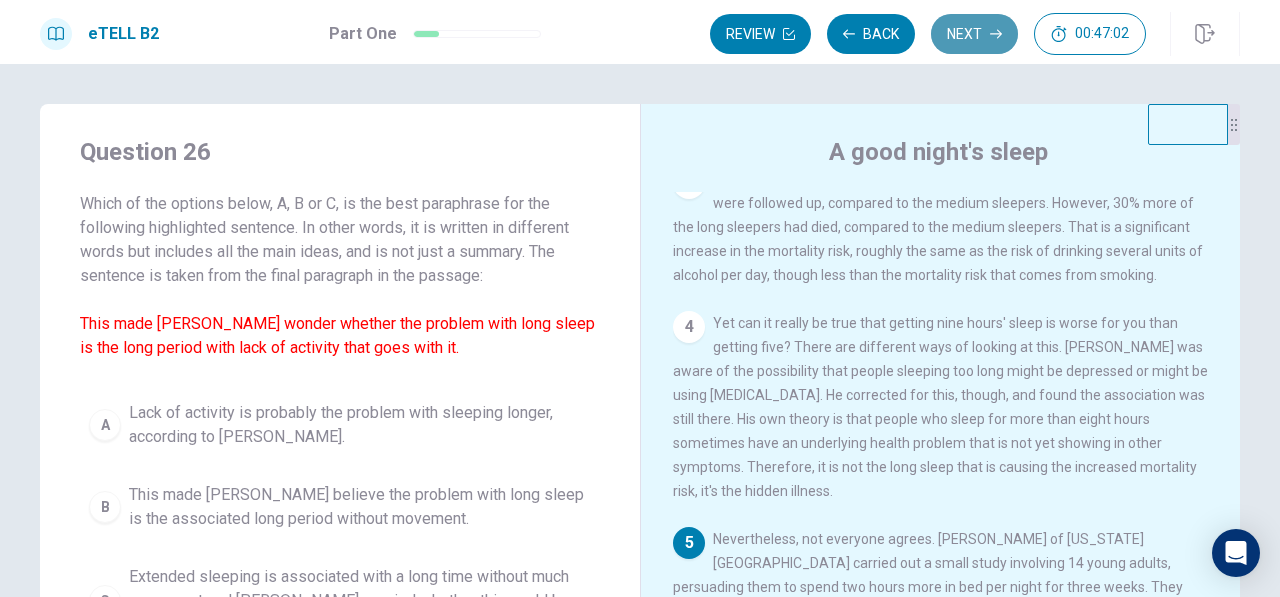 click on "Next" at bounding box center (974, 34) 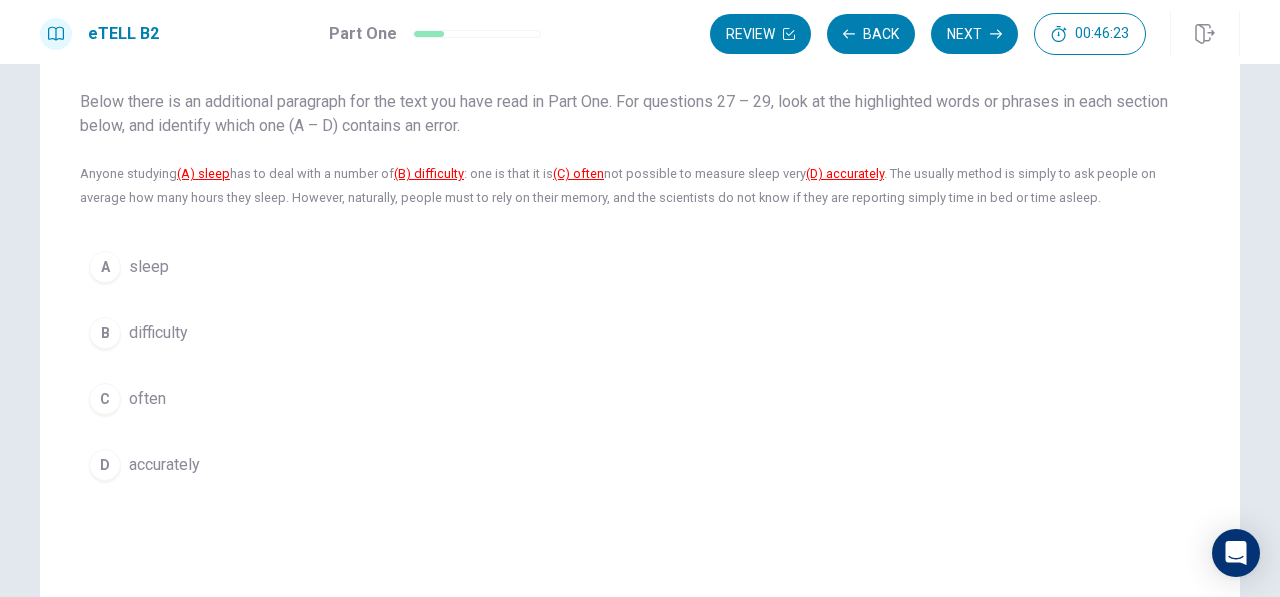 scroll, scrollTop: 120, scrollLeft: 0, axis: vertical 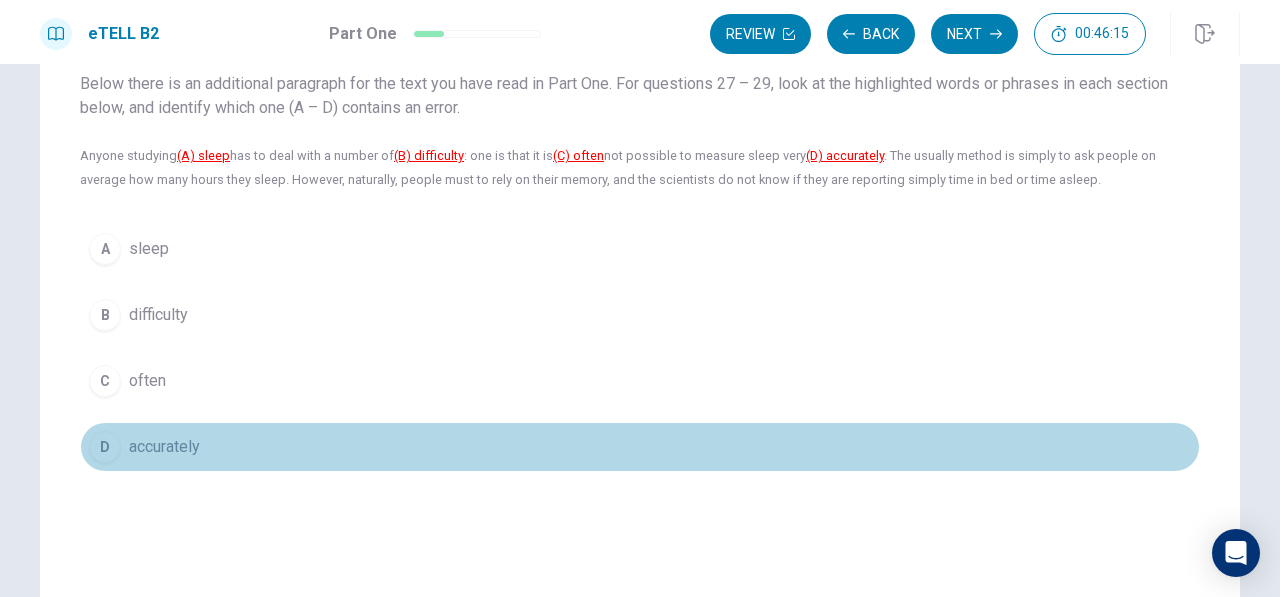 click on "accurately" at bounding box center (164, 447) 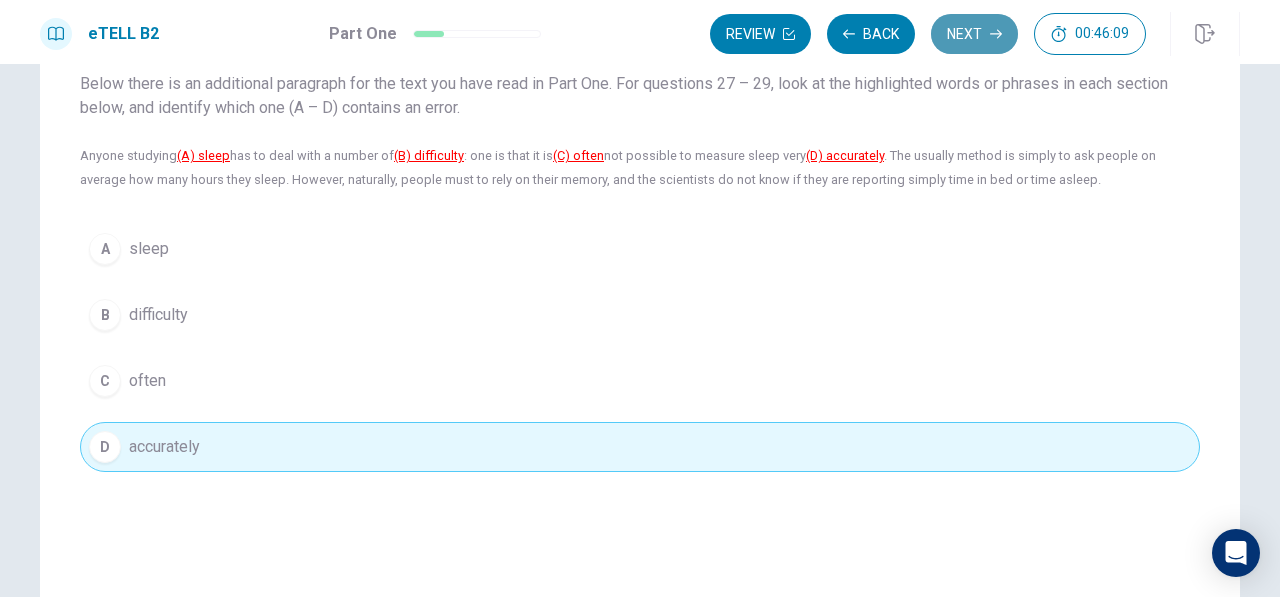 click on "Next" at bounding box center [974, 34] 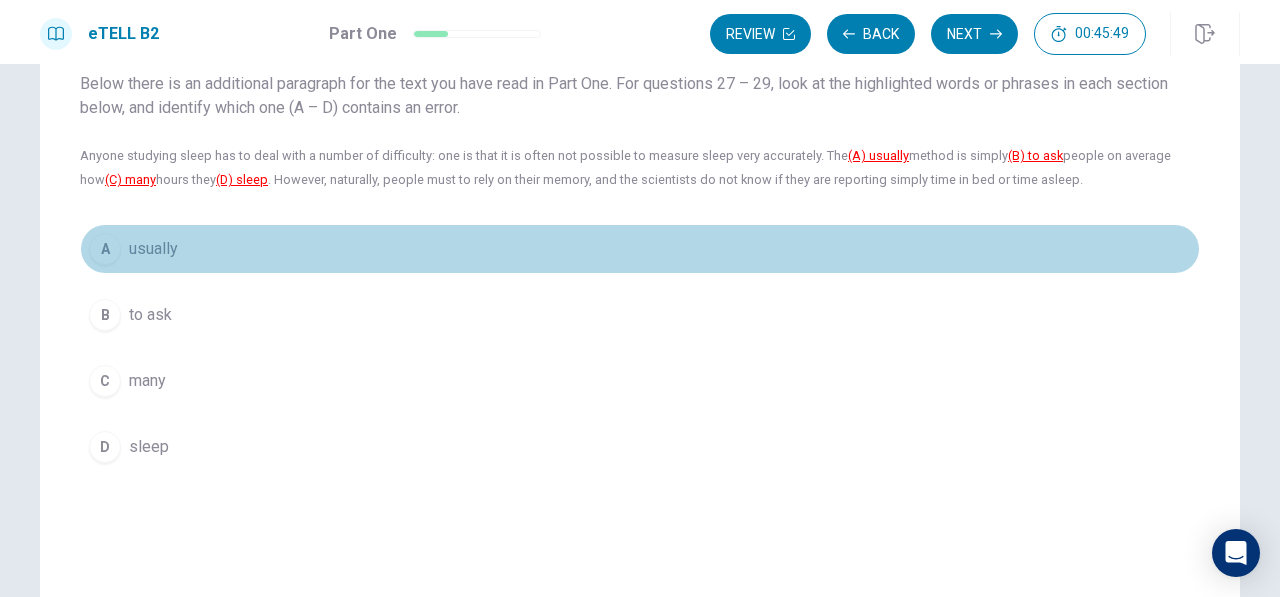 click on "usually" at bounding box center [153, 249] 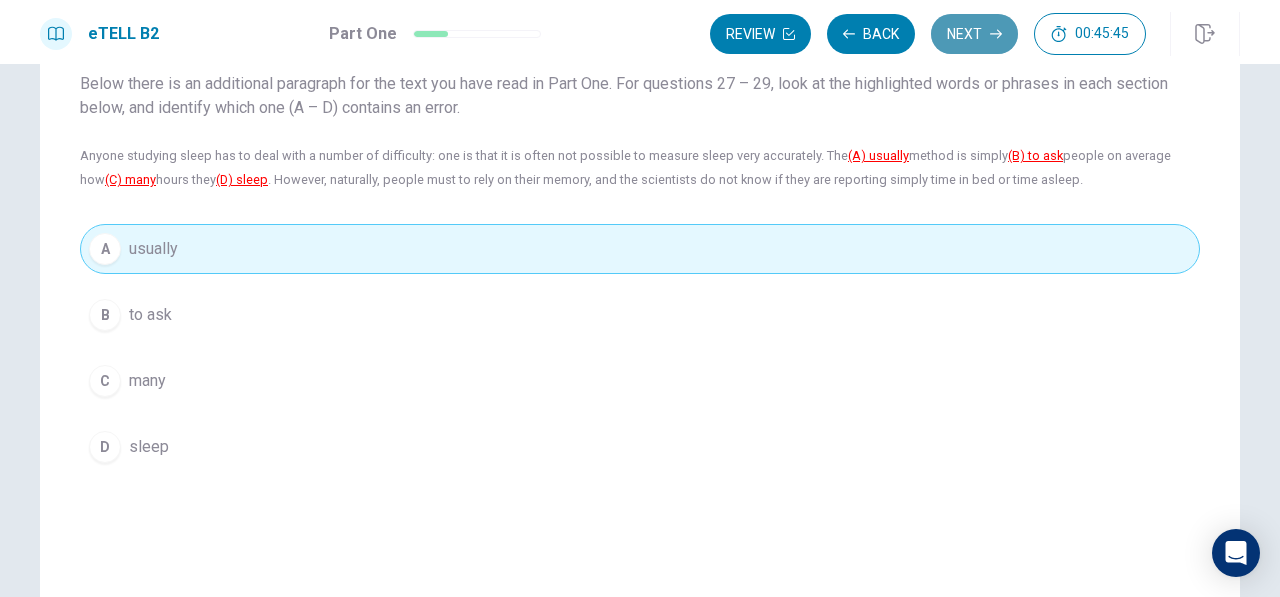 click on "Next" at bounding box center [974, 34] 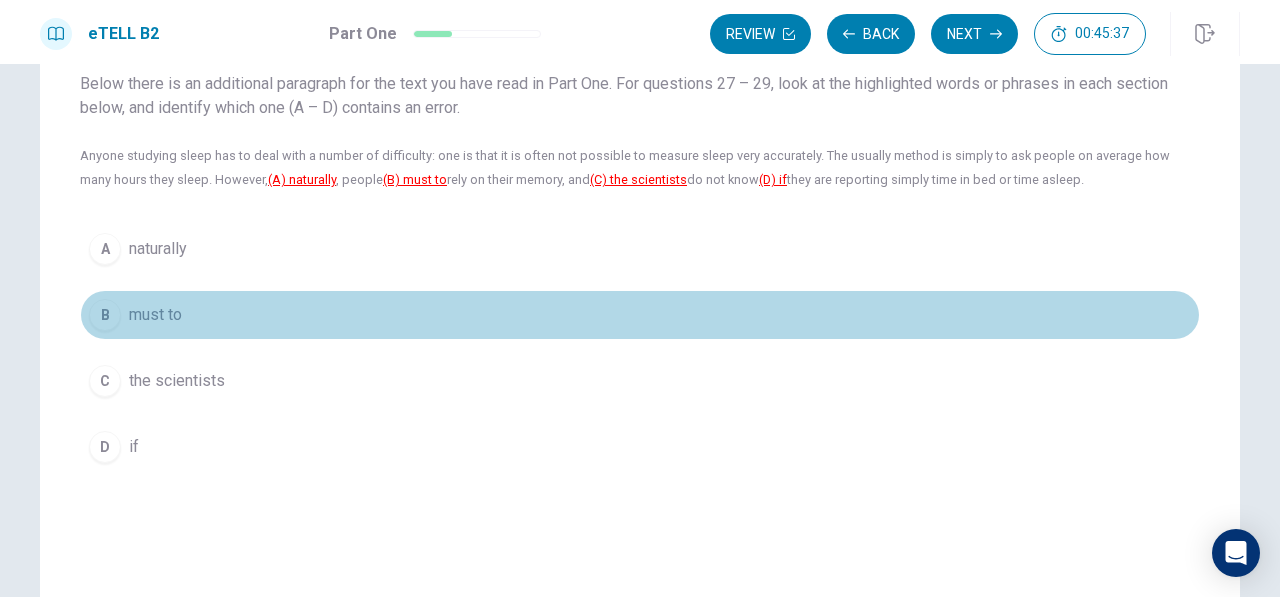 click on "must to" at bounding box center [155, 315] 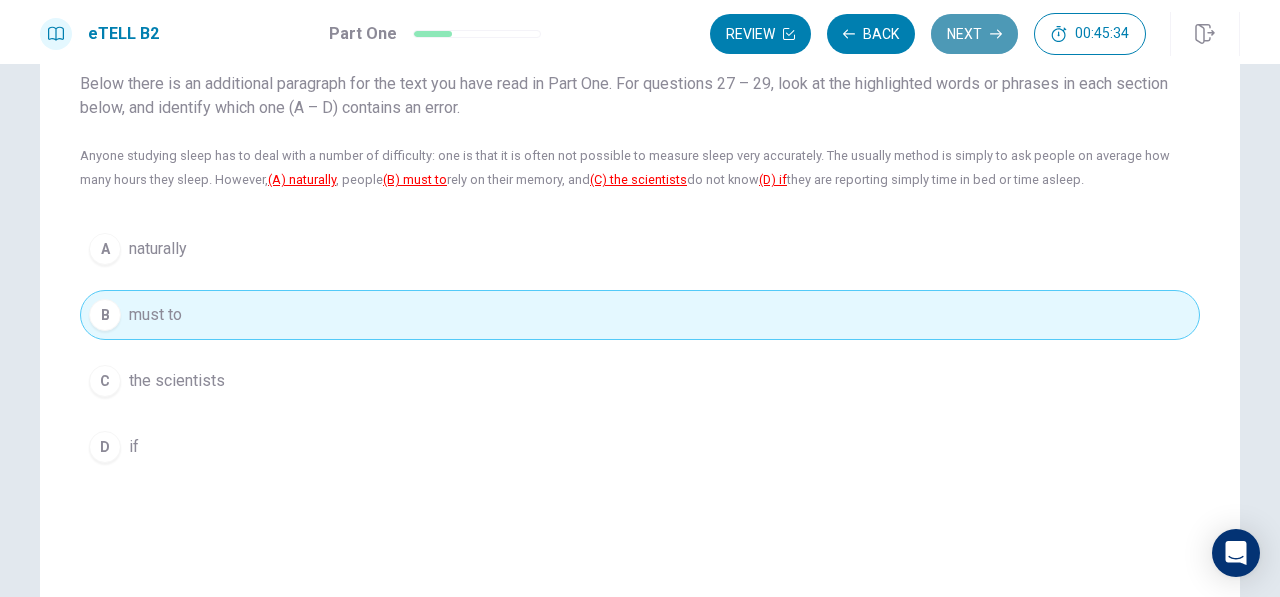 click on "Next" at bounding box center (974, 34) 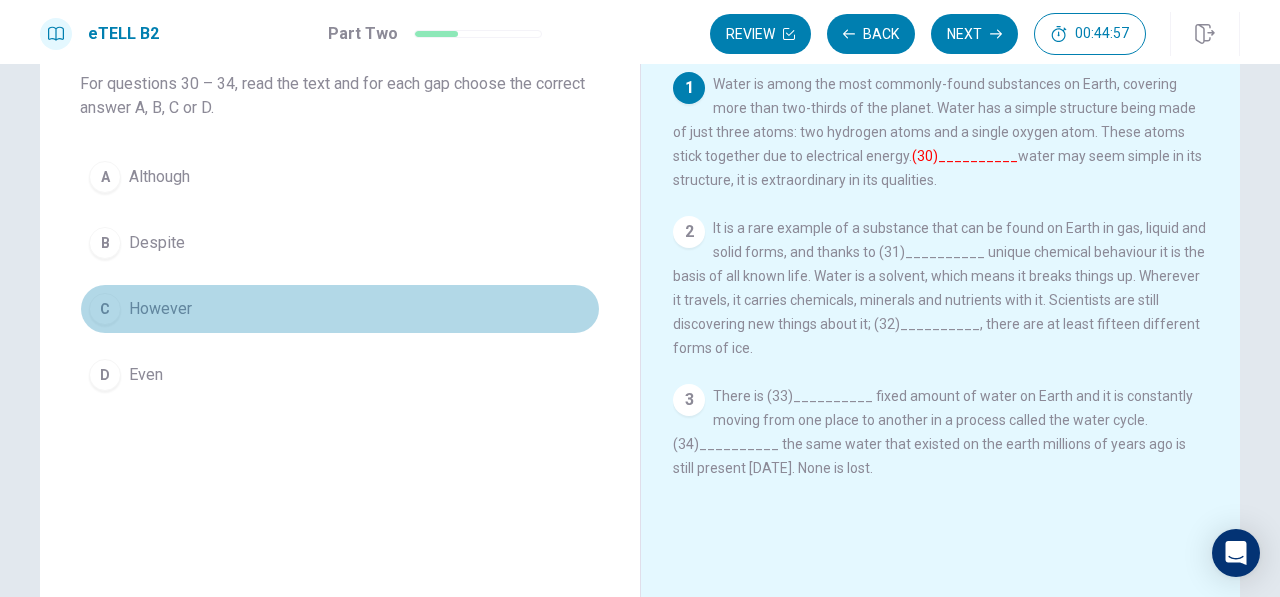 click on "However" at bounding box center (160, 309) 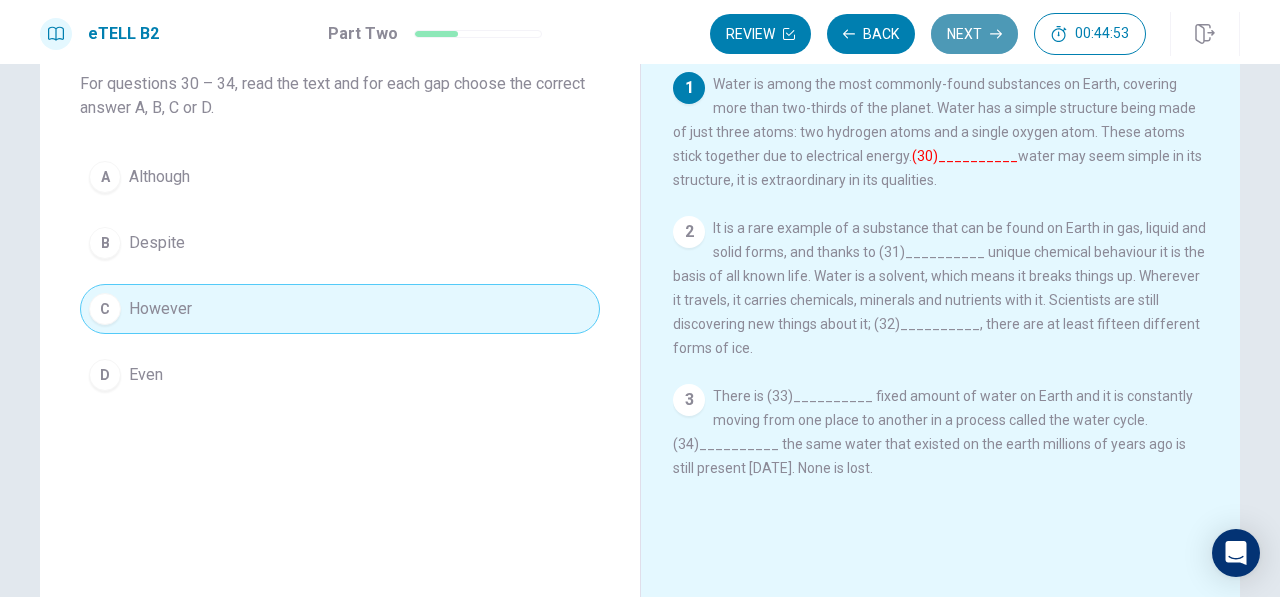 click on "Next" at bounding box center (974, 34) 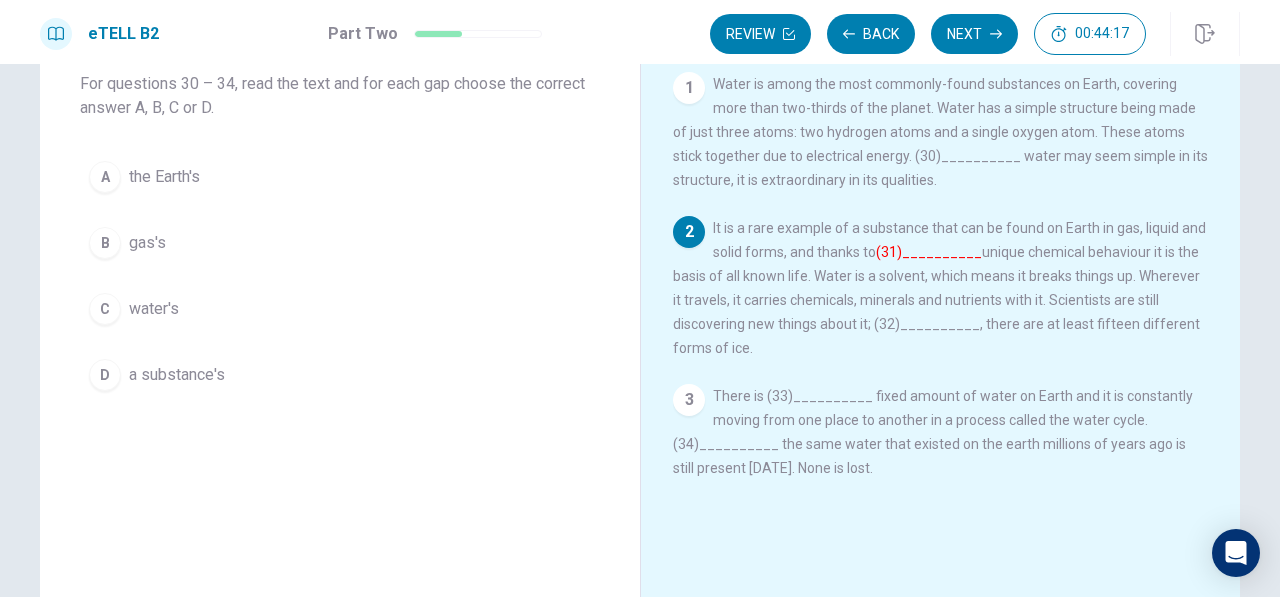 click on "There is (33)__________ fixed amount of water on Earth and it is constantly moving  from one place to another in a process called the water cycle. (34)__________ the  same water that existed on the earth millions of years ago is still present [DATE]. None is lost." at bounding box center (933, 432) 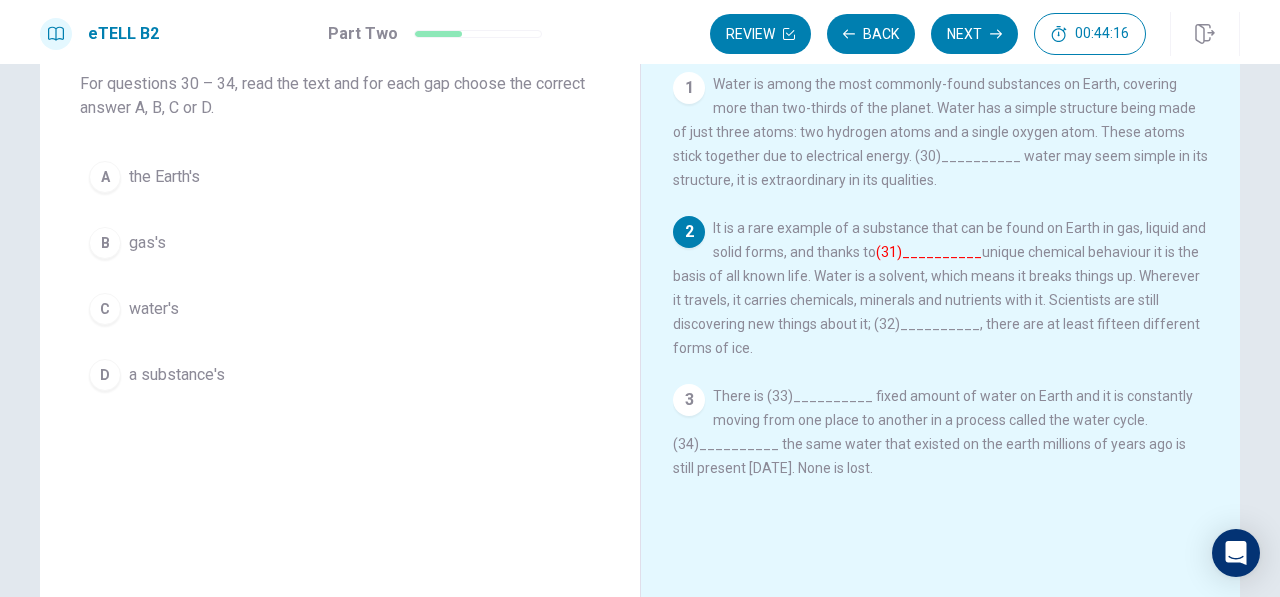 drag, startPoint x: 762, startPoint y: 400, endPoint x: 758, endPoint y: 440, distance: 40.1995 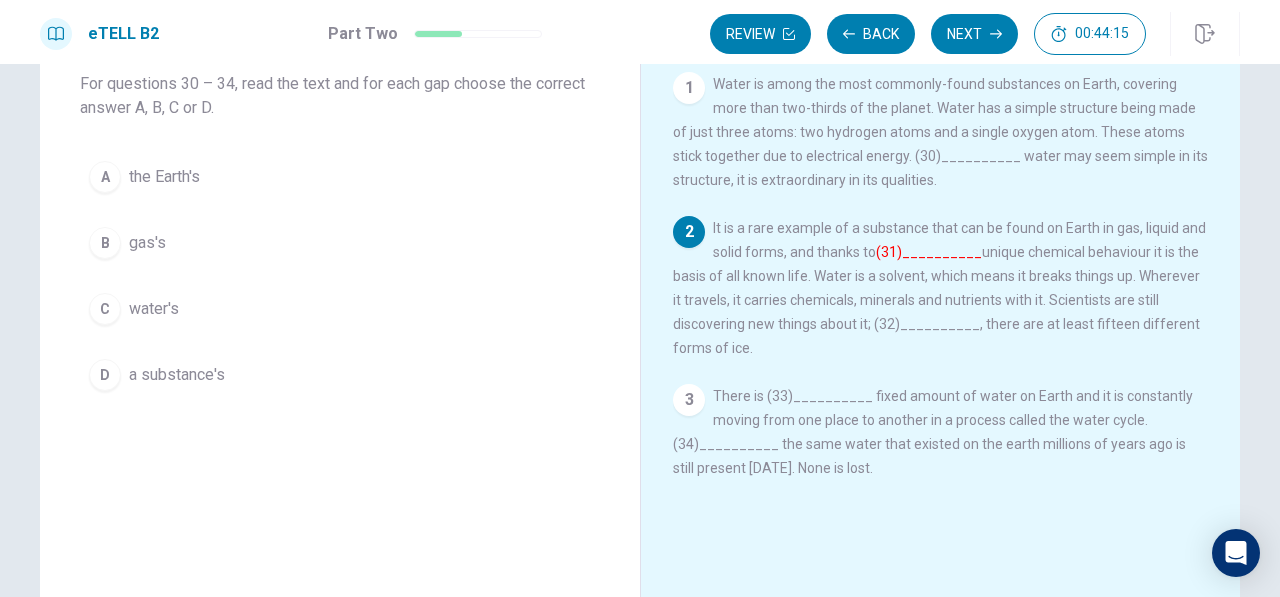 drag, startPoint x: 758, startPoint y: 440, endPoint x: 182, endPoint y: 353, distance: 582.53326 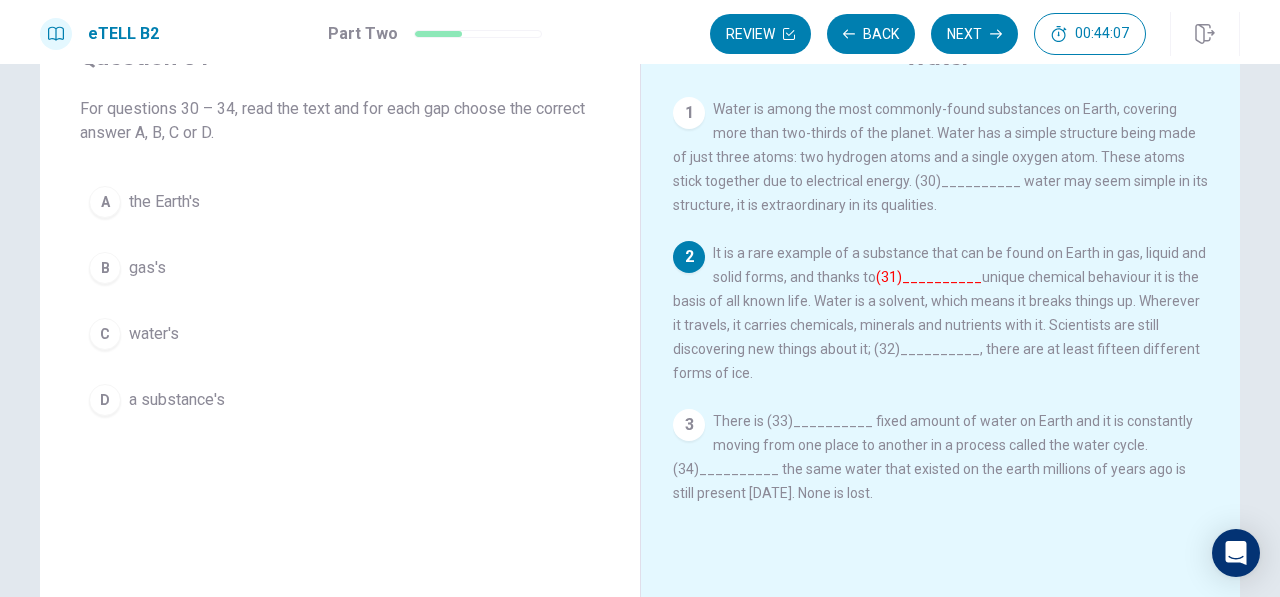 scroll, scrollTop: 91, scrollLeft: 0, axis: vertical 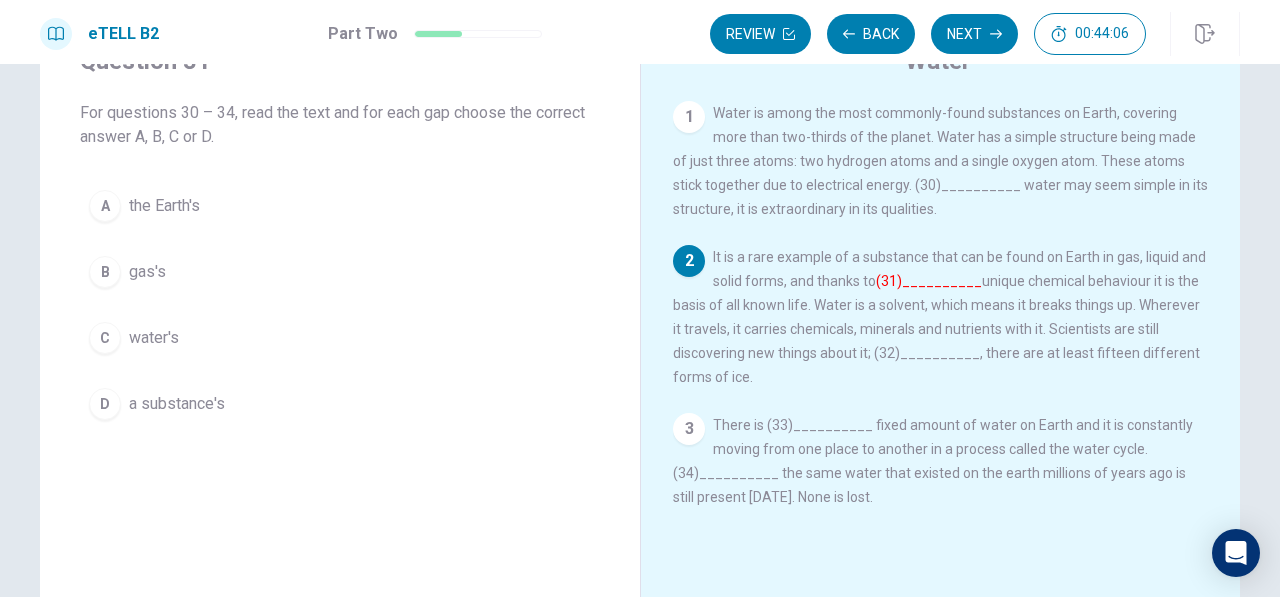 click on "gas's" at bounding box center (147, 272) 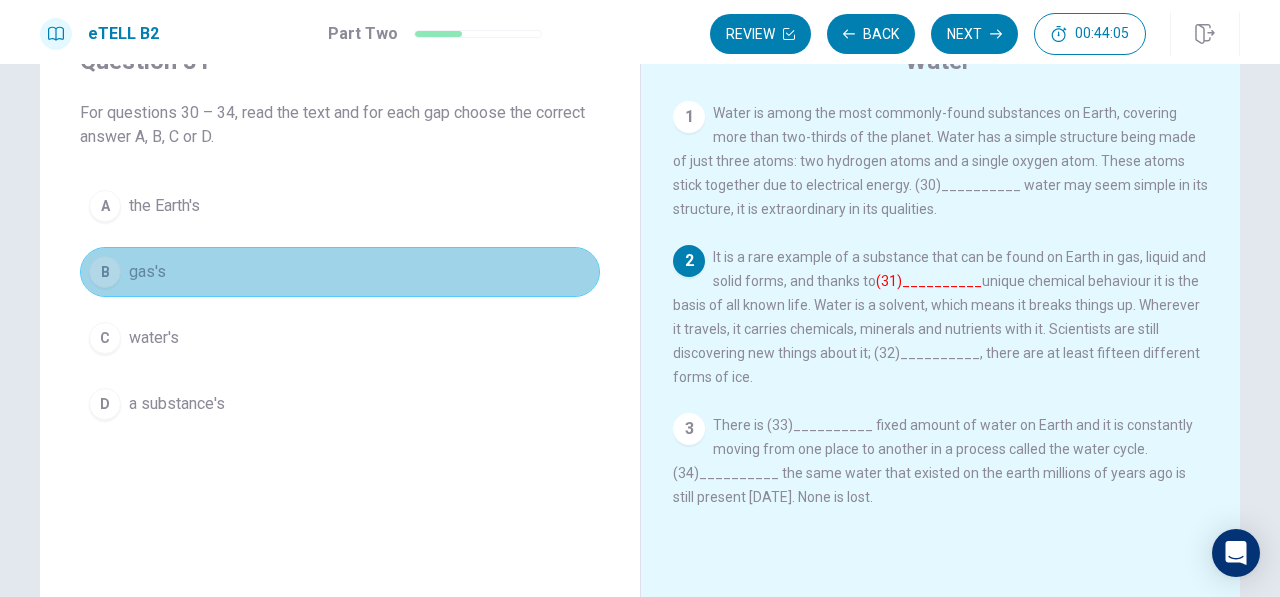 click on "gas's" at bounding box center [147, 272] 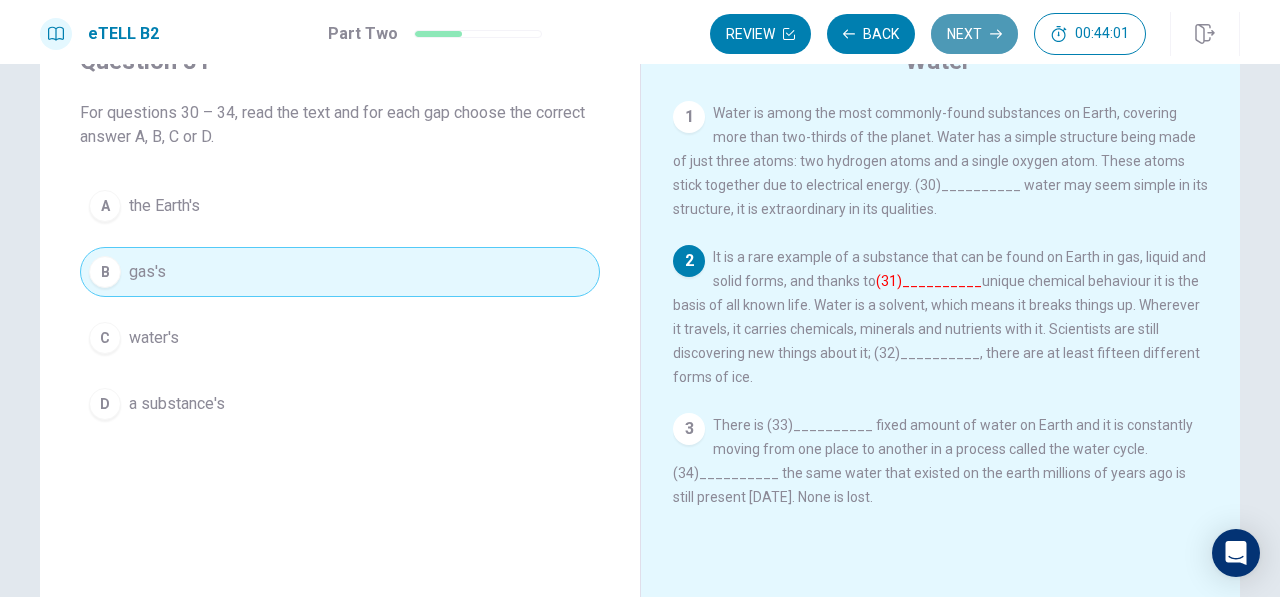 click on "Next" at bounding box center (974, 34) 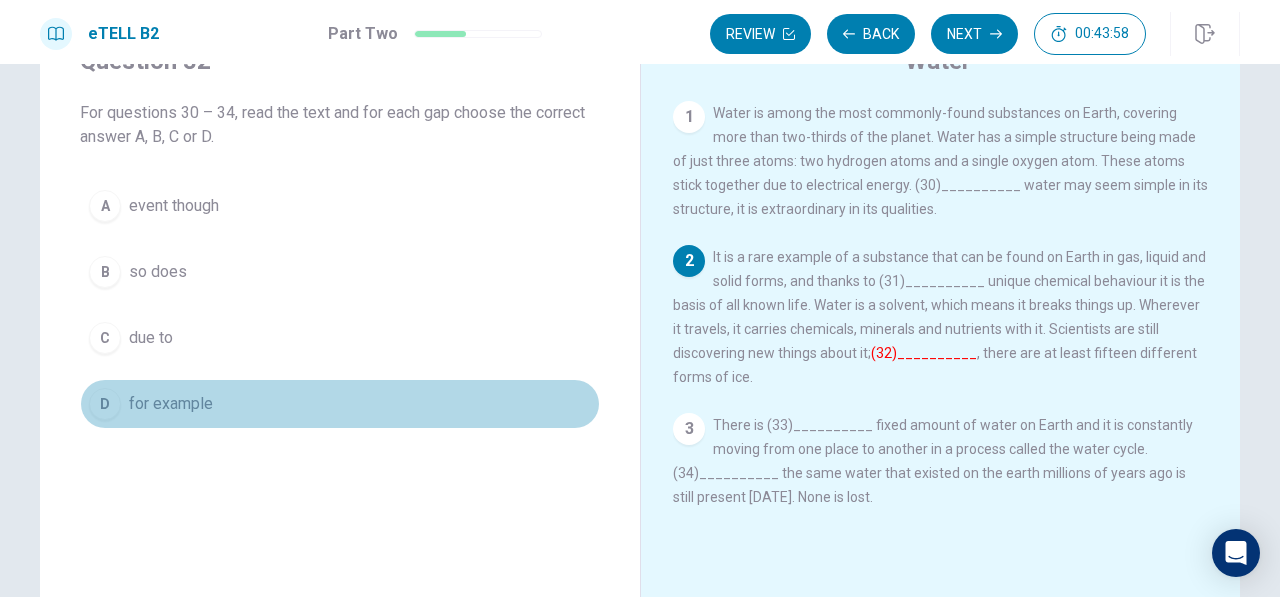 click on "D" at bounding box center [105, 404] 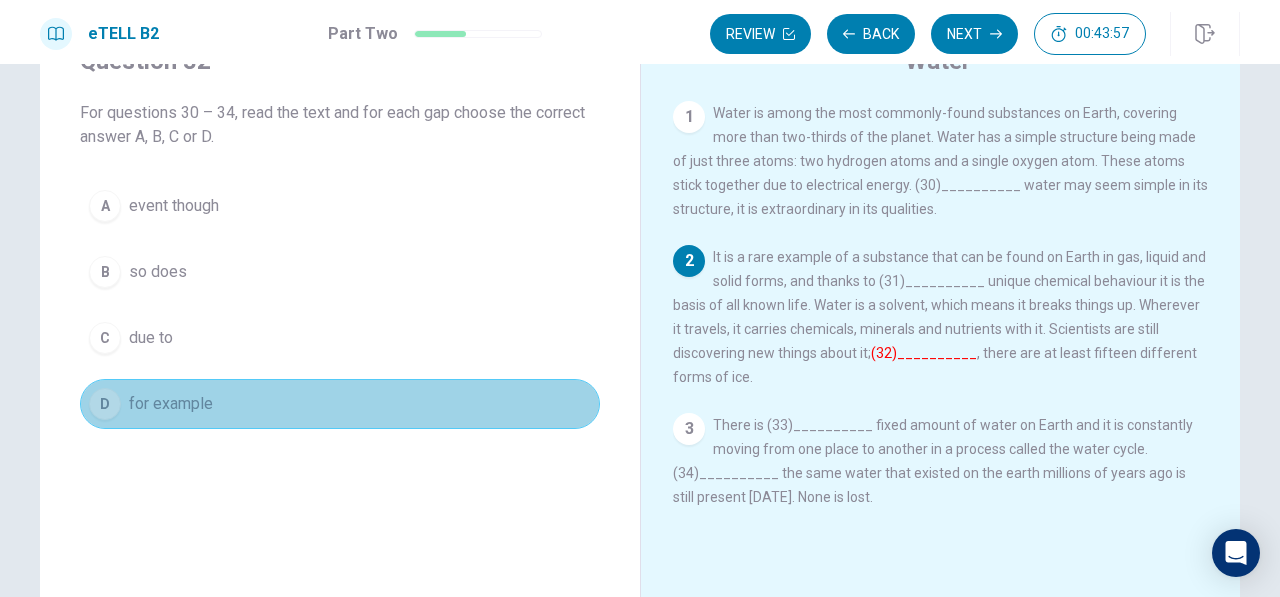 click on "D" at bounding box center (105, 404) 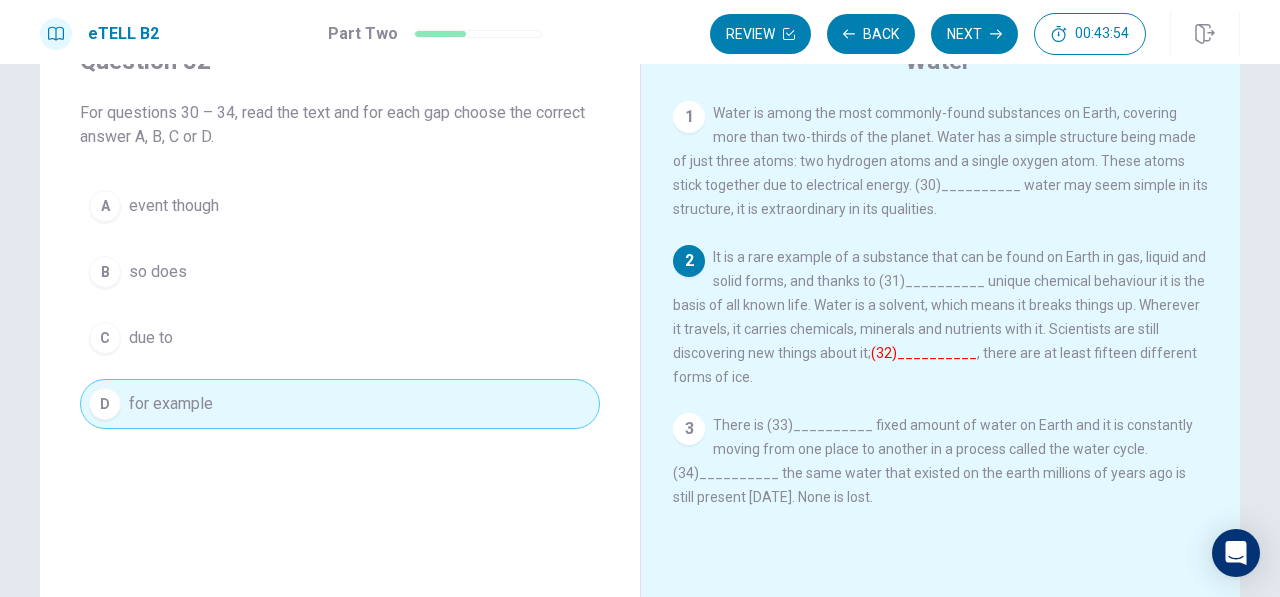 click on "Review Back Next 00:43:54" at bounding box center [975, 34] 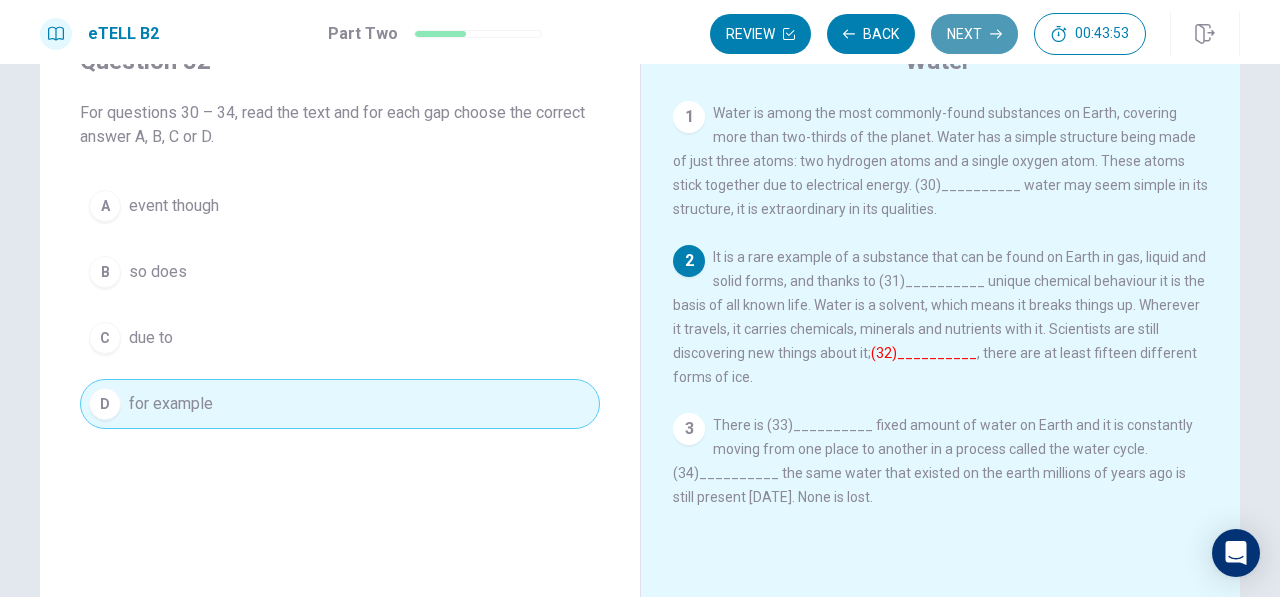 click on "Next" at bounding box center (974, 34) 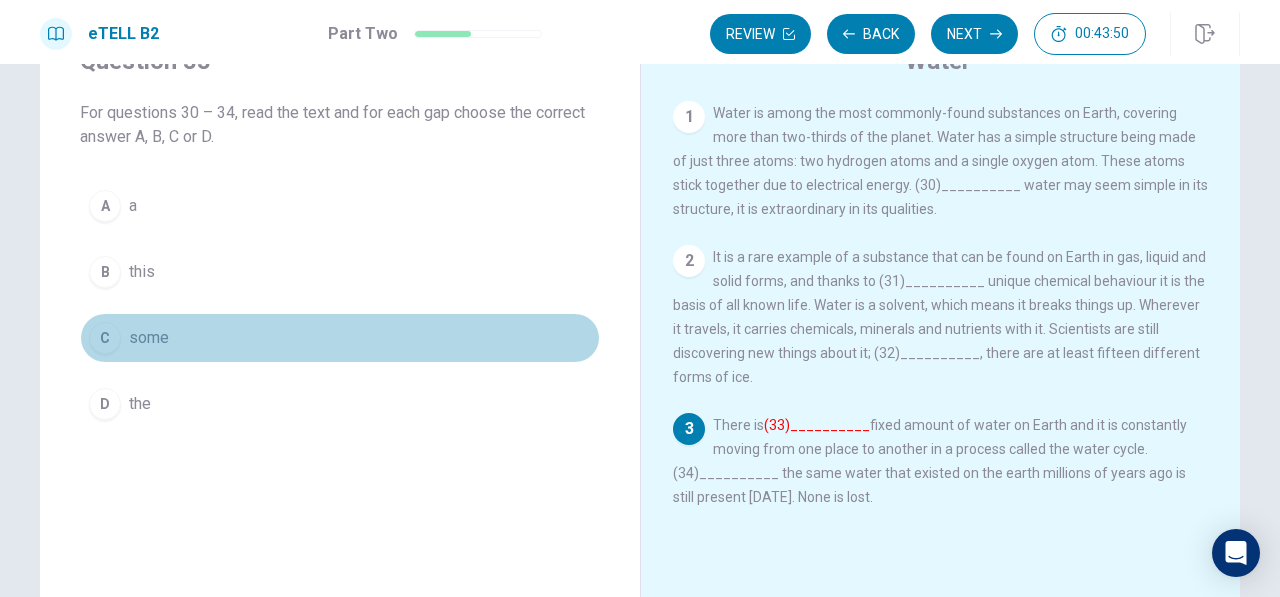 click on "C" at bounding box center [105, 338] 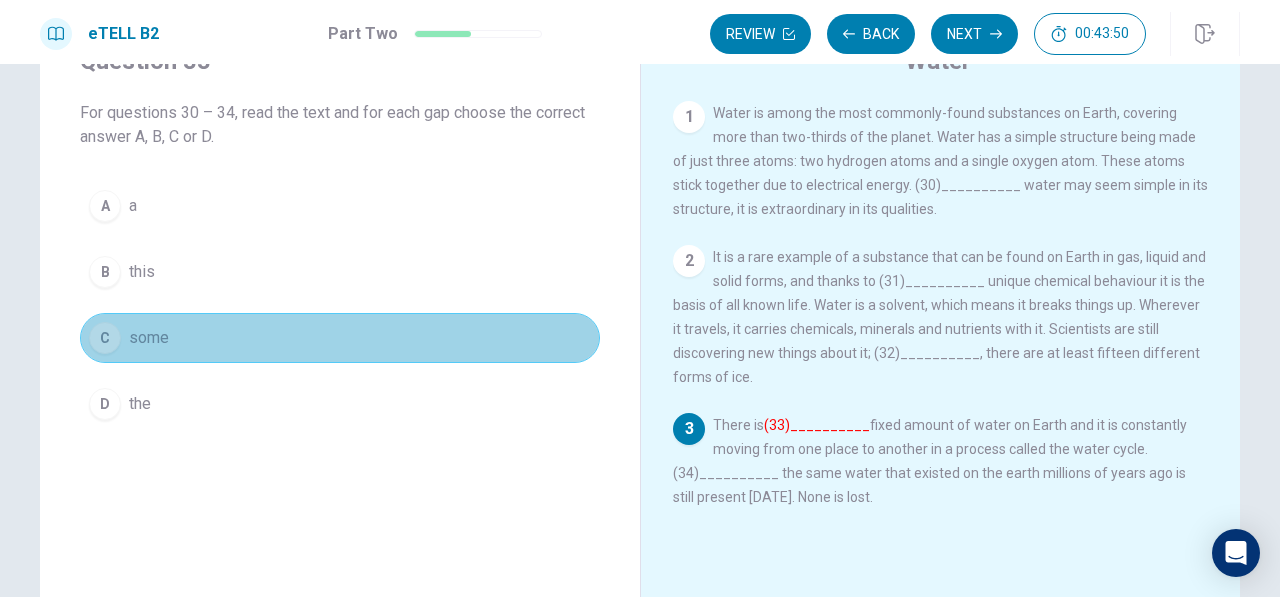 click on "C" at bounding box center (105, 338) 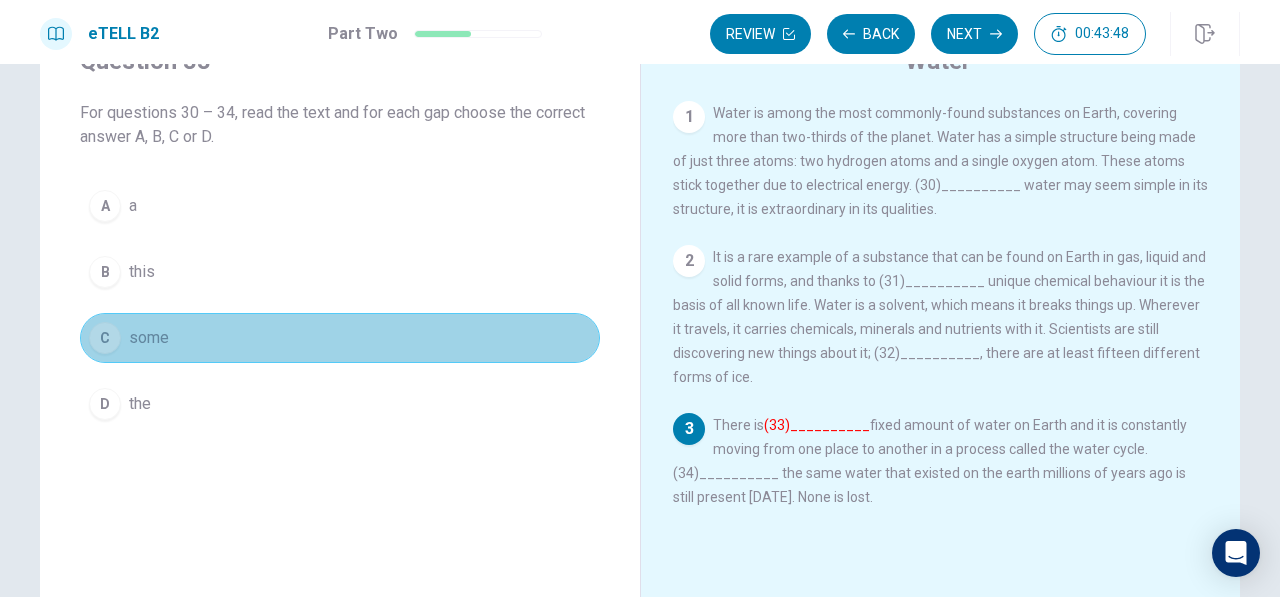 click on "C" at bounding box center [105, 338] 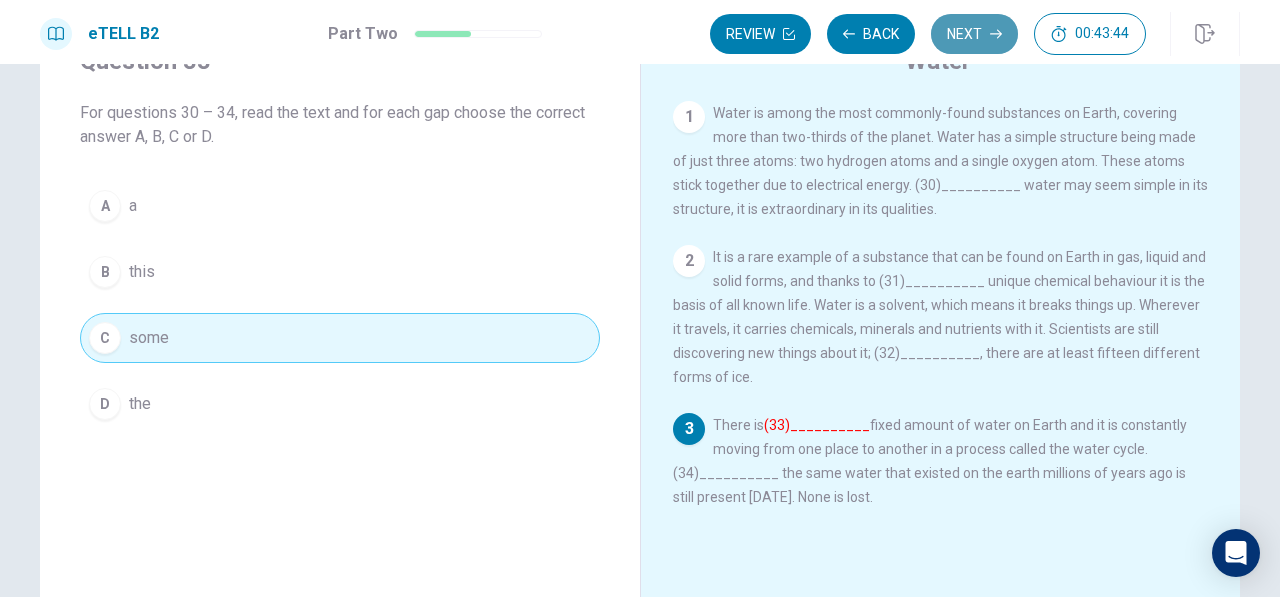 click on "Next" at bounding box center (974, 34) 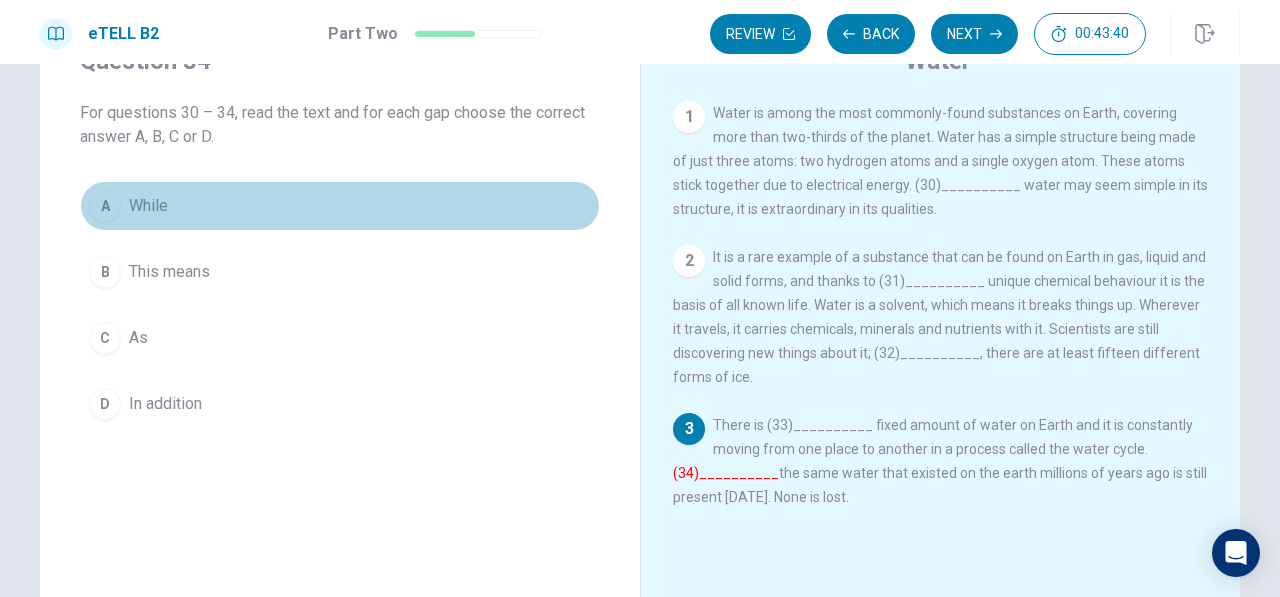 click on "A While" at bounding box center [340, 206] 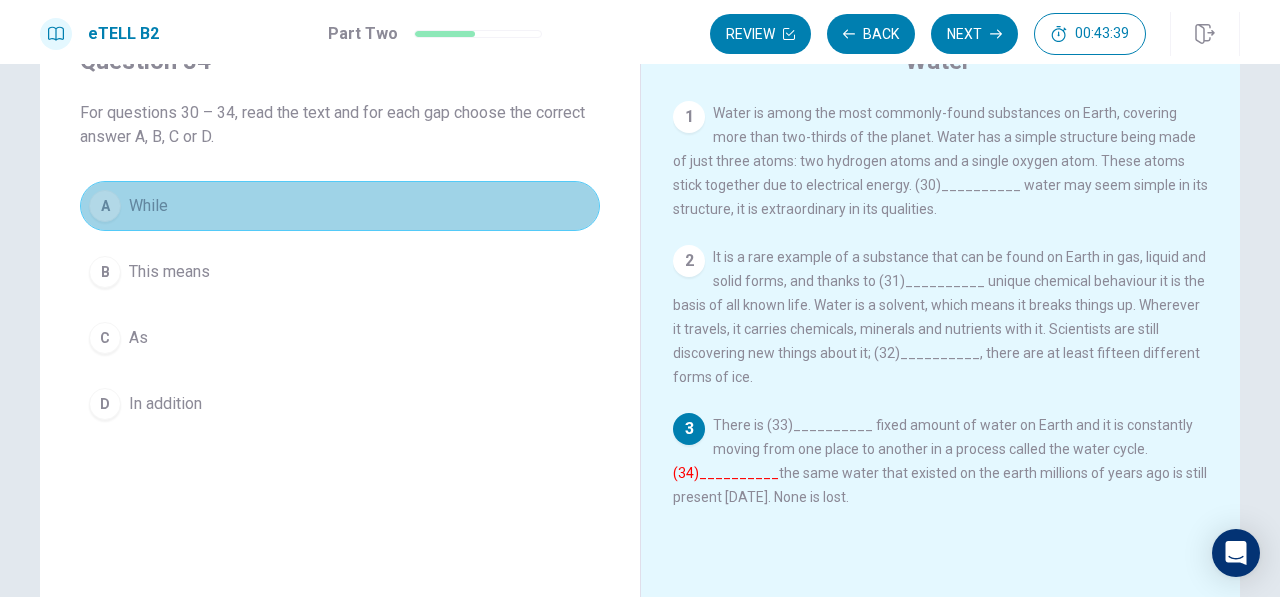 click on "A While" at bounding box center [340, 206] 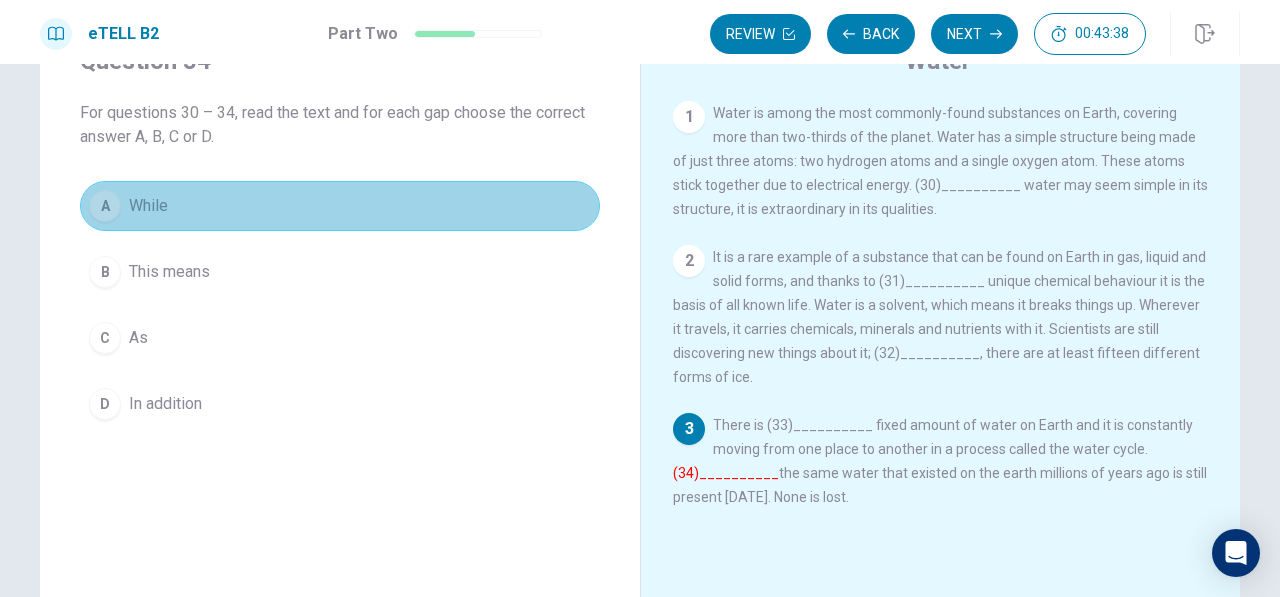 click on "A While" at bounding box center [340, 206] 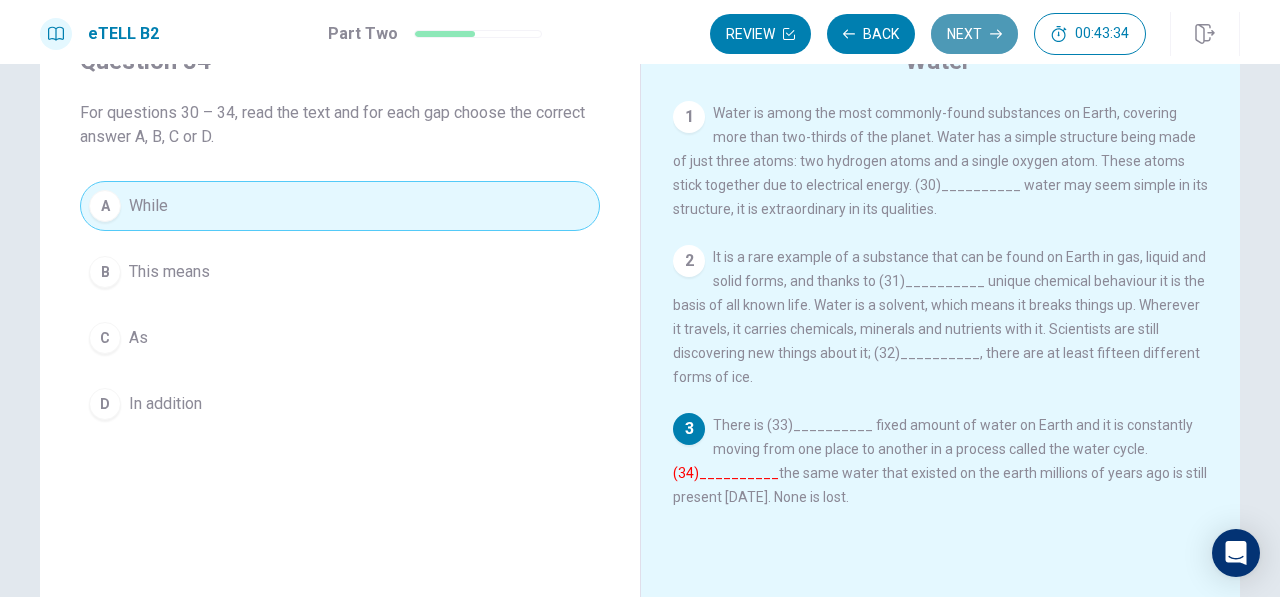 click on "Next" at bounding box center [974, 34] 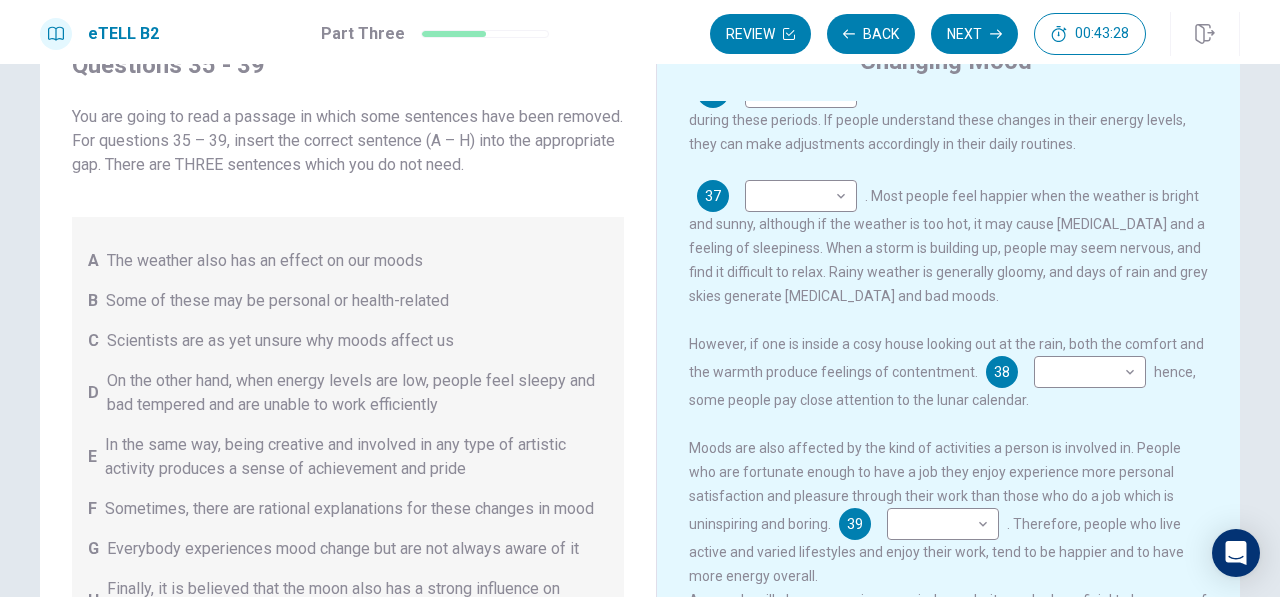scroll, scrollTop: 372, scrollLeft: 0, axis: vertical 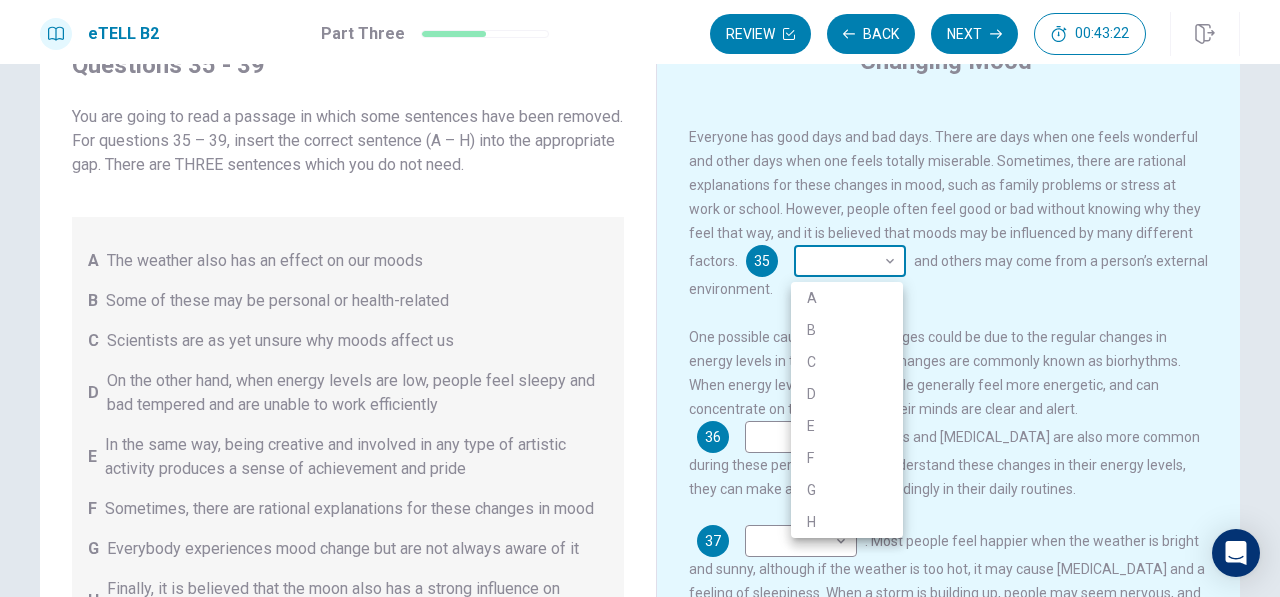 click on "This site uses cookies, as explained in our  Privacy Policy . If you agree to the use of cookies, please click the Accept button and continue to browse our site.   Privacy Policy Accept   eTELL B2 Part Three Review Back Next 00:43:22 Question 15 - 19 of 30 00:43:22 Review Back Next Questions 35 - 39 You are going to read a passage in which some sentences have been  removed. For questions 35 – 39, insert the correct sentence (A – H) into the  appropriate gap. There are THREE sentences which you do not need. A The weather also has an effect on our moods B Some of these may be personal or health-related C Scientists are as yet unsure why moods affect us D On the other hand, when energy levels are low, people feel sleepy and bad tempered and are unable to work efficiently E In the same way, being creative and involved in any type of artistic activity  produces a sense of achievement and pride F Sometimes, there are rational explanations for these changes in mood G H Changing Mood 35 ​ ​ 36 ​ ​ 37 ​" at bounding box center (640, 298) 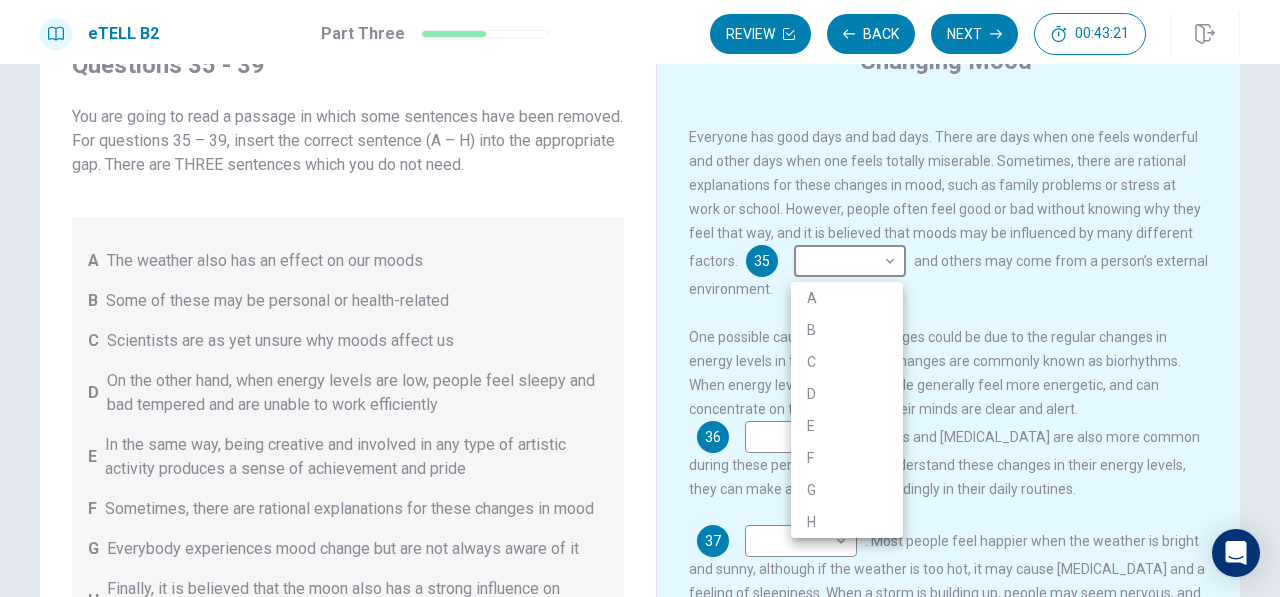 click on "B" at bounding box center [847, 330] 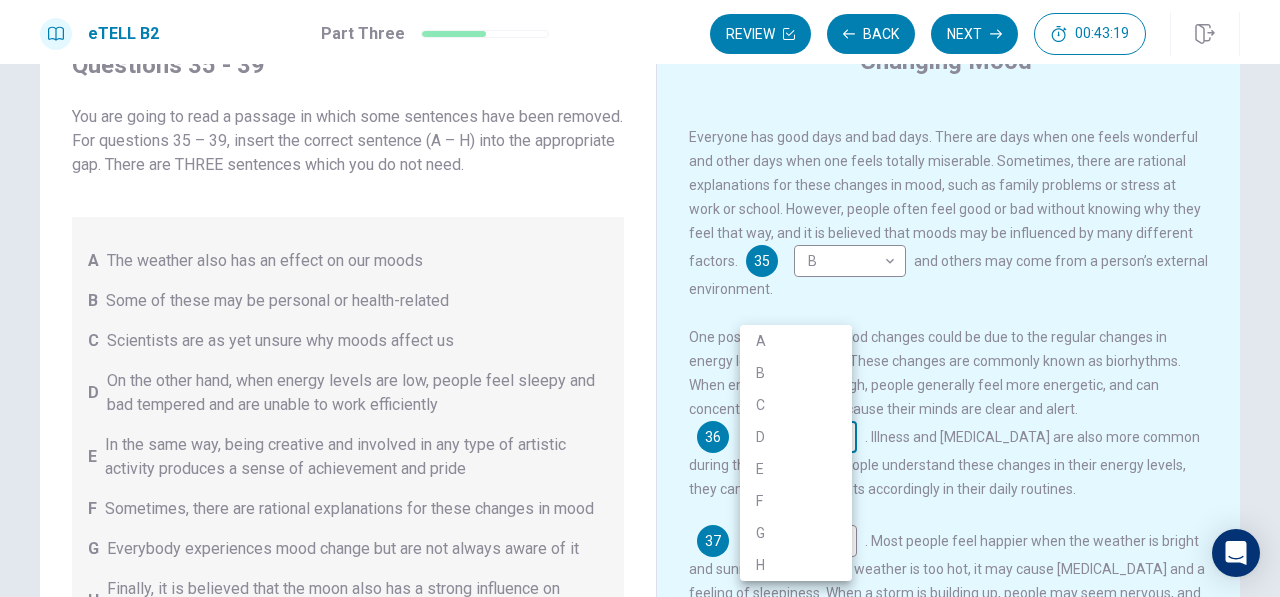 click on "This site uses cookies, as explained in our  Privacy Policy . If you agree to the use of cookies, please click the Accept button and continue to browse our site.   Privacy Policy Accept   eTELL B2 Part Three Review Back Next 00:43:19 Question 15 - 19 of 30 00:43:19 Review Back Next Questions 35 - 39 You are going to read a passage in which some sentences have been  removed. For questions 35 – 39, insert the correct sentence (A – H) into the  appropriate gap. There are THREE sentences which you do not need. A The weather also has an effect on our moods B Some of these may be personal or health-related C Scientists are as yet unsure why moods affect us D On the other hand, when energy levels are low, people feel sleepy and bad tempered and are unable to work efficiently E In the same way, being creative and involved in any type of artistic activity  produces a sense of achievement and pride F Sometimes, there are rational explanations for these changes in mood G H Changing Mood 35 B * ​ 36 ​ ​ 37 ​" at bounding box center [640, 298] 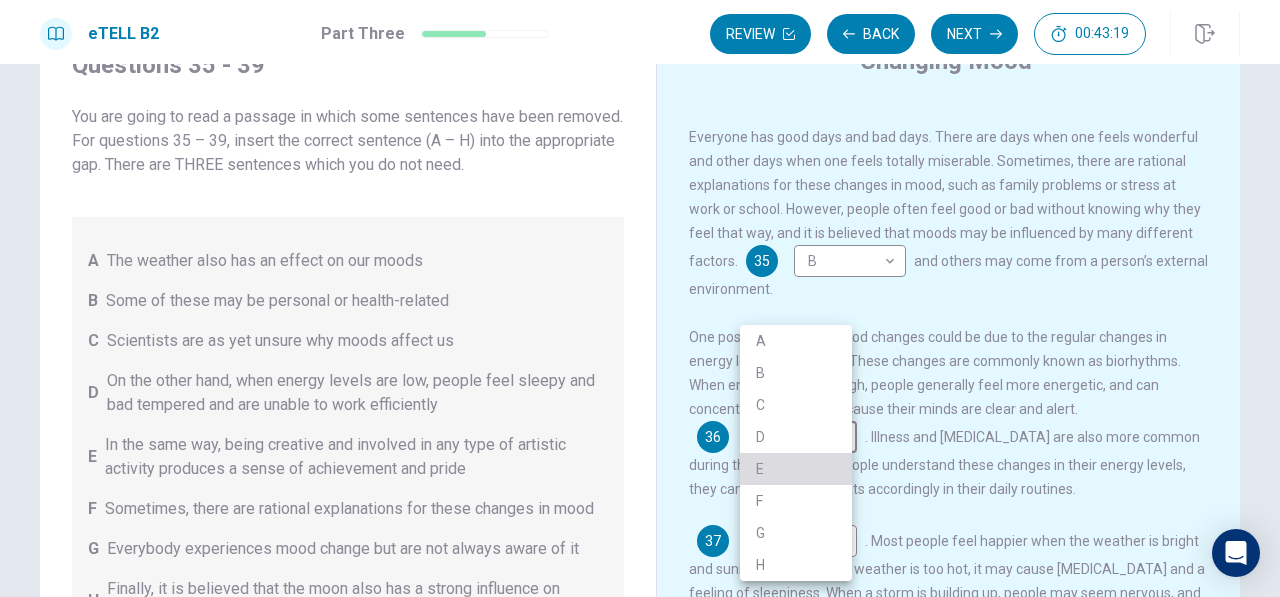 click on "E" at bounding box center [796, 469] 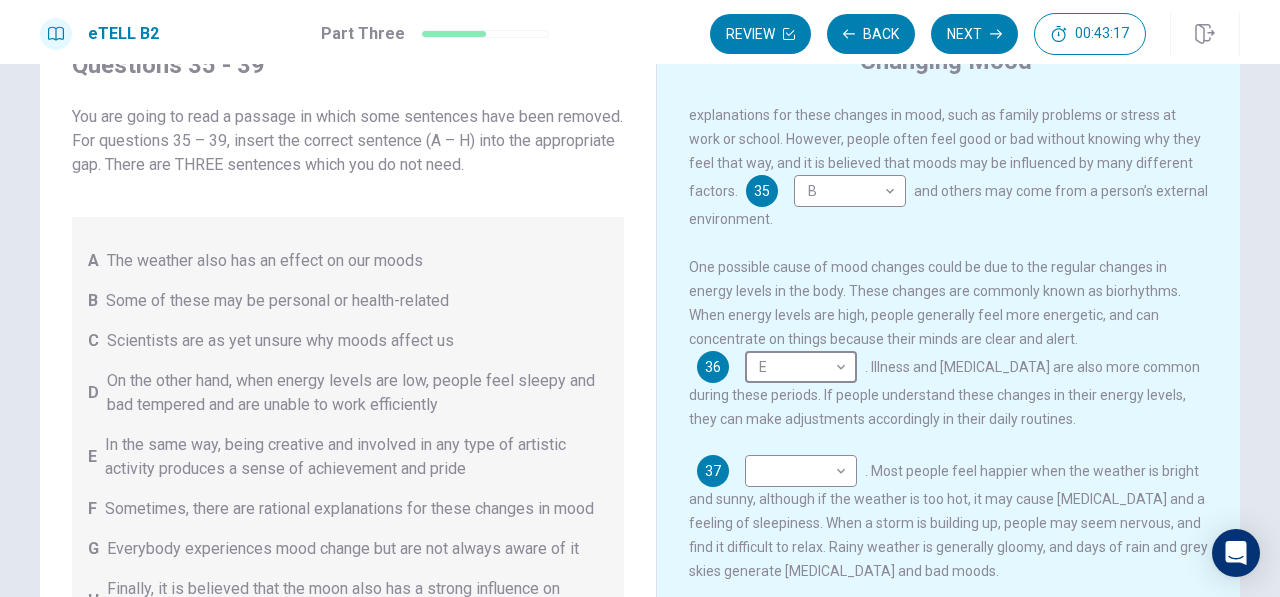 scroll, scrollTop: 88, scrollLeft: 0, axis: vertical 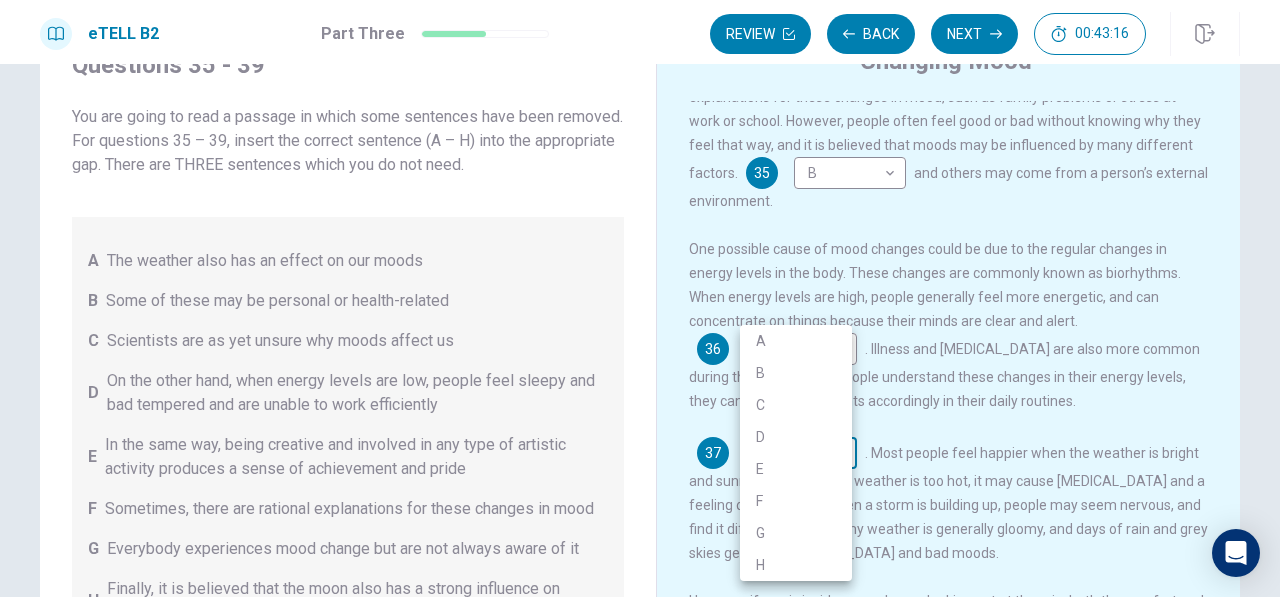 click on "This site uses cookies, as explained in our  Privacy Policy . If you agree to the use of cookies, please click the Accept button and continue to browse our site.   Privacy Policy Accept   eTELL B2 Part Three Review Back Next 00:43:16 Question 15 - 19 of 30 00:43:16 Review Back Next Questions 35 - 39 You are going to read a passage in which some sentences have been  removed. For questions 35 – 39, insert the correct sentence (A – H) into the  appropriate gap. There are THREE sentences which you do not need. A The weather also has an effect on our moods B Some of these may be personal or health-related C Scientists are as yet unsure why moods affect us D On the other hand, when energy levels are low, people feel sleepy and bad tempered and are unable to work efficiently E In the same way, being creative and involved in any type of artistic activity  produces a sense of achievement and pride F Sometimes, there are rational explanations for these changes in mood G H Changing Mood 35 B * ​ 36 E * ​ 37 ​" at bounding box center [640, 298] 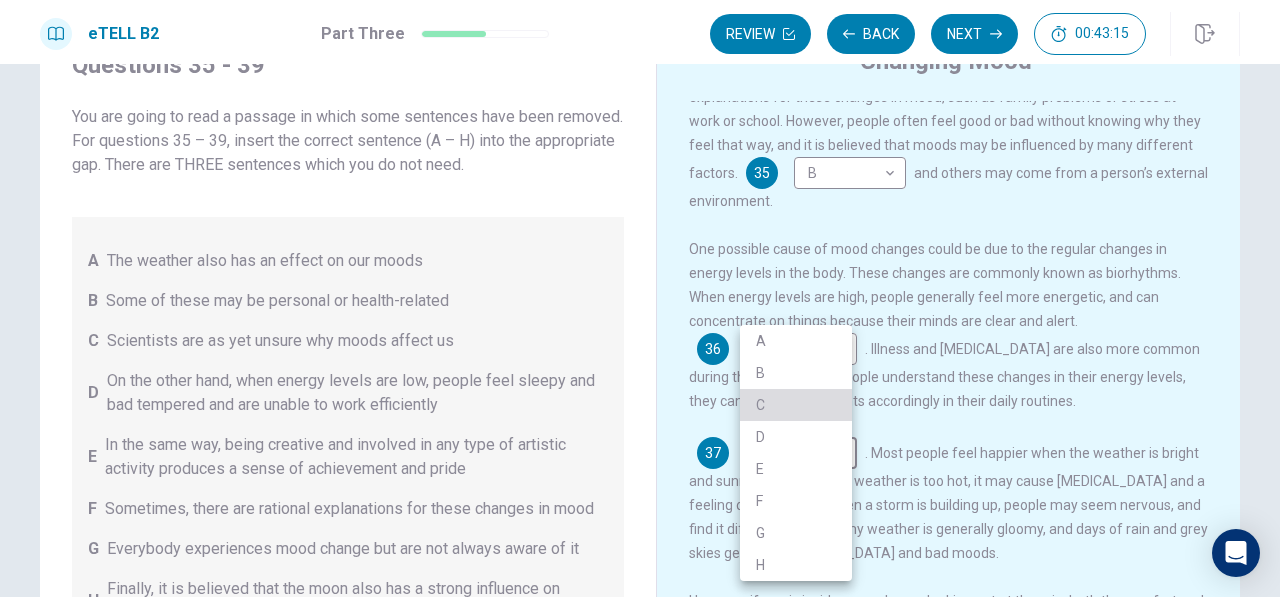 click on "C" at bounding box center [796, 405] 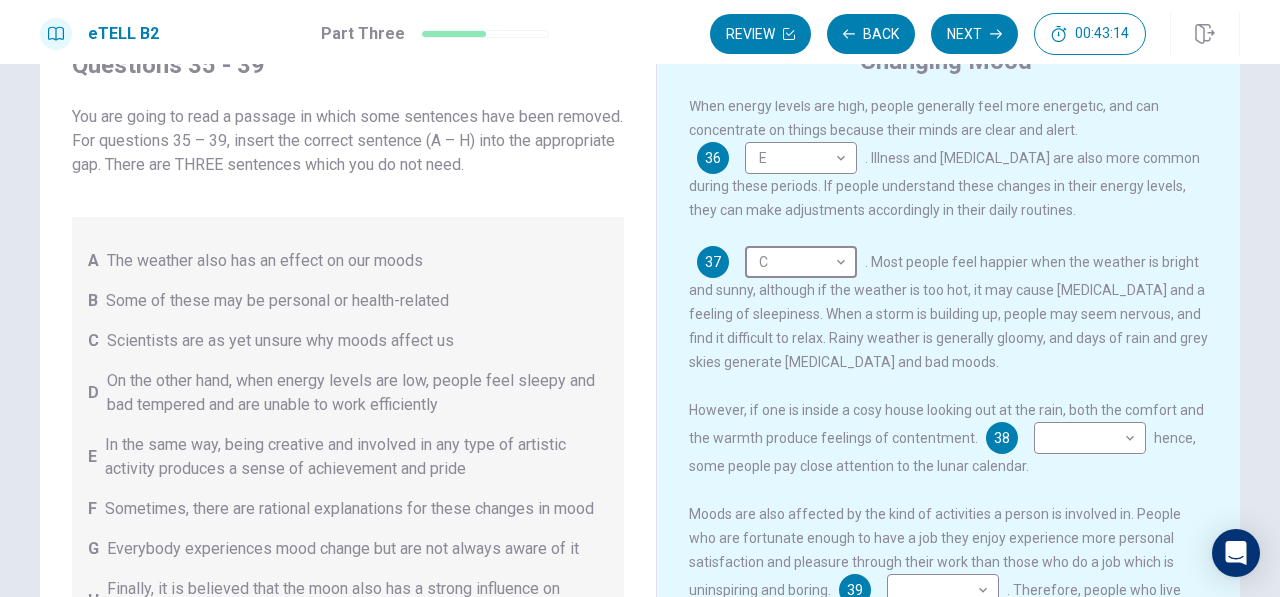scroll, scrollTop: 280, scrollLeft: 0, axis: vertical 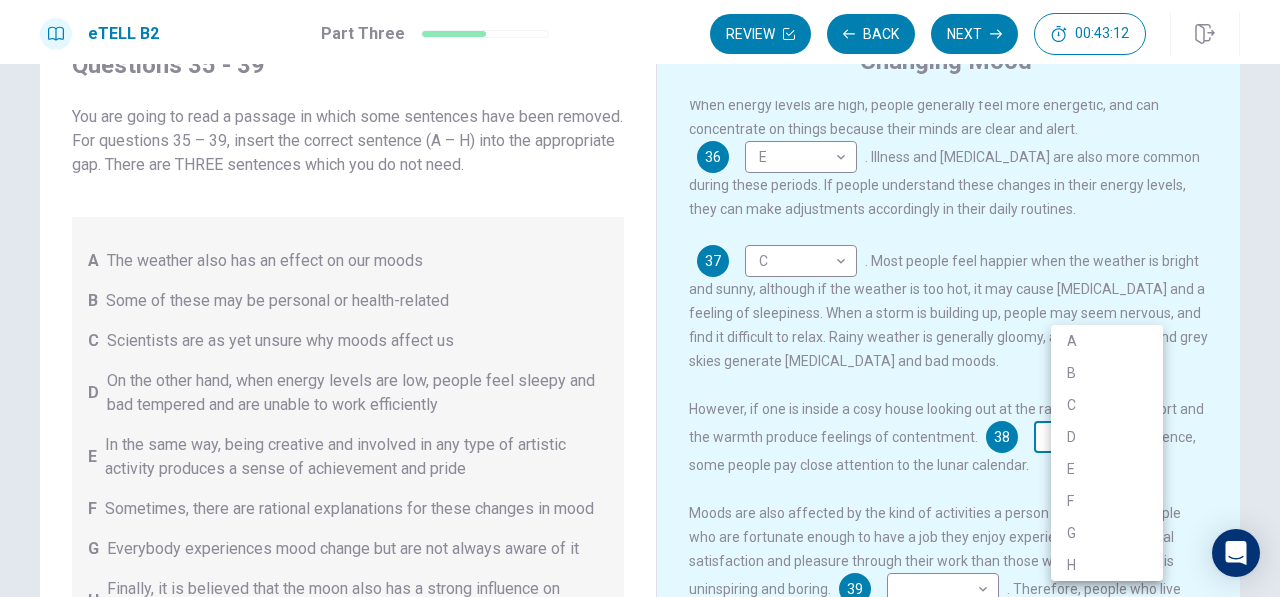 click on "This site uses cookies, as explained in our  Privacy Policy . If you agree to the use of cookies, please click the Accept button and continue to browse our site.   Privacy Policy Accept   eTELL B2 Part Three Review Back Next 00:43:12 Question 15 - 19 of 30 00:43:12 Review Back Next Questions 35 - 39 You are going to read a passage in which some sentences have been  removed. For questions 35 – 39, insert the correct sentence (A – H) into the  appropriate gap. There are THREE sentences which you do not need. A The weather also has an effect on our moods B Some of these may be personal or health-related C Scientists are as yet unsure why moods affect us D On the other hand, when energy levels are low, people feel sleepy and bad tempered and are unable to work efficiently E In the same way, being creative and involved in any type of artistic activity  produces a sense of achievement and pride F Sometimes, there are rational explanations for these changes in mood G H Changing Mood 35 B * ​ 36 E * ​ 37 C *" at bounding box center (640, 298) 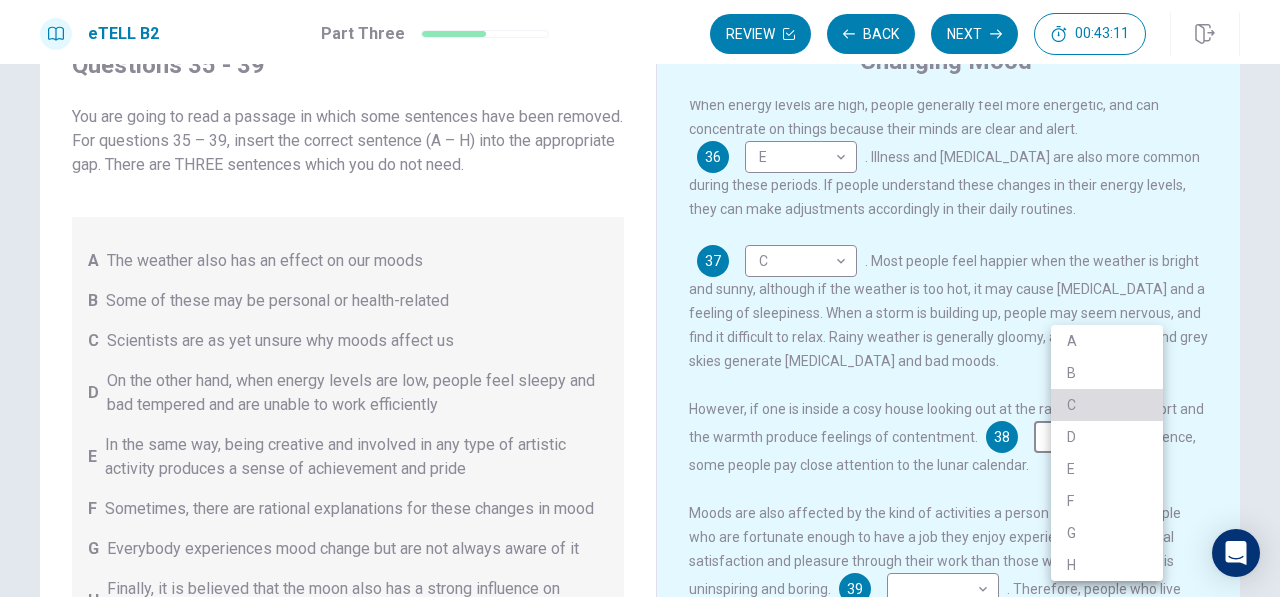 click on "C" at bounding box center (1107, 405) 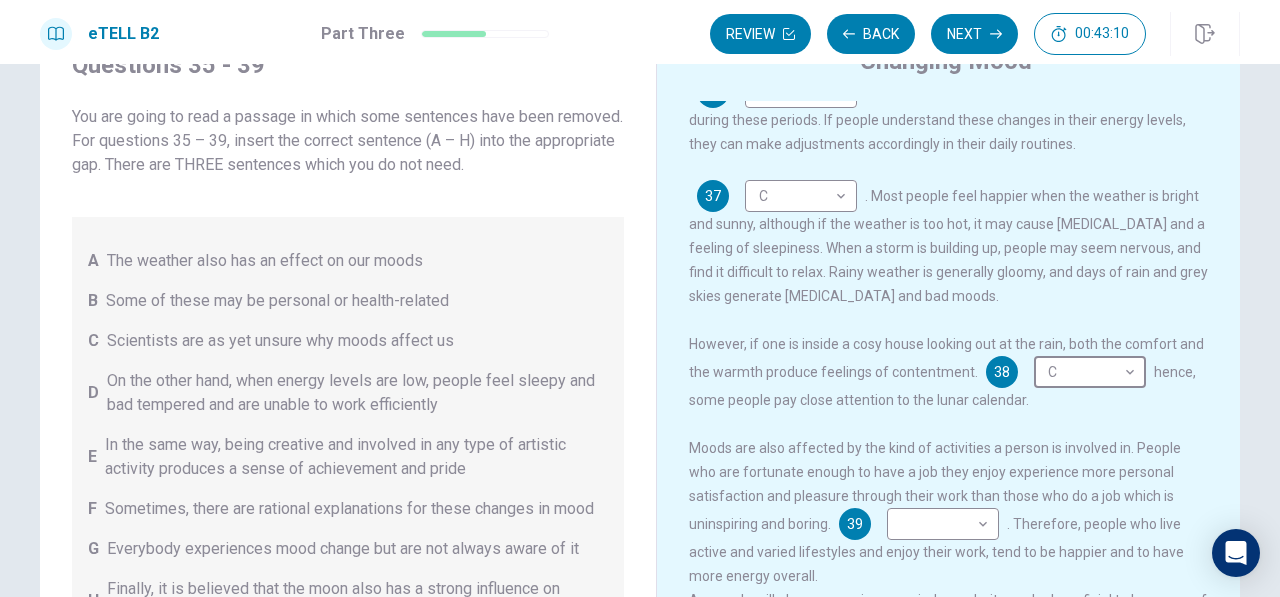 scroll, scrollTop: 372, scrollLeft: 0, axis: vertical 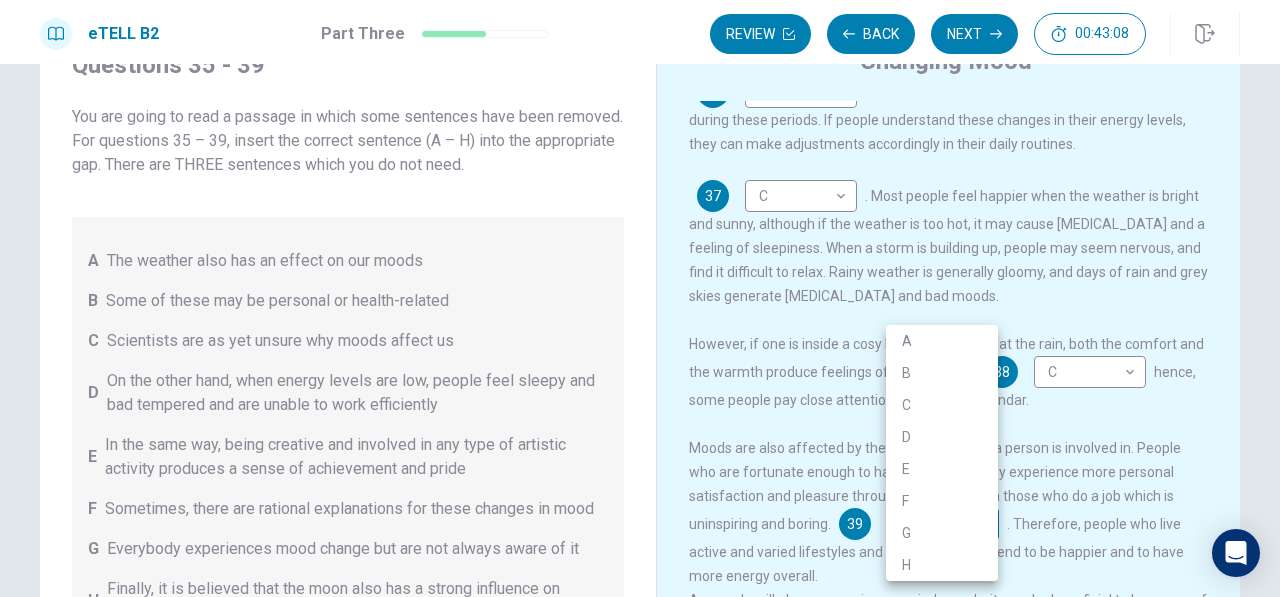 click on "This site uses cookies, as explained in our  Privacy Policy . If you agree to the use of cookies, please click the Accept button and continue to browse our site.   Privacy Policy Accept   eTELL B2 Part Three Review Back Next 00:43:08 Question 15 - 19 of 30 00:43:08 Review Back Next Questions 35 - 39 You are going to read a passage in which some sentences have been  removed. For questions 35 – 39, insert the correct sentence (A – H) into the  appropriate gap. There are THREE sentences which you do not need. A The weather also has an effect on our moods B Some of these may be personal or health-related C Scientists are as yet unsure why moods affect us D On the other hand, when energy levels are low, people feel sleepy and bad tempered and are unable to work efficiently E In the same way, being creative and involved in any type of artistic activity  produces a sense of achievement and pride F Sometimes, there are rational explanations for these changes in mood G H Changing Mood 35 B * ​ 36 E * ​ 37 C *" at bounding box center (640, 298) 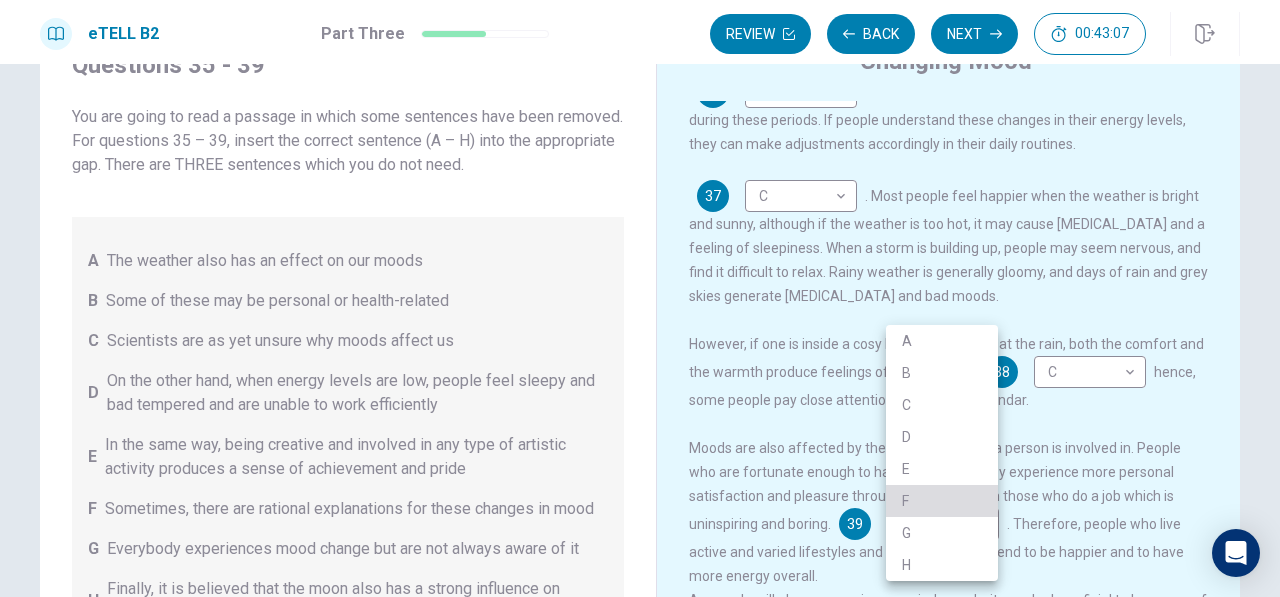 click on "F" at bounding box center (942, 501) 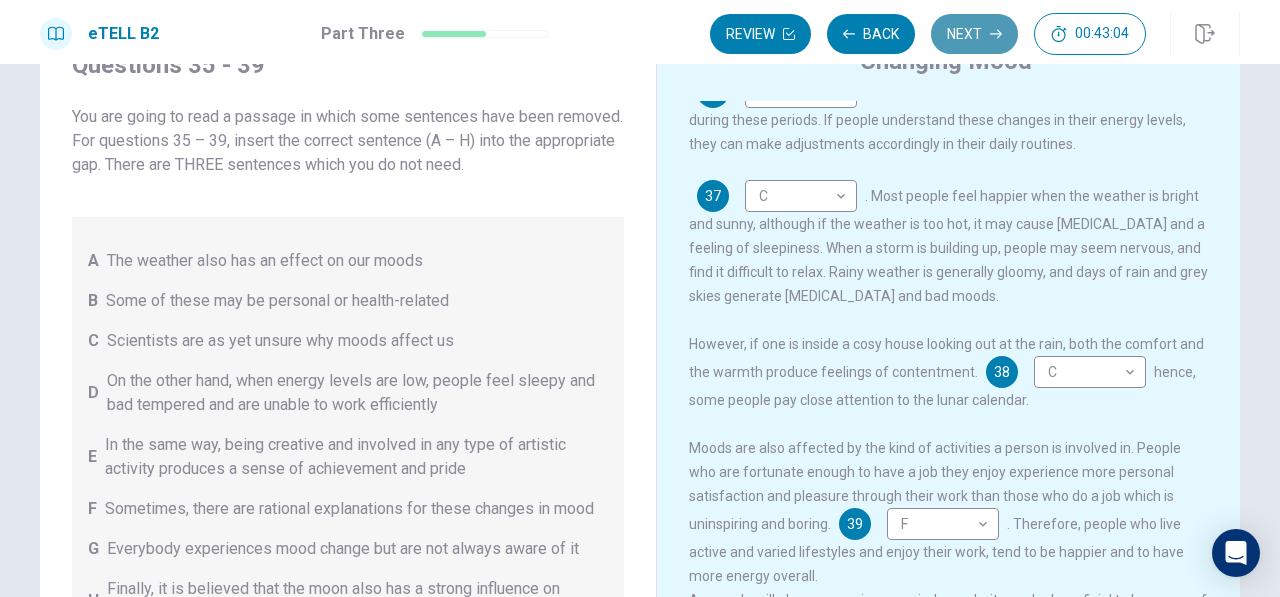 click on "Next" at bounding box center [974, 34] 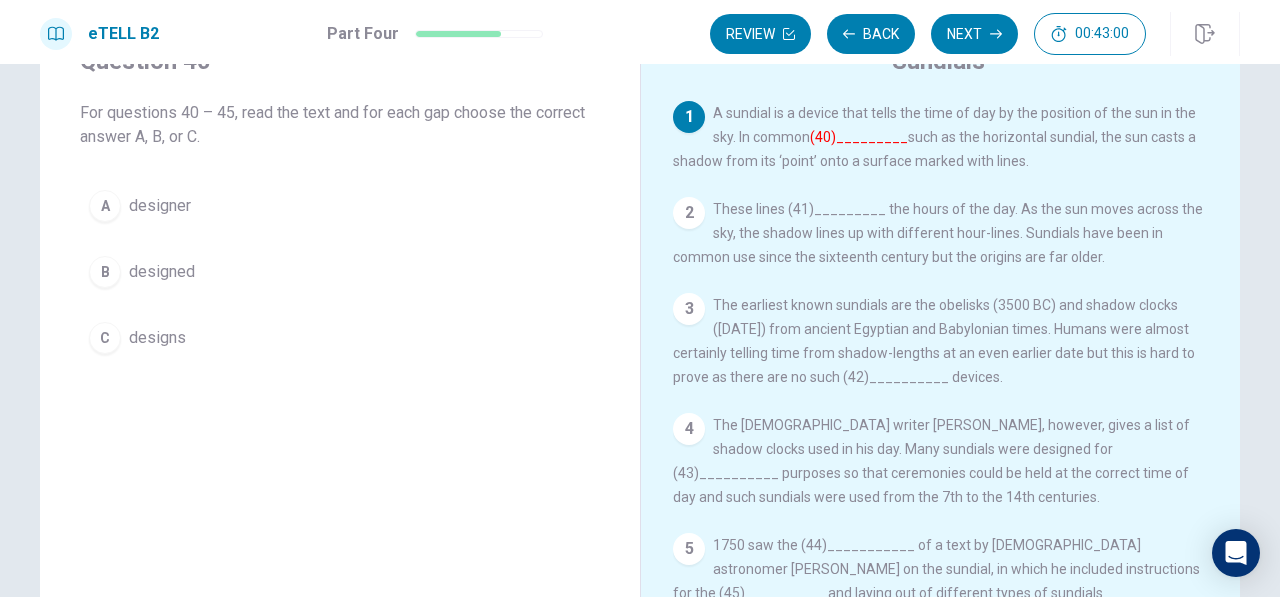 click on "A designer" at bounding box center (340, 206) 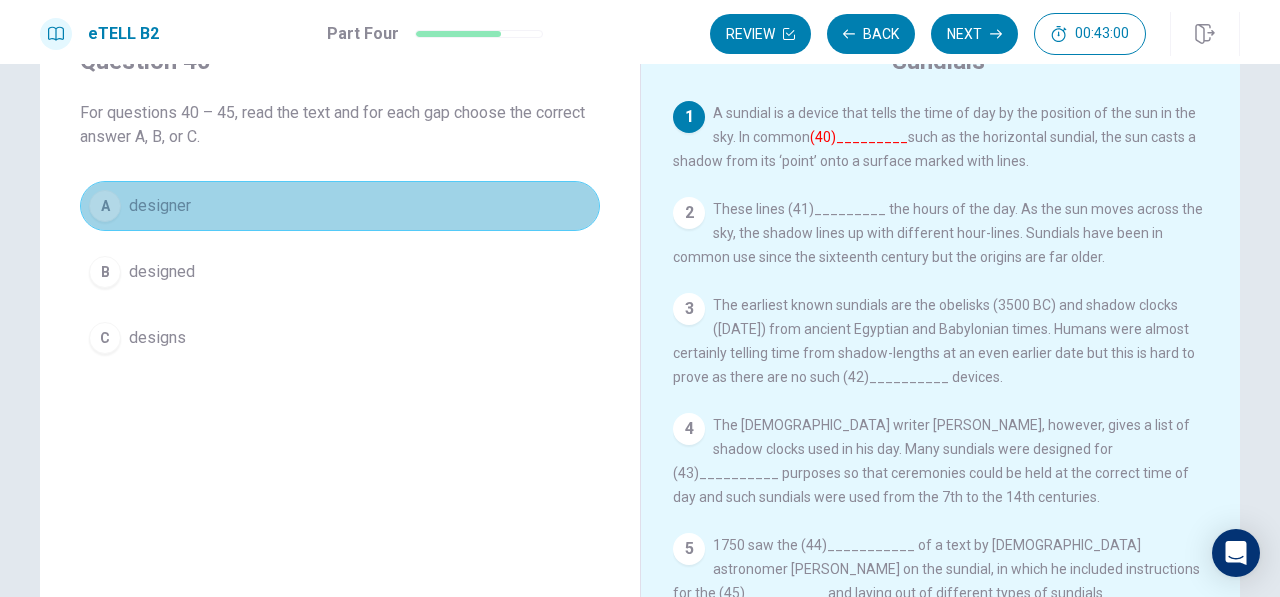 click on "A designer" at bounding box center [340, 206] 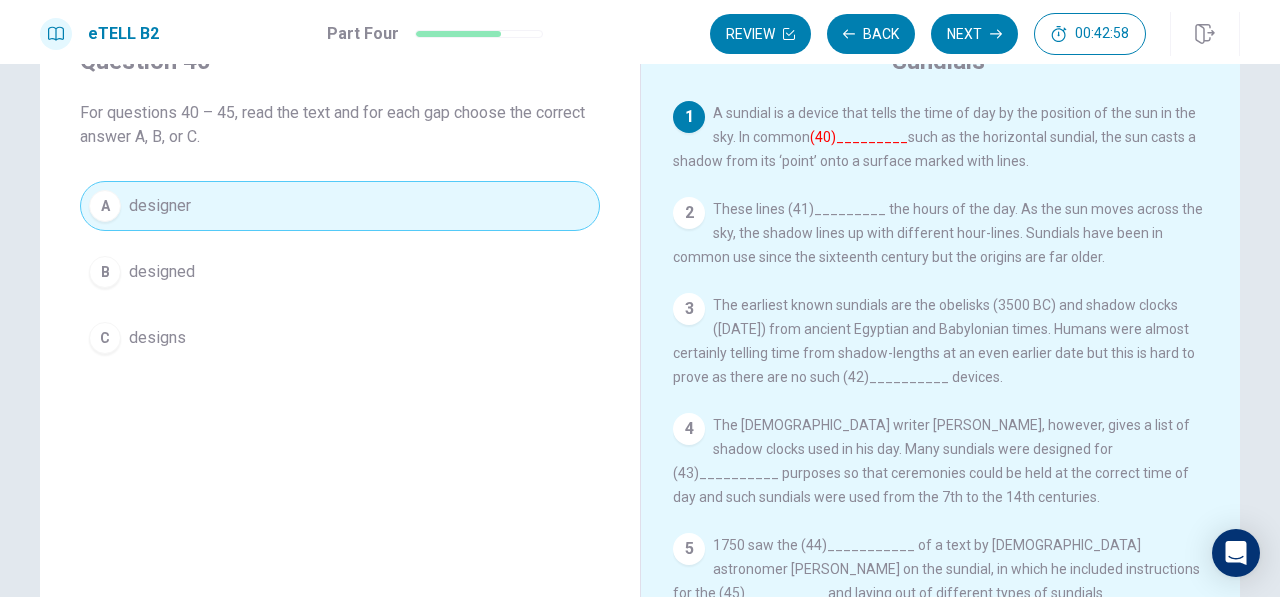 click on "2 These lines (41)_________ the  hours of the day. As the sun moves across the sky, the shadow lines up with  different hour-lines. Sundials have been in common use since the sixteenth  century but the origins are far older." at bounding box center (941, 233) 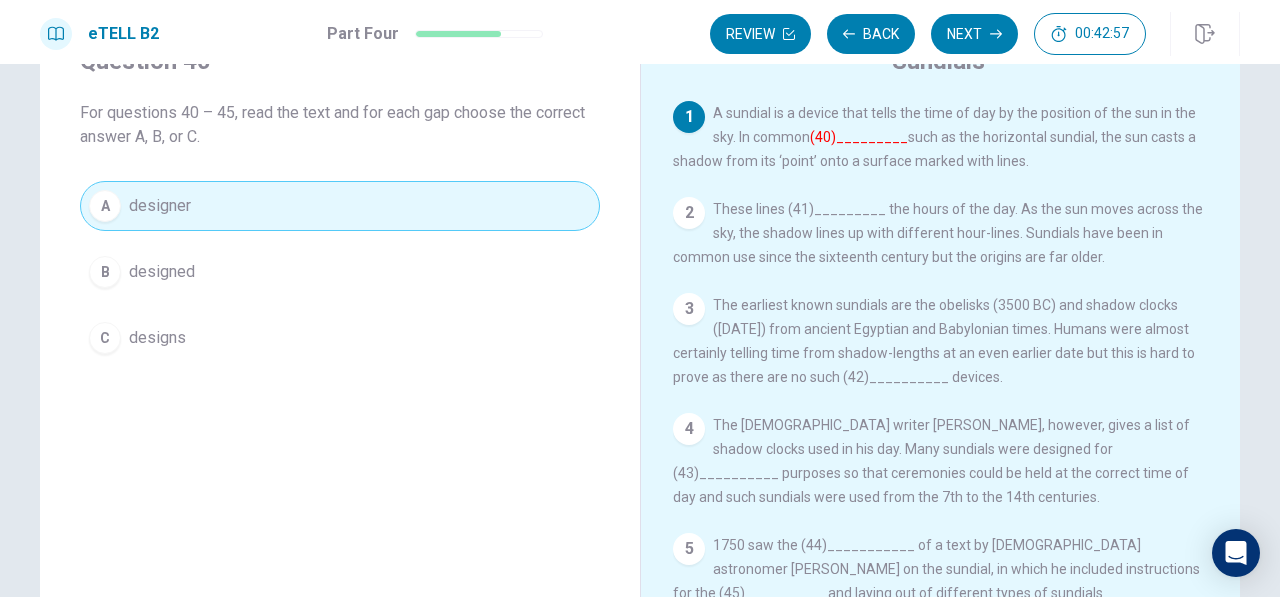 click on "These lines (41)_________ the  hours of the day. As the sun moves across the sky, the shadow lines up with  different hour-lines. Sundials have been in common use since the sixteenth  century but the origins are far older." at bounding box center [938, 233] 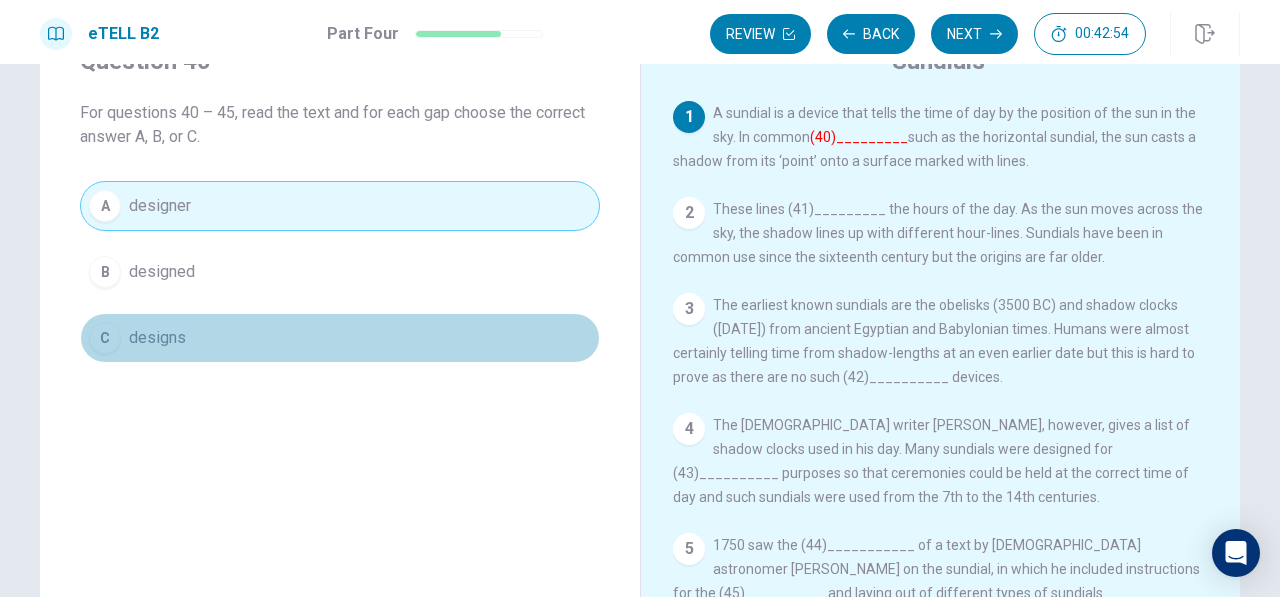 click on "C designs" at bounding box center (340, 338) 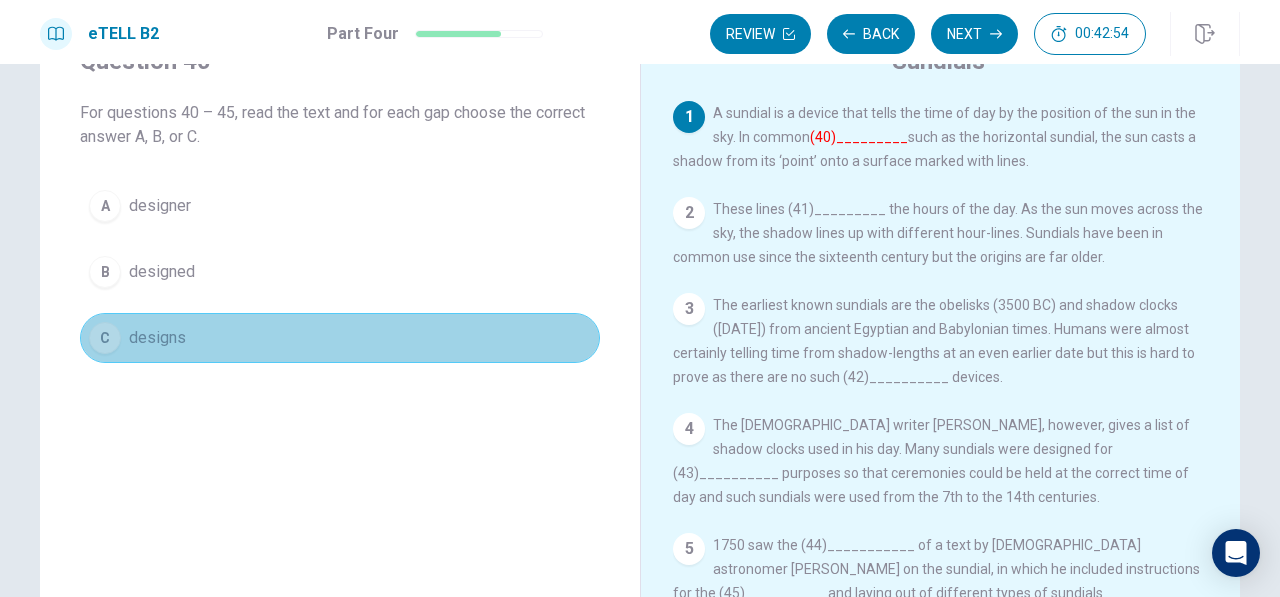 click on "C designs" at bounding box center [340, 338] 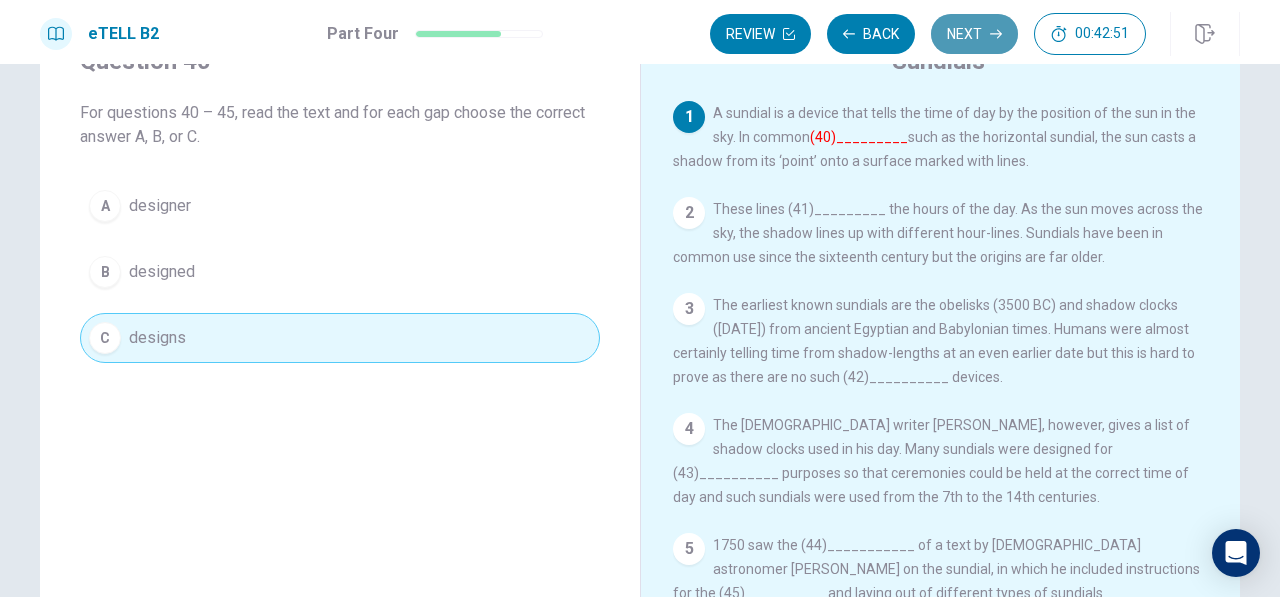 click on "Next" at bounding box center (974, 34) 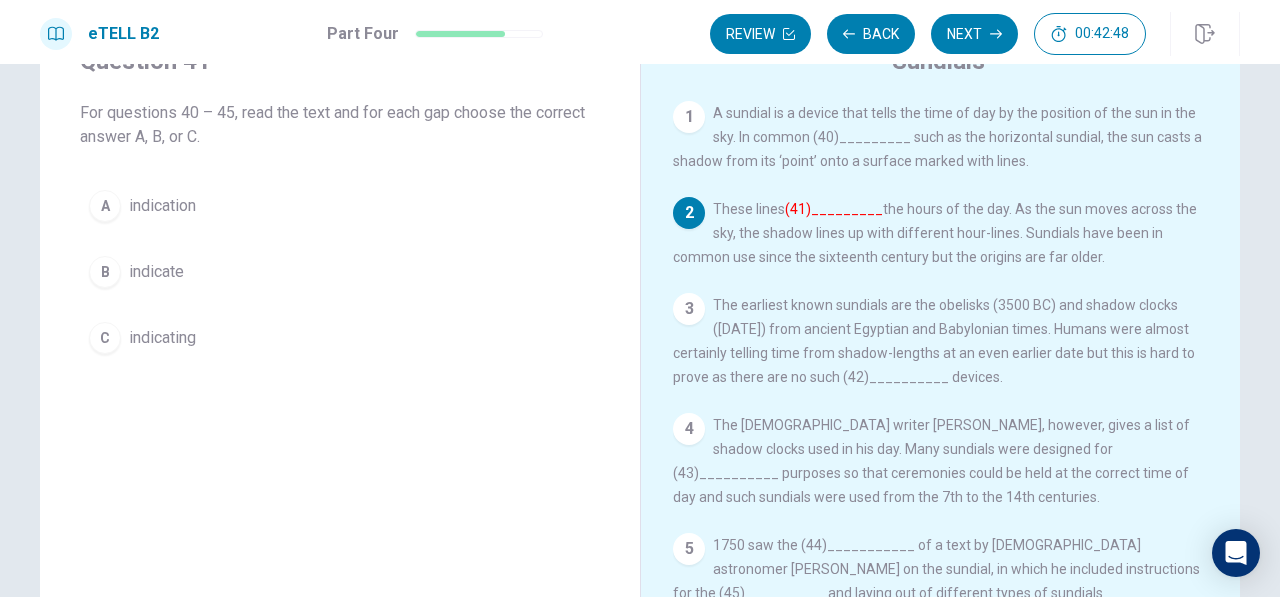 click on "indication" at bounding box center [162, 206] 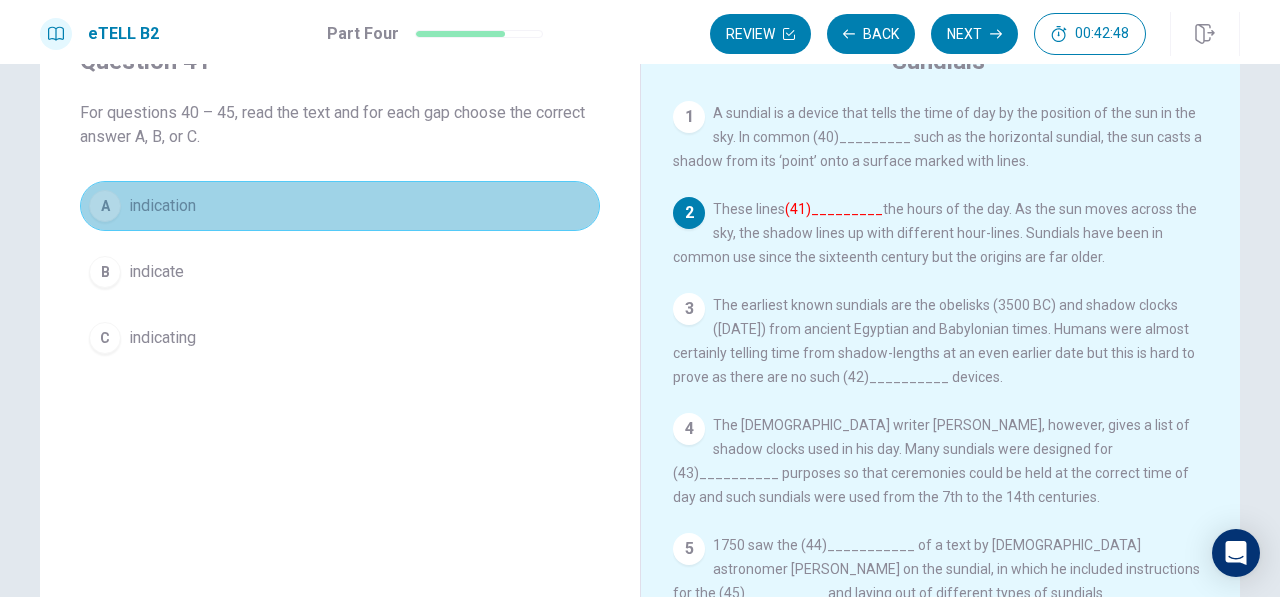 click on "indication" at bounding box center (162, 206) 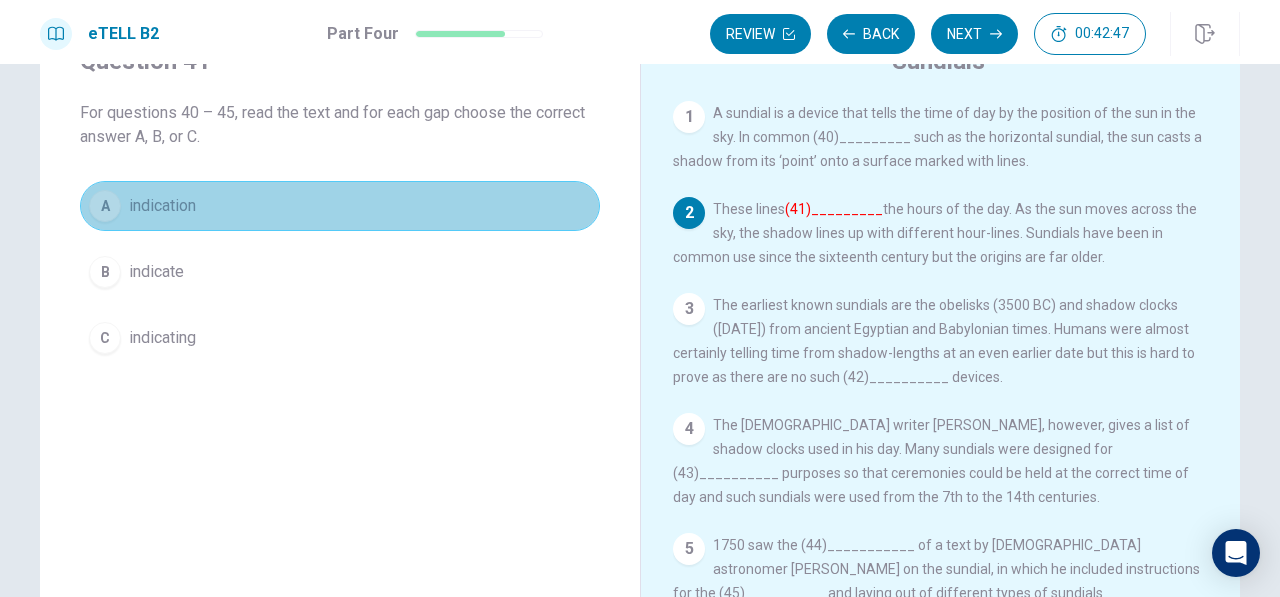 click on "indication" at bounding box center (162, 206) 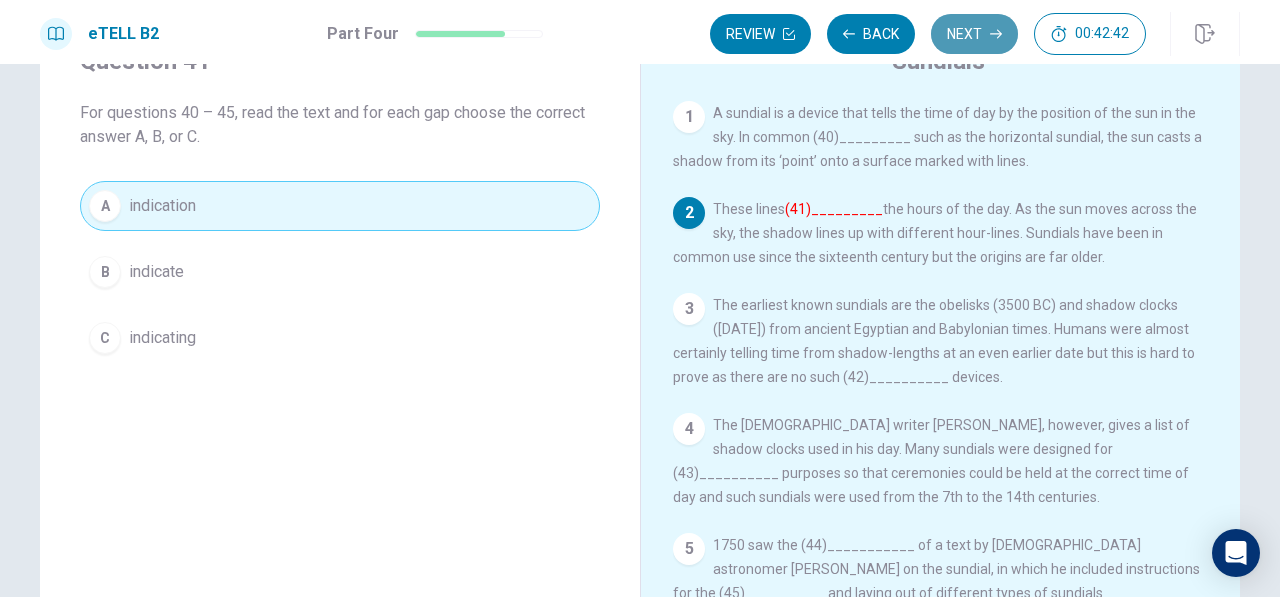 click 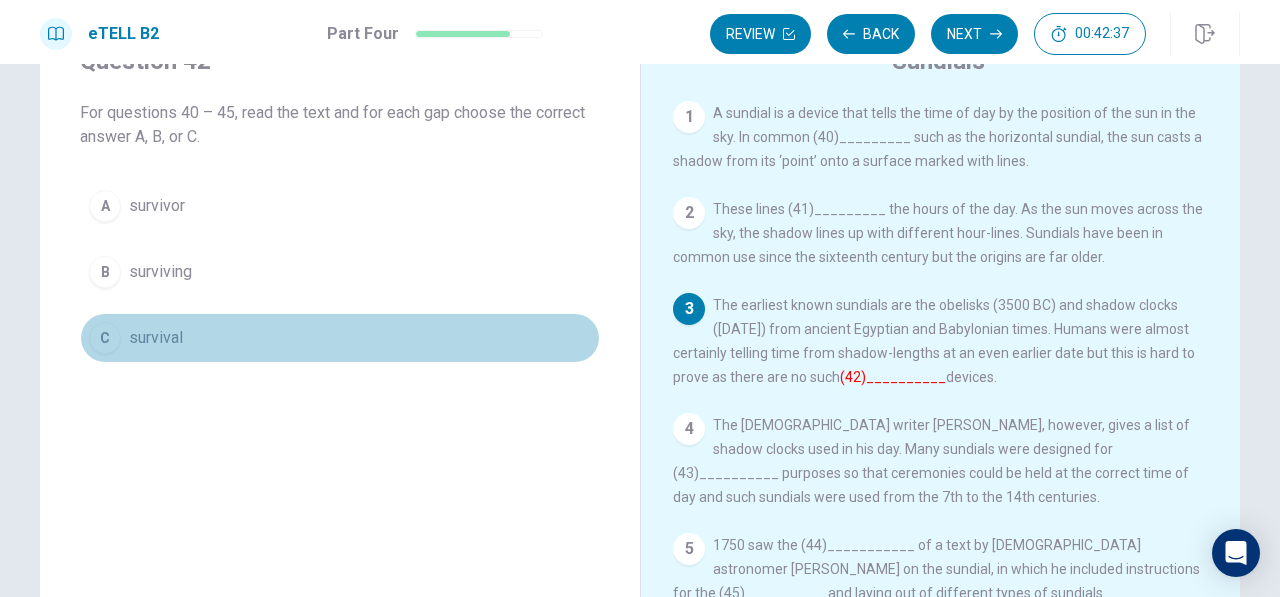 click on "C survival" at bounding box center (340, 338) 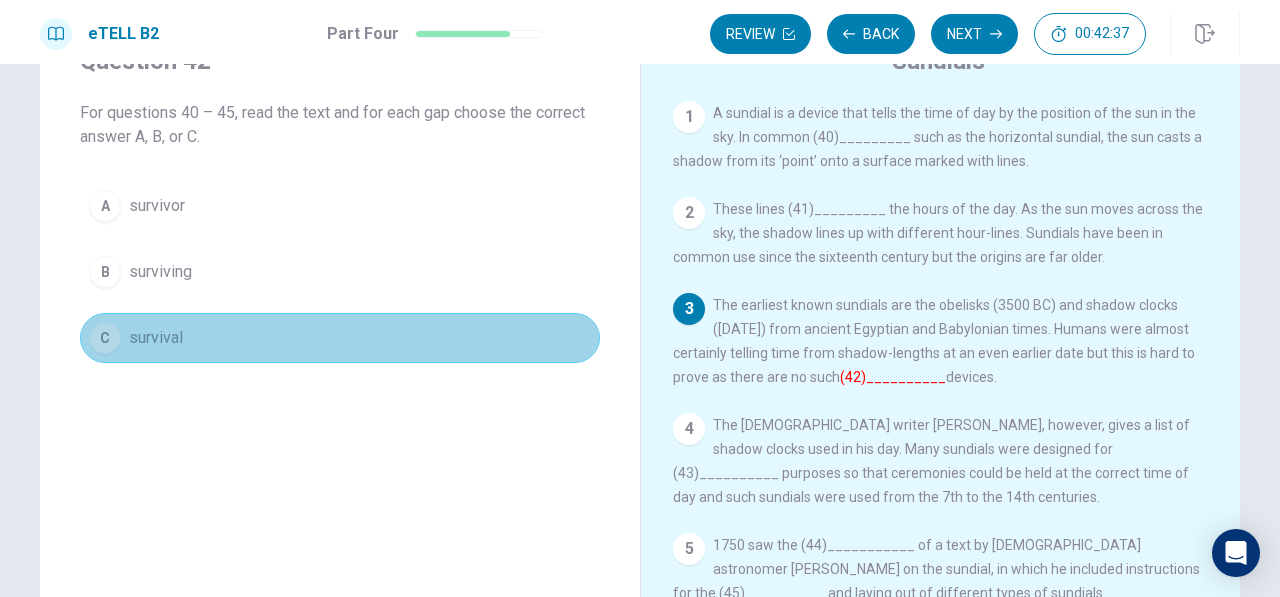 click on "C survival" at bounding box center [340, 338] 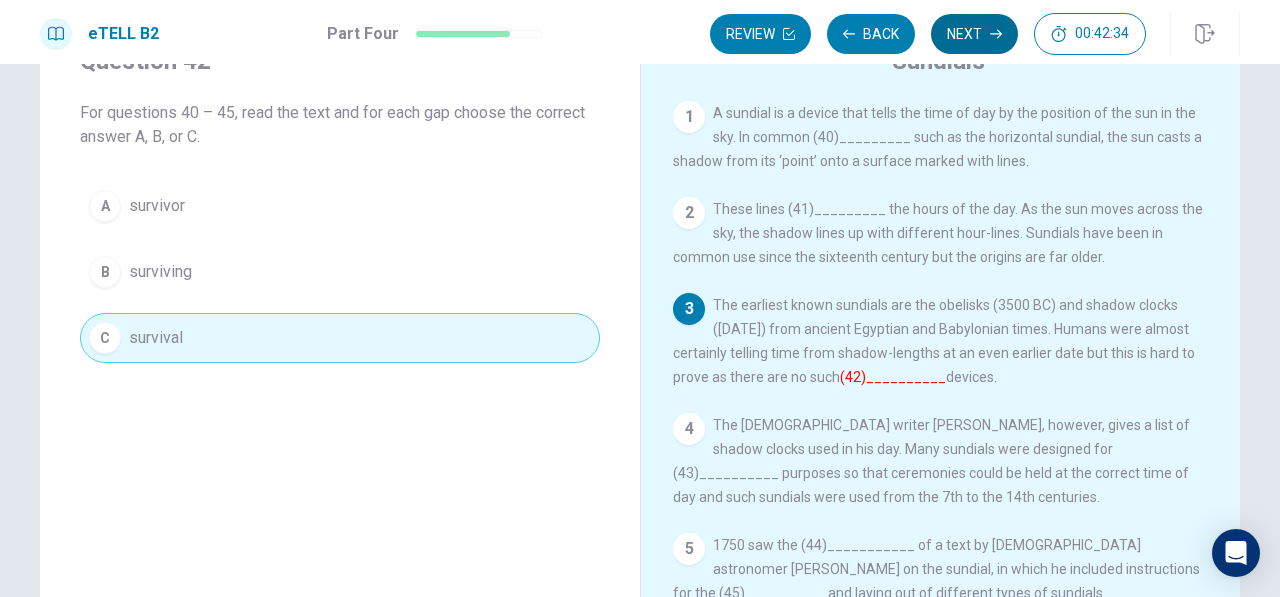 click on "Next" at bounding box center (974, 34) 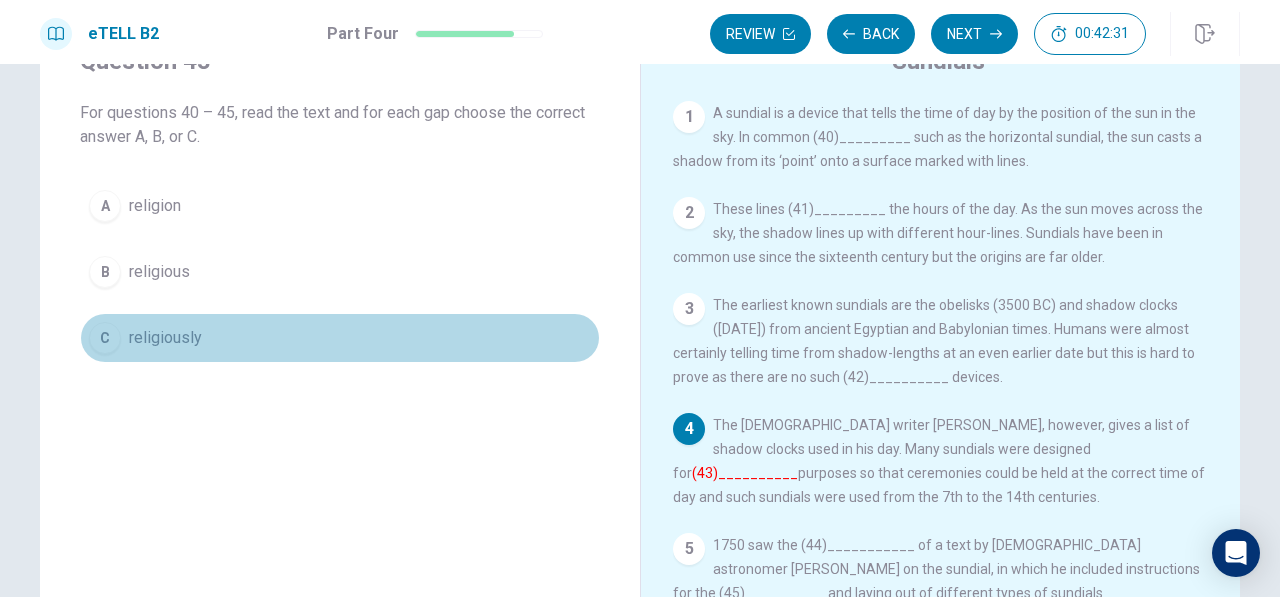 click on "religiously" at bounding box center [165, 338] 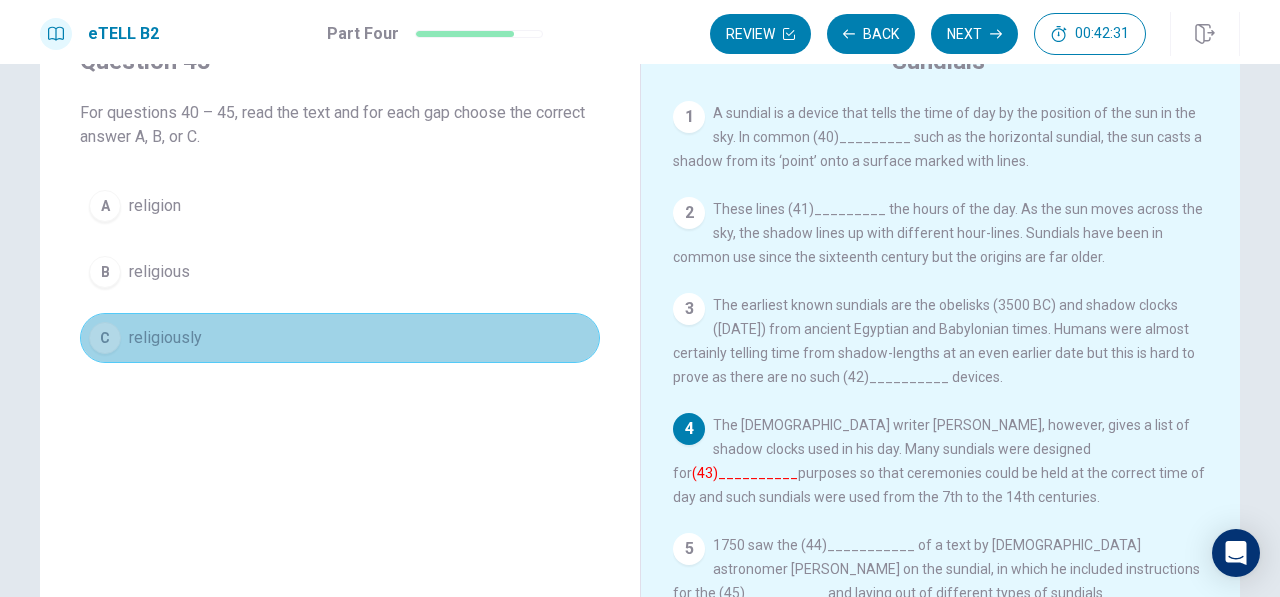 click on "religiously" at bounding box center (165, 338) 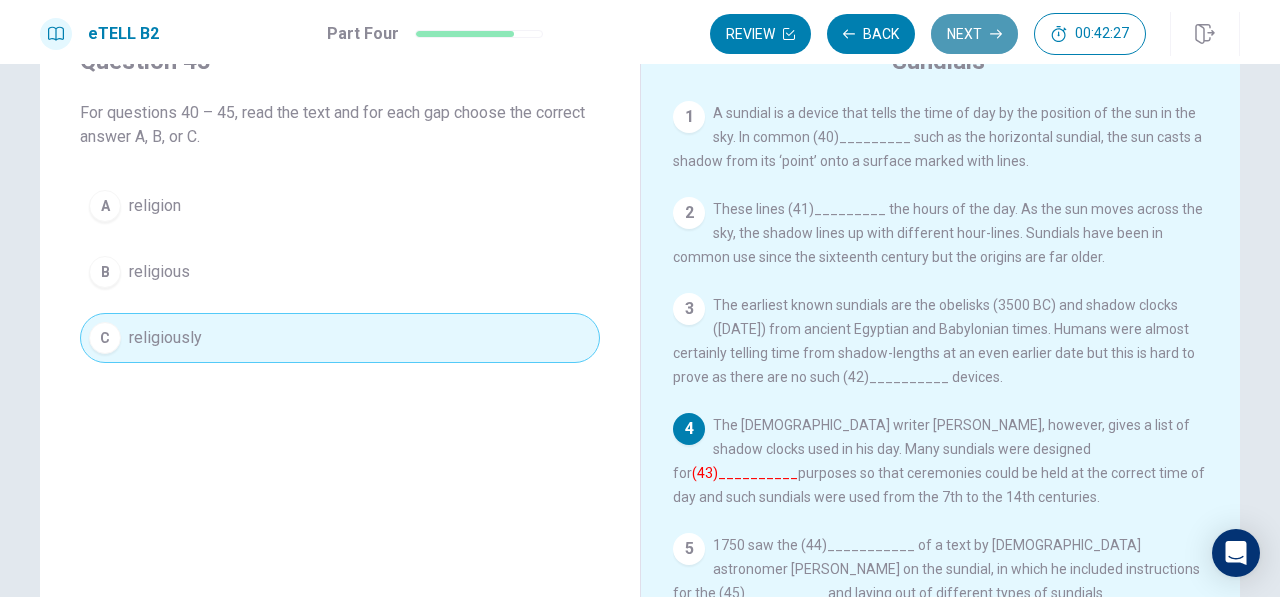 click on "Next" at bounding box center (974, 34) 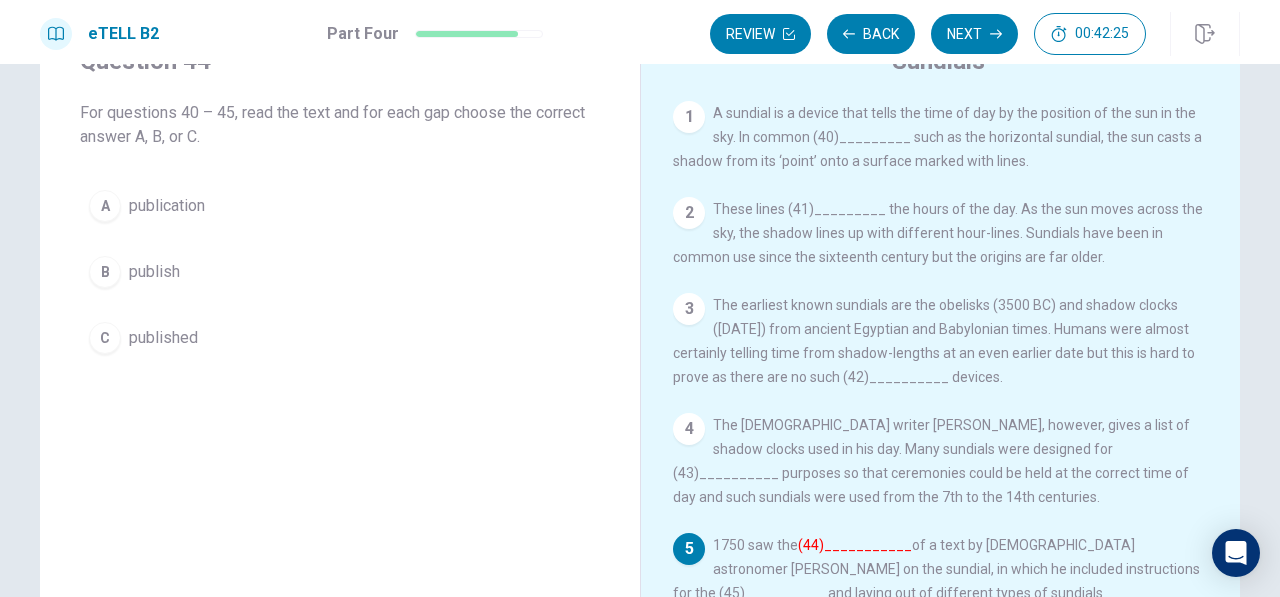 click on "A publication" at bounding box center (340, 206) 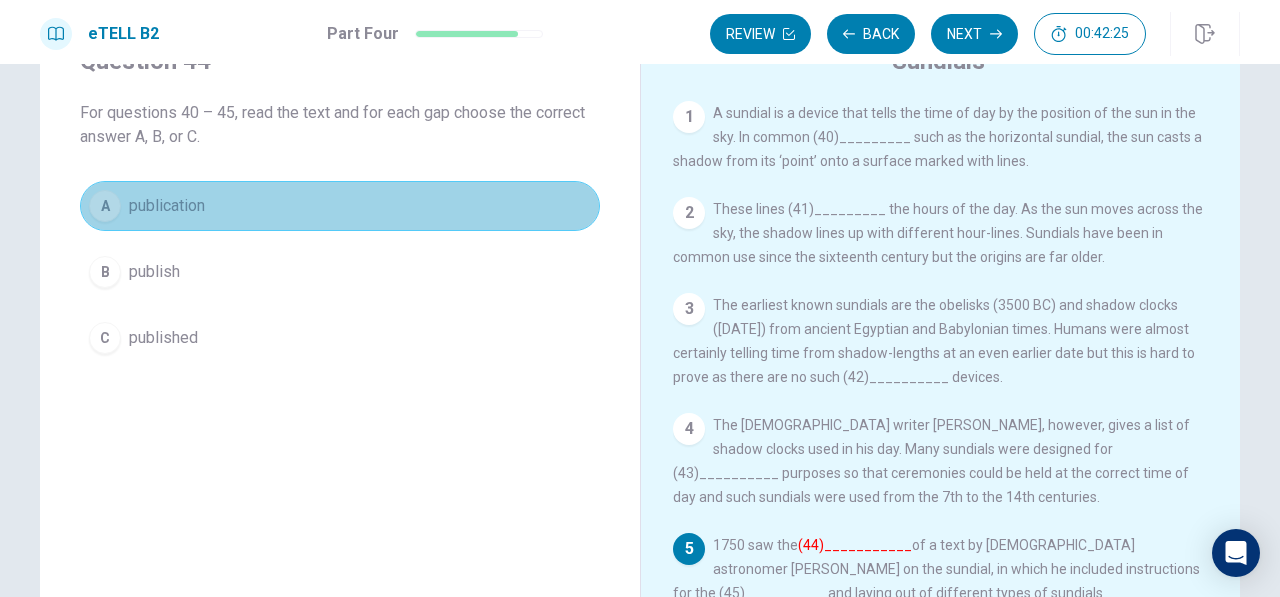 click on "A publication" at bounding box center (340, 206) 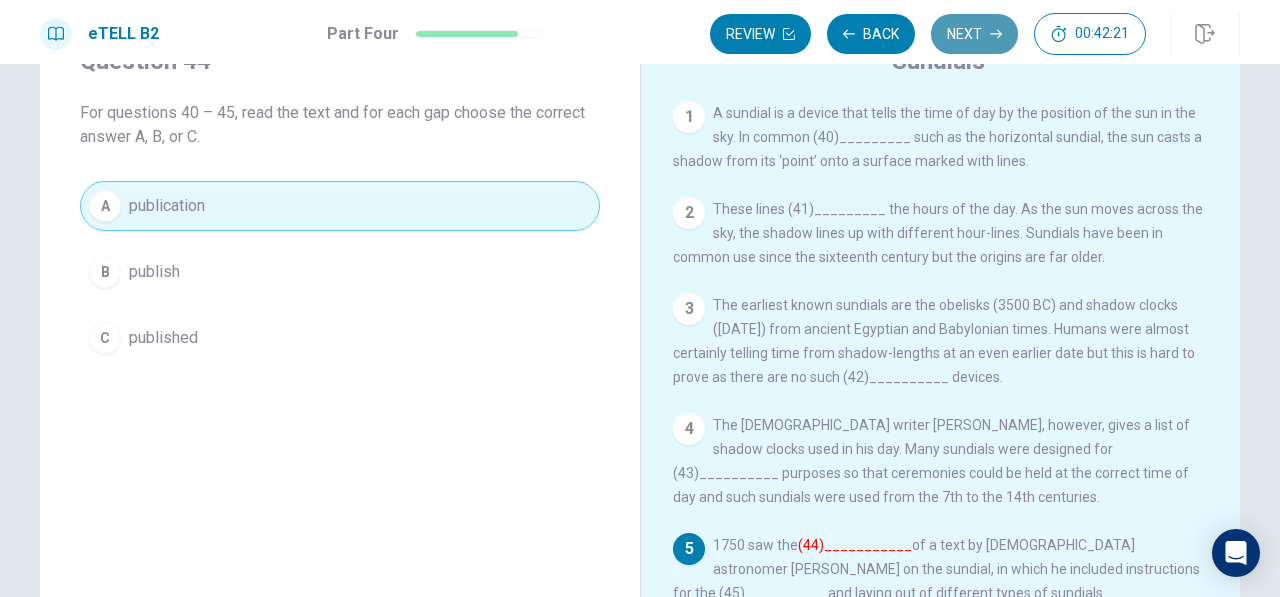 click on "Next" at bounding box center [974, 34] 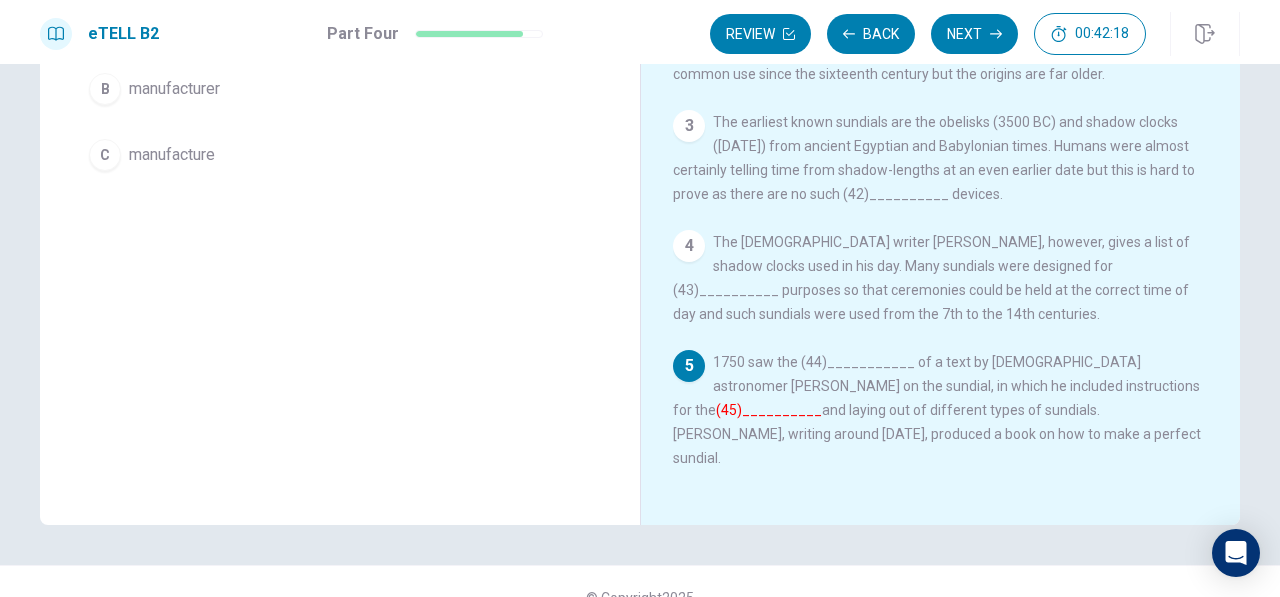 scroll, scrollTop: 275, scrollLeft: 0, axis: vertical 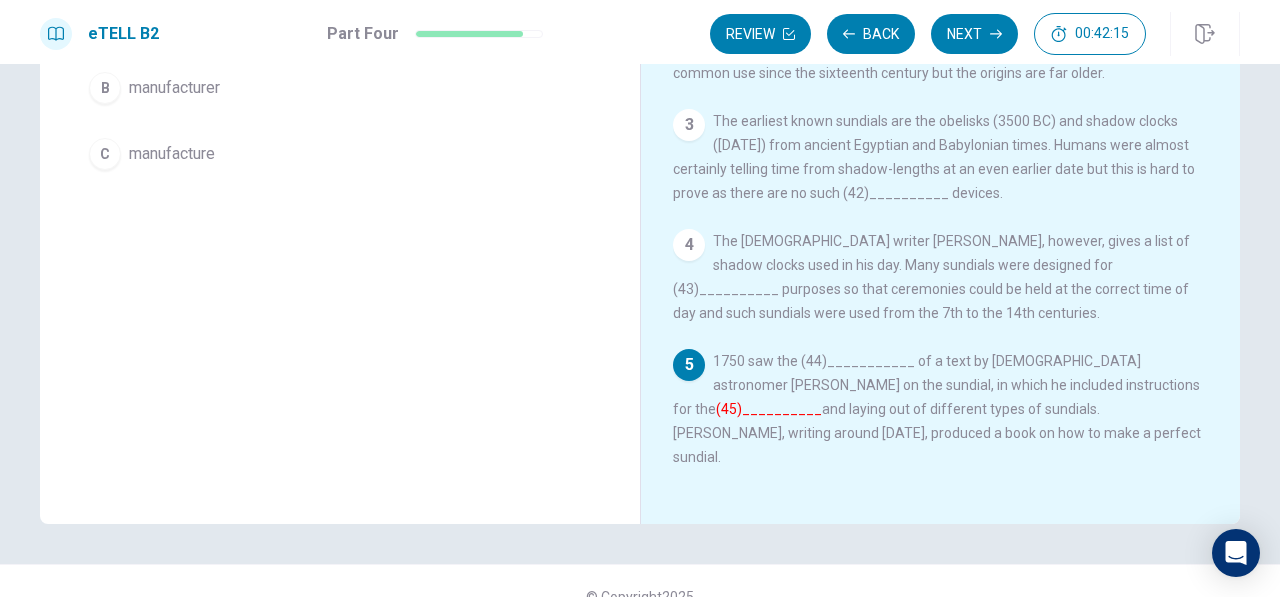 click on "C manufacture" at bounding box center (340, 154) 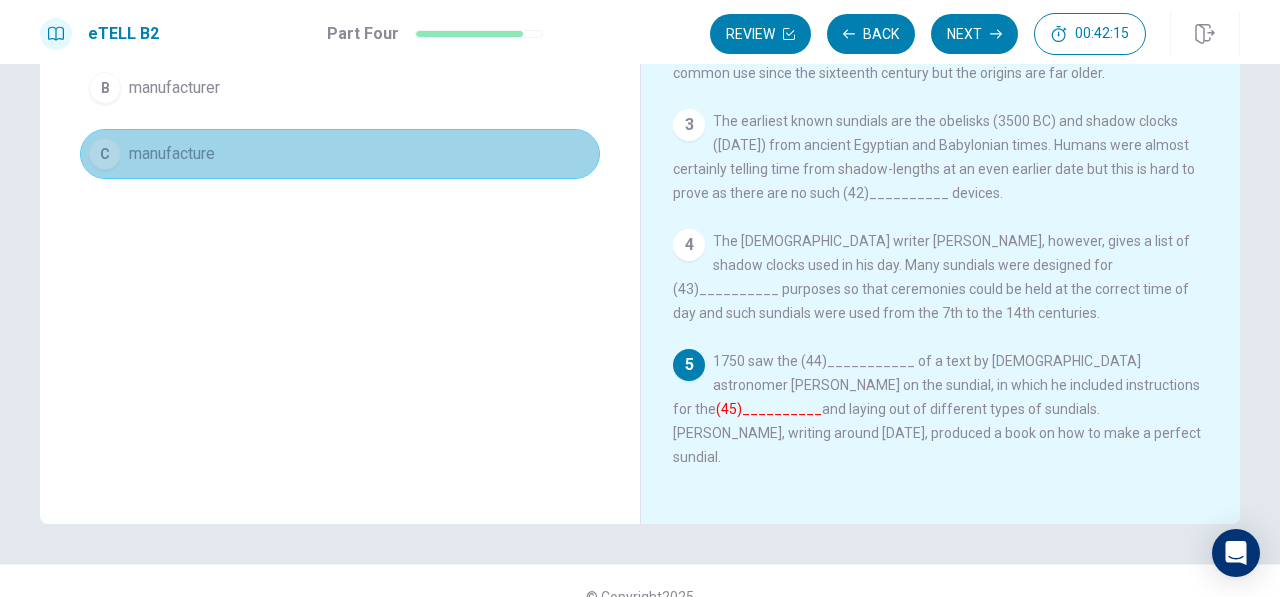 click on "C manufacture" at bounding box center (340, 154) 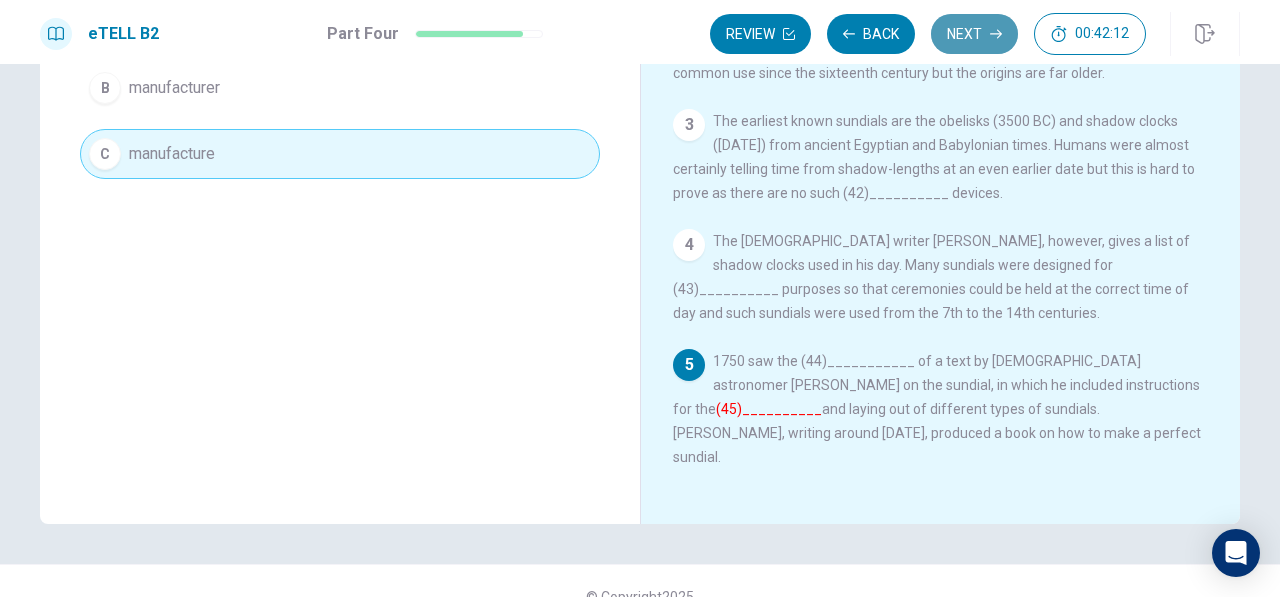 click on "Next" at bounding box center (974, 34) 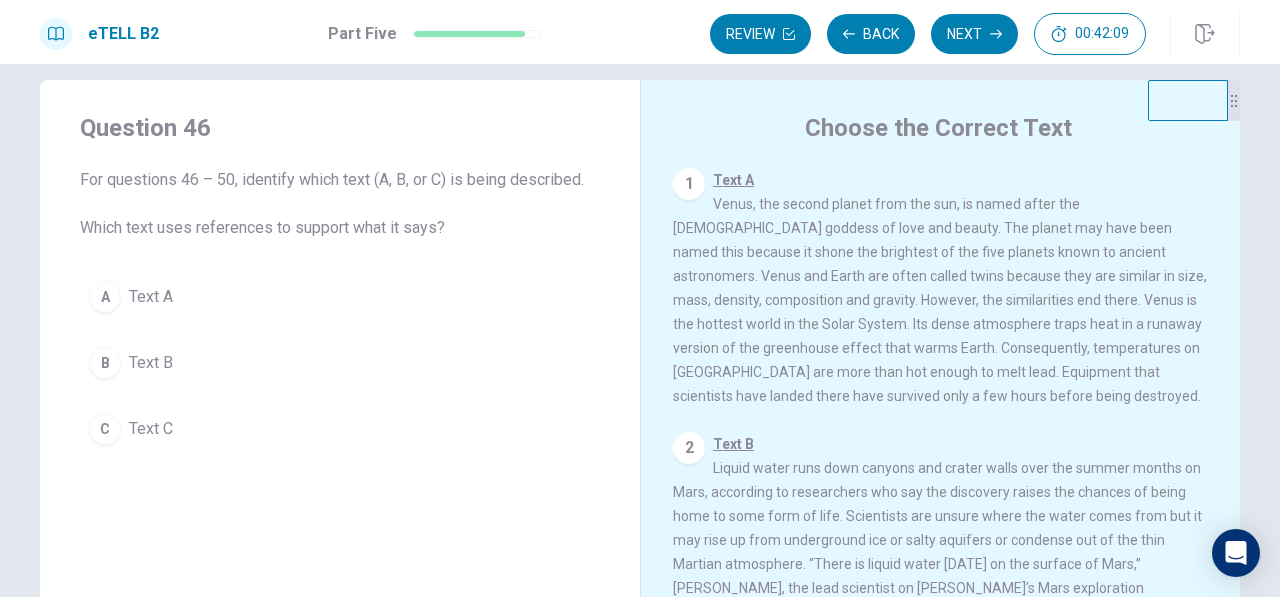 scroll, scrollTop: 0, scrollLeft: 0, axis: both 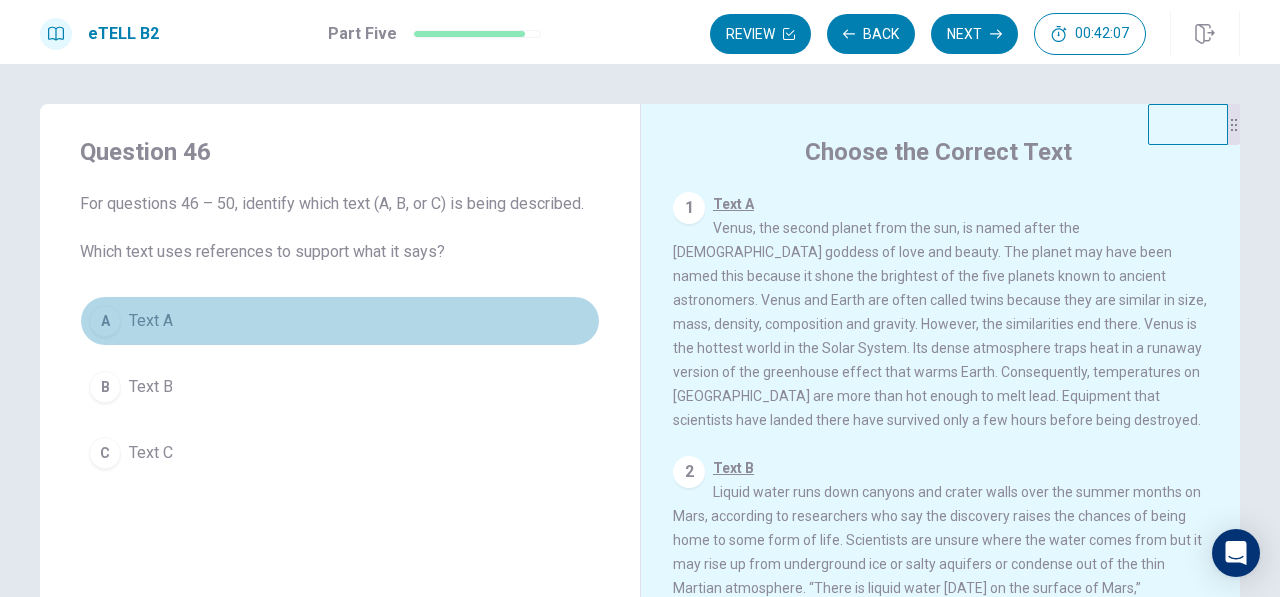 click on "A Text A" at bounding box center (340, 321) 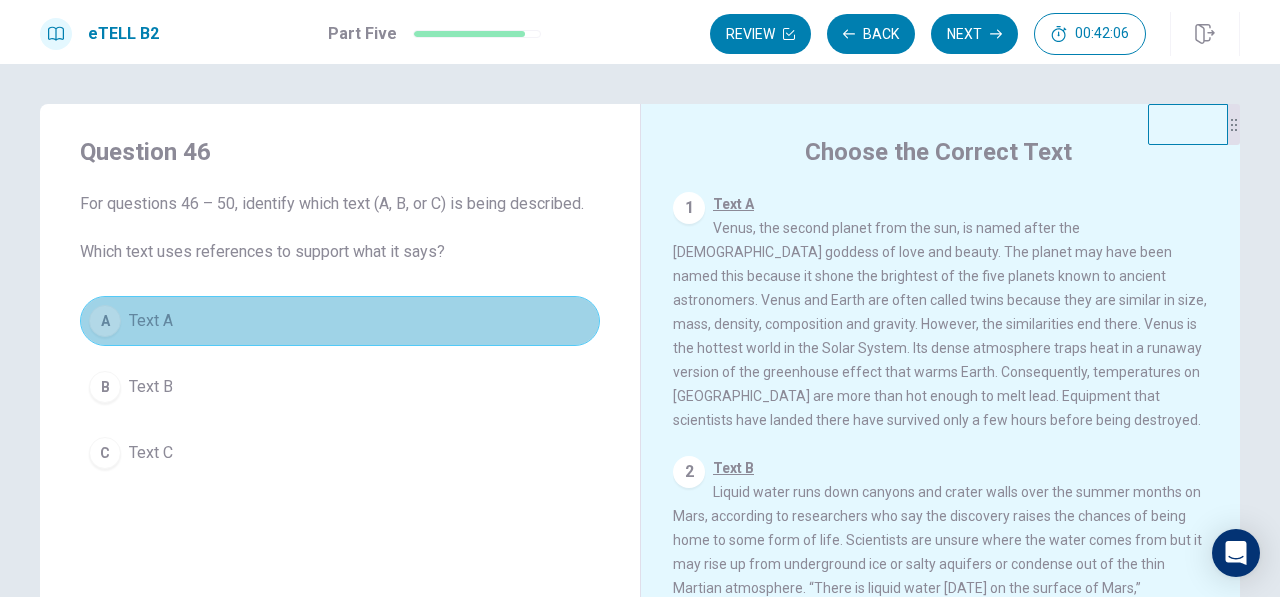 click on "A Text A" at bounding box center (340, 321) 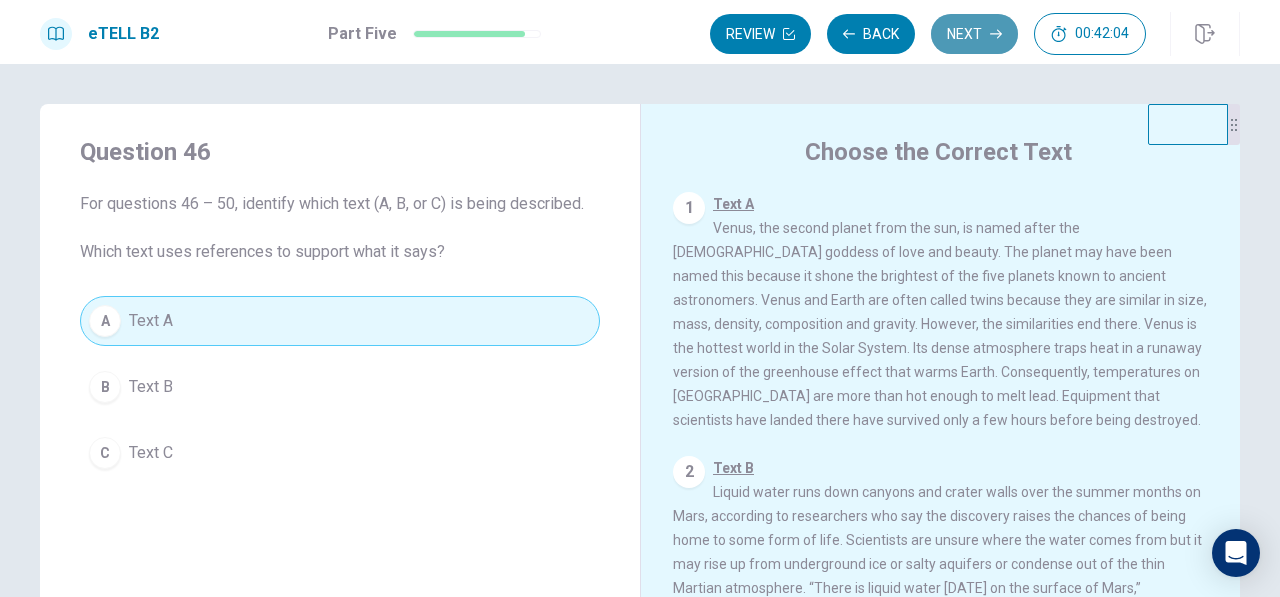 click on "Next" at bounding box center (974, 34) 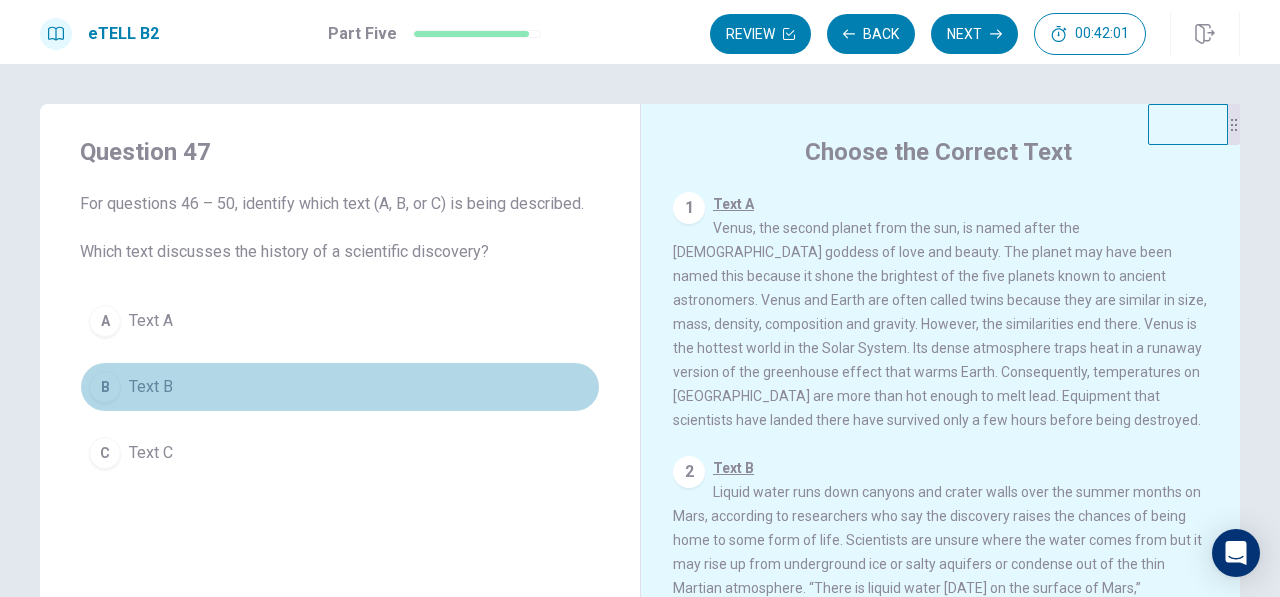 click on "B" at bounding box center [105, 387] 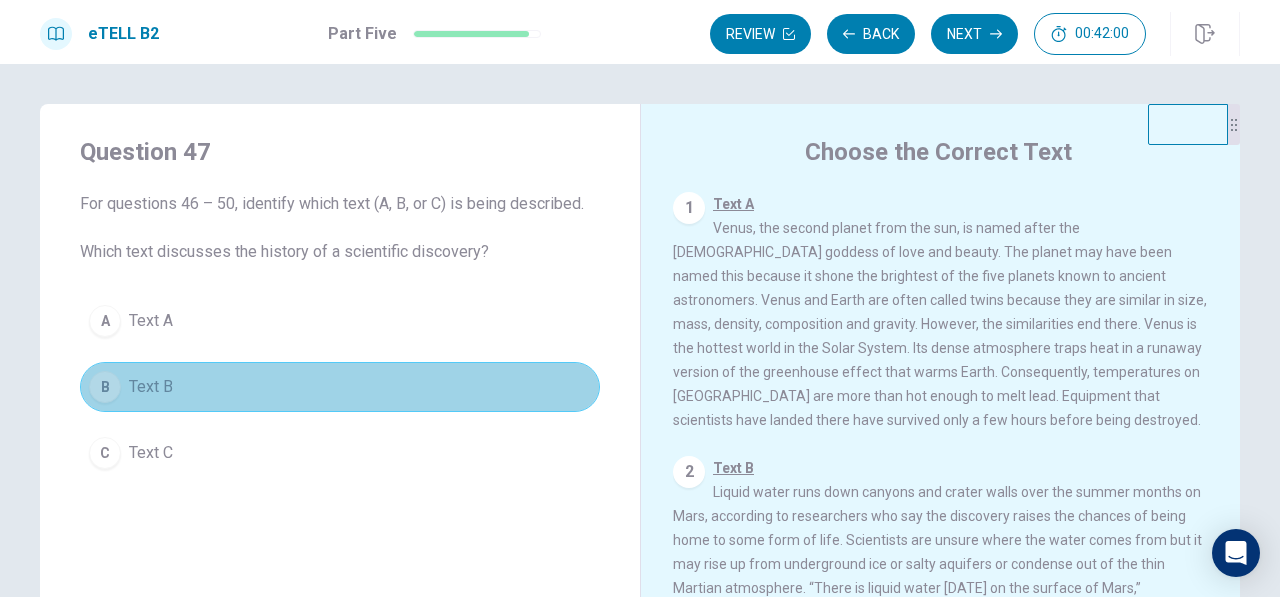 click on "B" at bounding box center (105, 387) 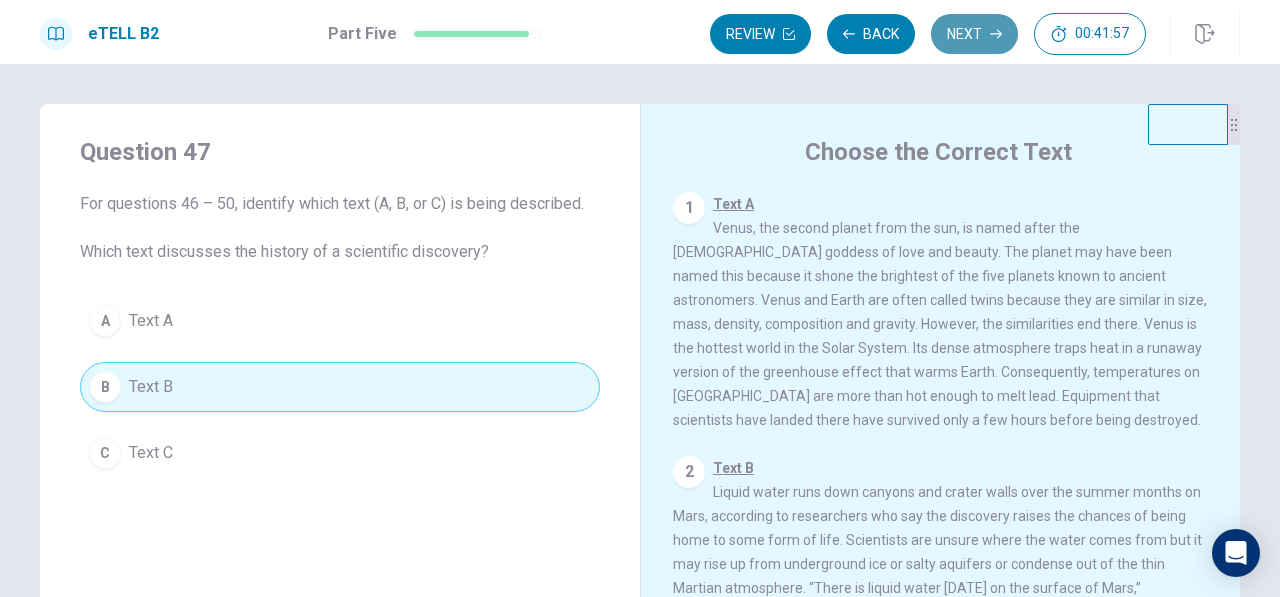 click on "Next" at bounding box center (974, 34) 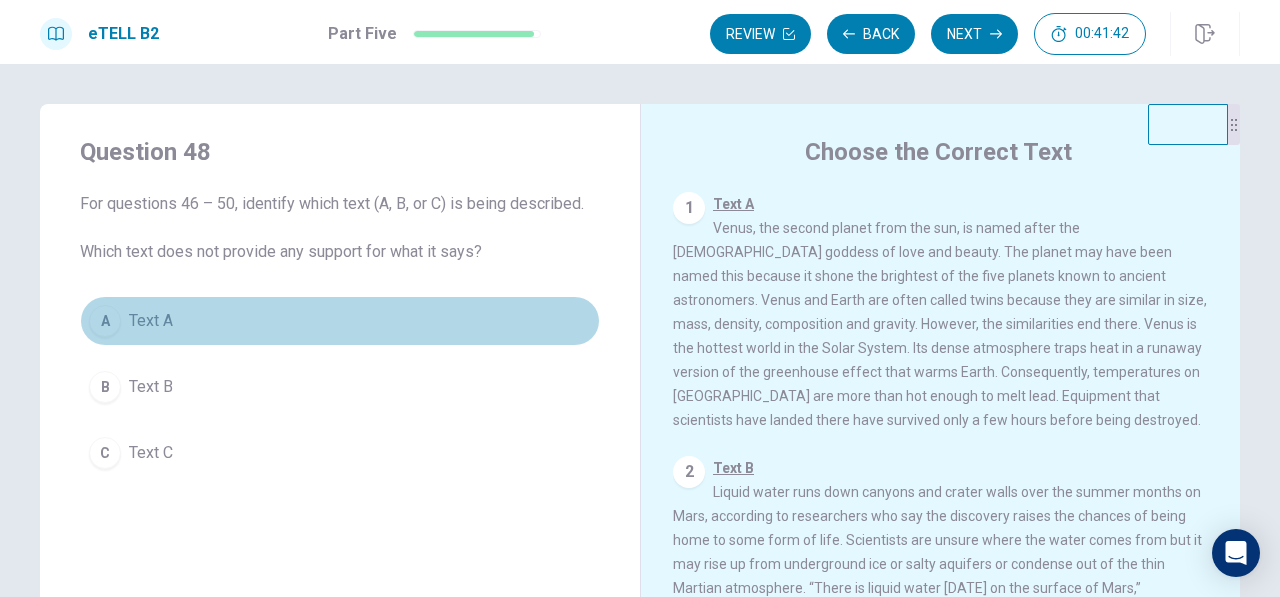 click on "Text A" at bounding box center (151, 321) 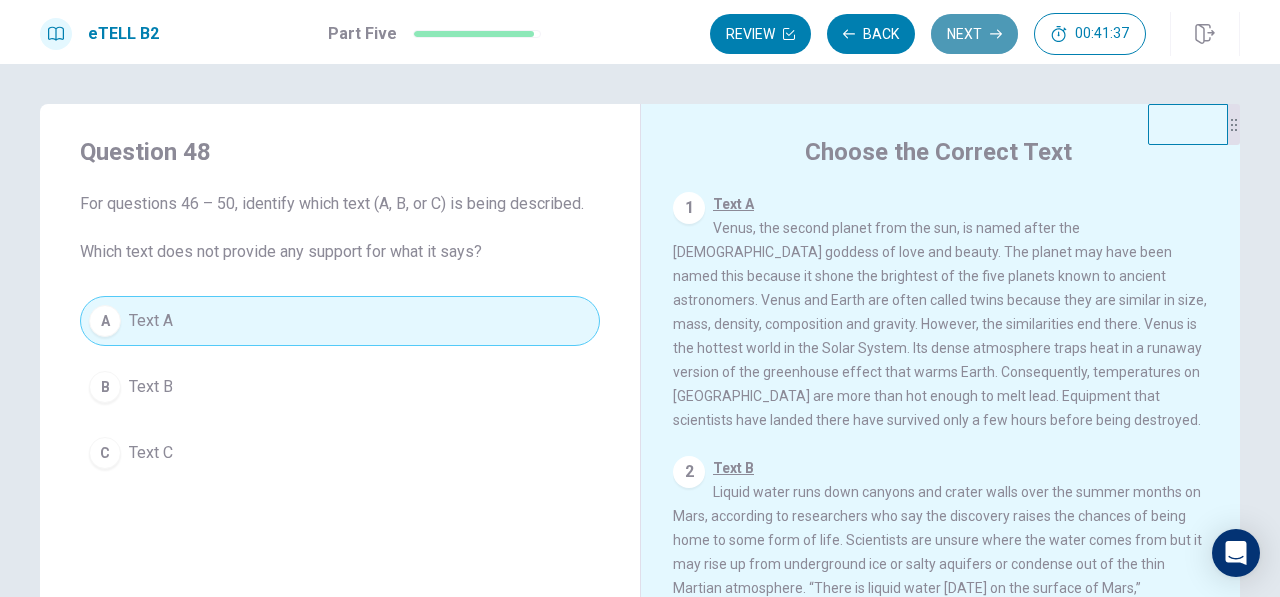 click on "Next" at bounding box center (974, 34) 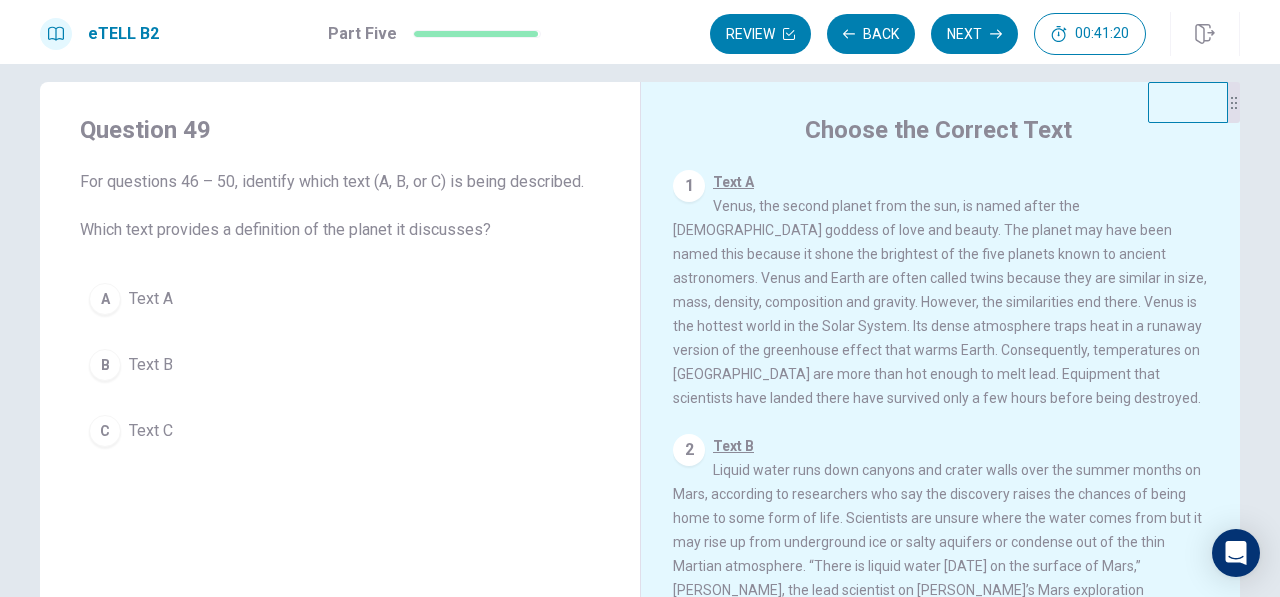 scroll, scrollTop: 40, scrollLeft: 0, axis: vertical 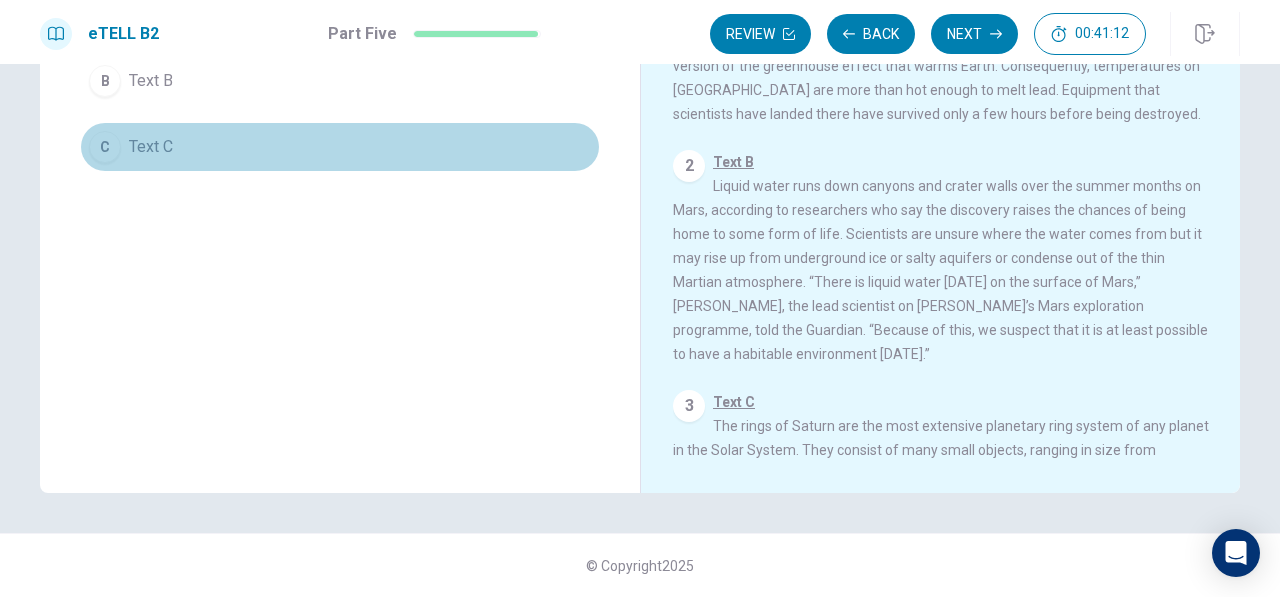 click on "C Text C" at bounding box center (340, 147) 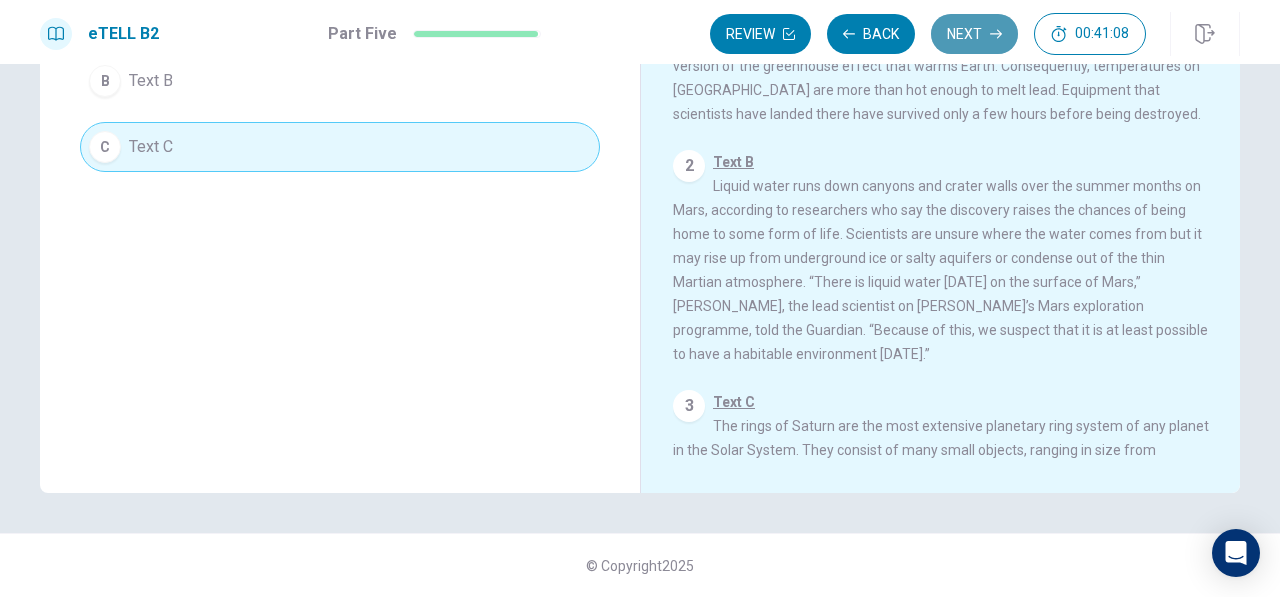 click on "Next" at bounding box center (974, 34) 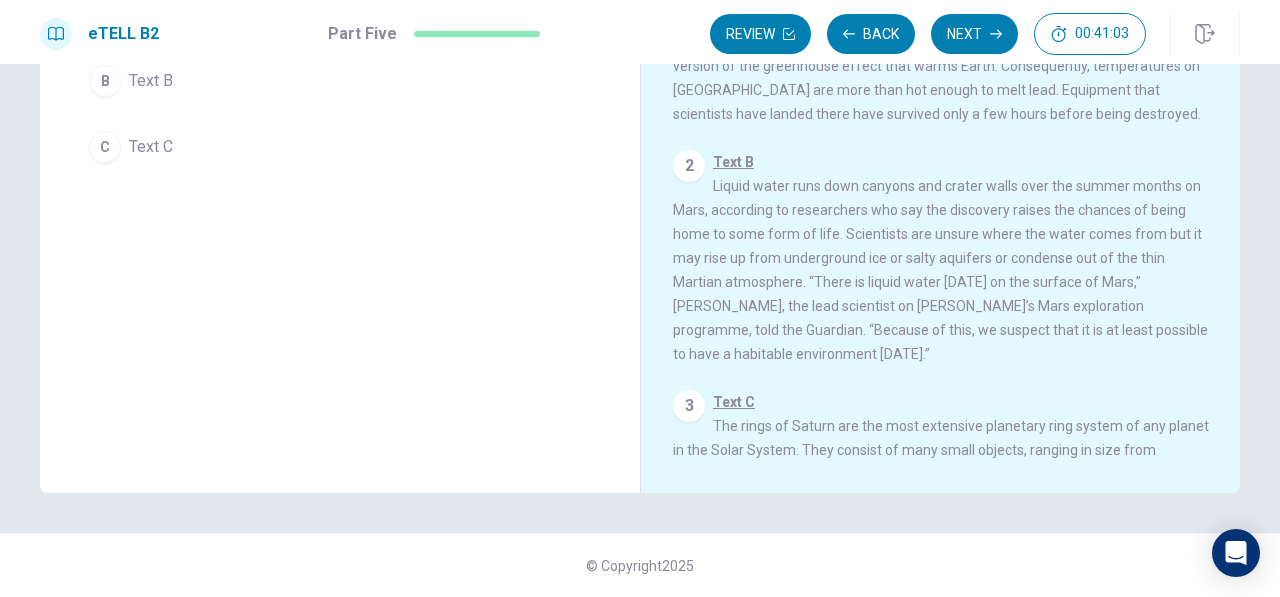 click on "1 Text A
Venus, the second planet from the sun, is named after the [DEMOGRAPHIC_DATA] goddess of  love and beauty. The planet may have been named this because it shone the  brightest of the five planets known to ancient astronomers. Venus and Earth are  often called twins because they are similar in size, mass, density, composition and gravity. However, the similarities end there. Venus is the hottest  world in the Solar System. Its dense atmosphere traps heat in a runaway version of the greenhouse effect that warms Earth. Consequently, temperatures on  [GEOGRAPHIC_DATA] are more than hot enough to melt lead. Equipment that scientists have  landed there have survived only a few hours before being destroyed.  2 Text B 3 Text C" at bounding box center [954, 173] 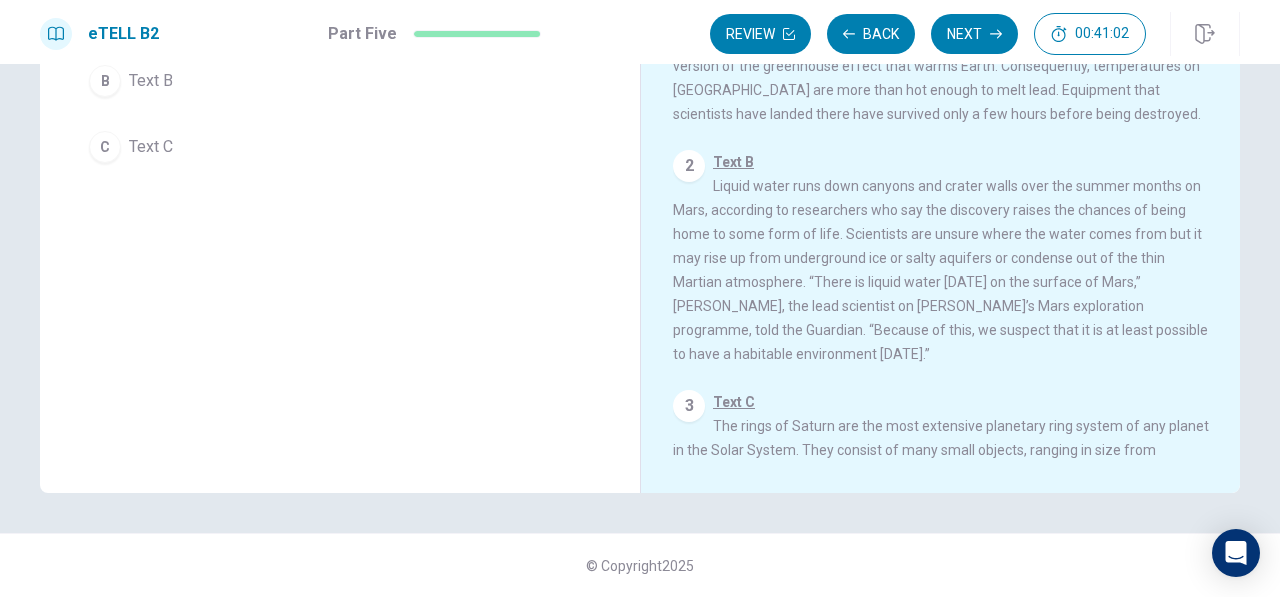 drag, startPoint x: 826, startPoint y: 408, endPoint x: 892, endPoint y: 213, distance: 205.86646 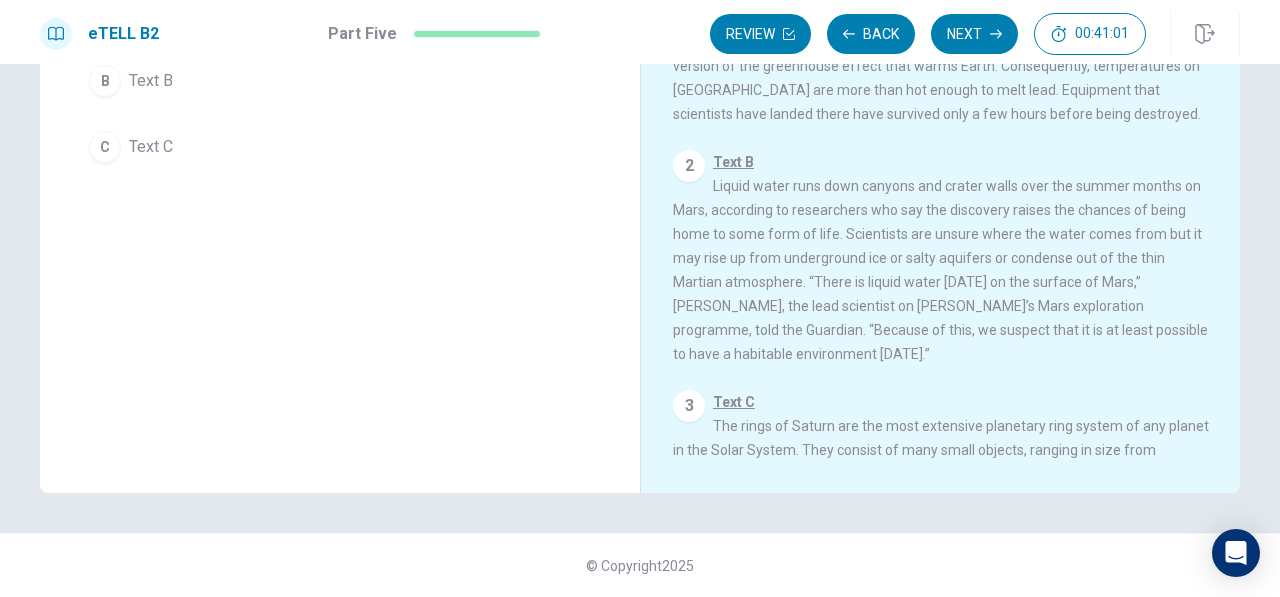 click on "Text B
Liquid water runs down canyons and crater walls over the summer months on  Mars, according to researchers who say the discovery raises the chances of  being home to some form of life. Scientists are unsure where the water comes  from but it may rise up from underground ice or salty aquifers or condense out of  the thin Martian atmosphere. “There is liquid water [DATE] on the surface of Mars,”  [PERSON_NAME], the lead scientist on [PERSON_NAME]’s Mars exploration programme, told the  Guardian. “Because of this, we suspect that it is at least possible to have a  habitable environment [DATE].”" at bounding box center [940, 258] 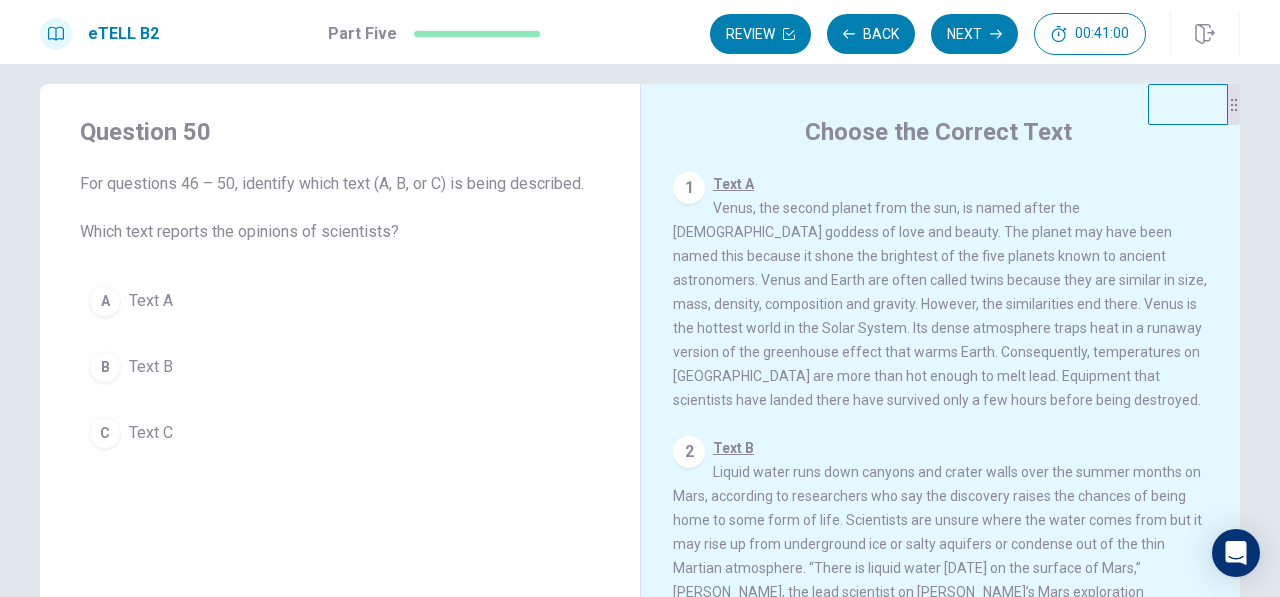 scroll, scrollTop: 0, scrollLeft: 0, axis: both 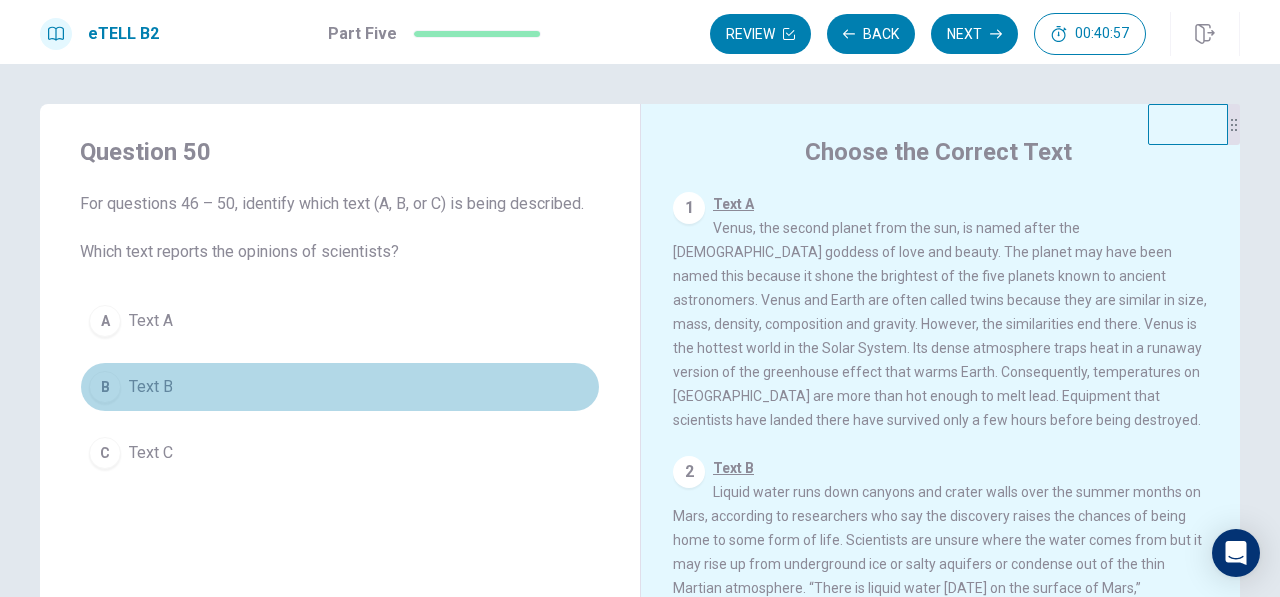click on "Text B" at bounding box center [151, 387] 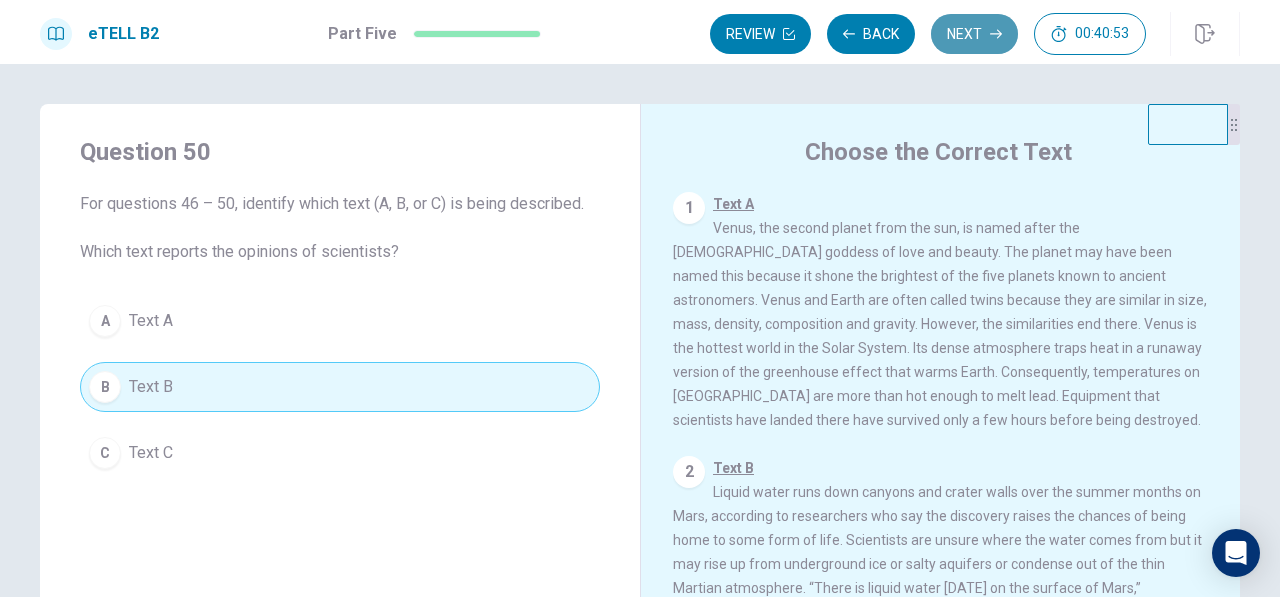 click 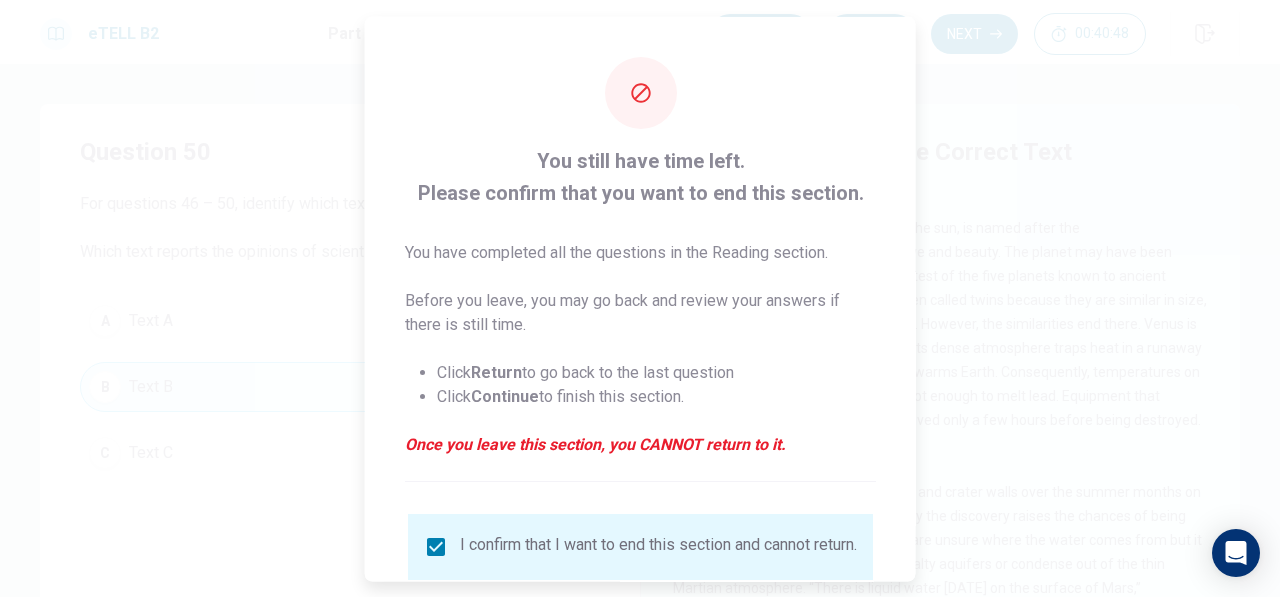 scroll, scrollTop: 96, scrollLeft: 0, axis: vertical 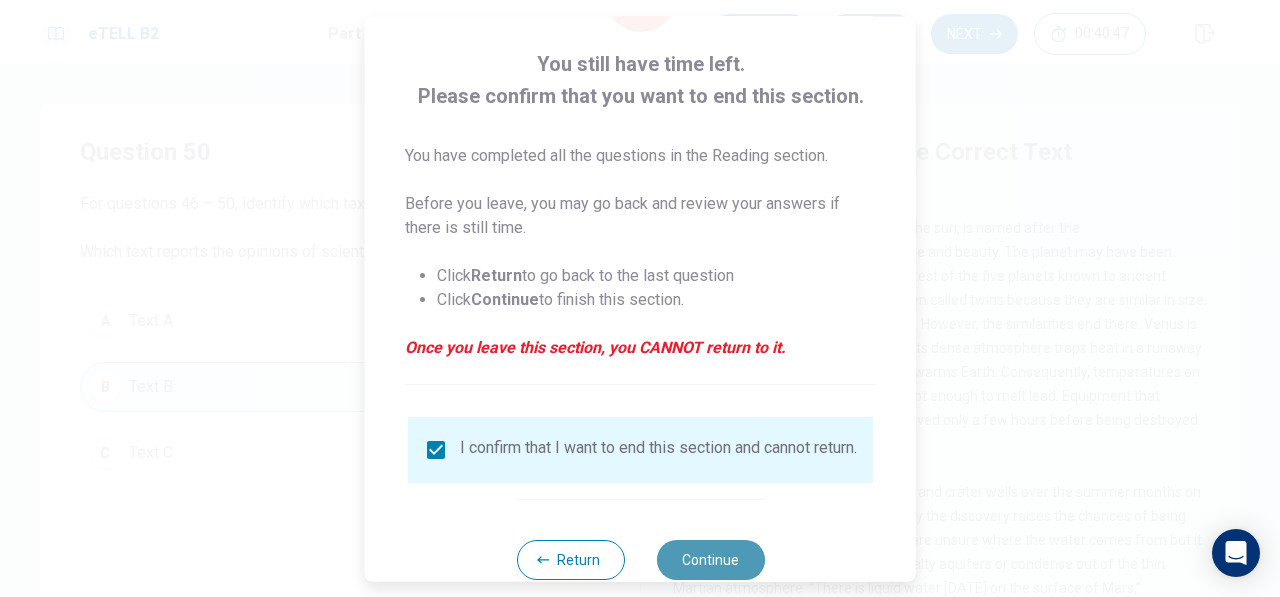click on "Continue" at bounding box center [710, 560] 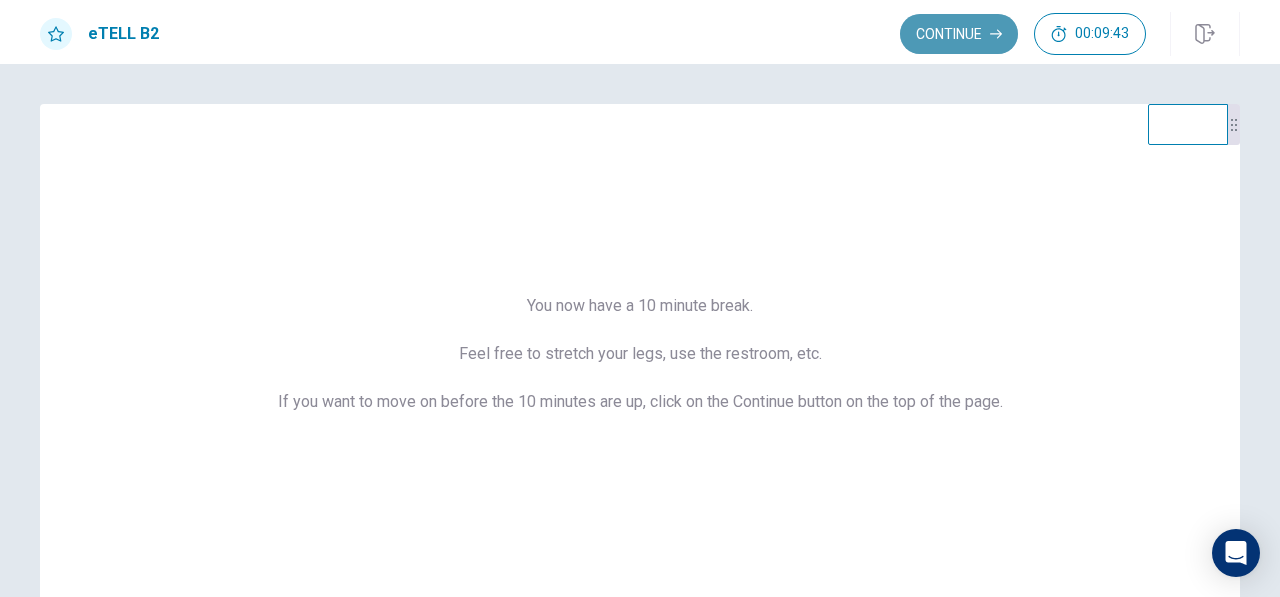click 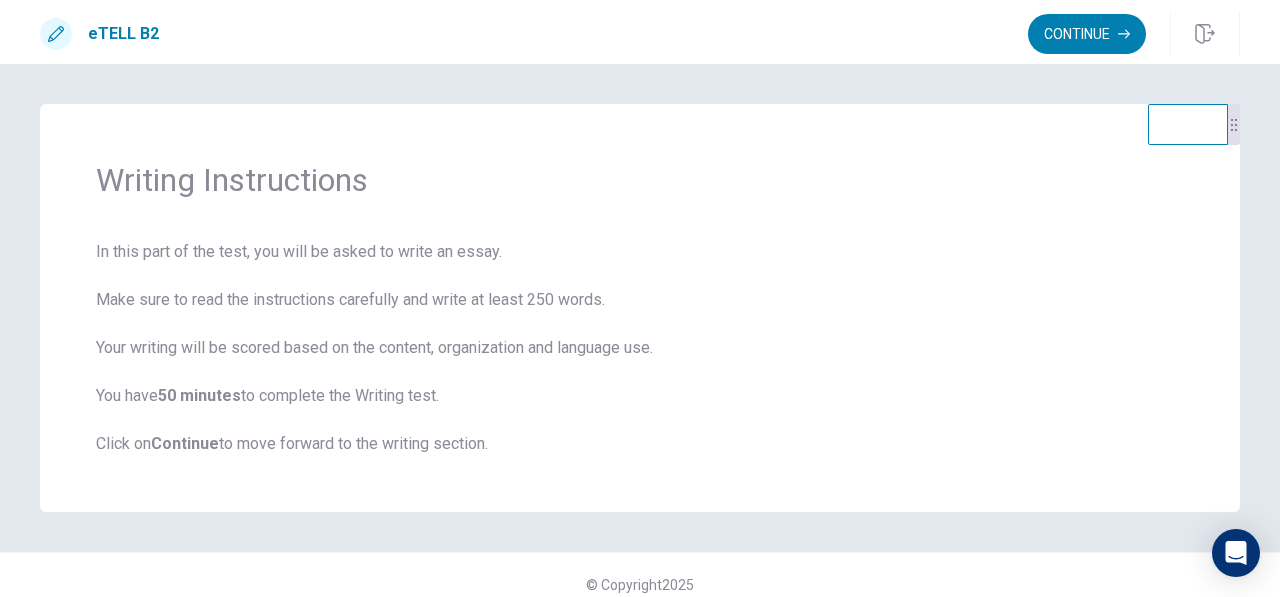 scroll, scrollTop: 19, scrollLeft: 0, axis: vertical 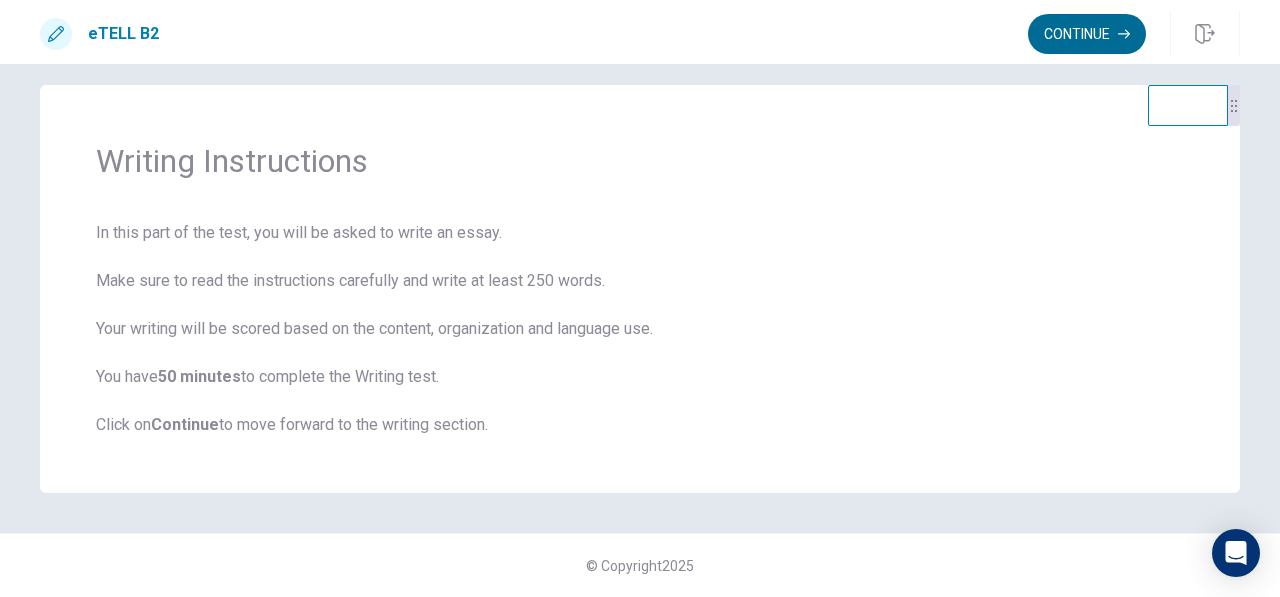 click on "Continue" at bounding box center (1087, 34) 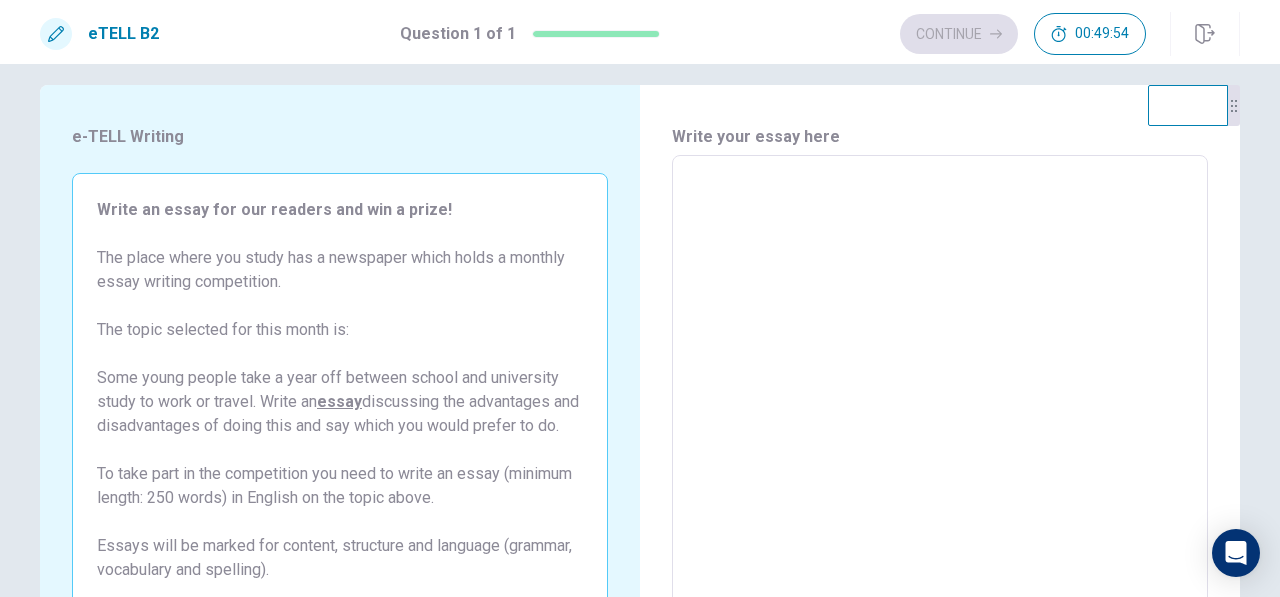 click at bounding box center [940, 432] 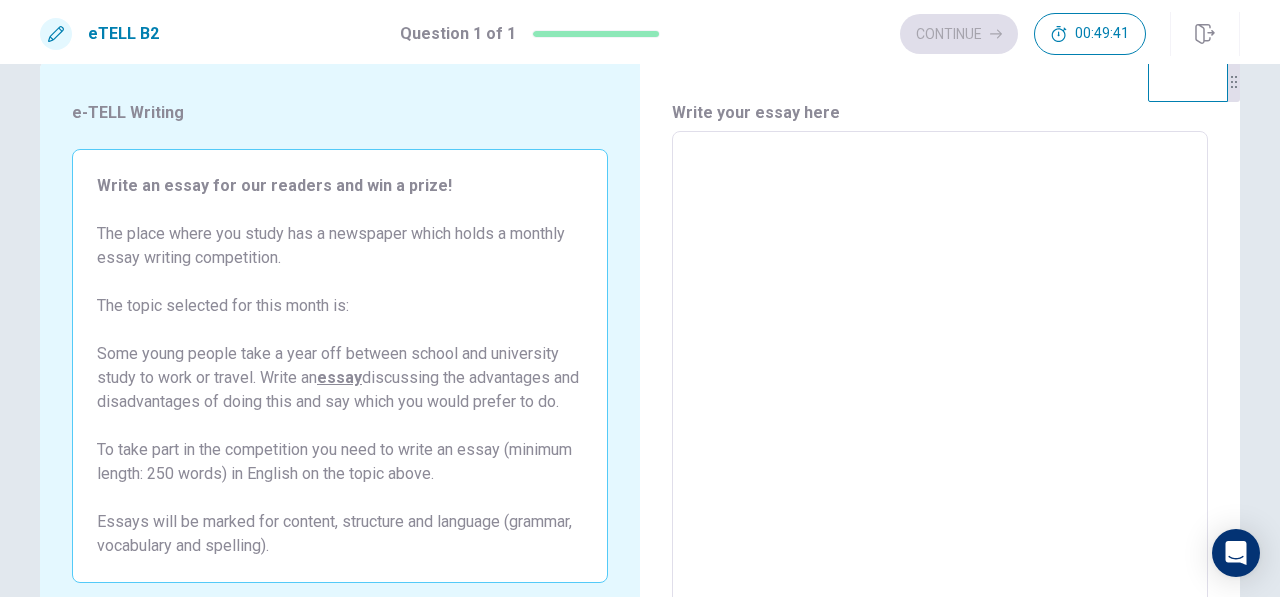 scroll, scrollTop: 0, scrollLeft: 0, axis: both 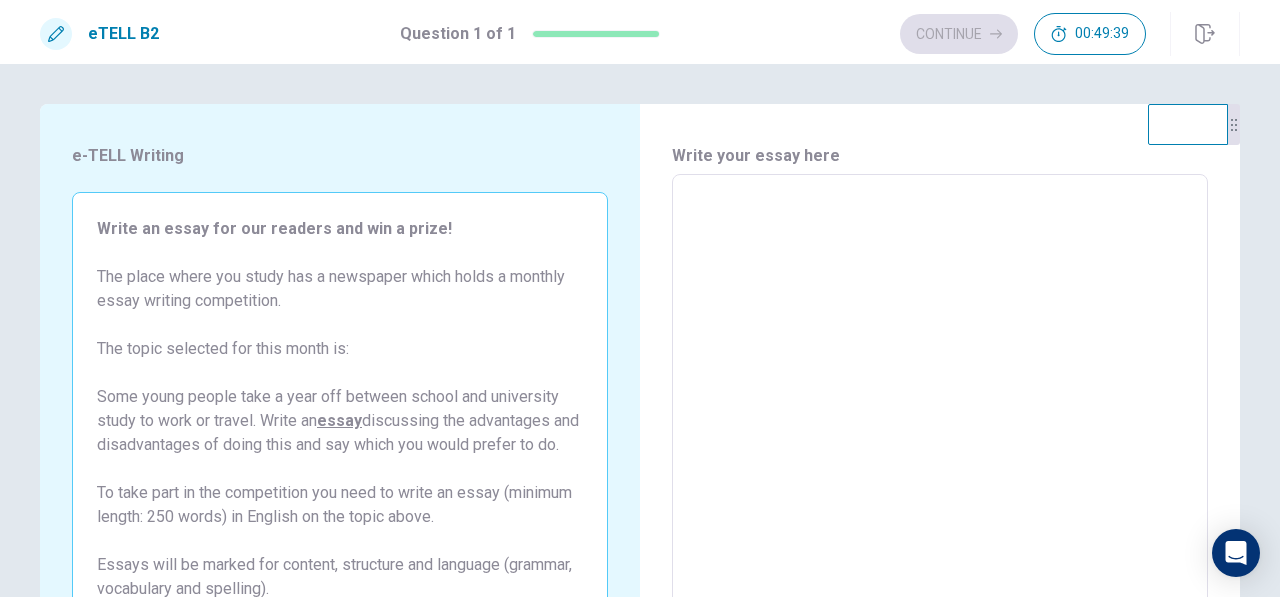 click at bounding box center (940, 451) 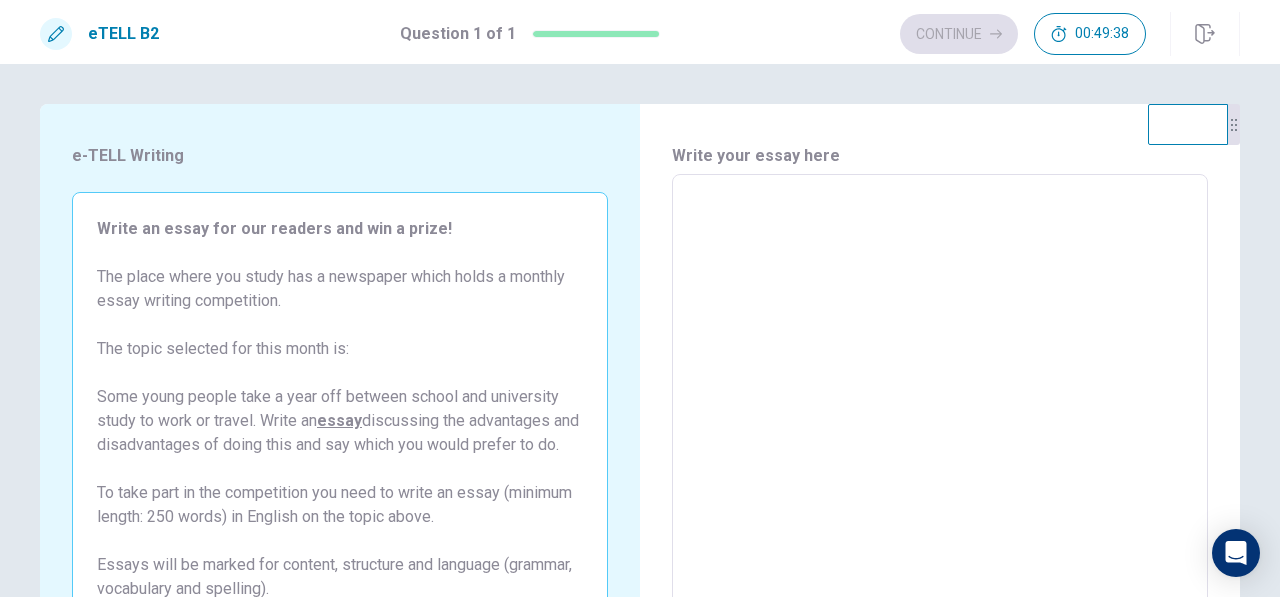 click at bounding box center [940, 451] 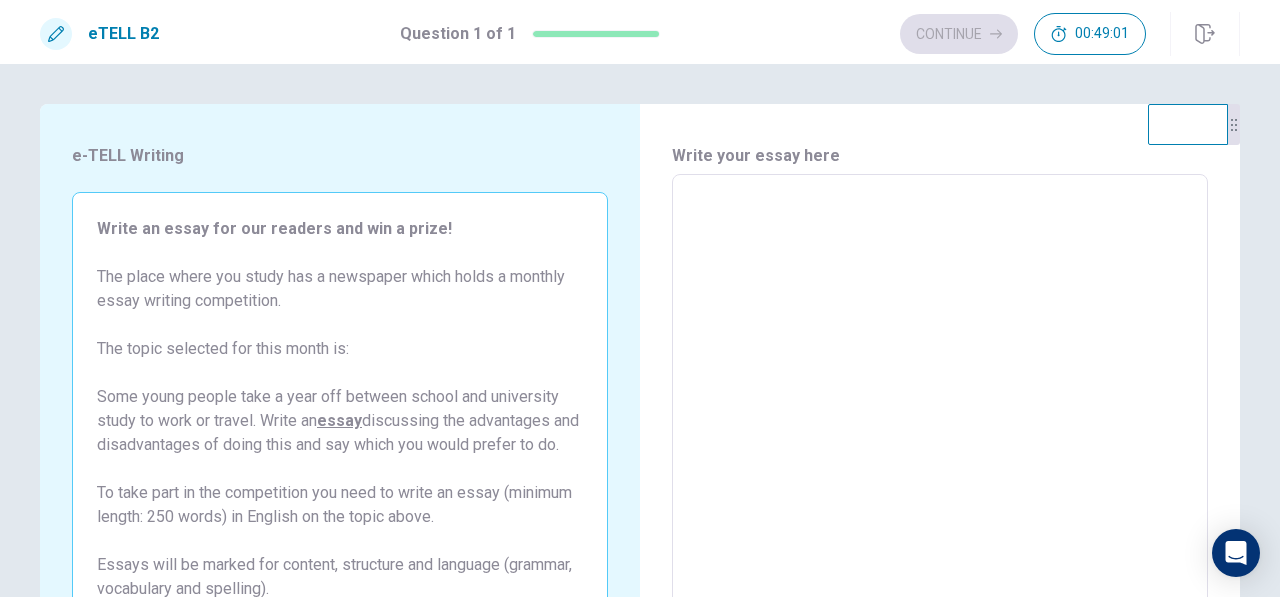 type on "*" 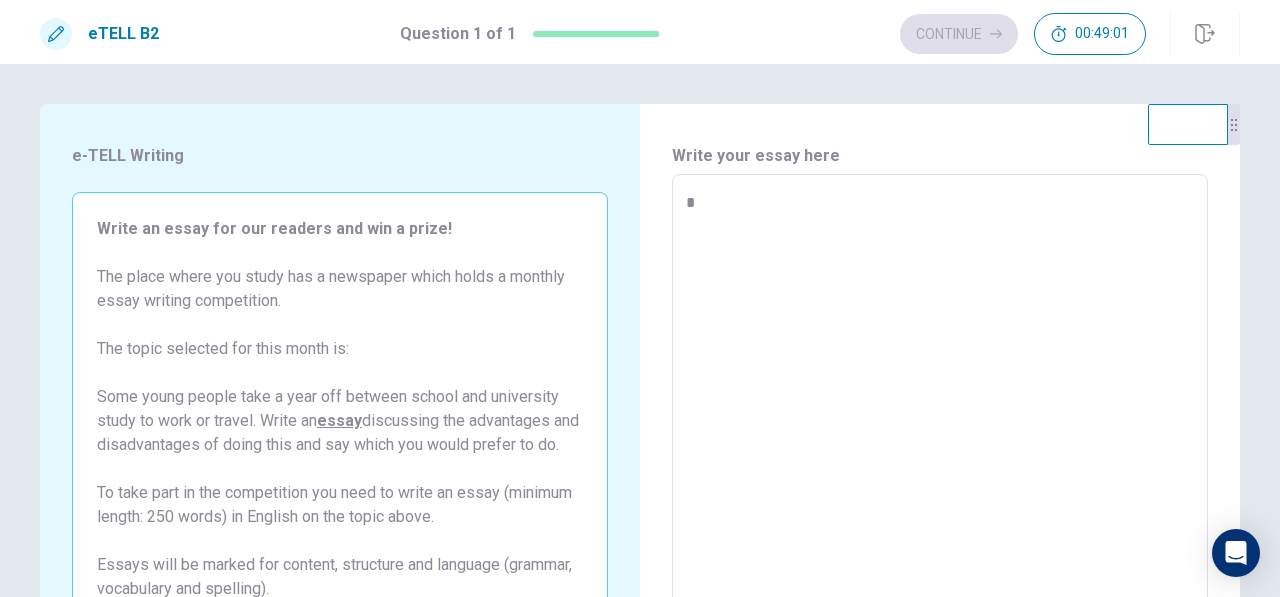 type on "*" 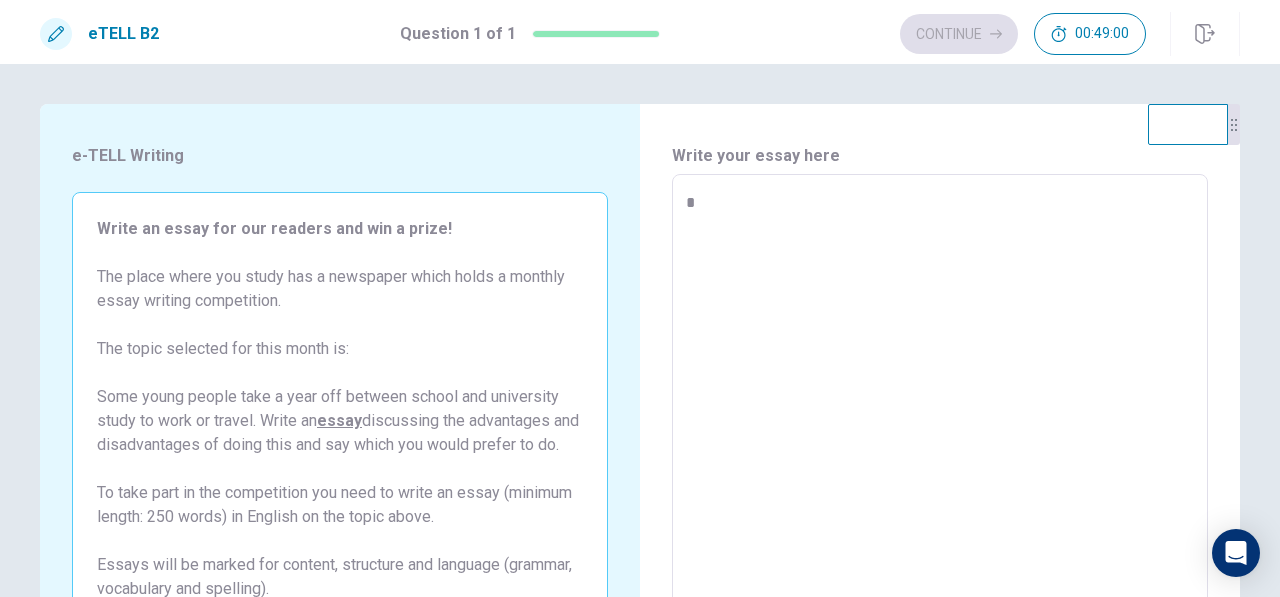 type on "**" 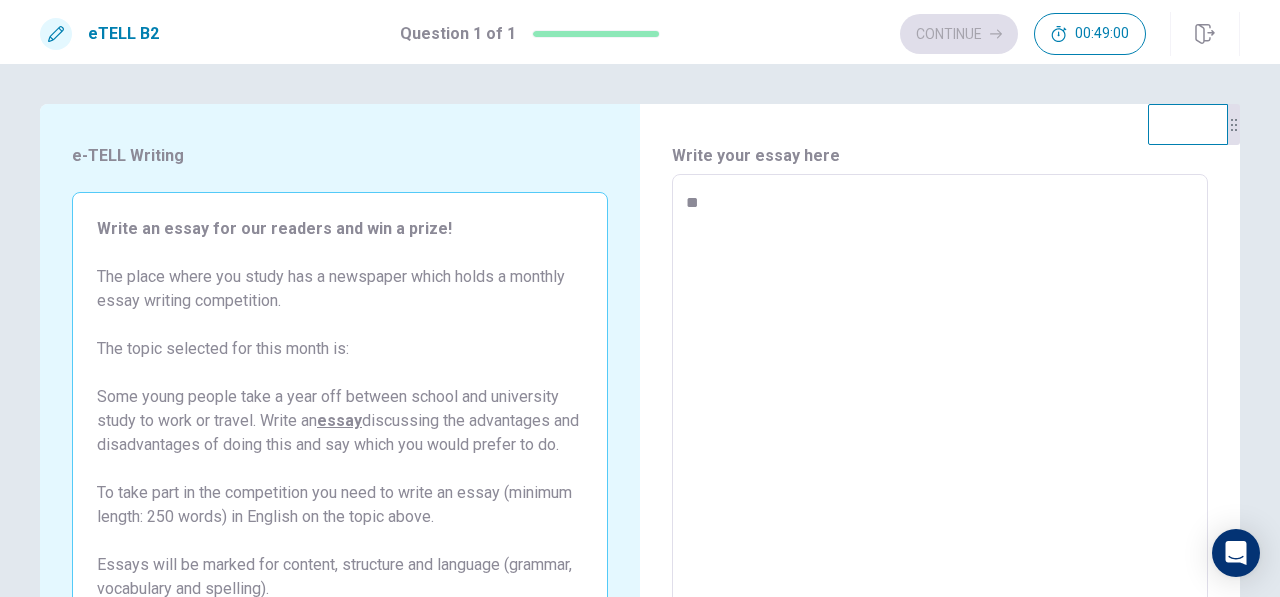 type on "*" 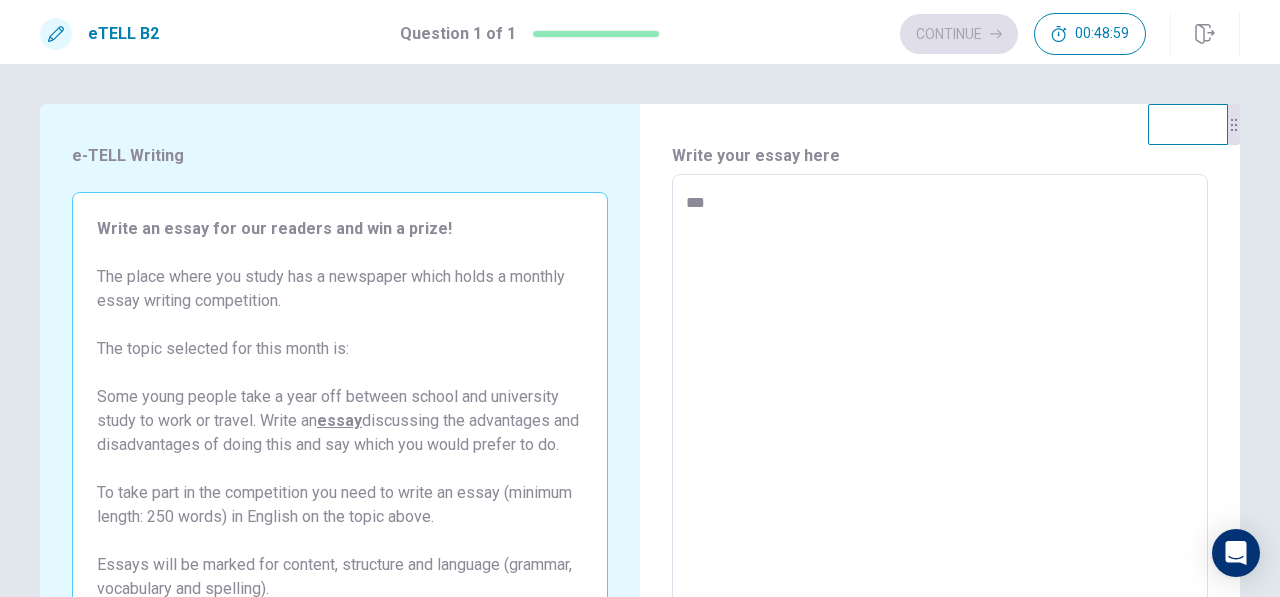 type on "*" 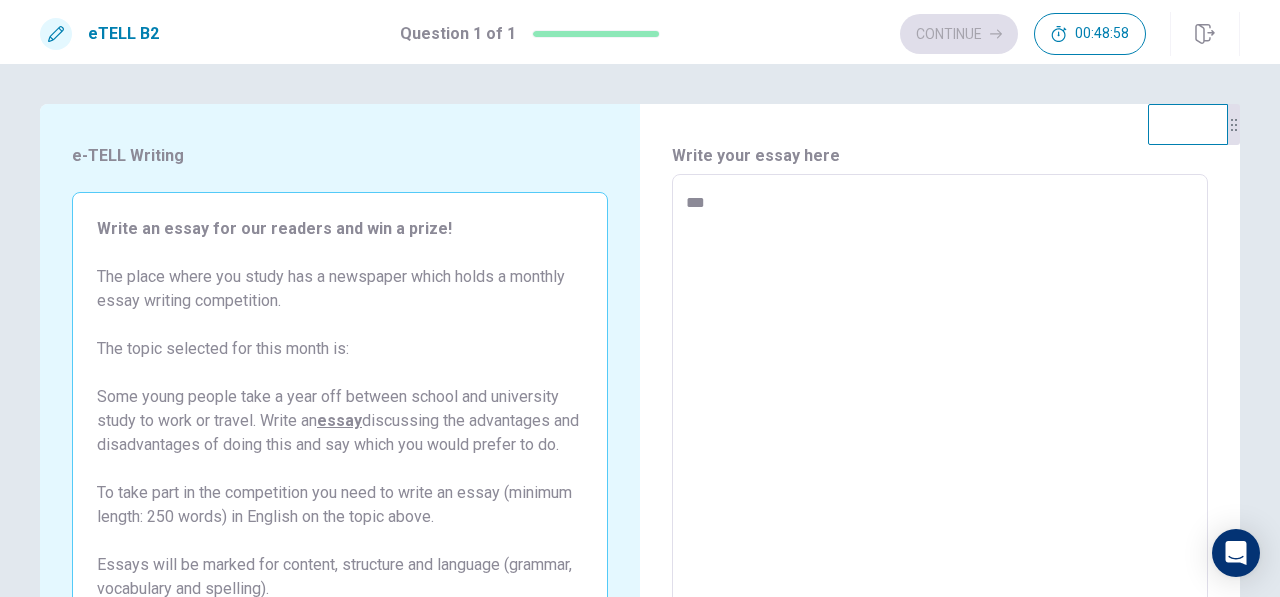 type on "**" 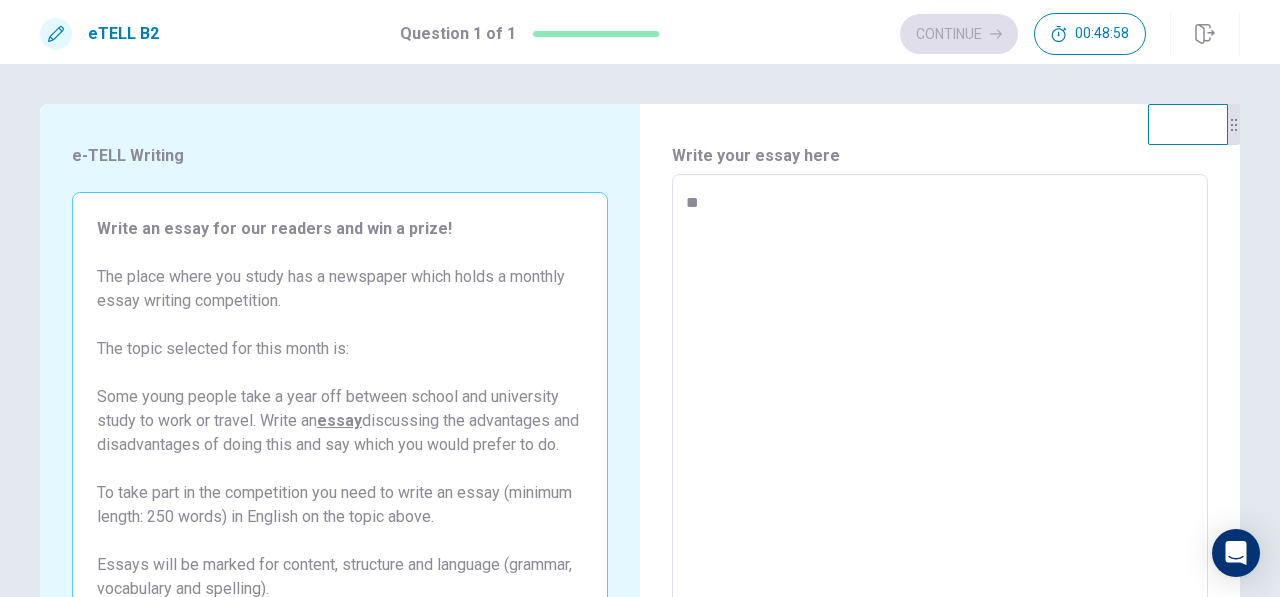type on "*" 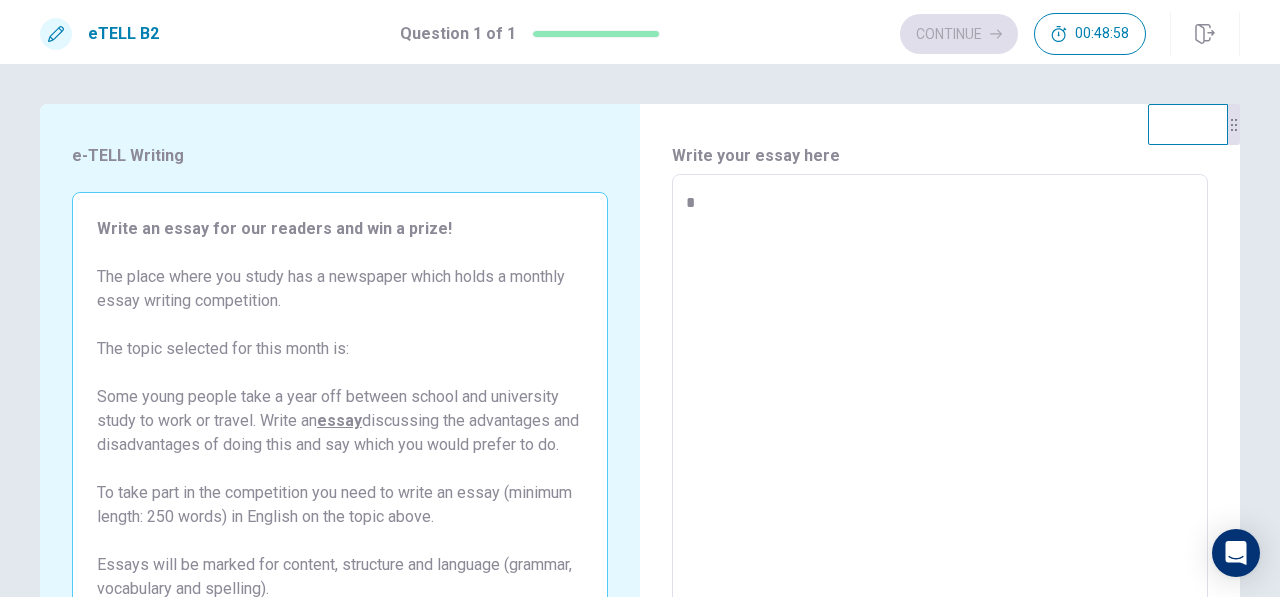 type on "*" 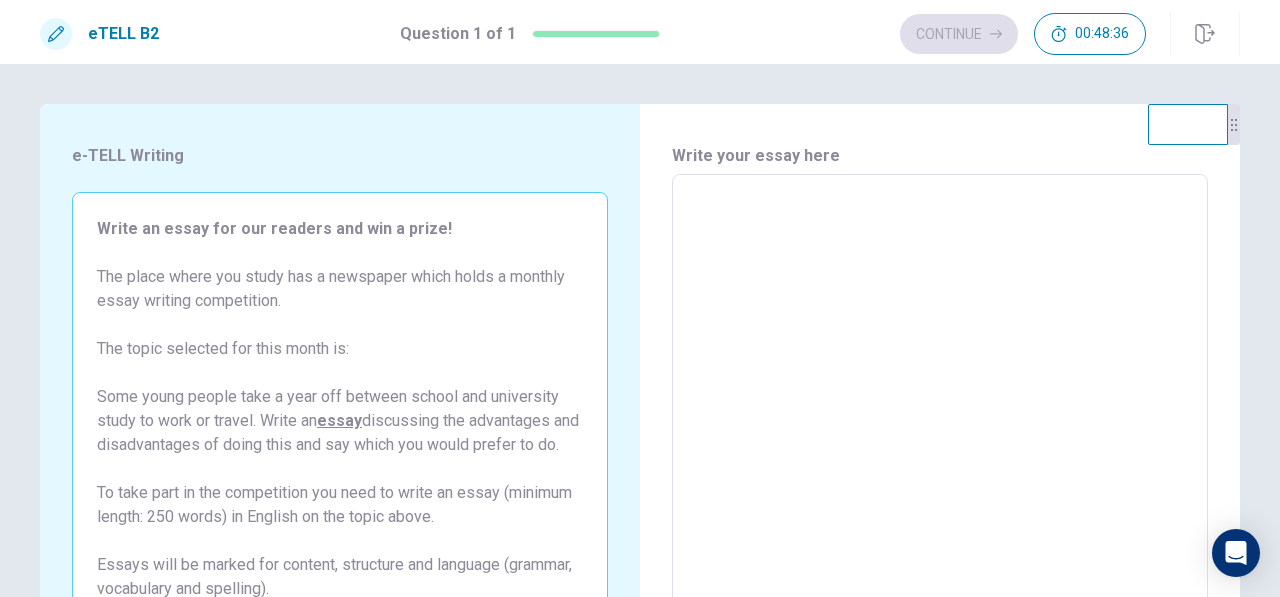 type on "*" 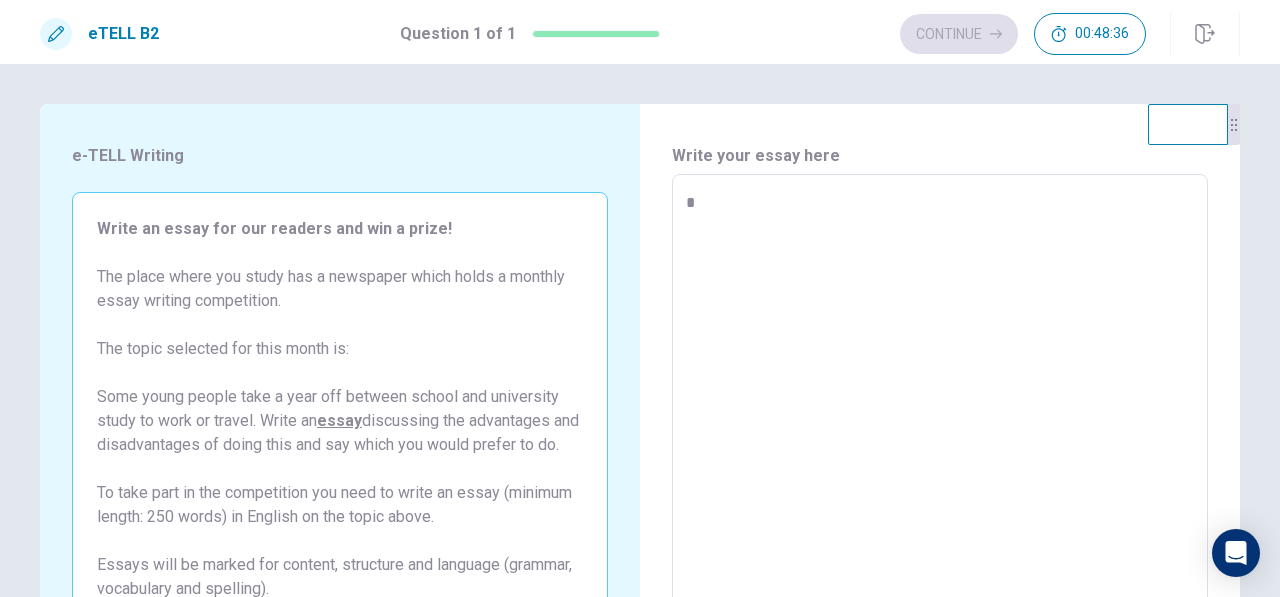 type on "*" 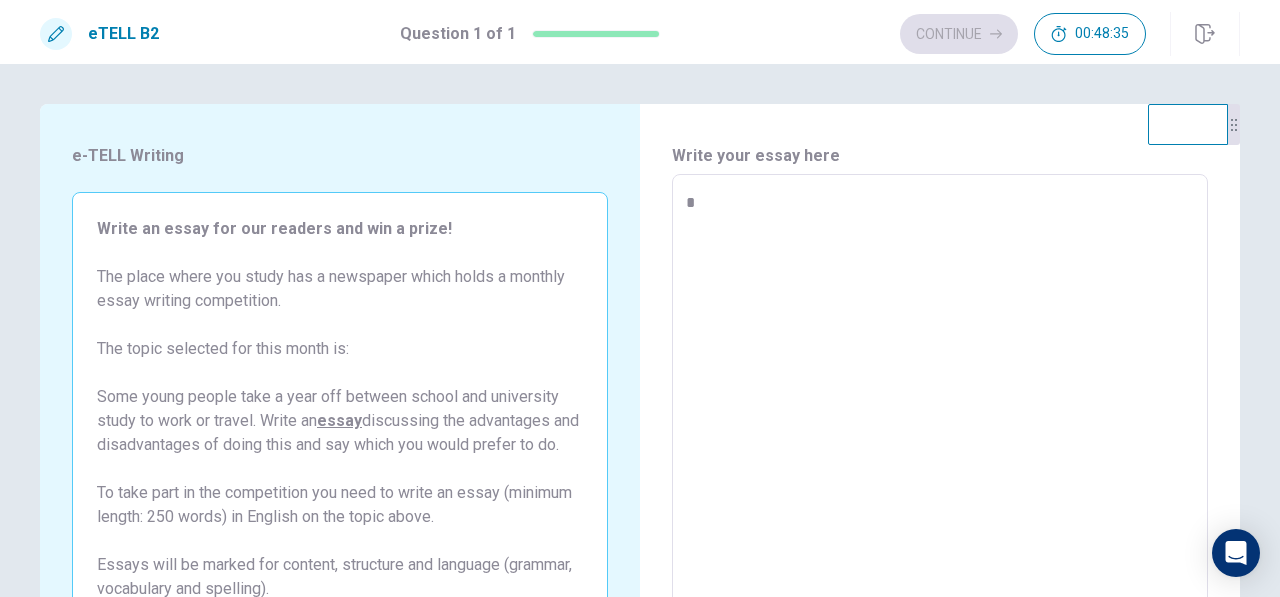 type on "**" 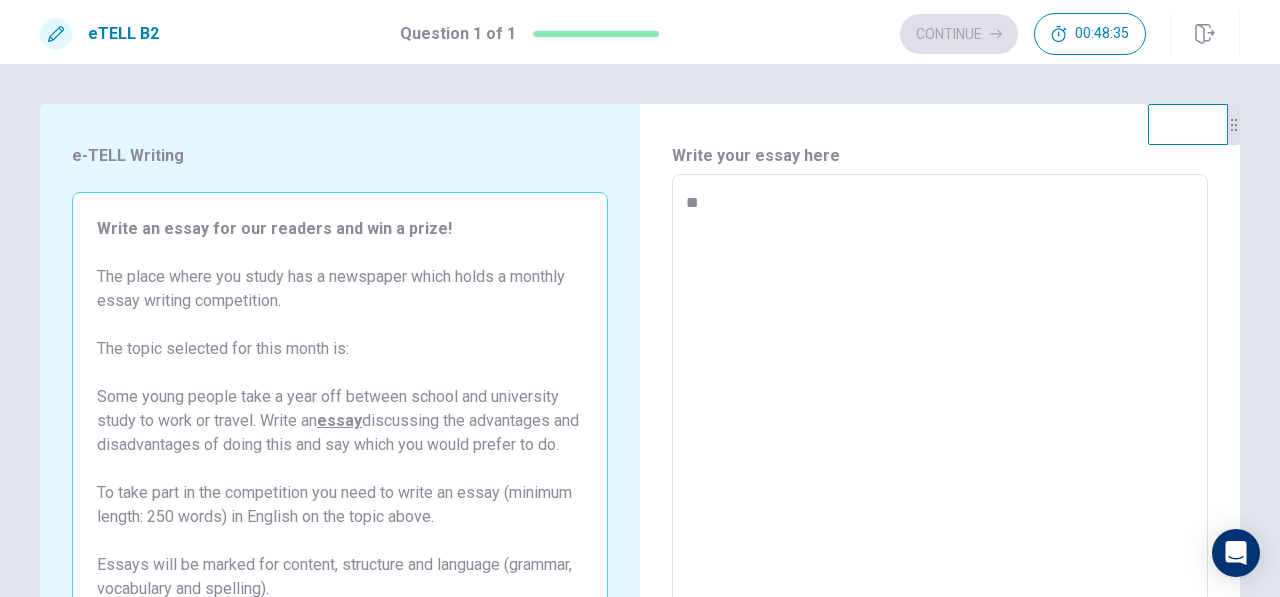 type on "*" 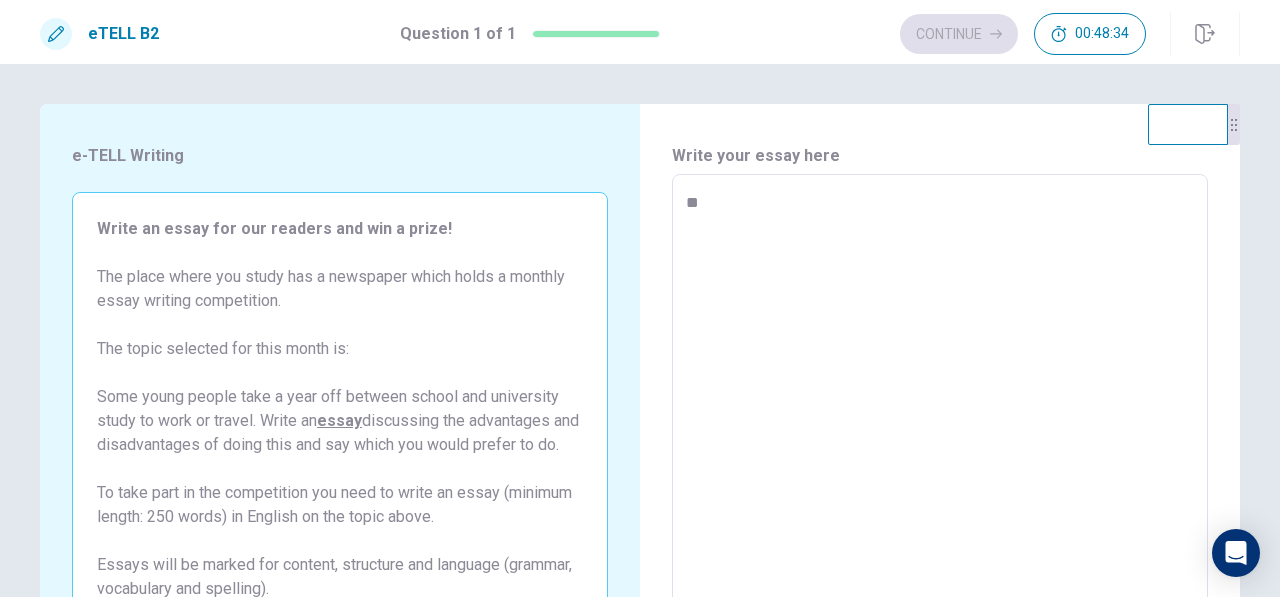 type on "***" 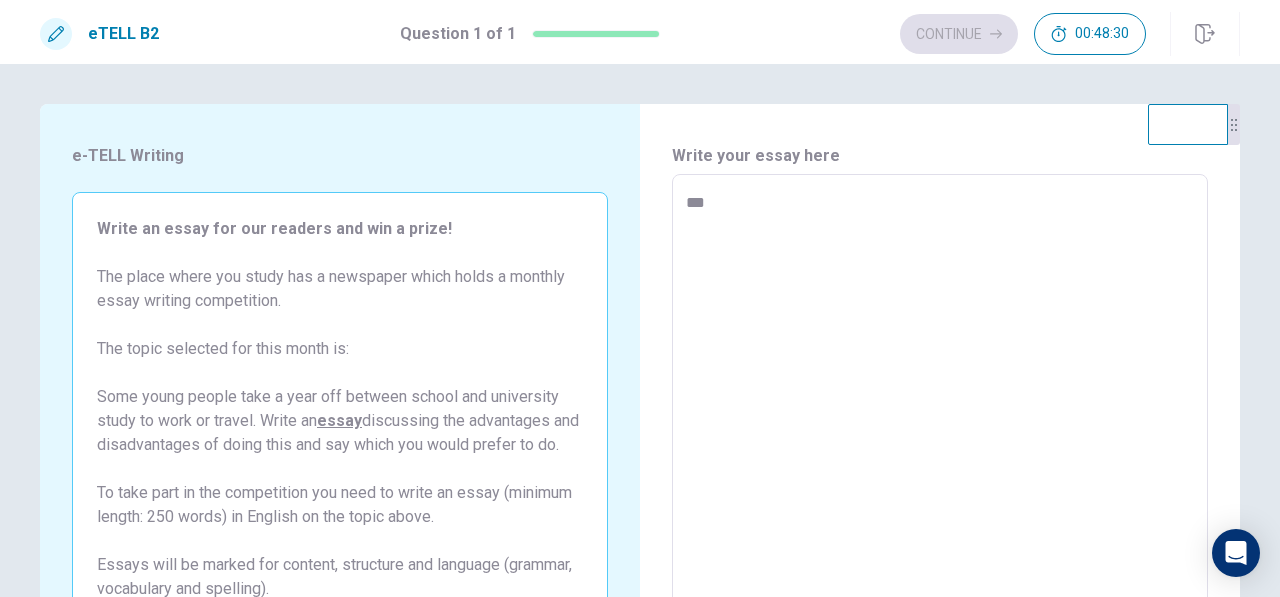 type on "*" 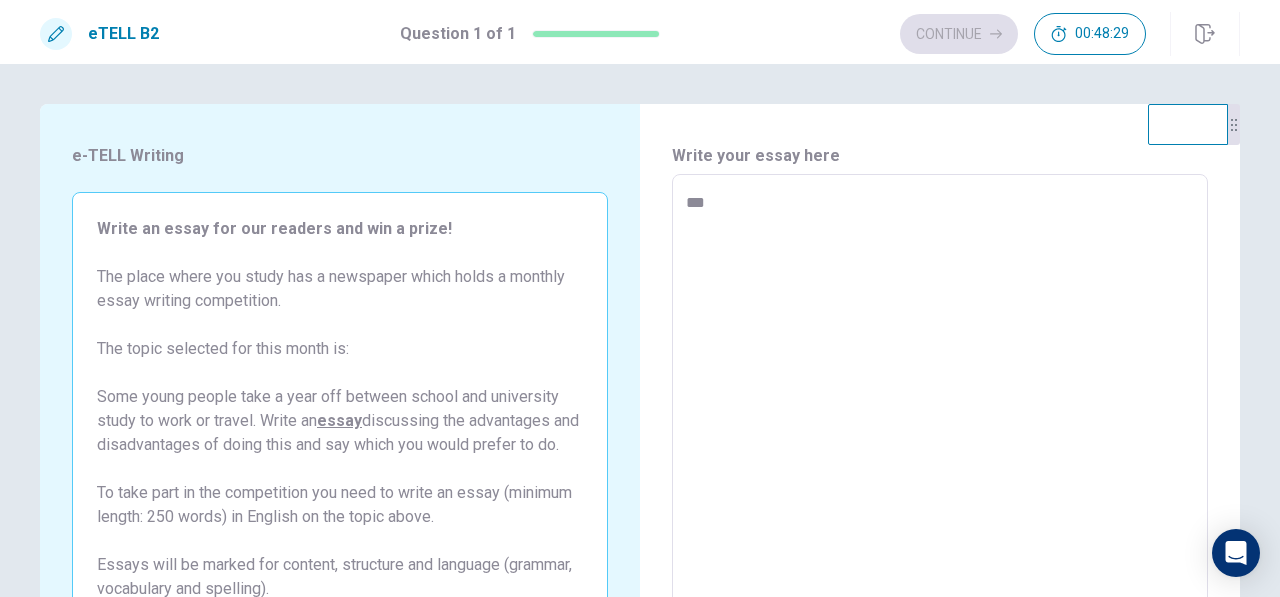 type on "**" 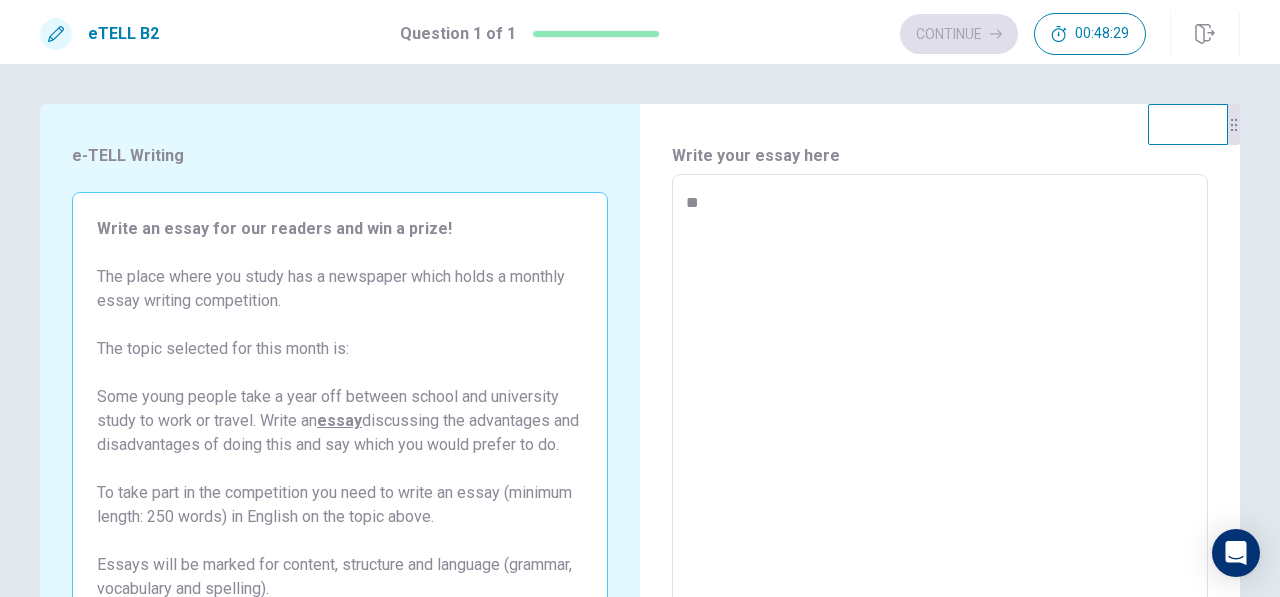 type on "*" 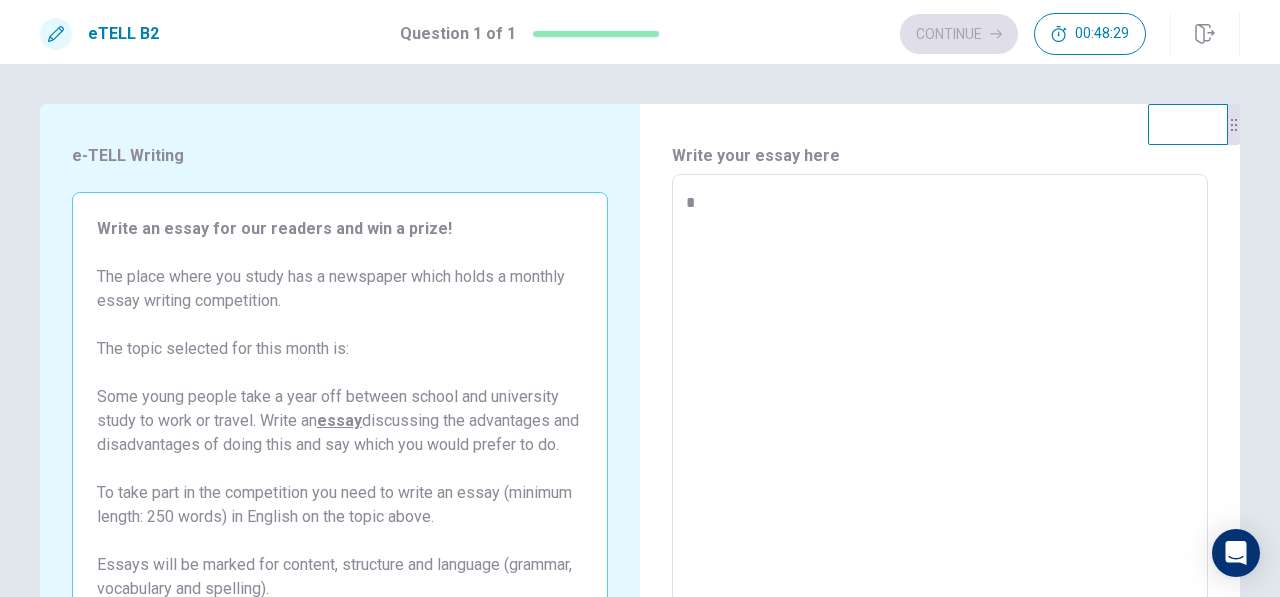 type on "*" 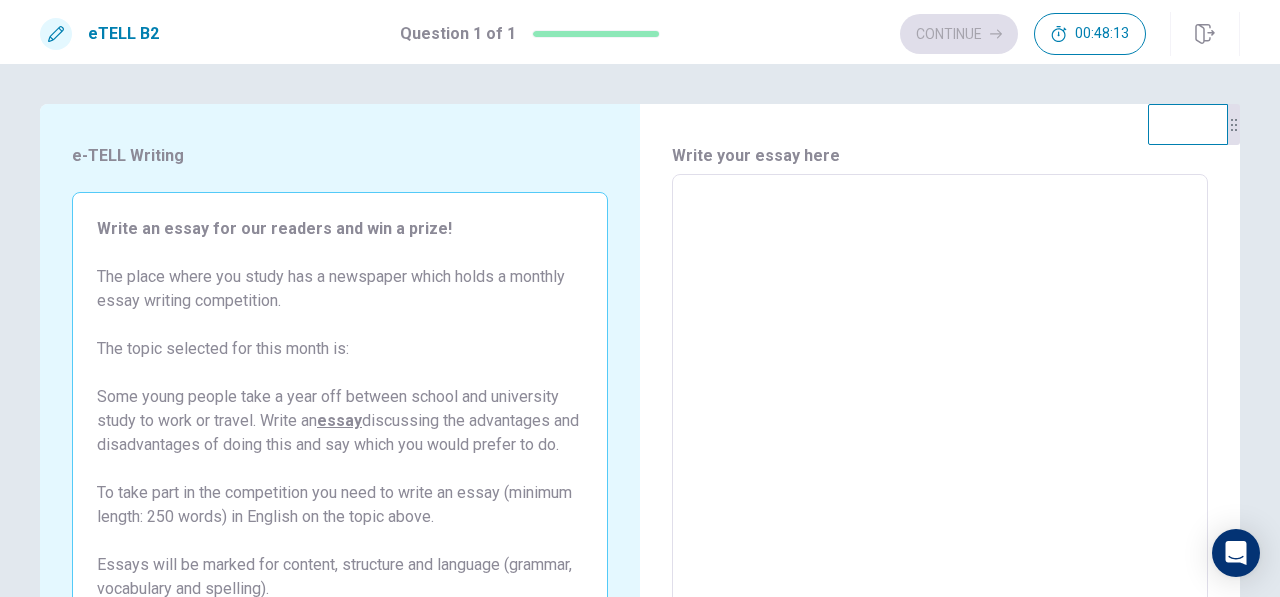 type on "*" 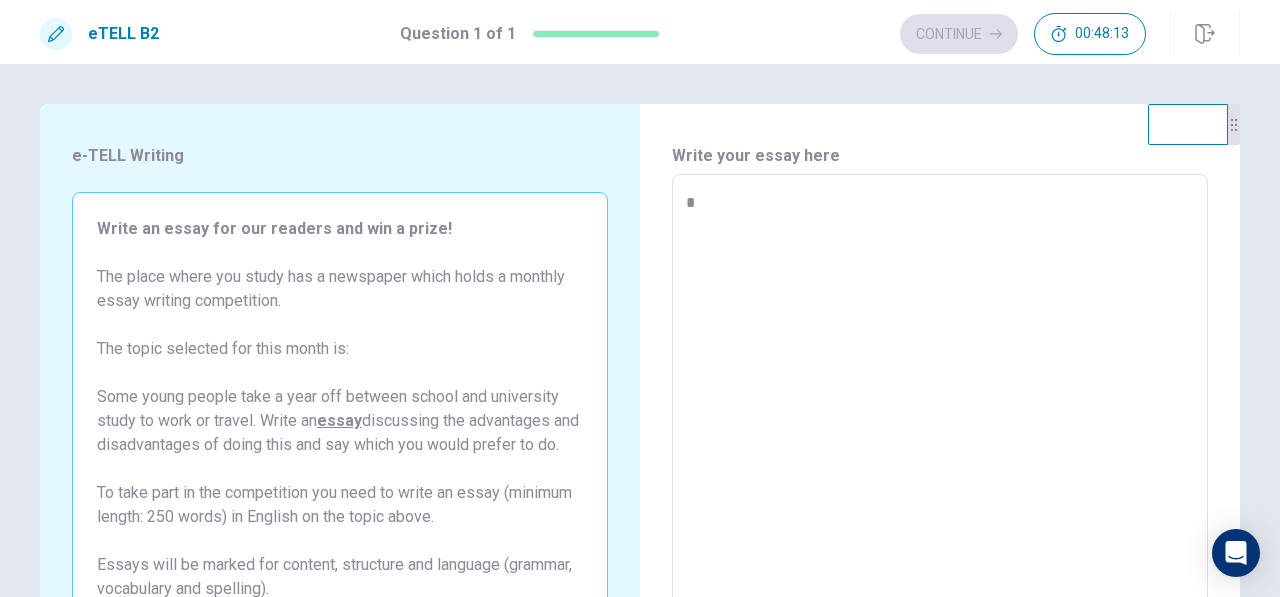 type on "*" 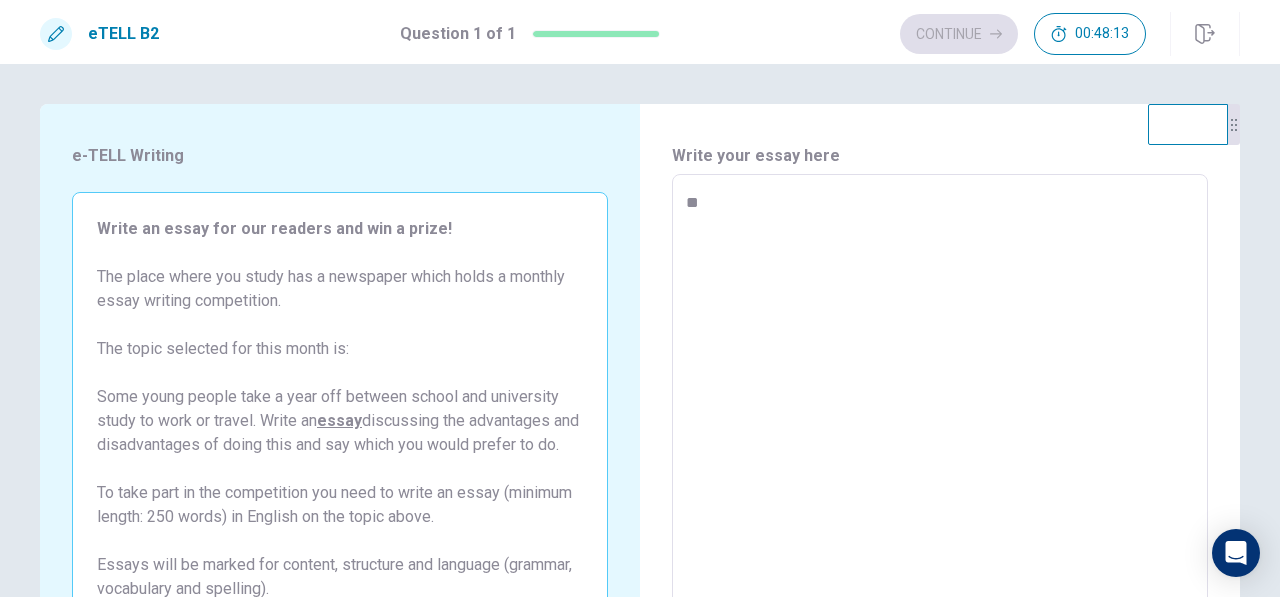 type on "*" 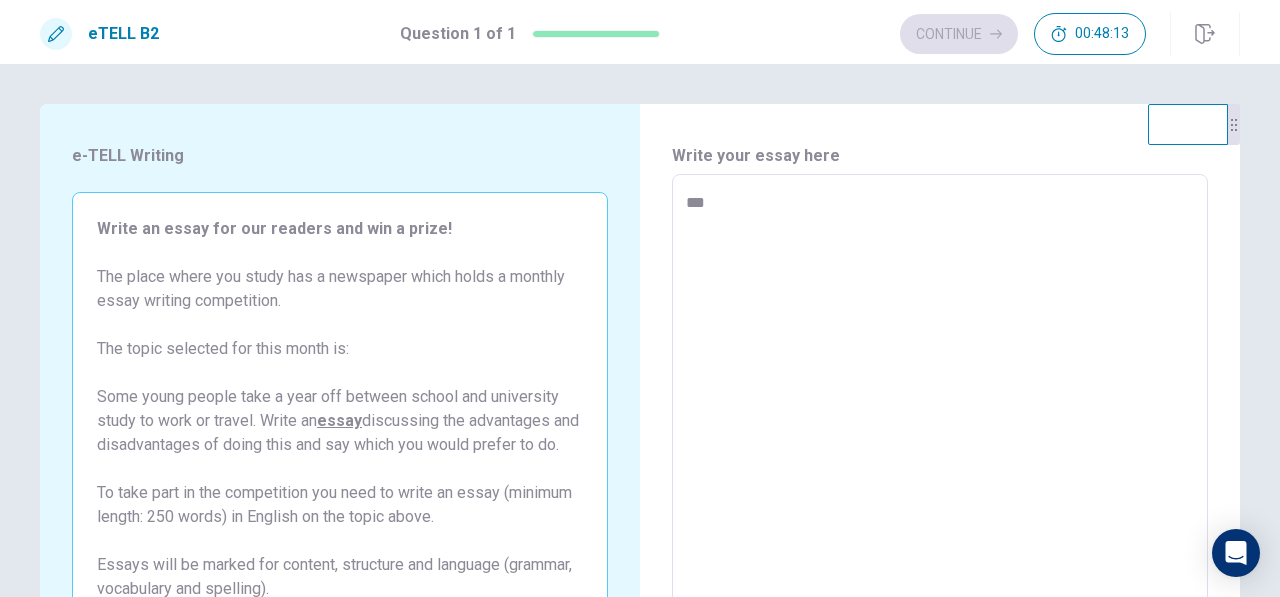 type on "*" 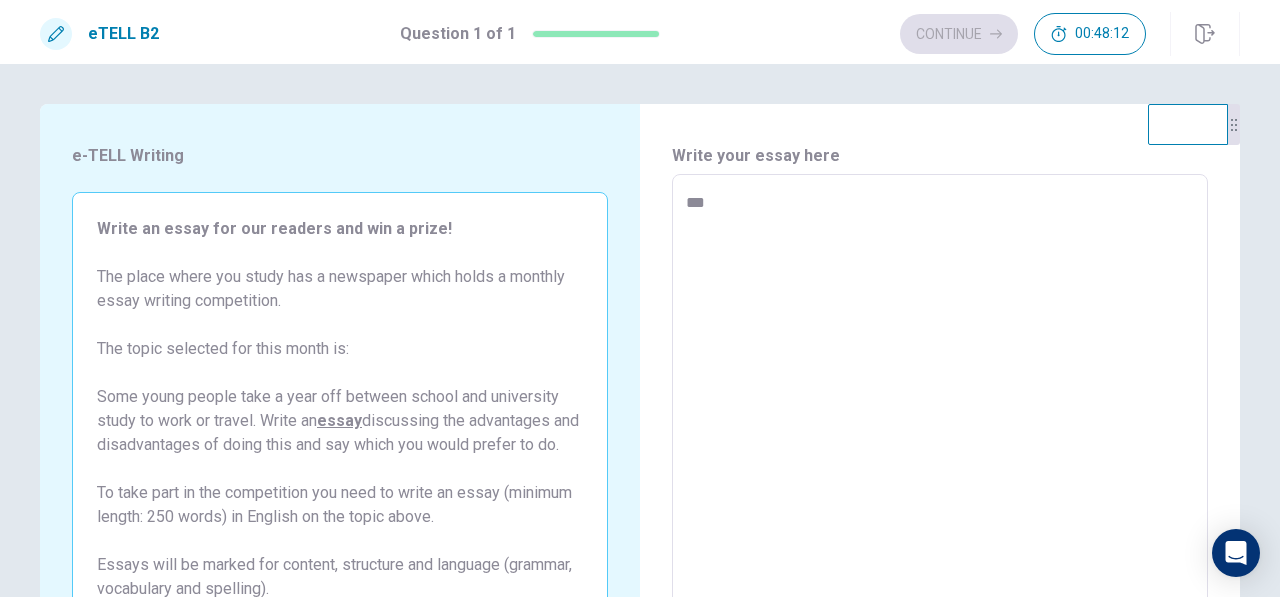 type on "****" 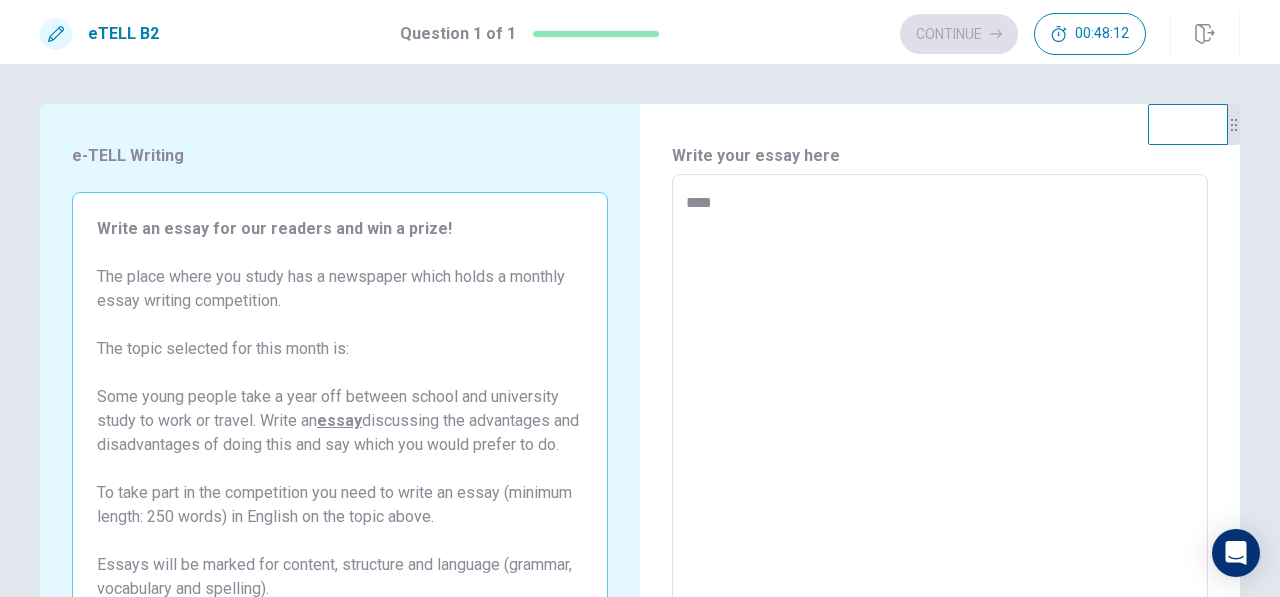 type on "*" 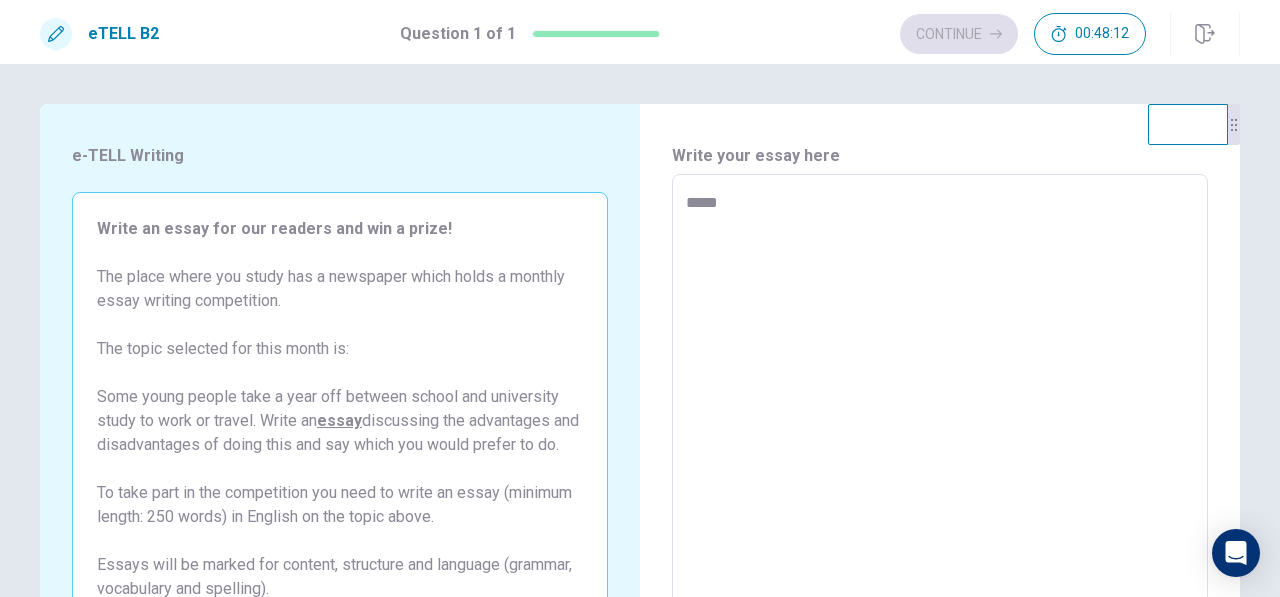 type on "*" 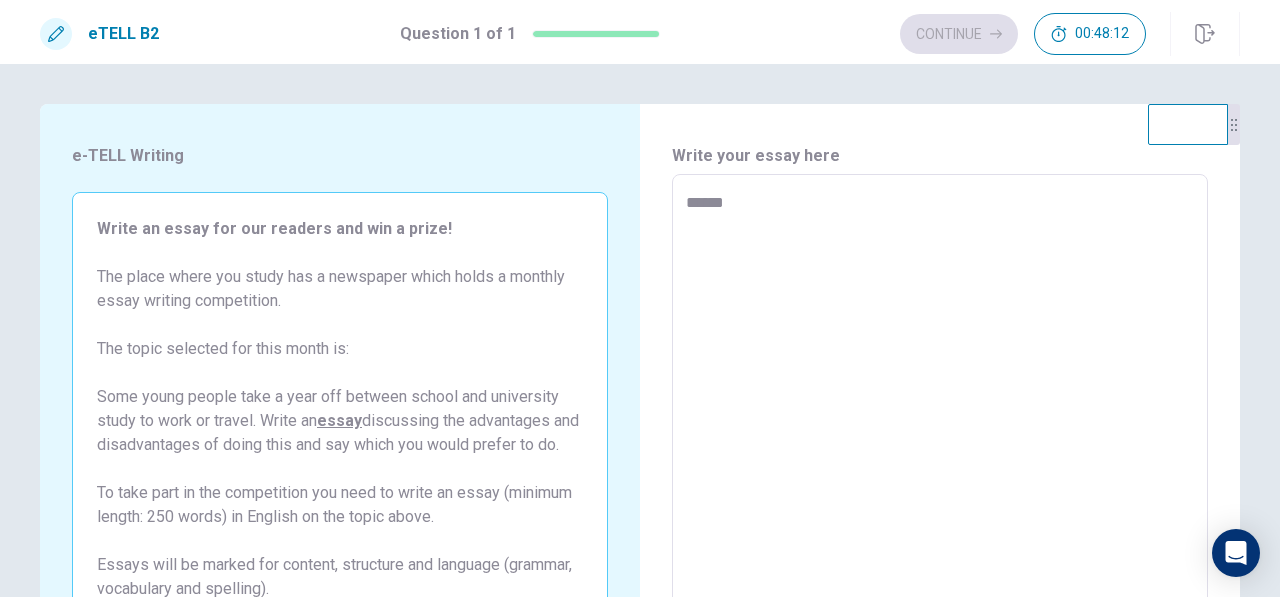 type on "*" 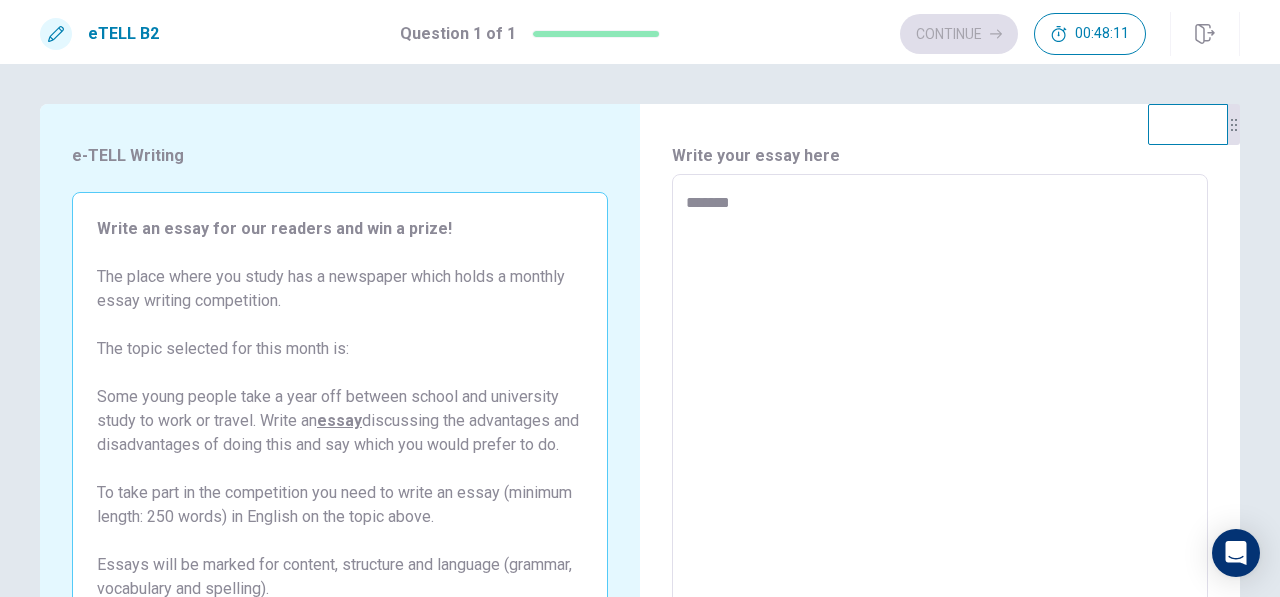 type on "*" 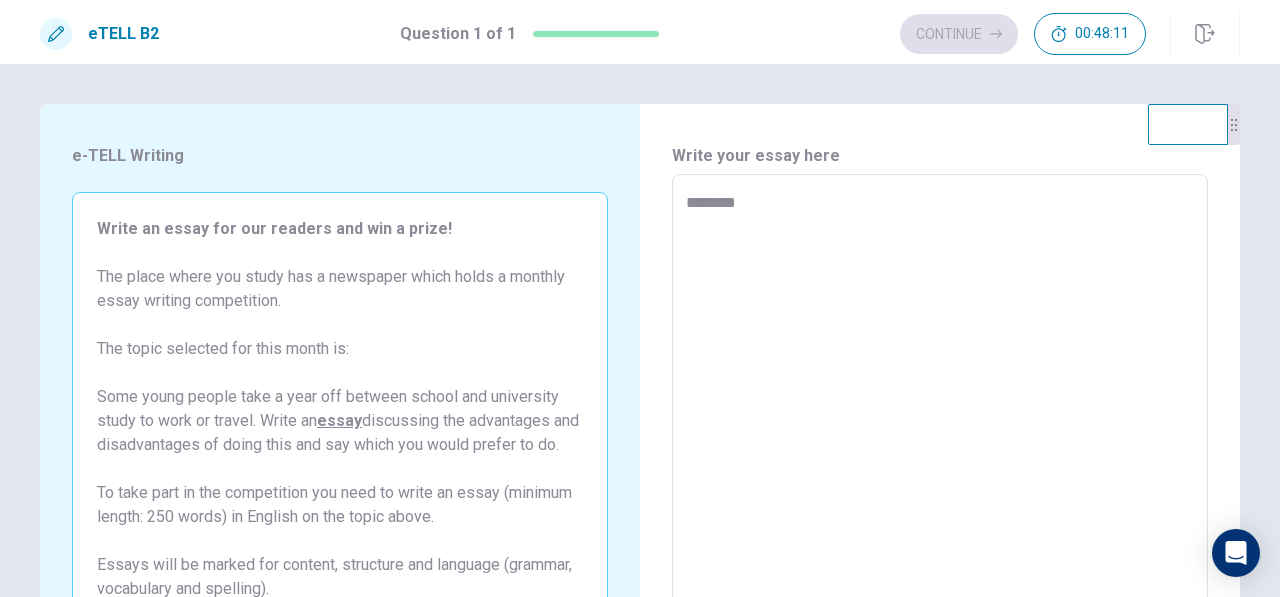 type on "*" 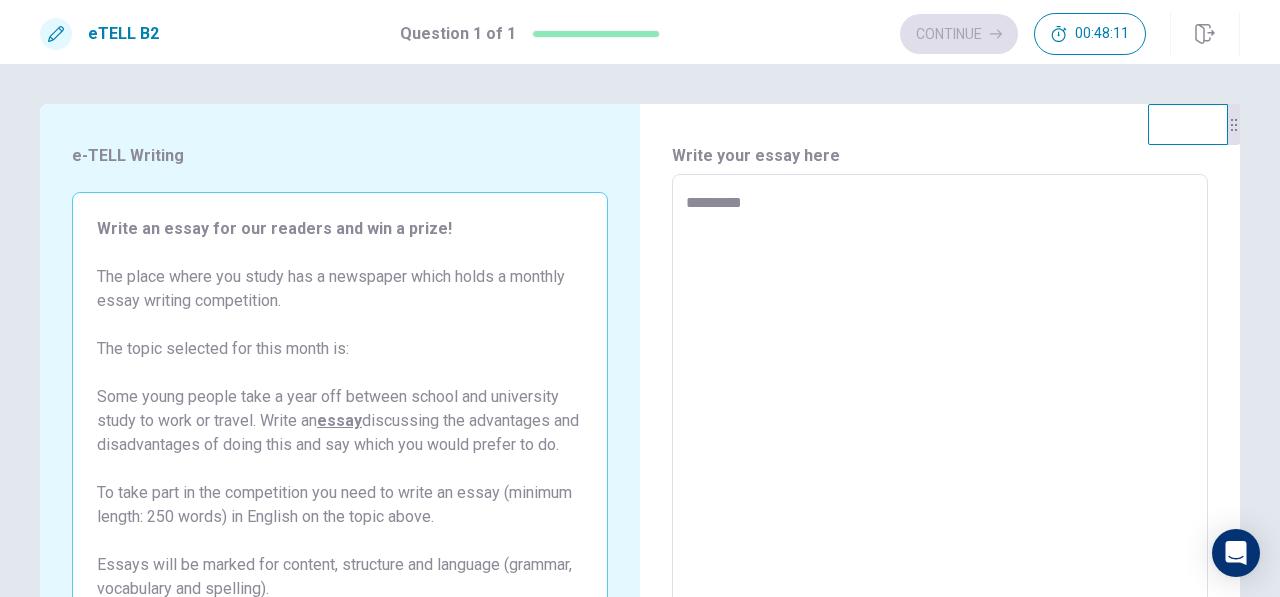 type on "*" 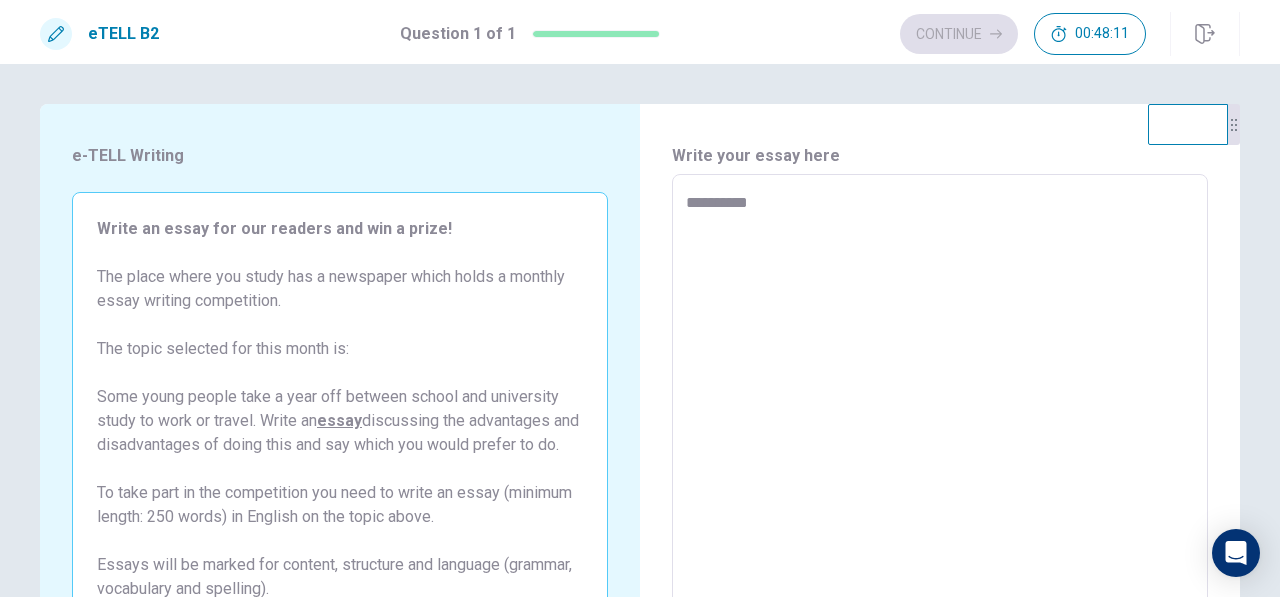 type on "*" 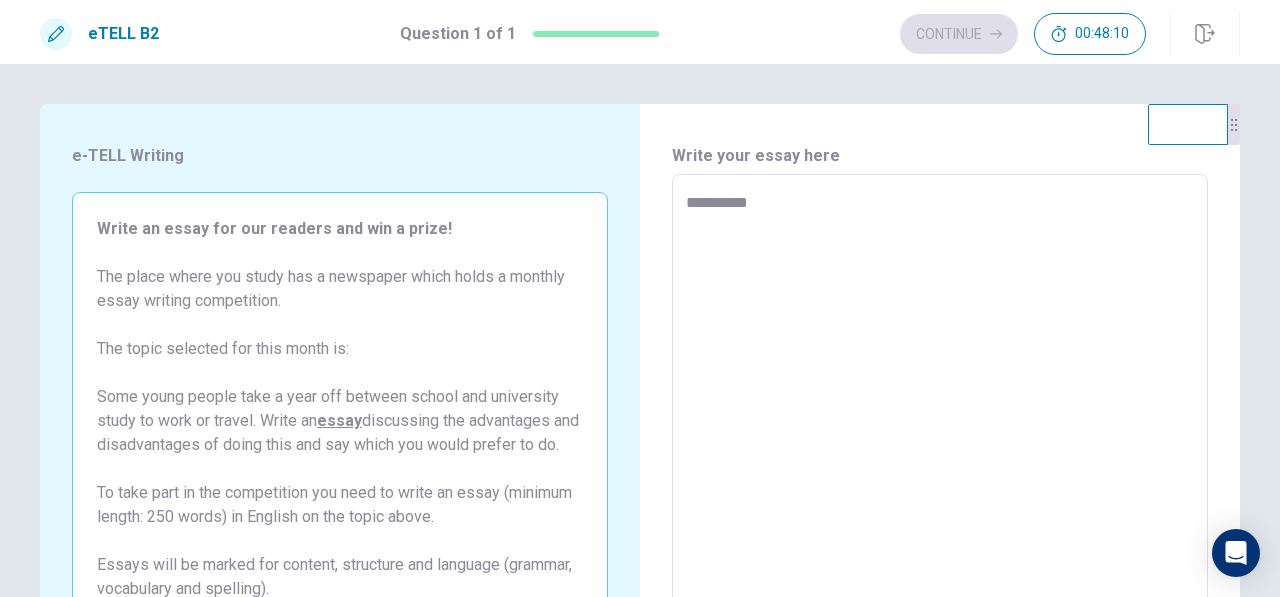 type on "**********" 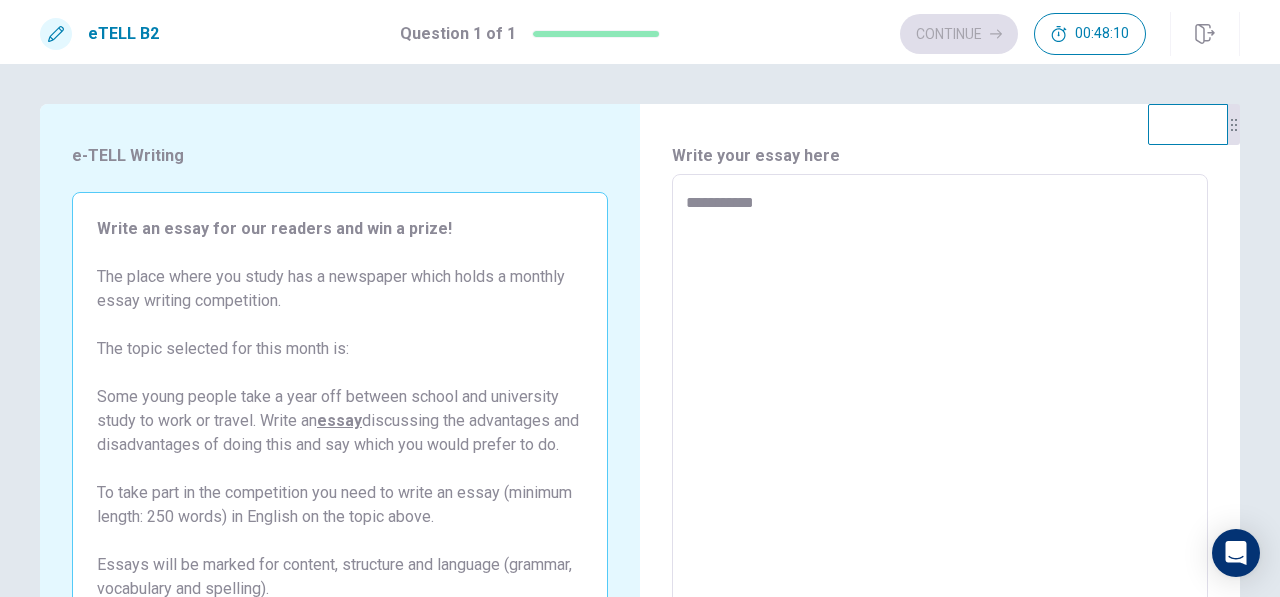 type on "*" 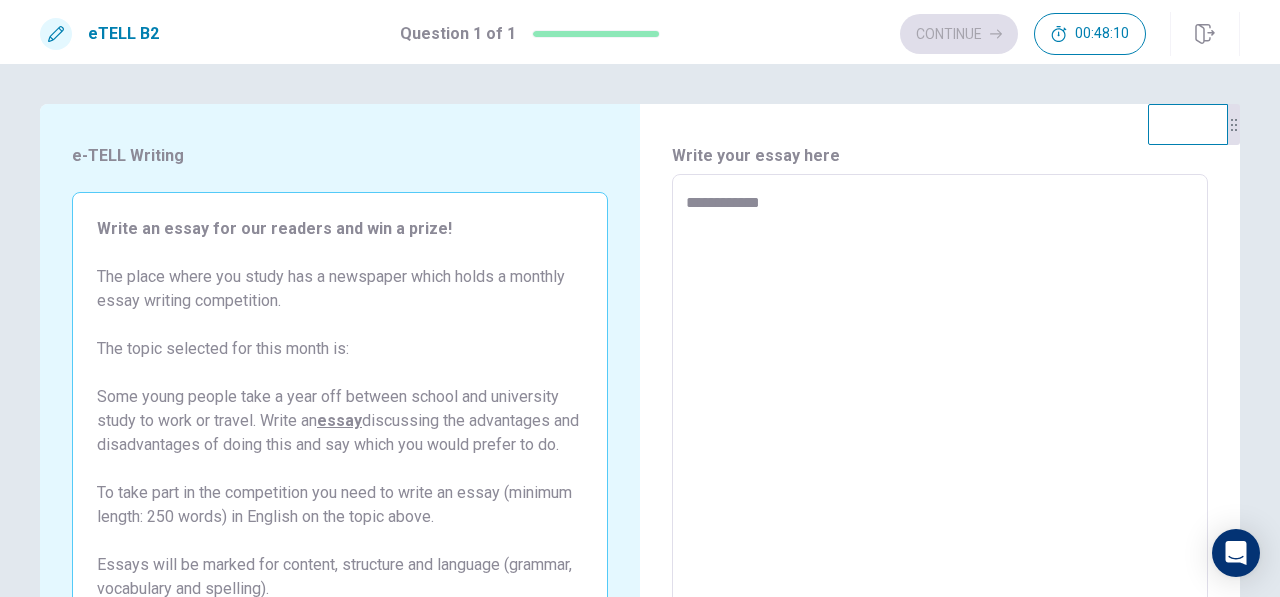 type on "*" 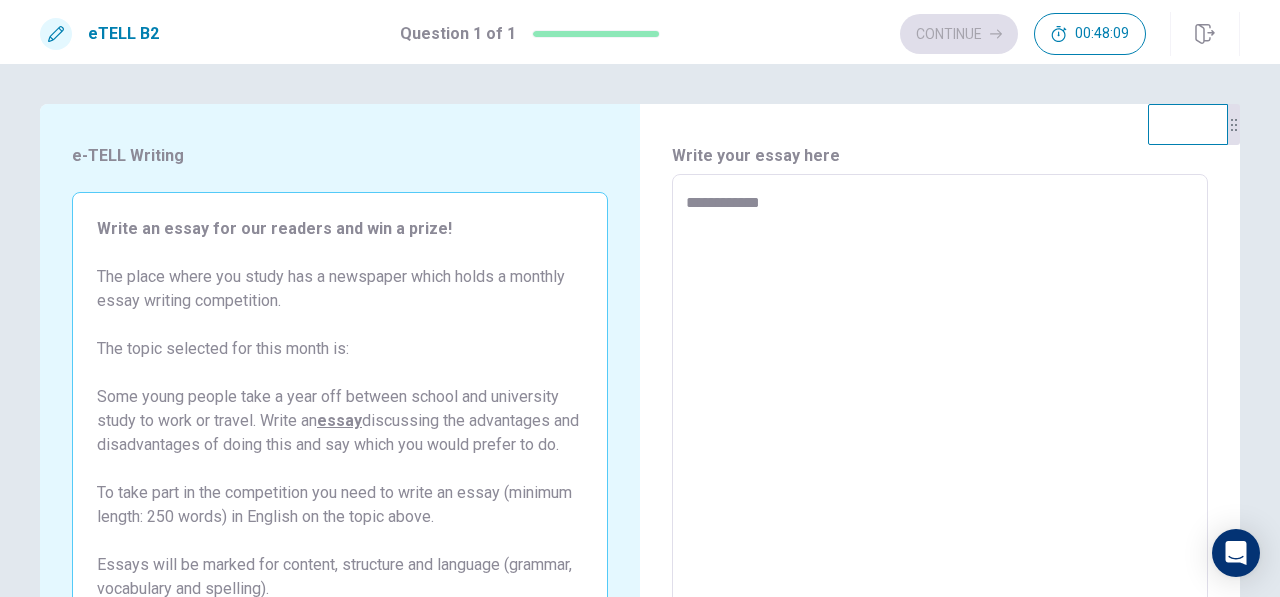 type on "**********" 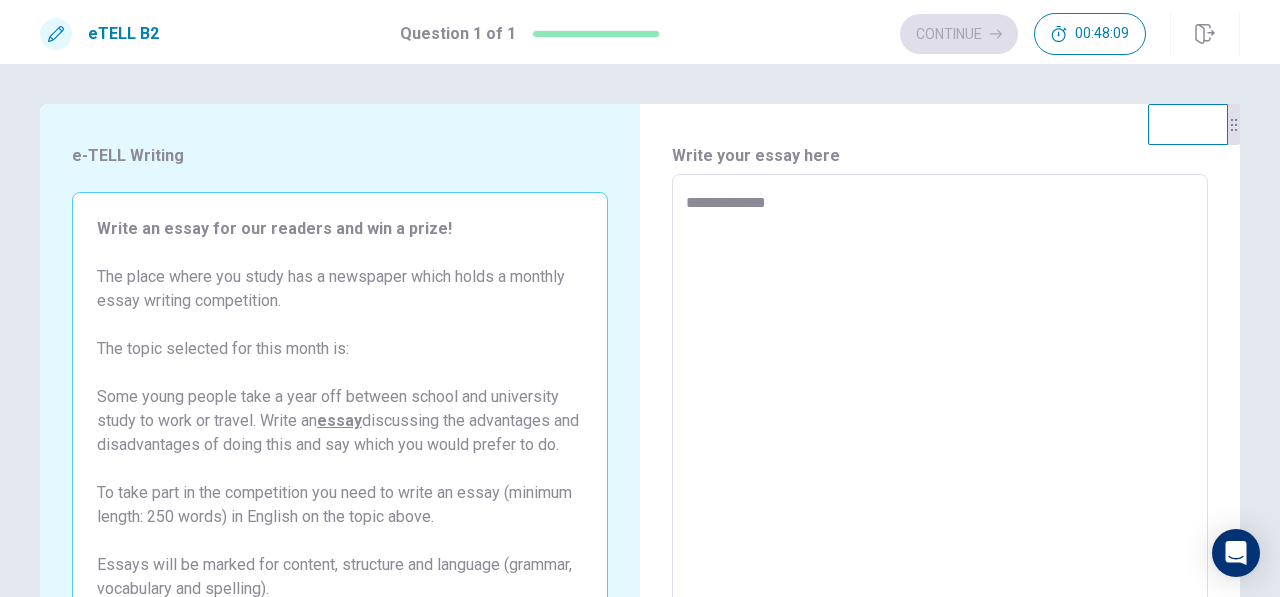 type on "*" 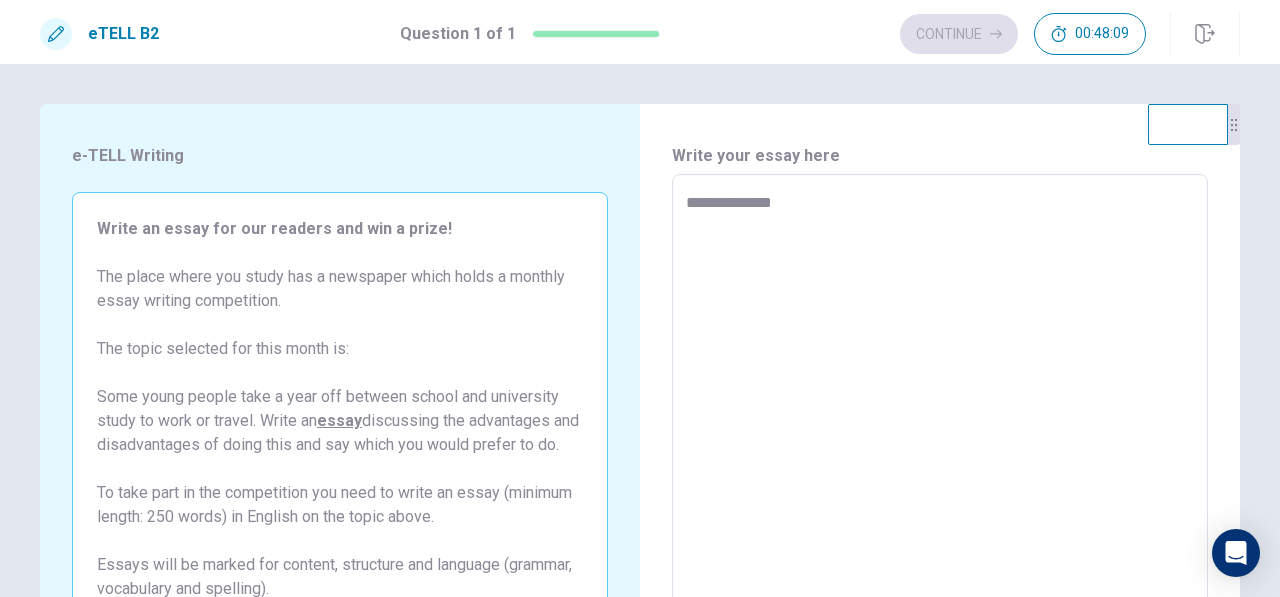 type on "*" 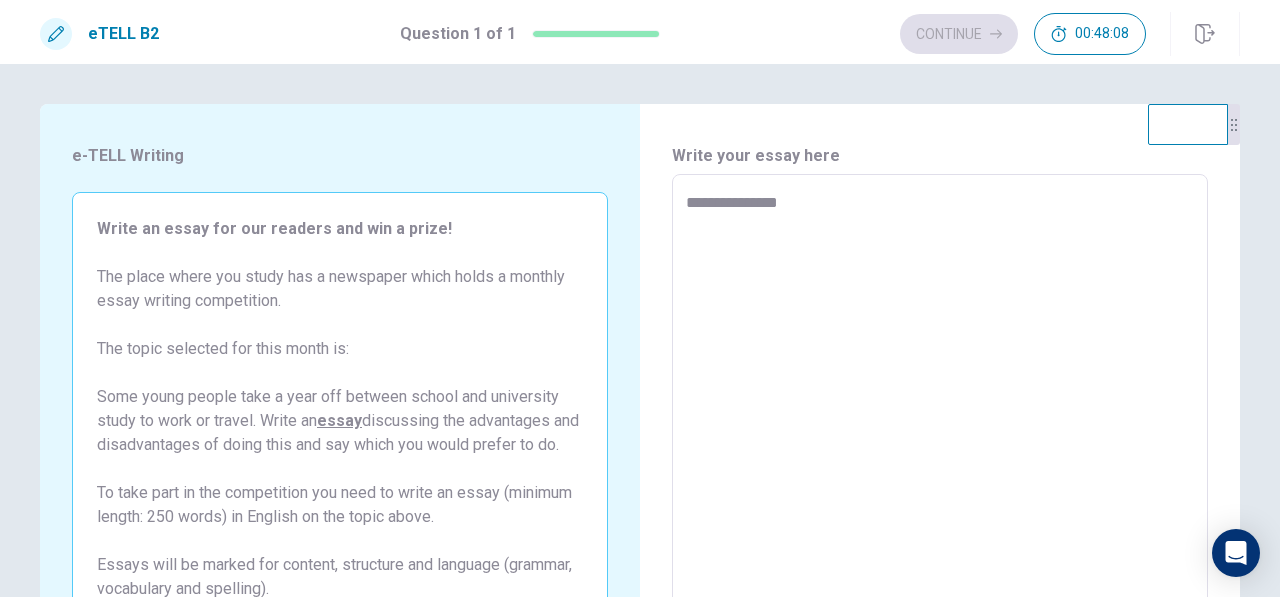 type on "*" 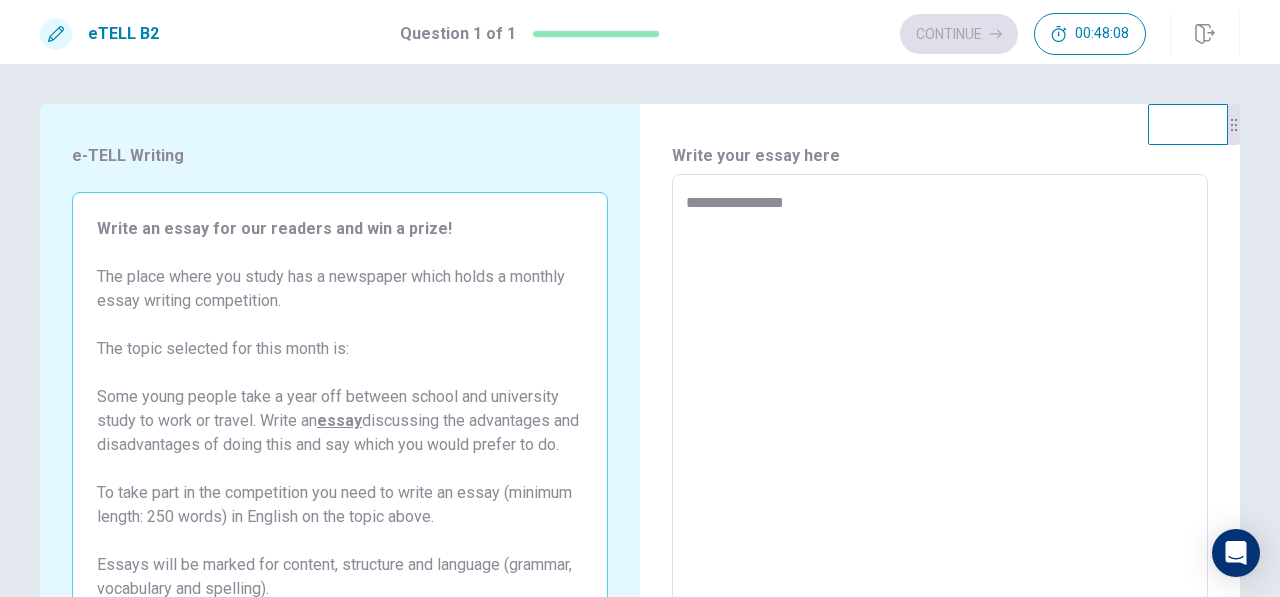 type on "*" 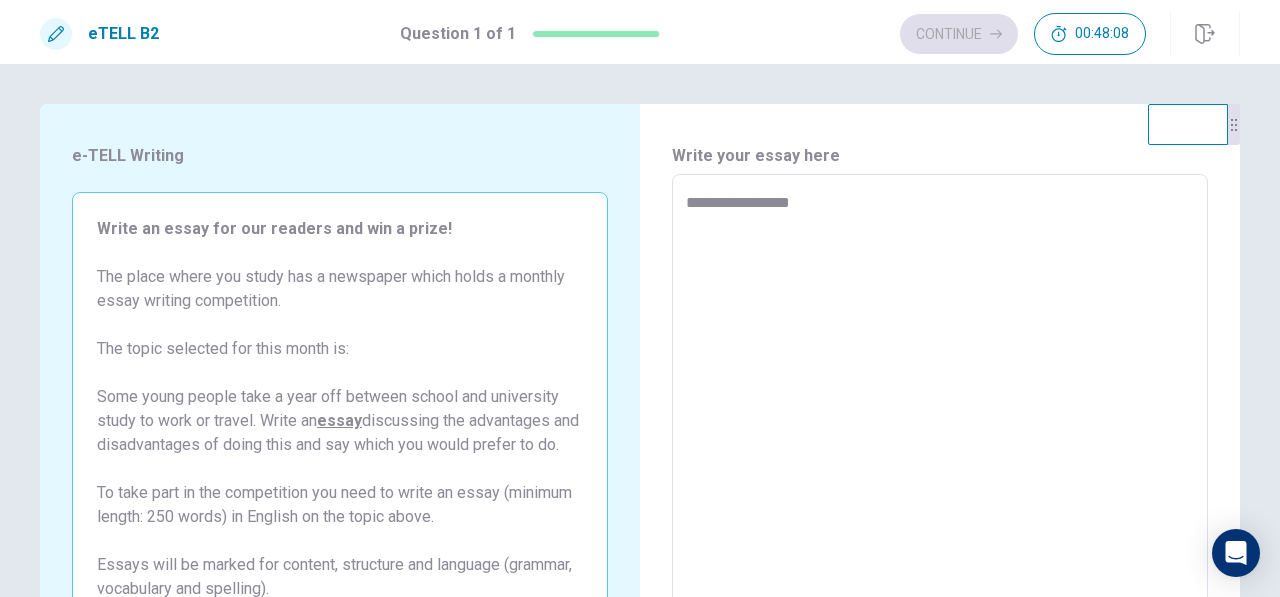 type on "*" 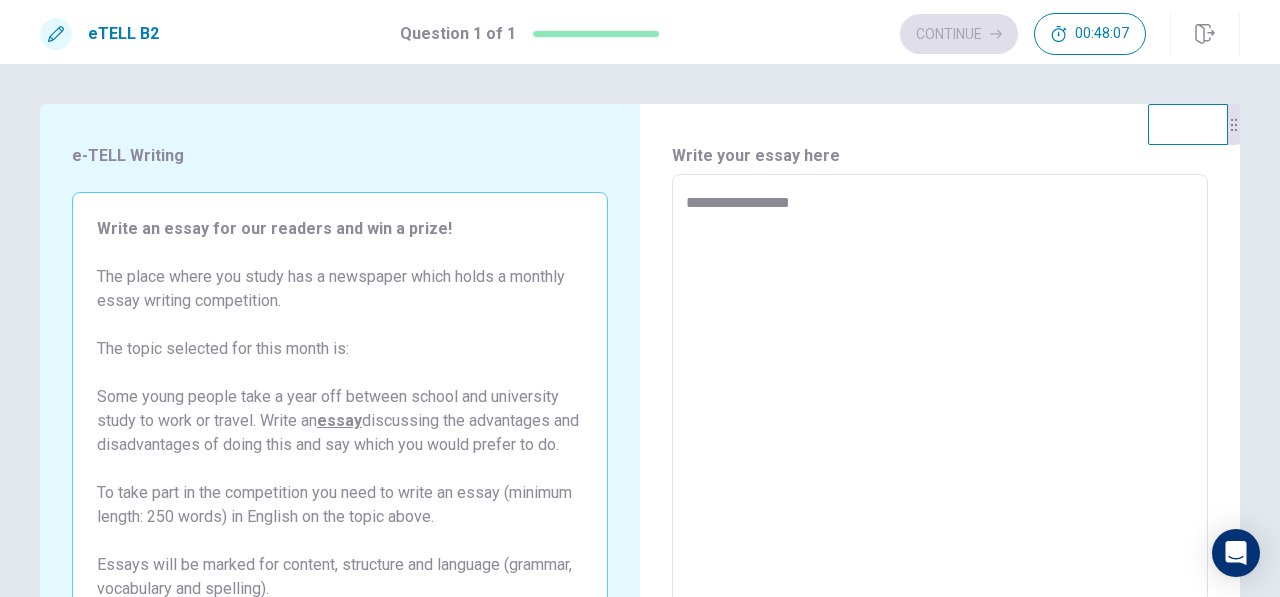 type on "**********" 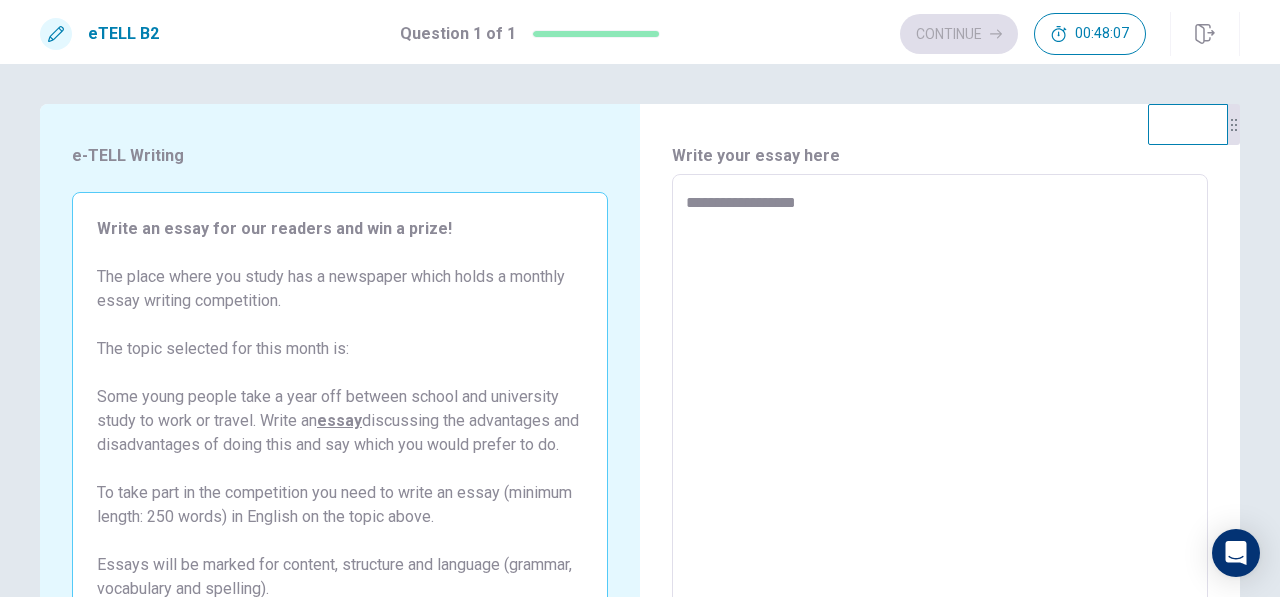 type on "*" 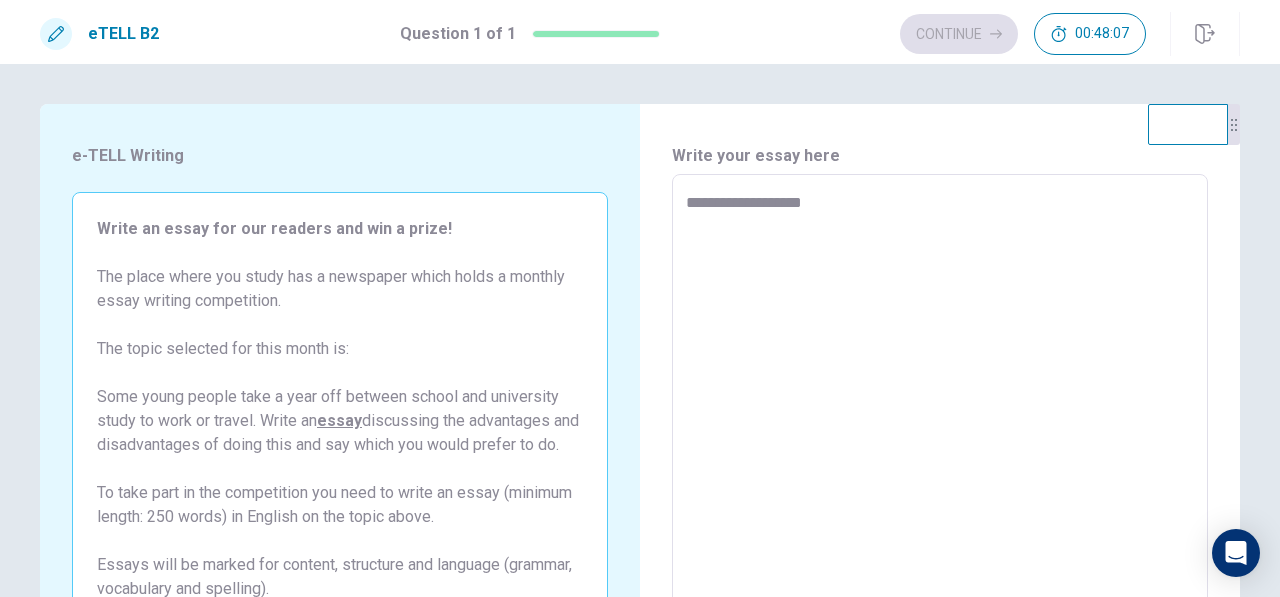 type on "*" 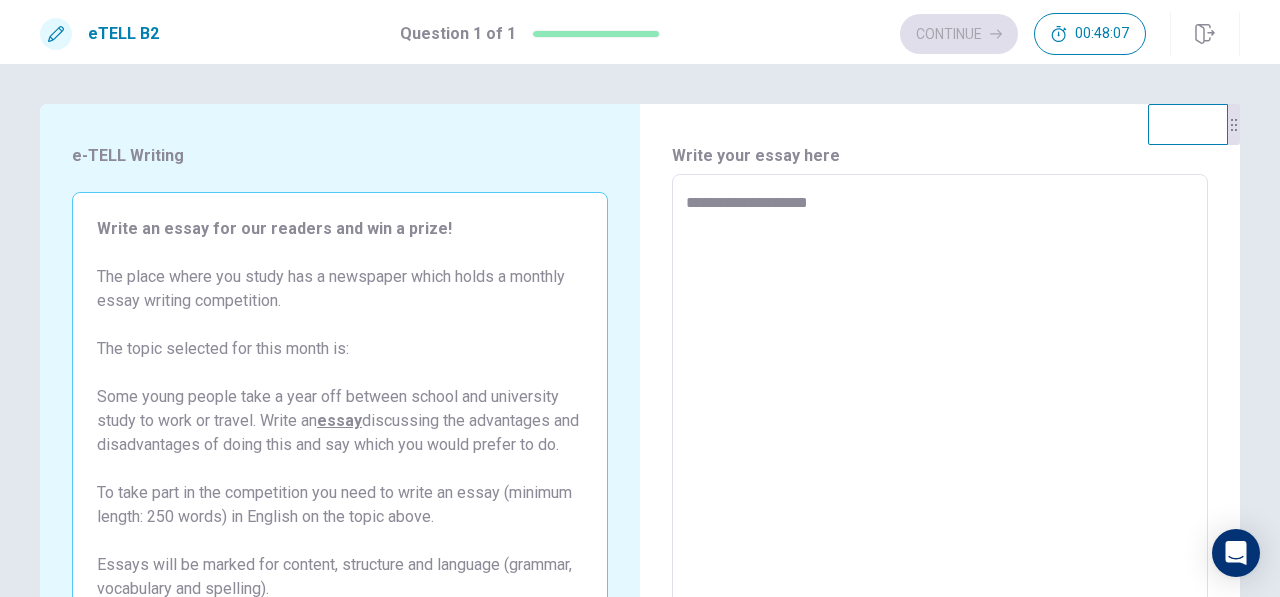 type on "*" 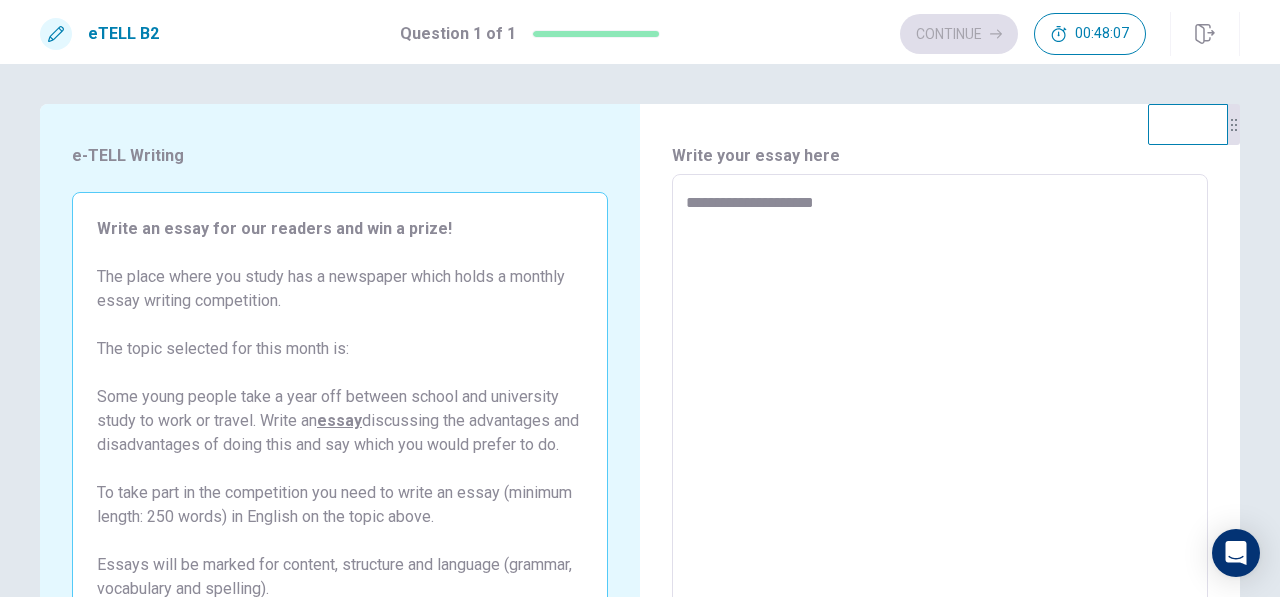 type on "*" 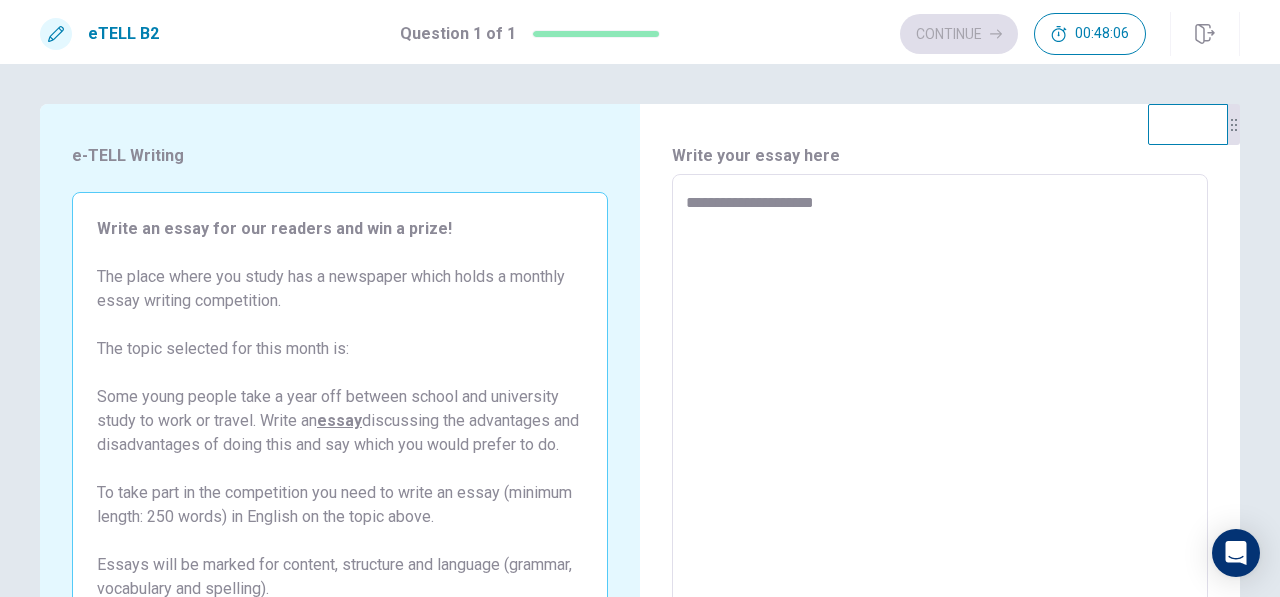 type on "**********" 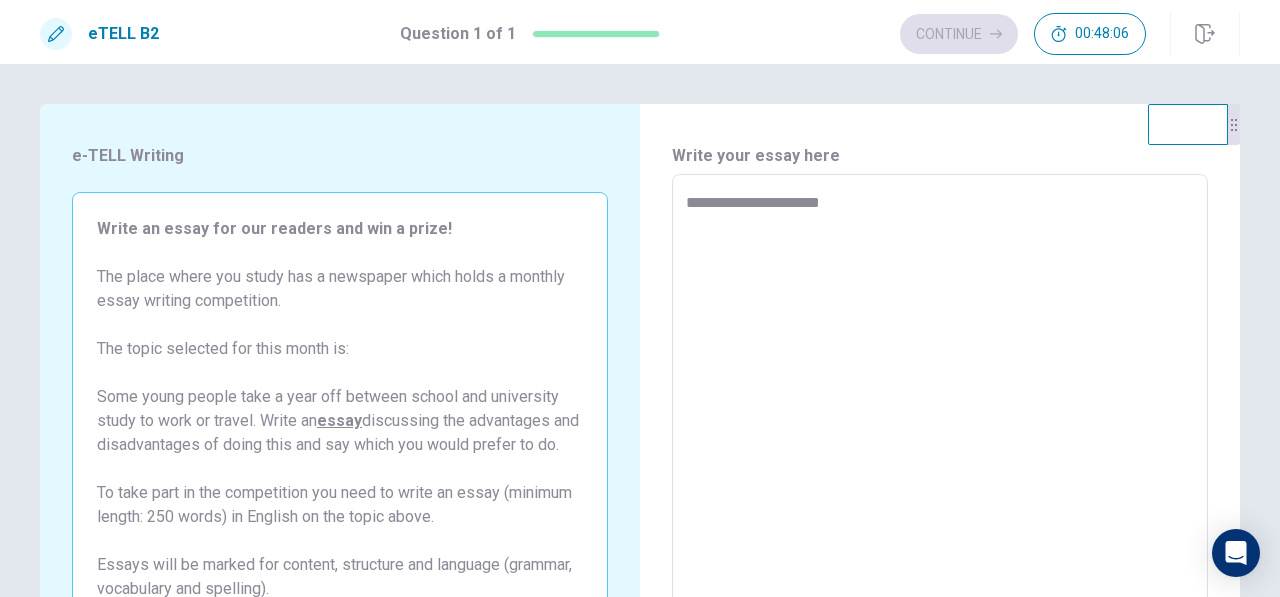 type on "*" 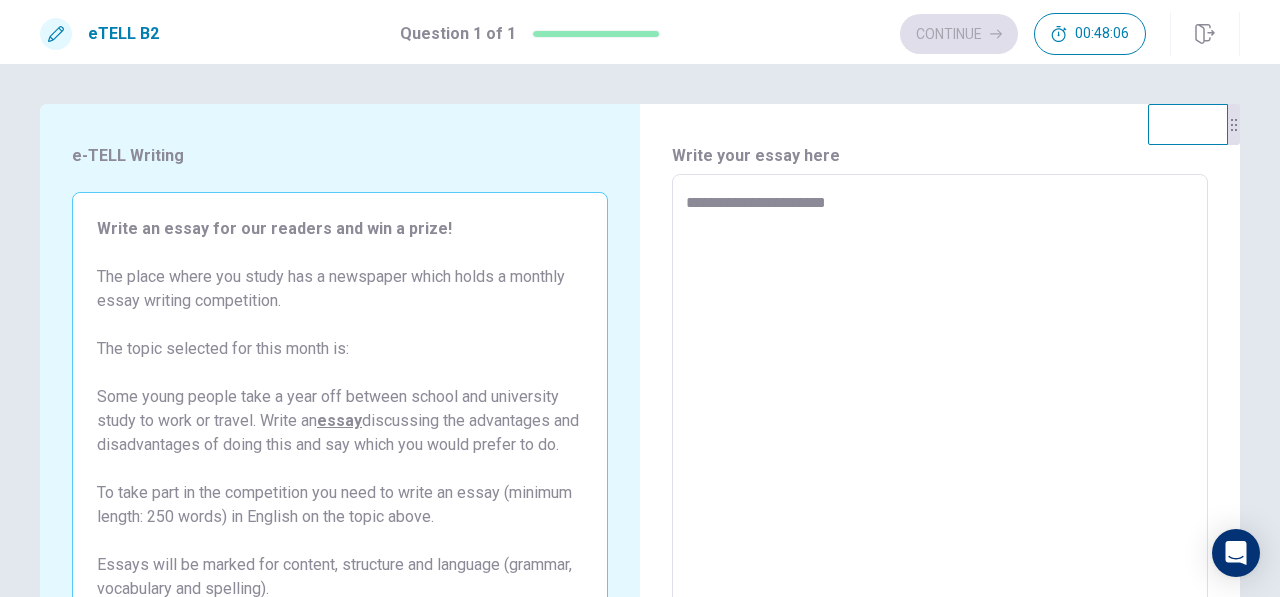 type on "*" 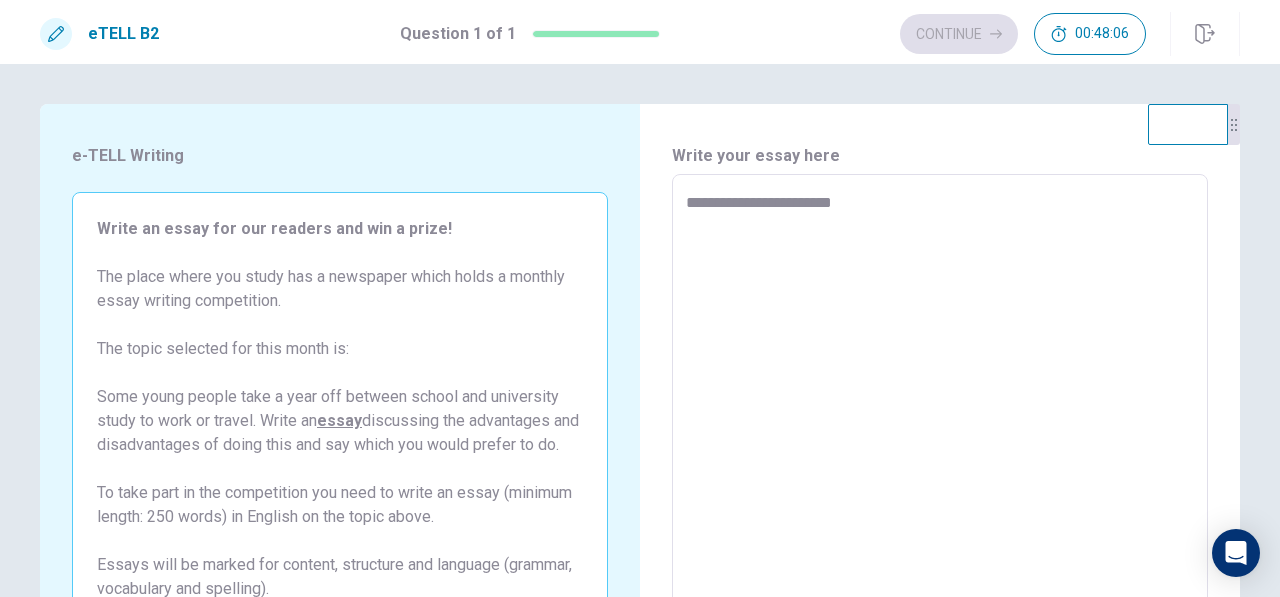 type on "*" 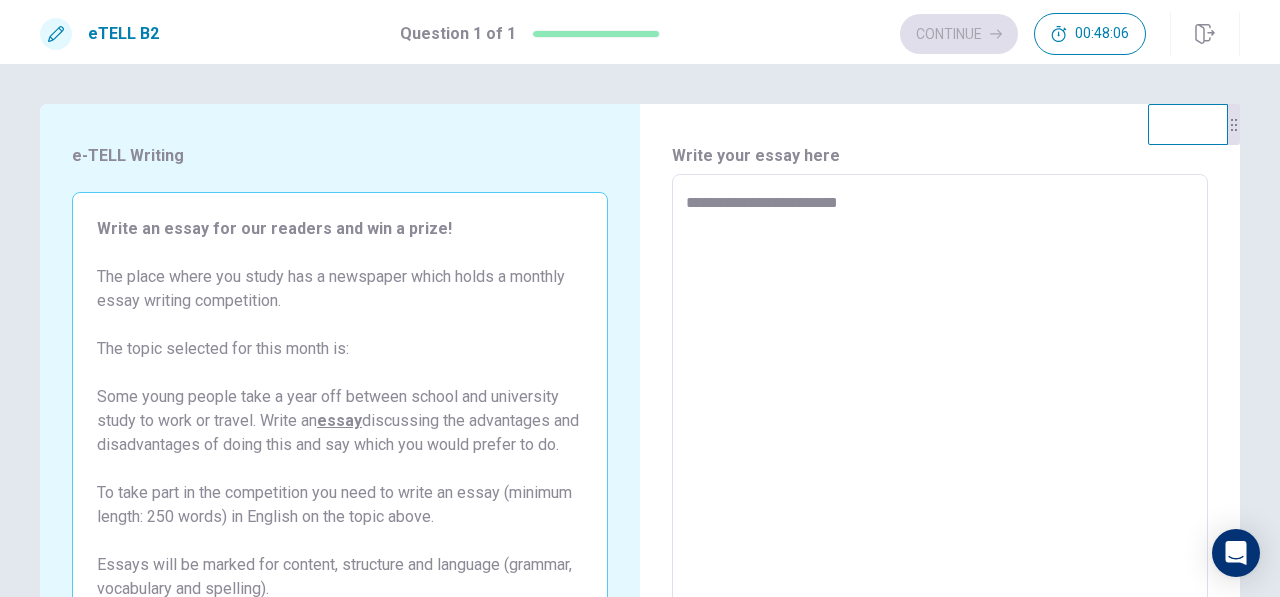 type on "*" 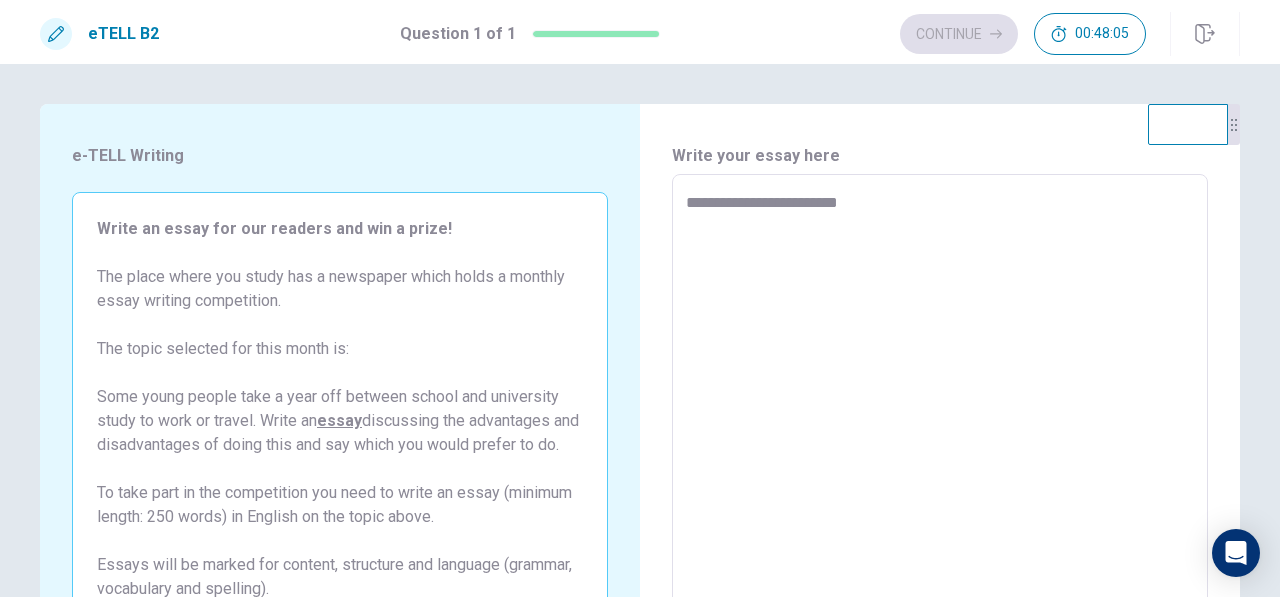 type on "**********" 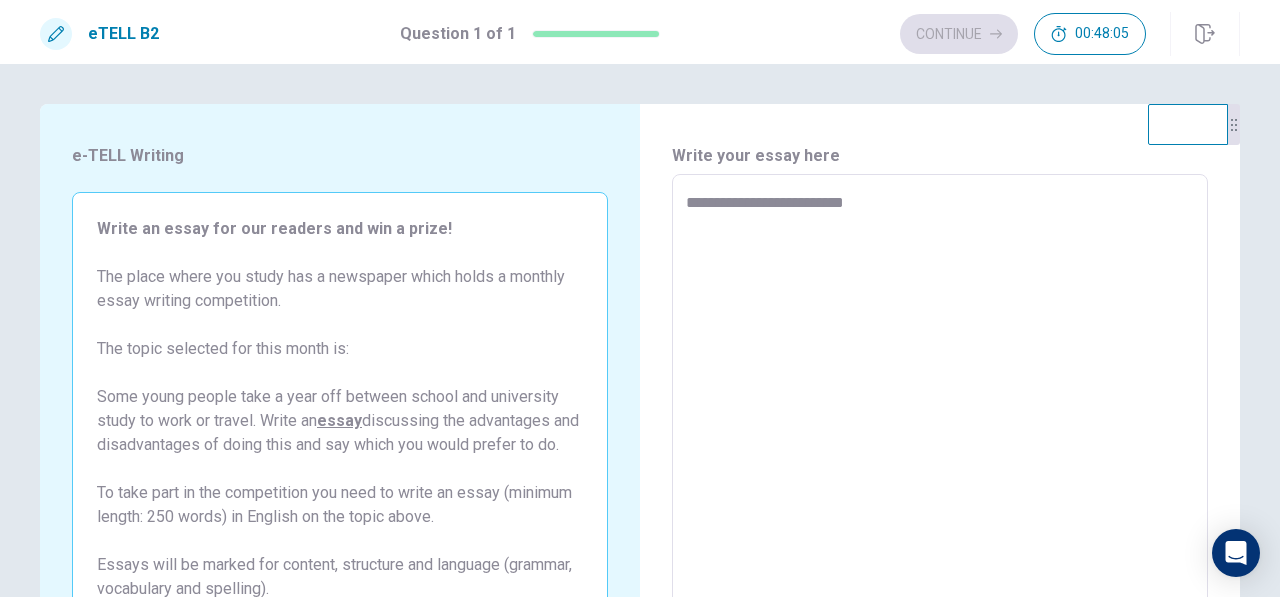 type on "*" 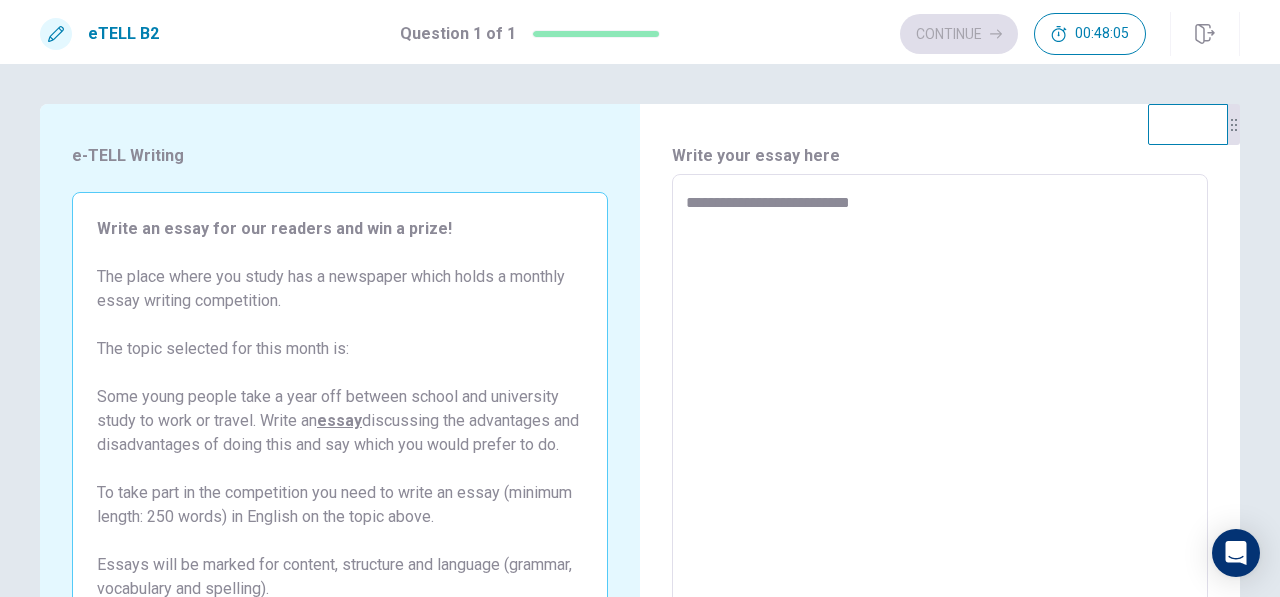 type on "**********" 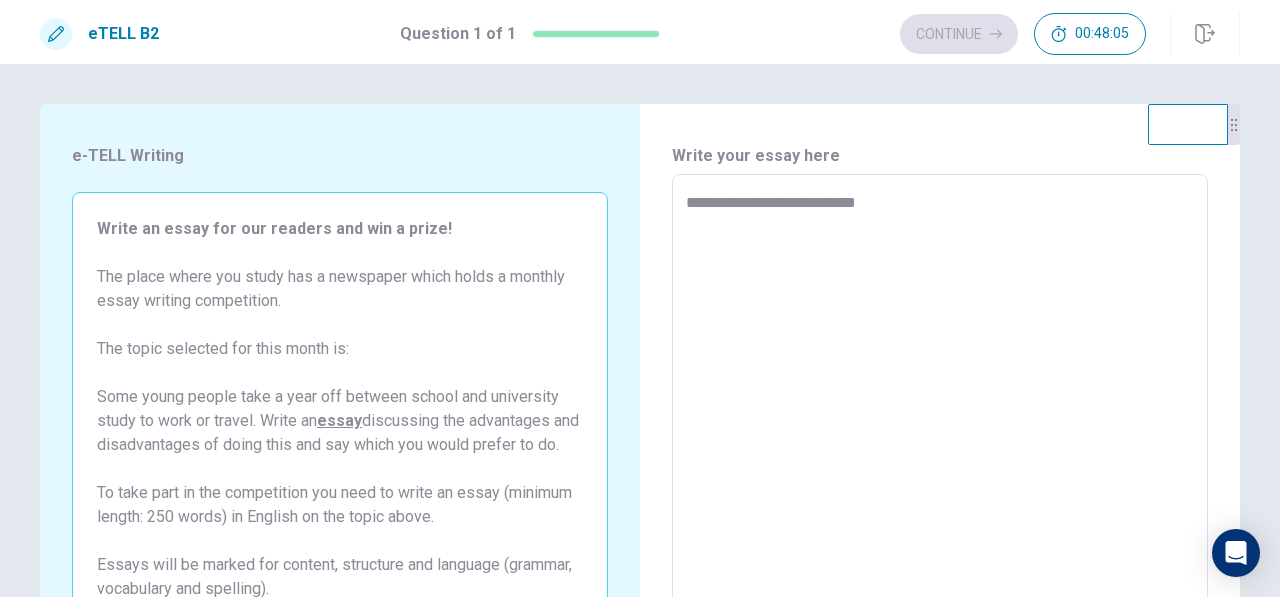 type on "*" 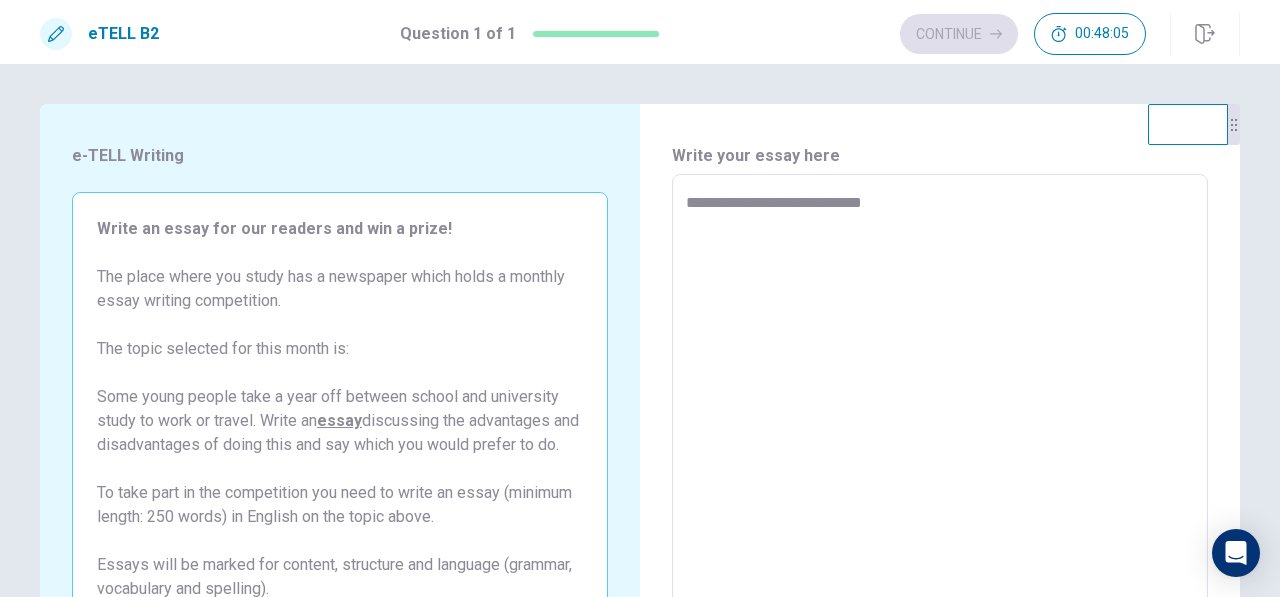 type on "*" 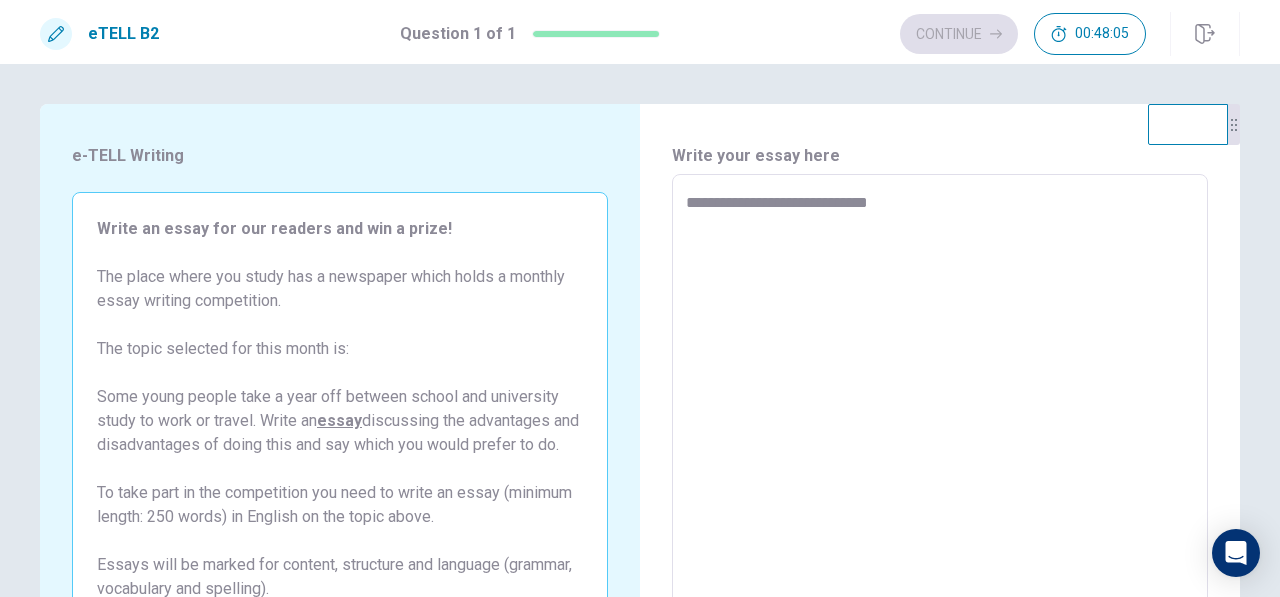type on "**********" 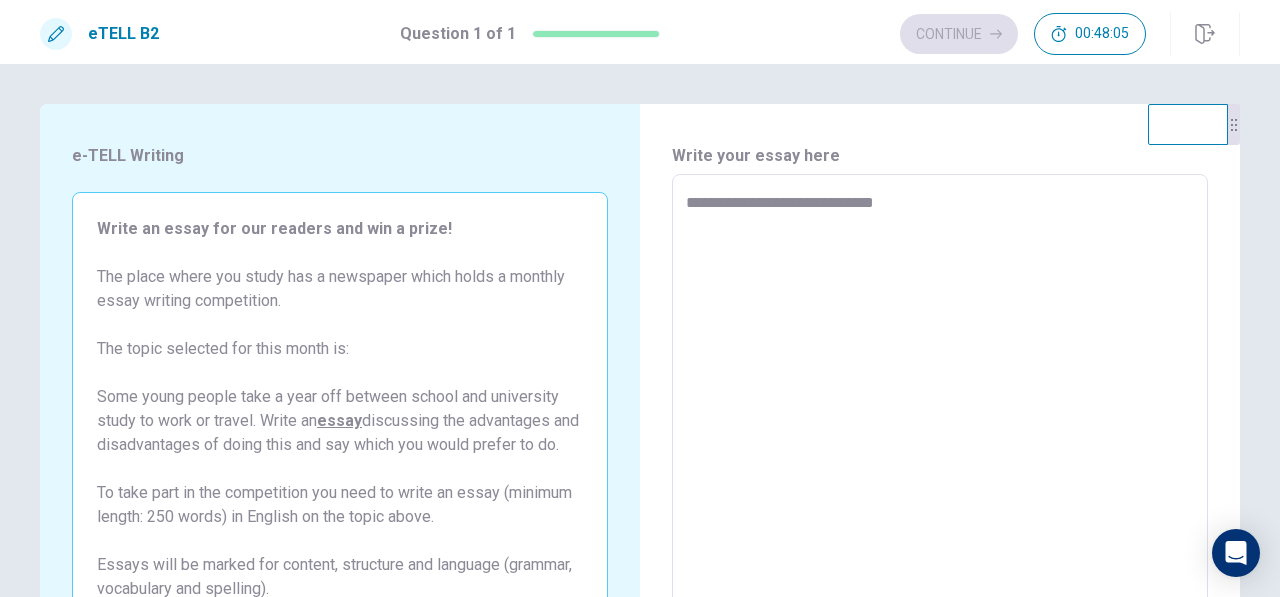 type on "*" 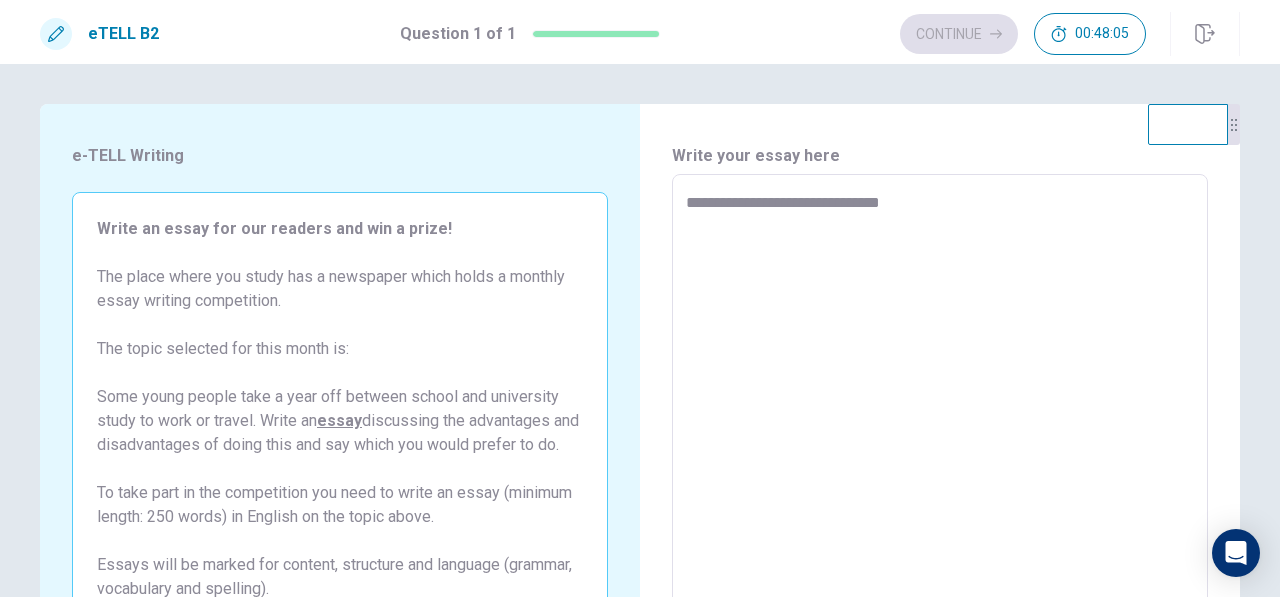 type on "*" 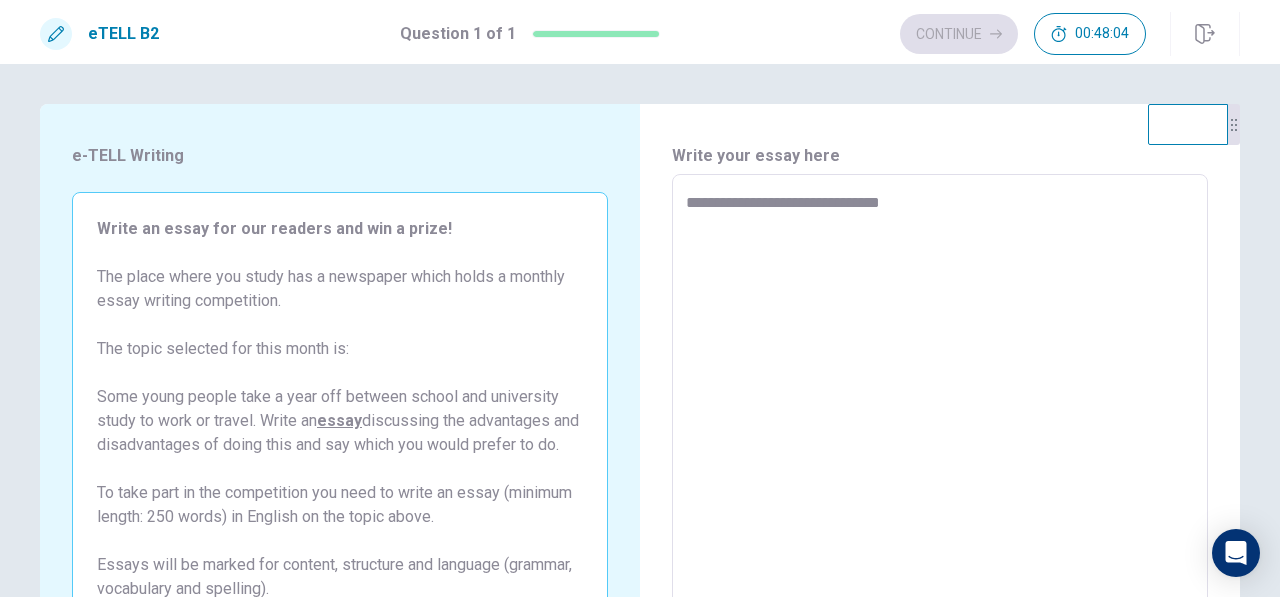 type on "**********" 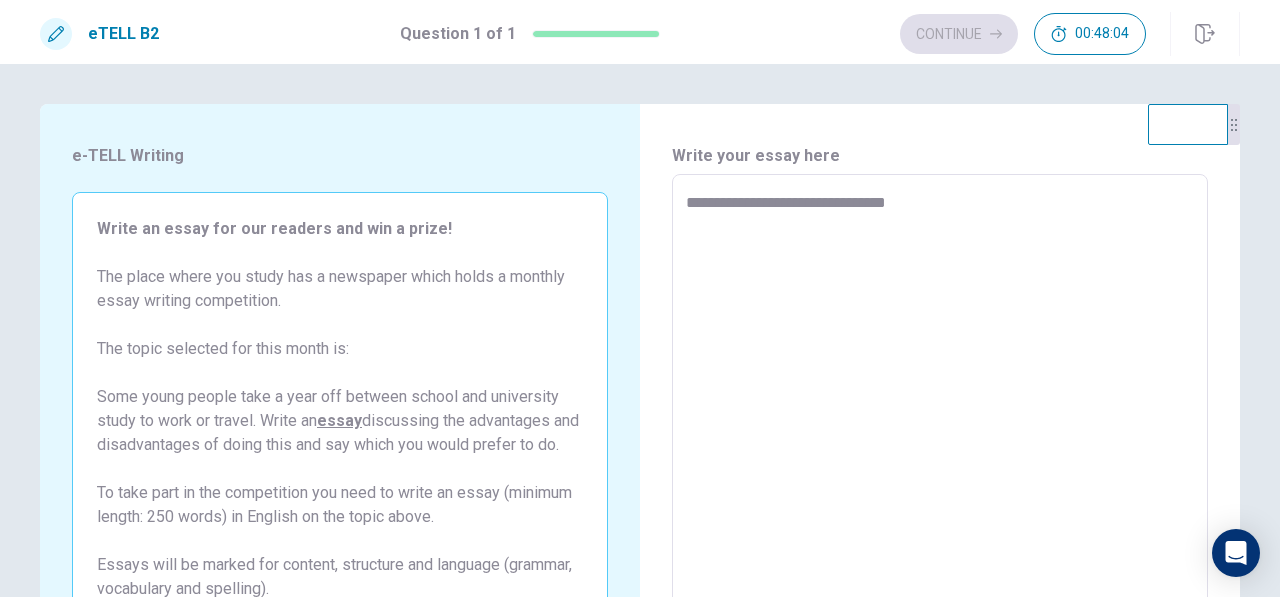 type on "*" 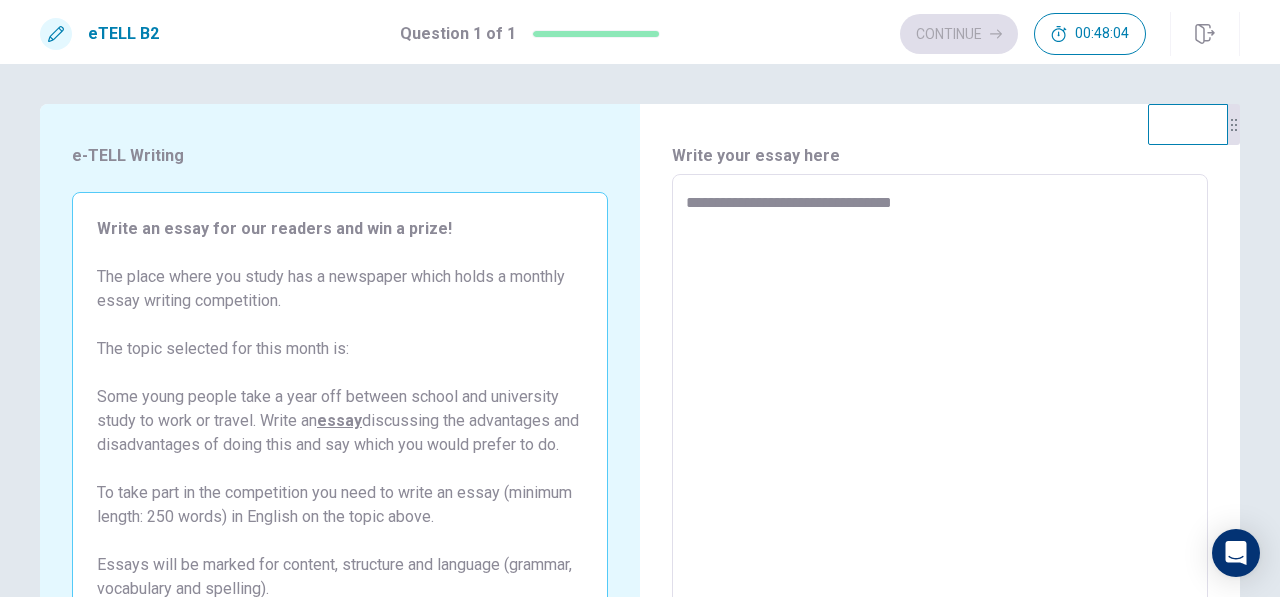 type on "*" 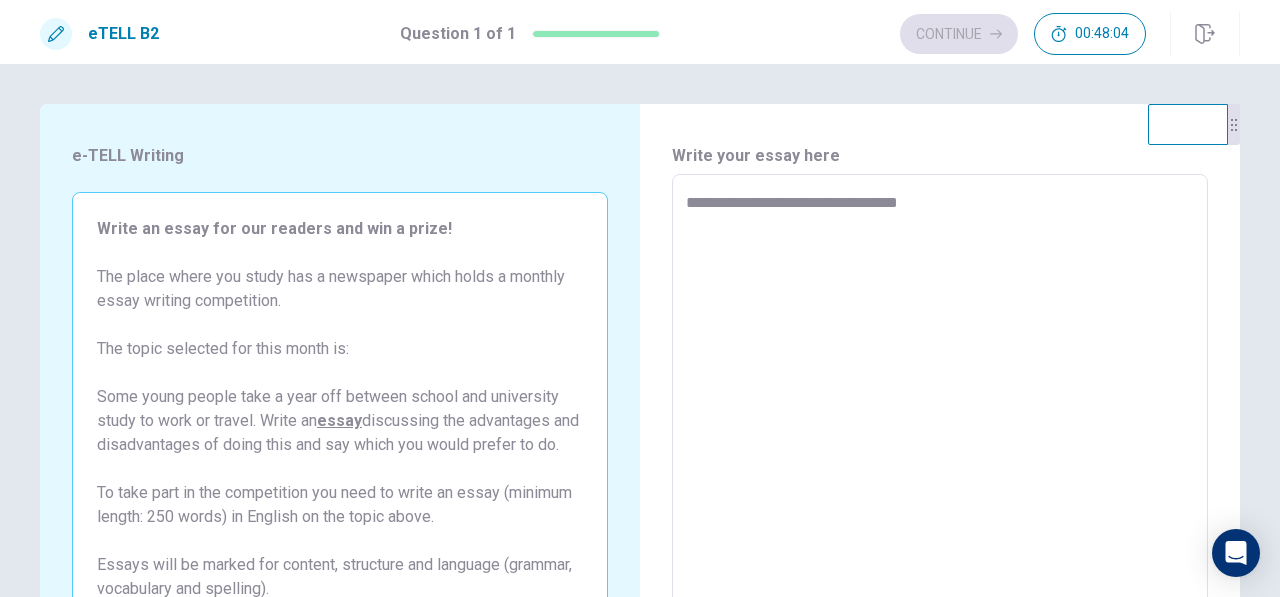 type on "*" 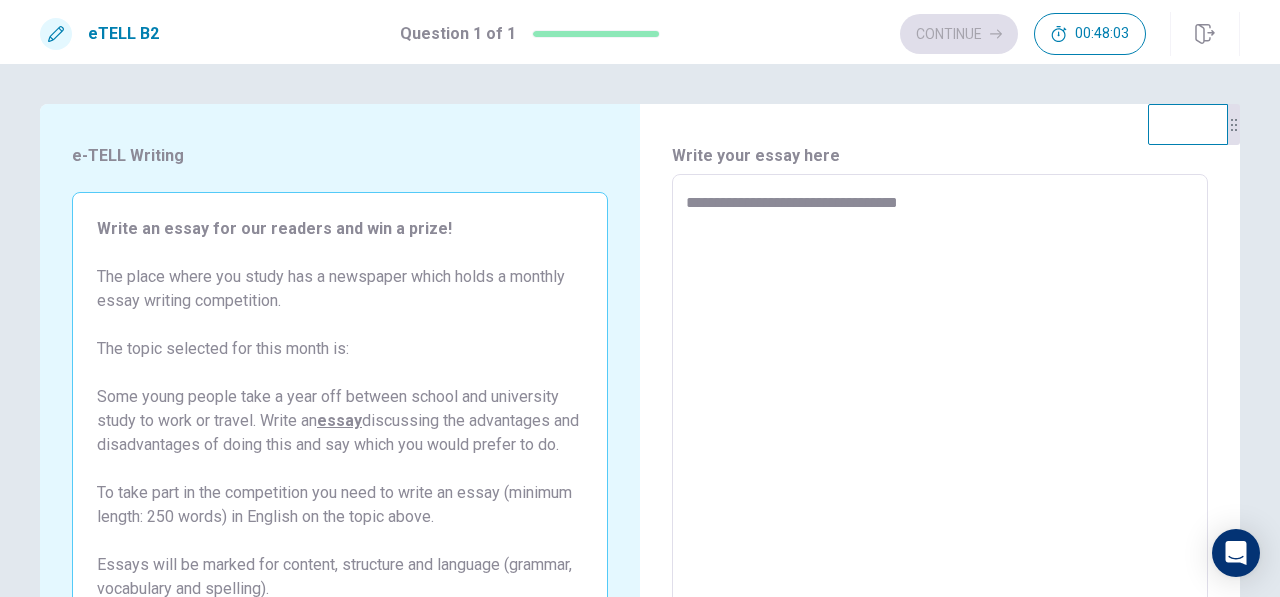 type on "**********" 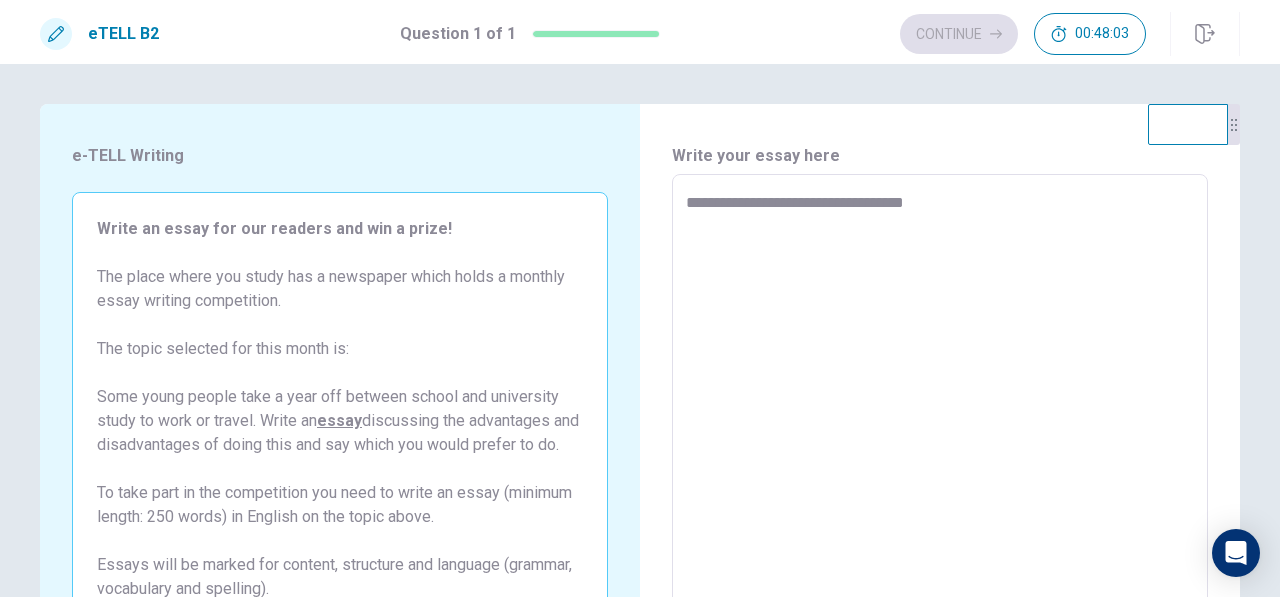 type on "*" 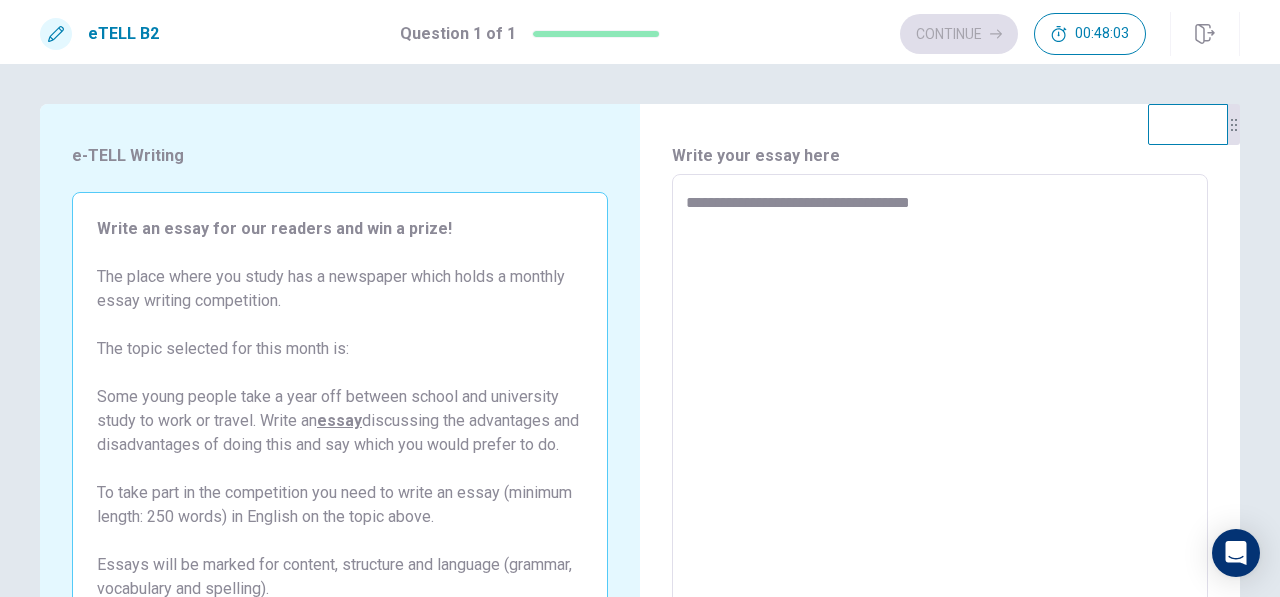 type on "*" 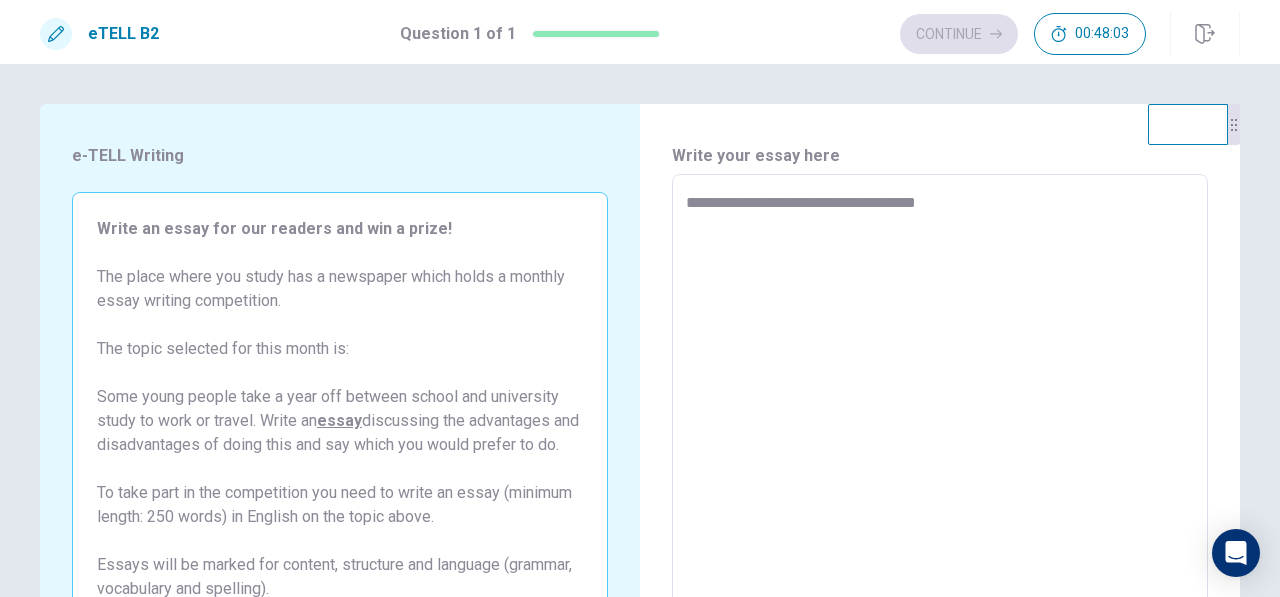 type on "*" 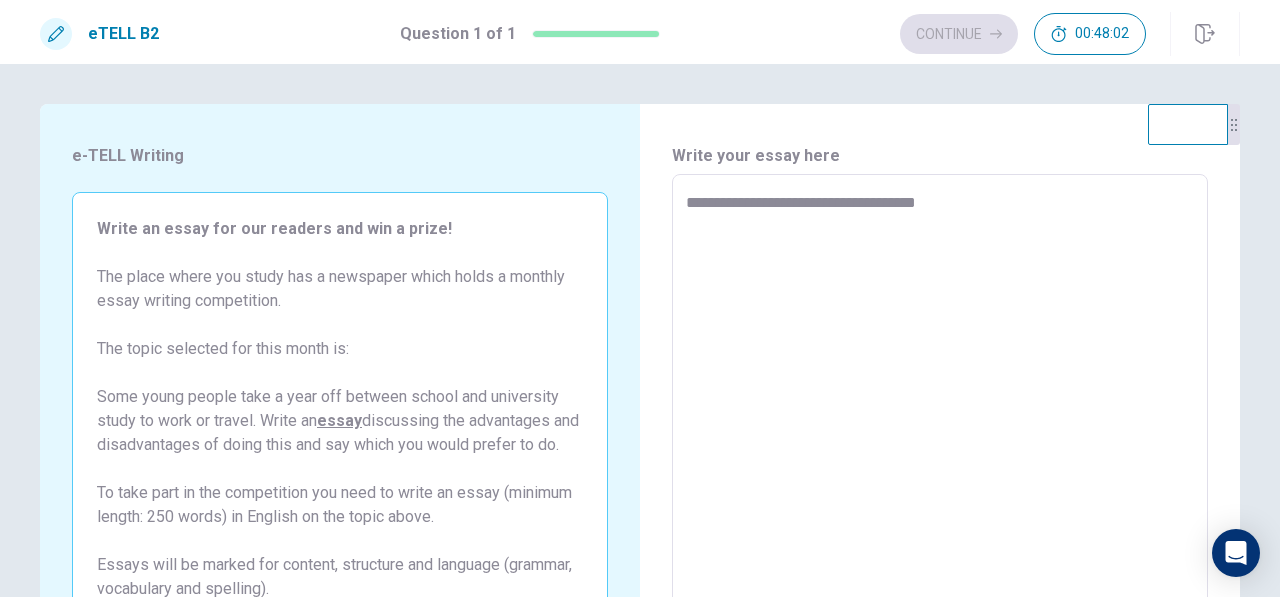 type on "**********" 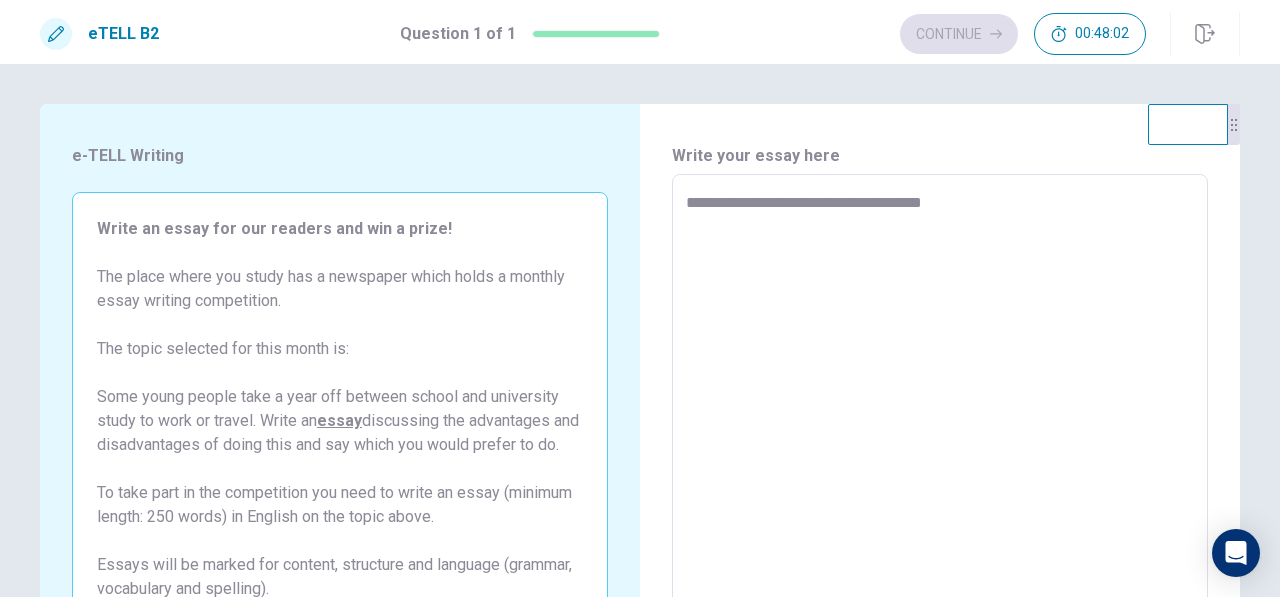 type on "*" 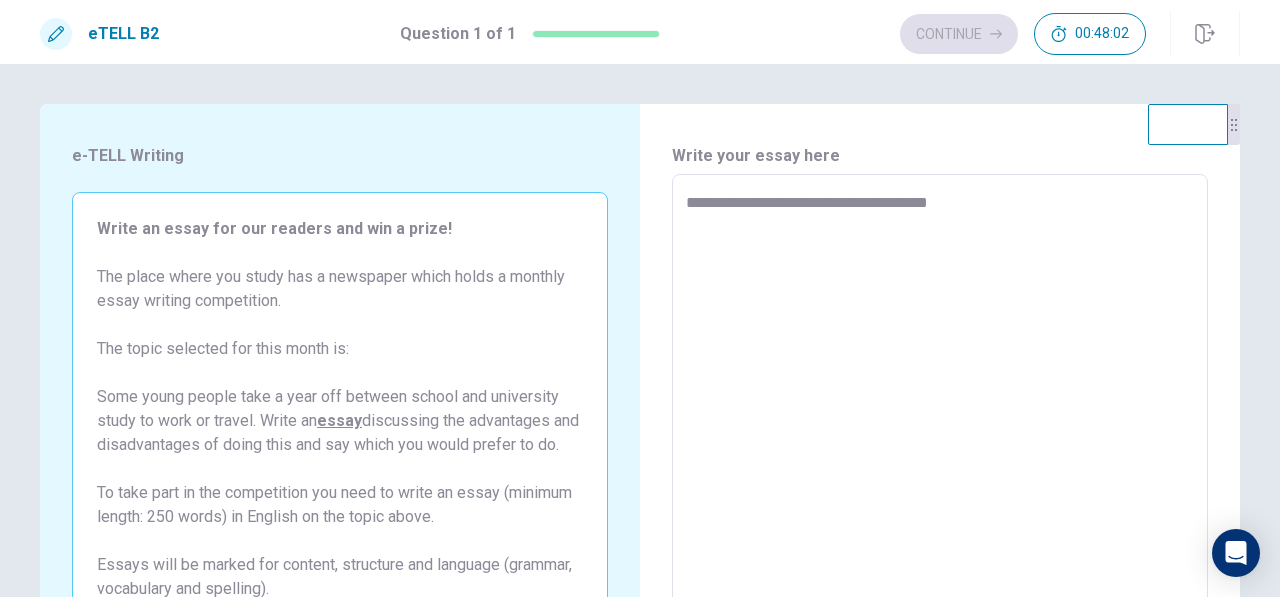 type on "*" 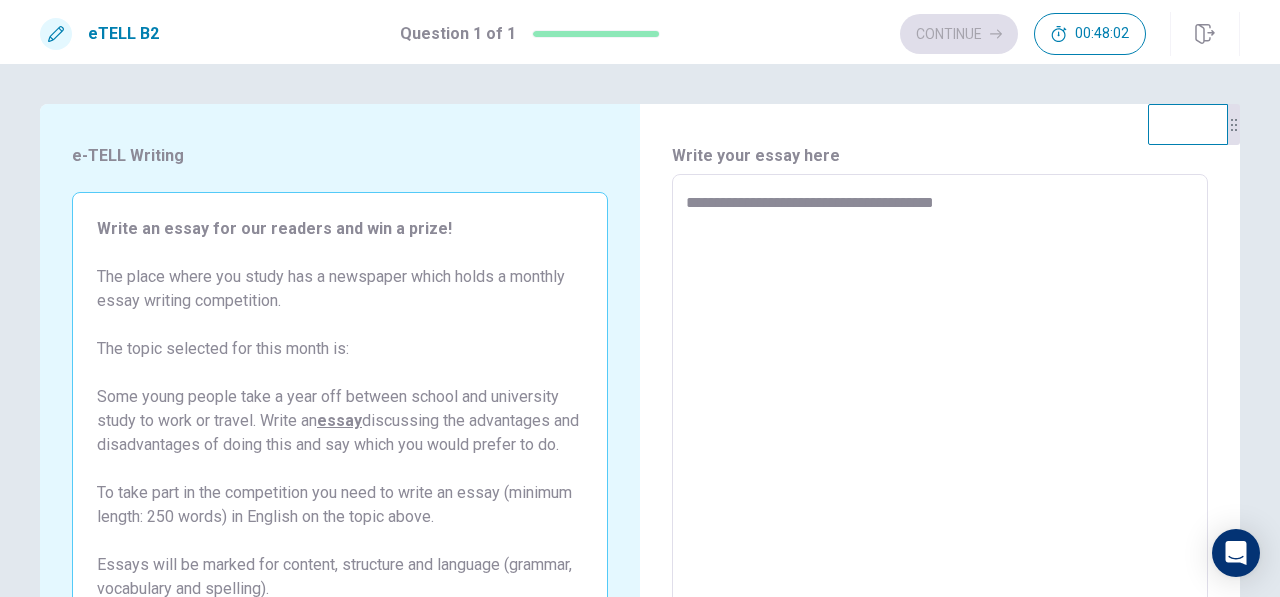 type on "*" 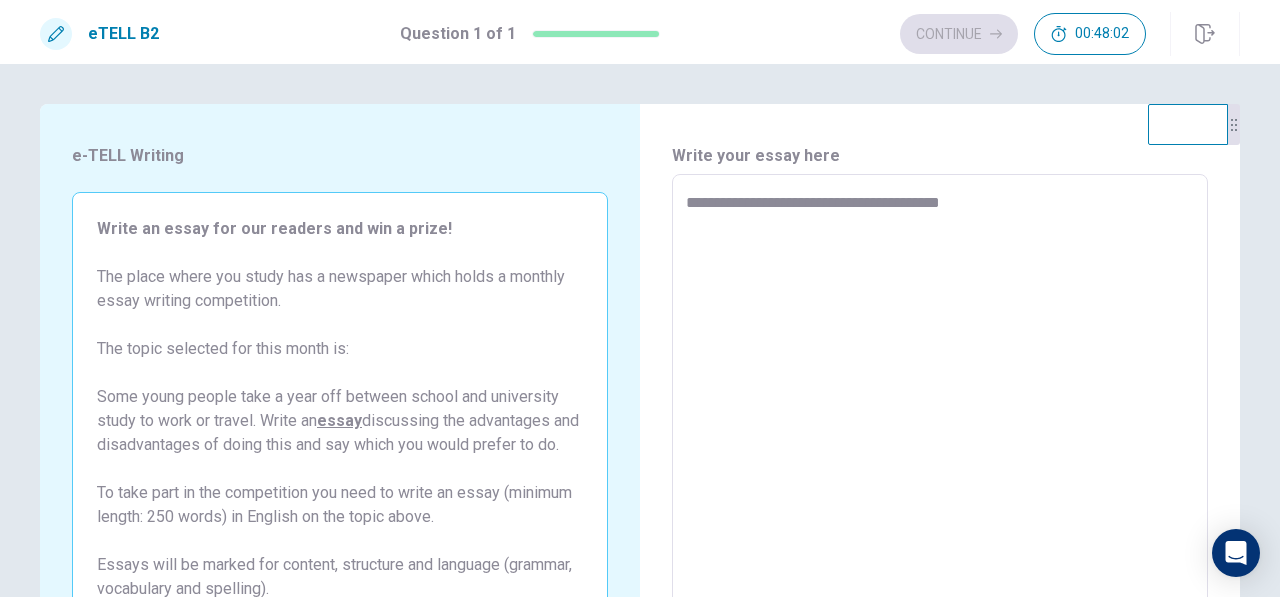 type on "*" 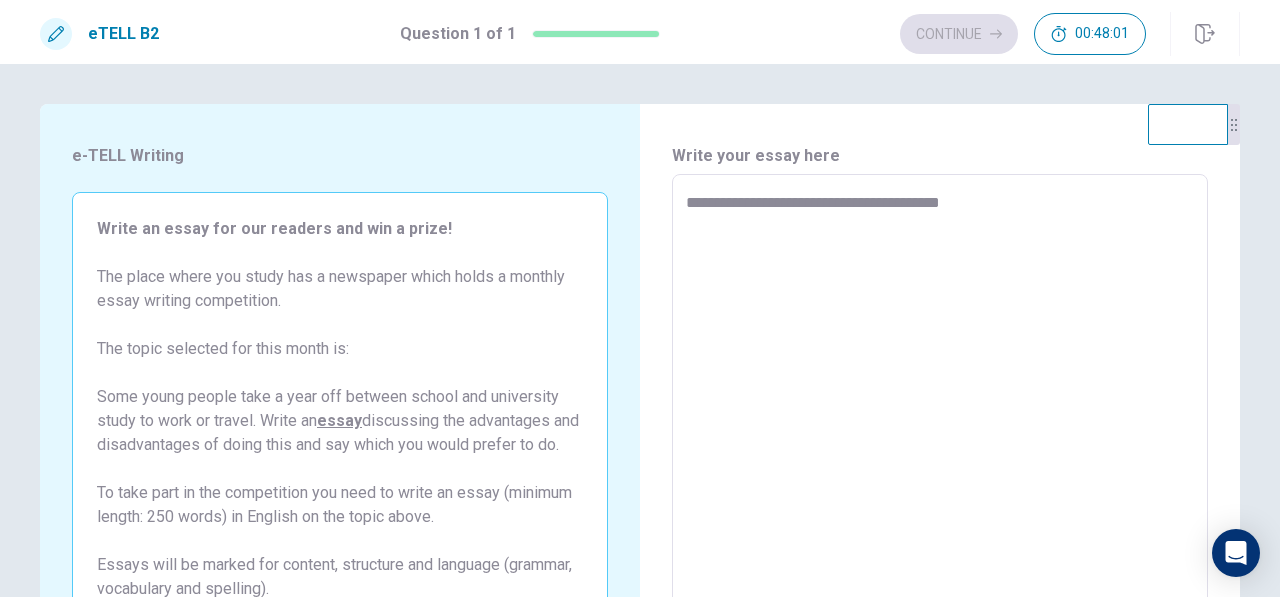 type on "**********" 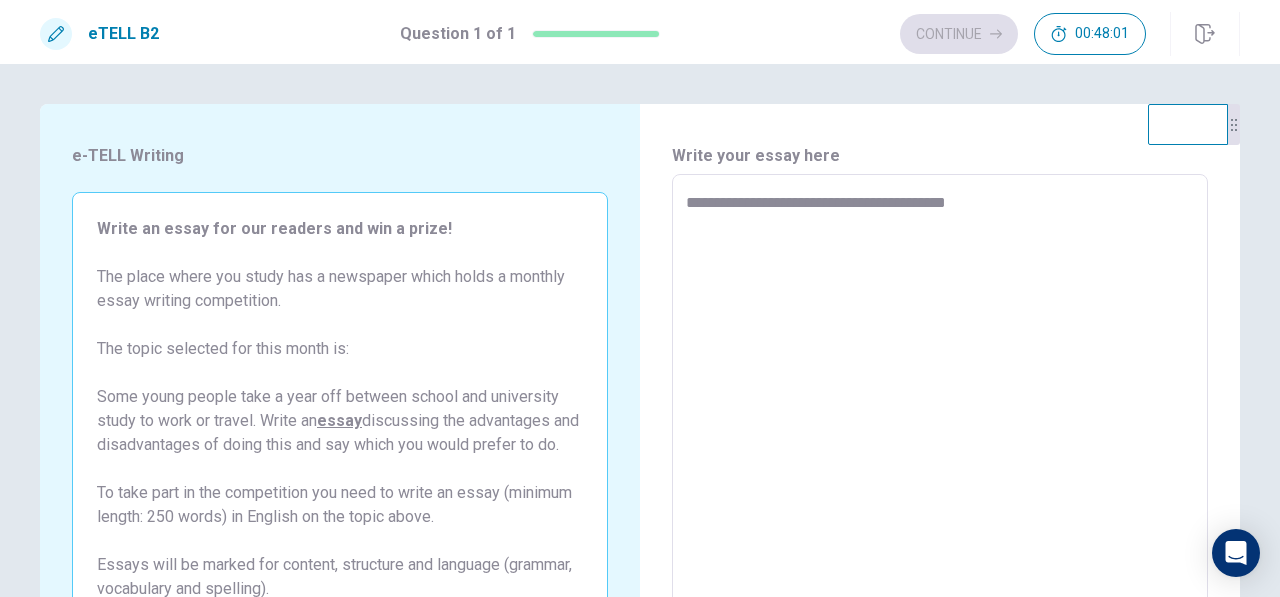 type on "*" 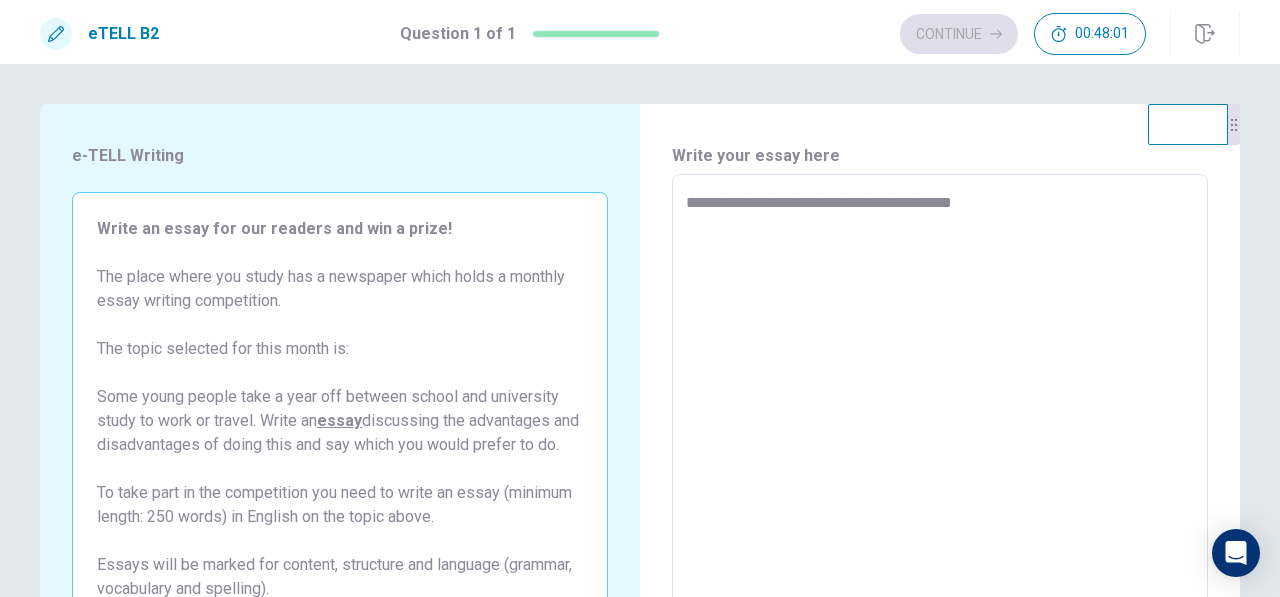 type on "**********" 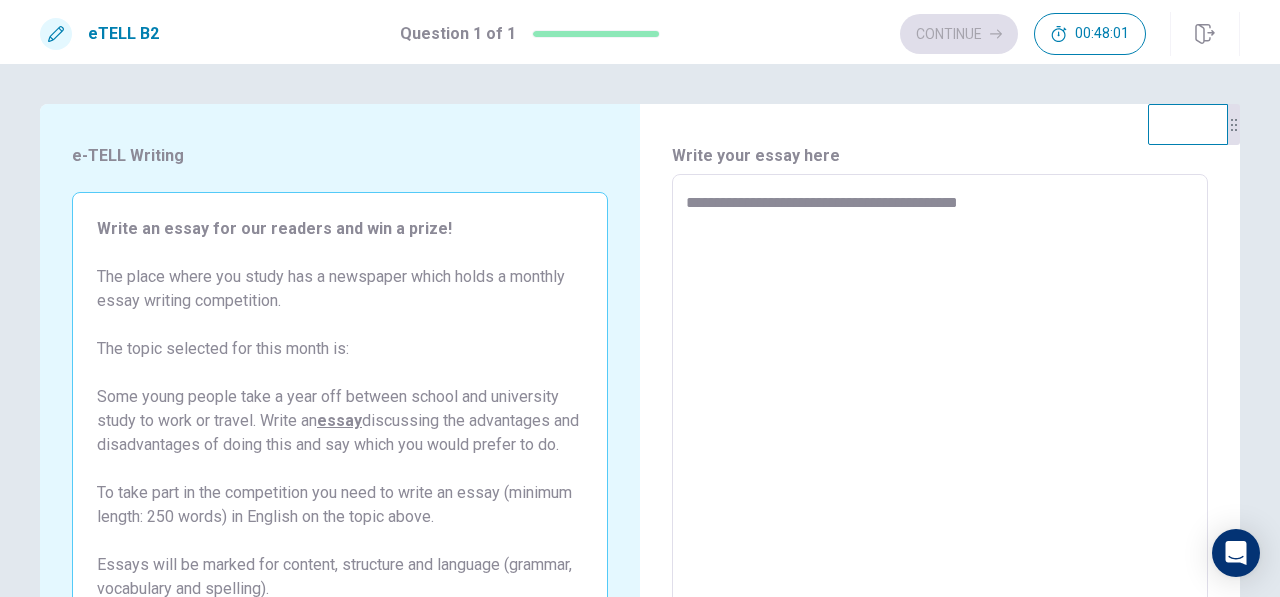 type on "*" 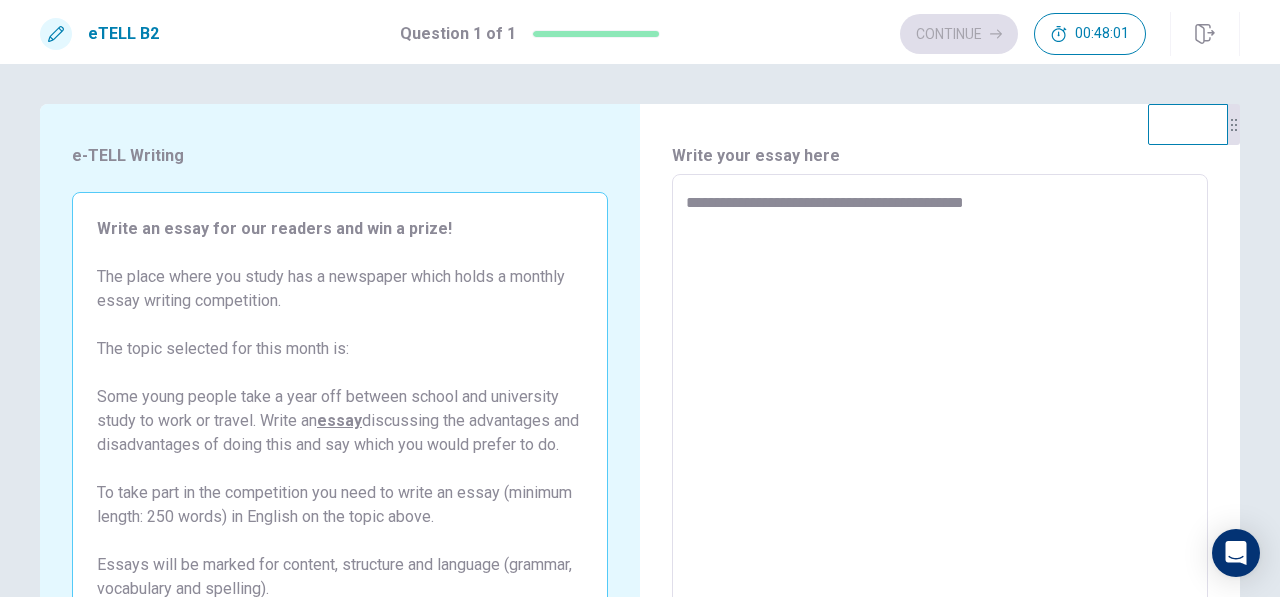 type on "*" 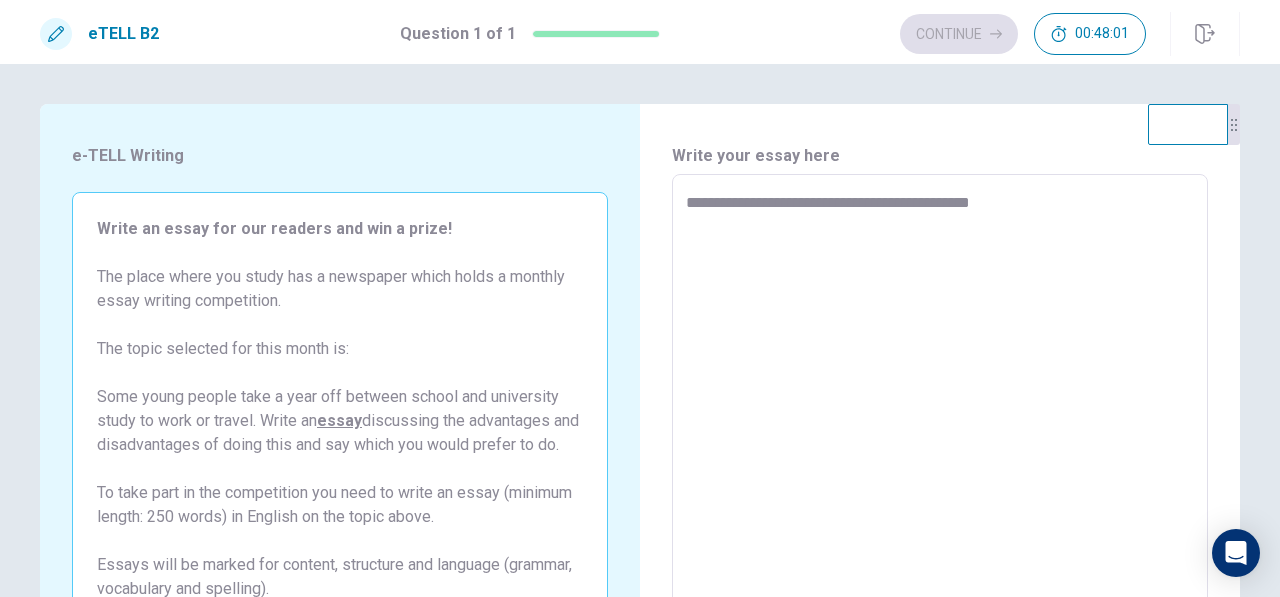 type on "*" 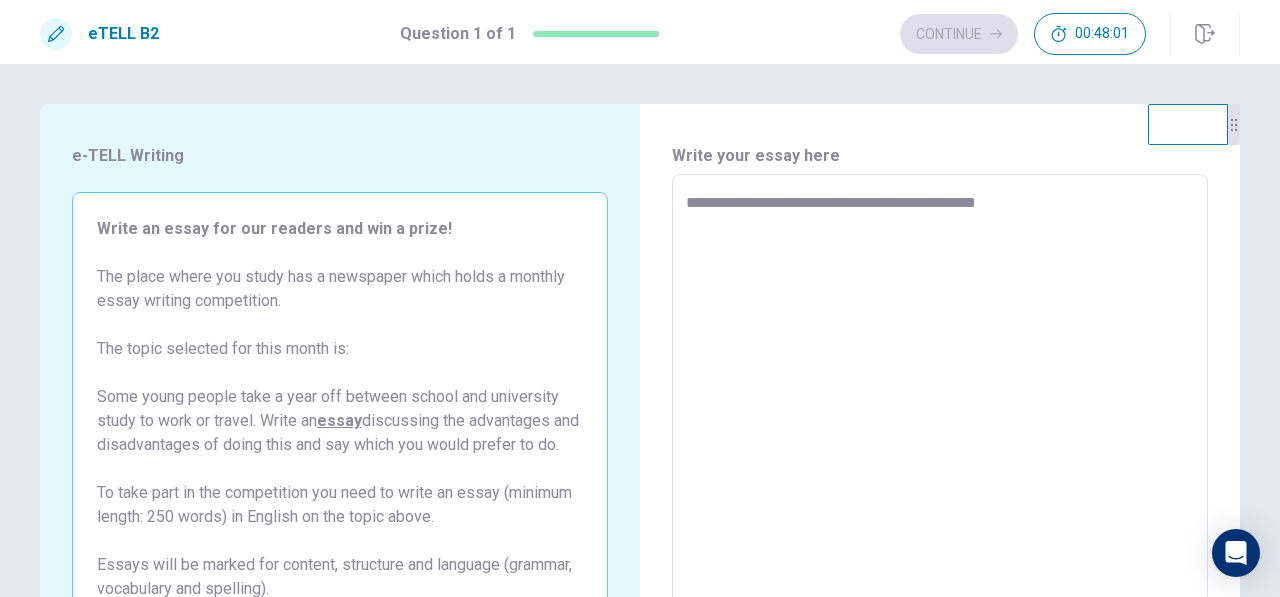 type on "*" 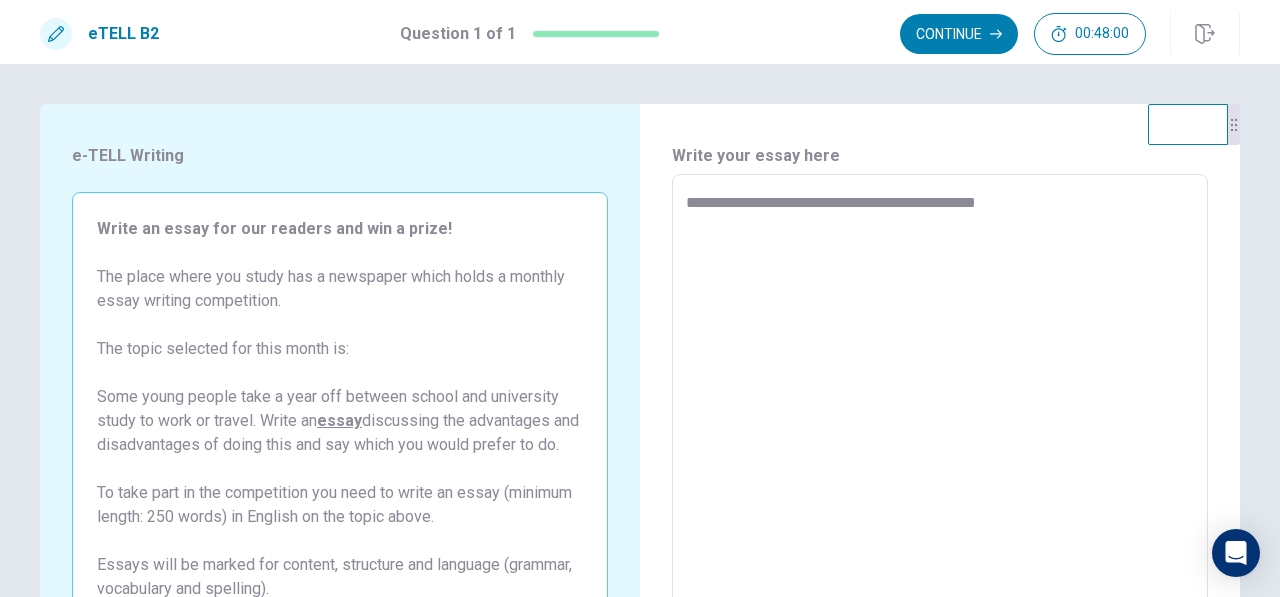 type on "**********" 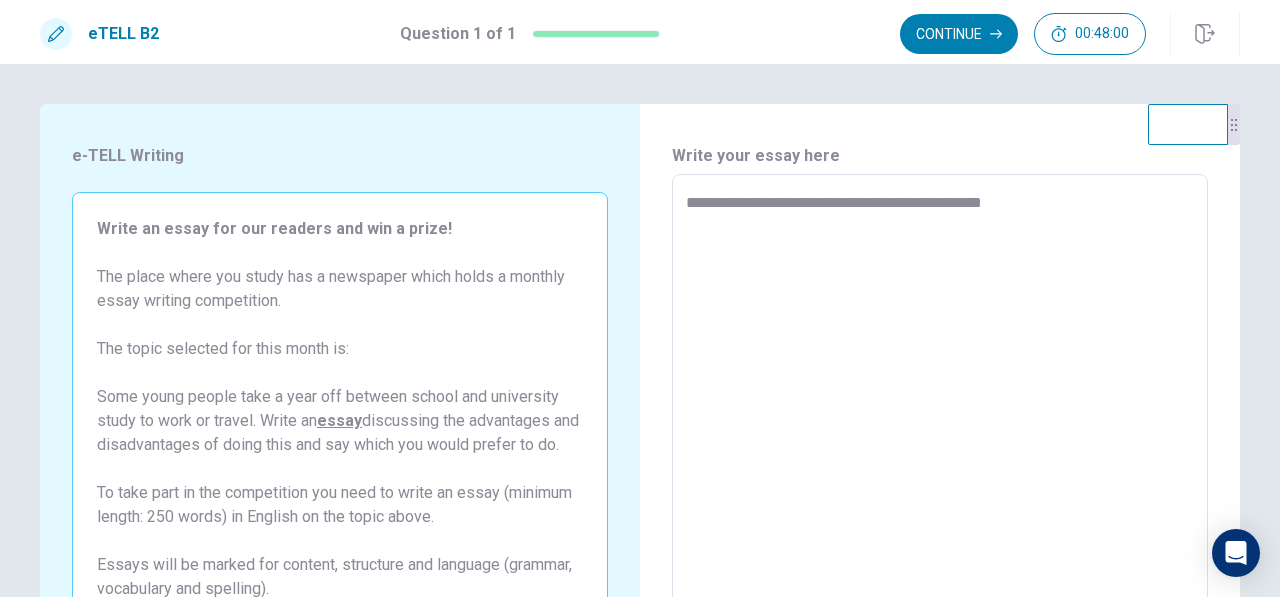 type on "*" 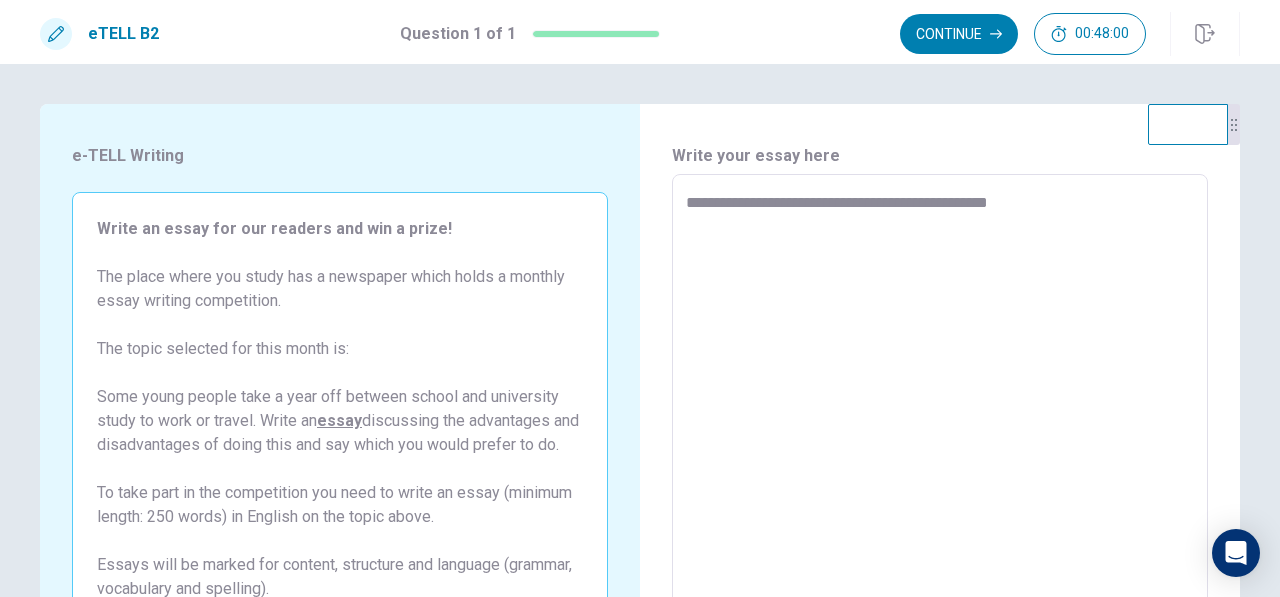 type on "*" 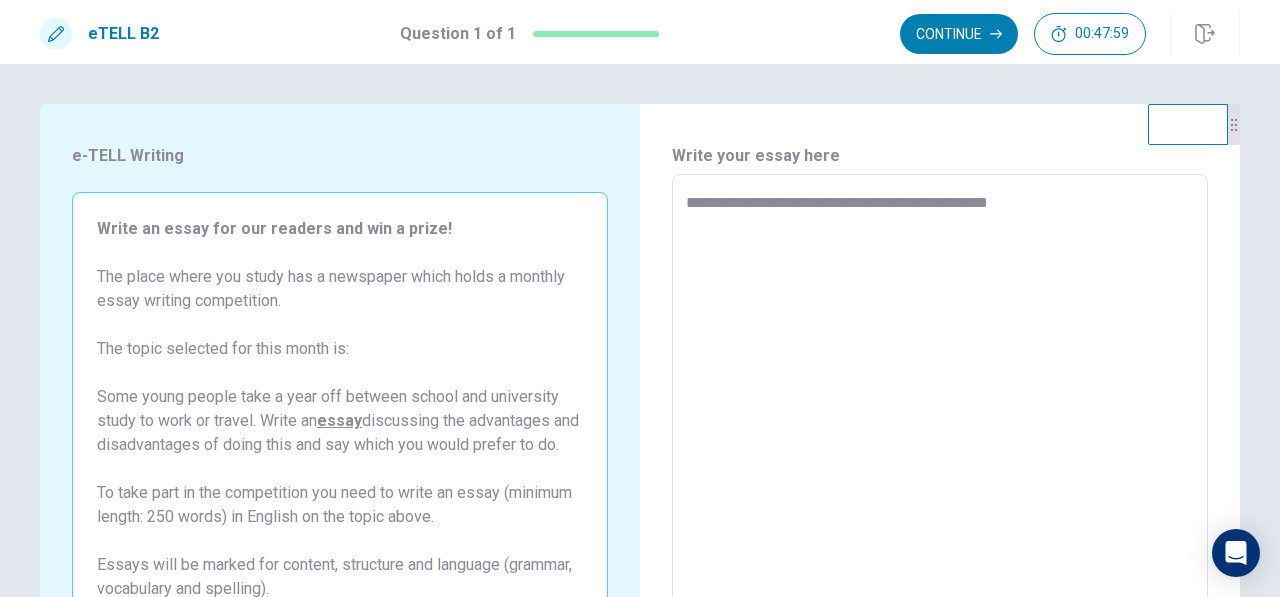 type on "**********" 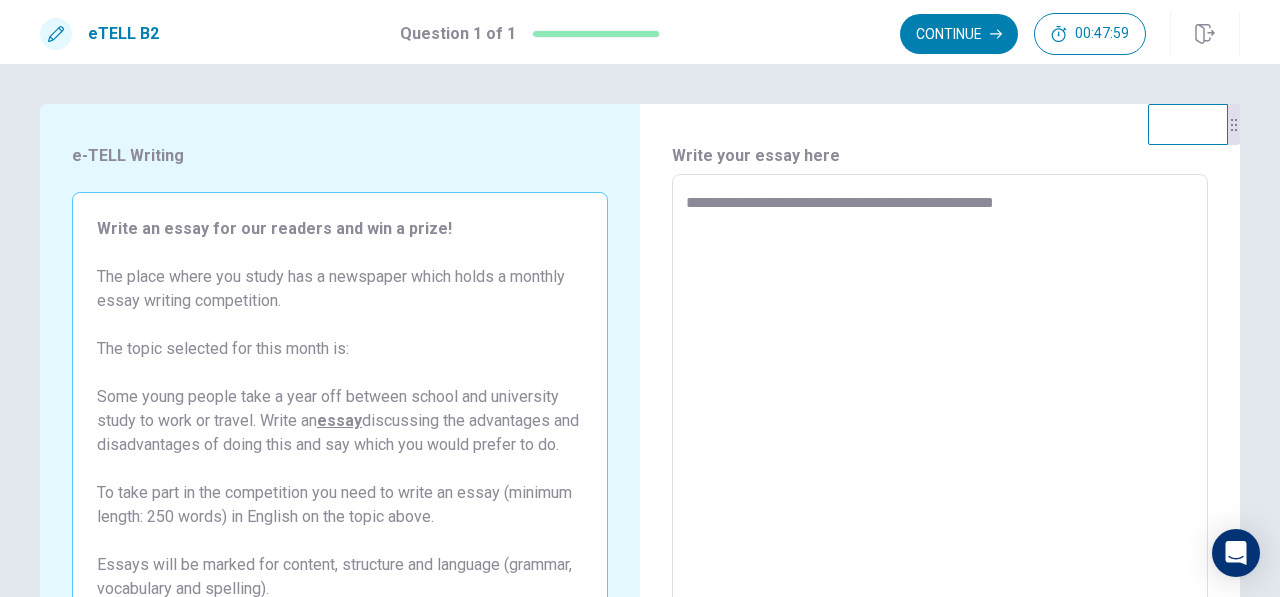 type on "*" 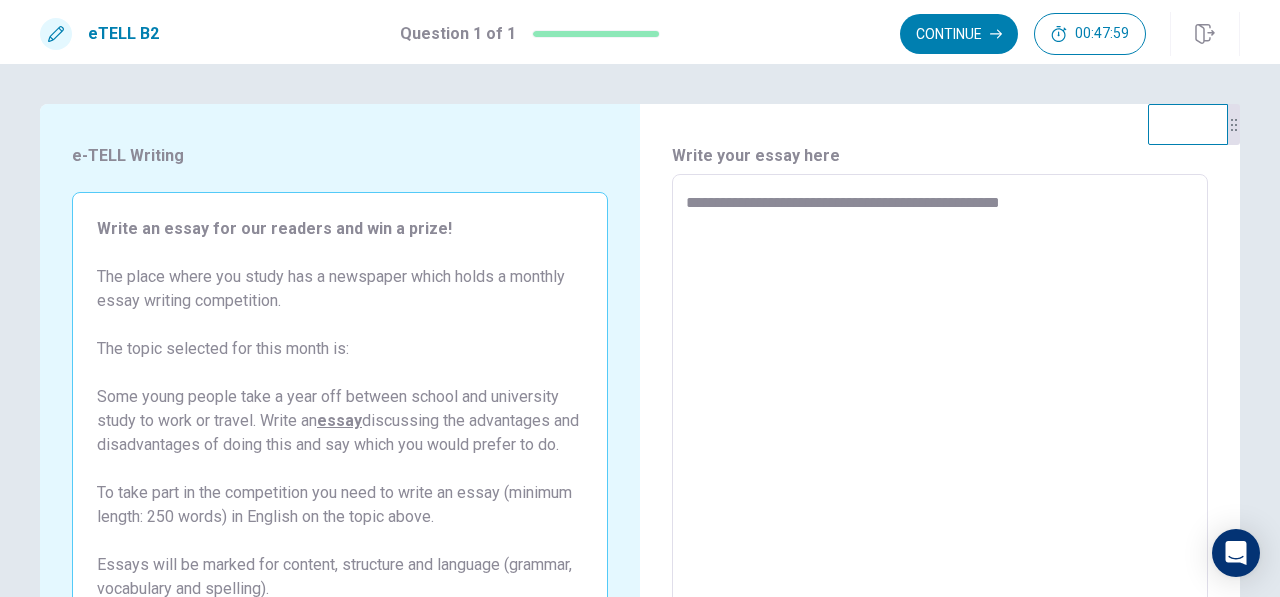 type on "*" 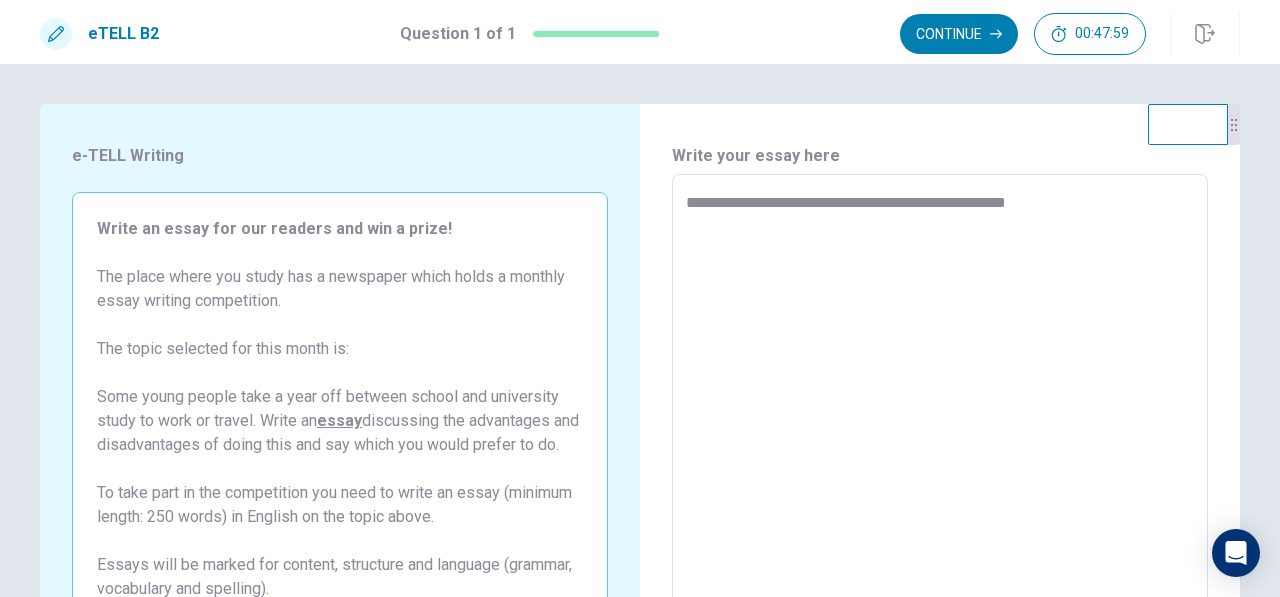 type on "*" 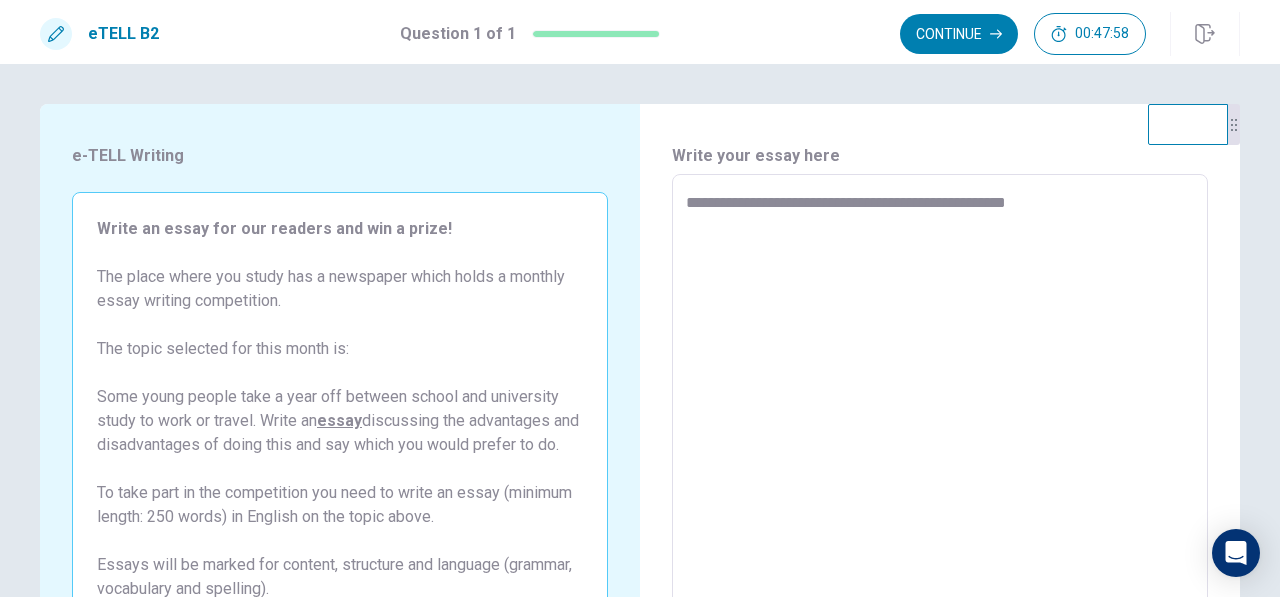 type on "**********" 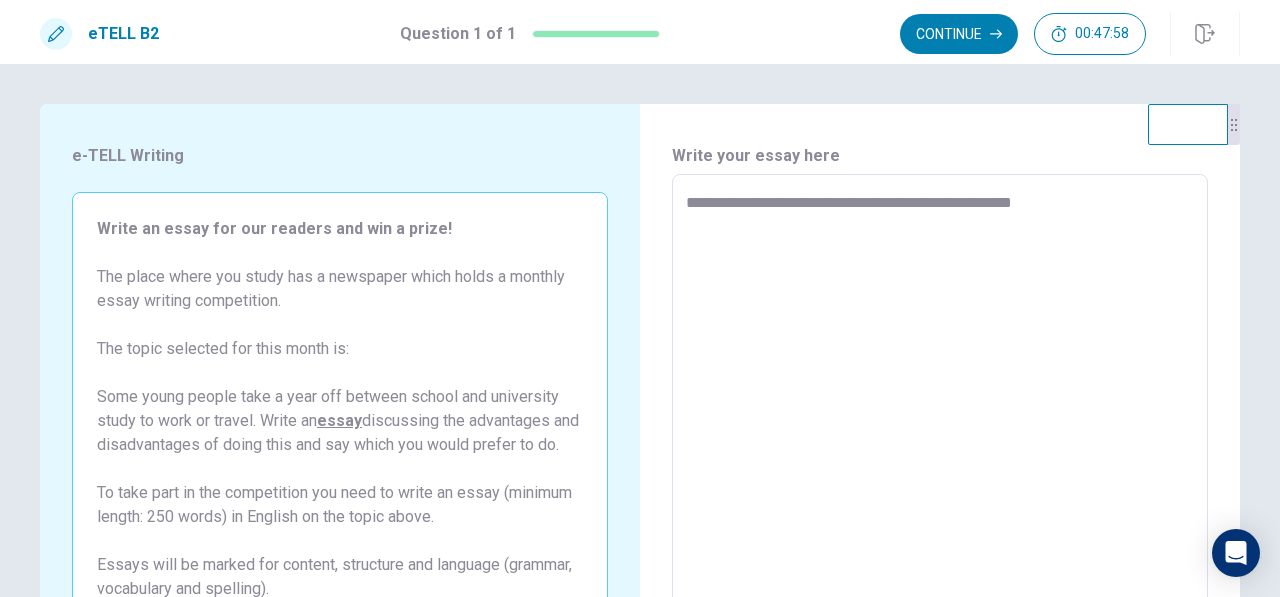 type on "*" 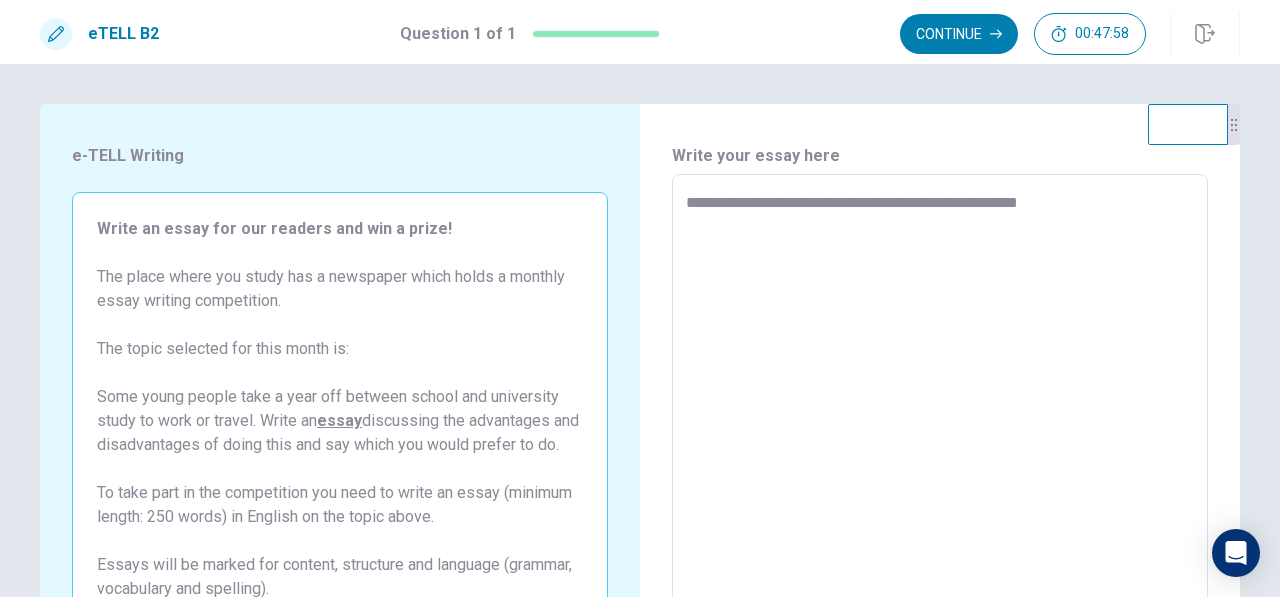 type on "*" 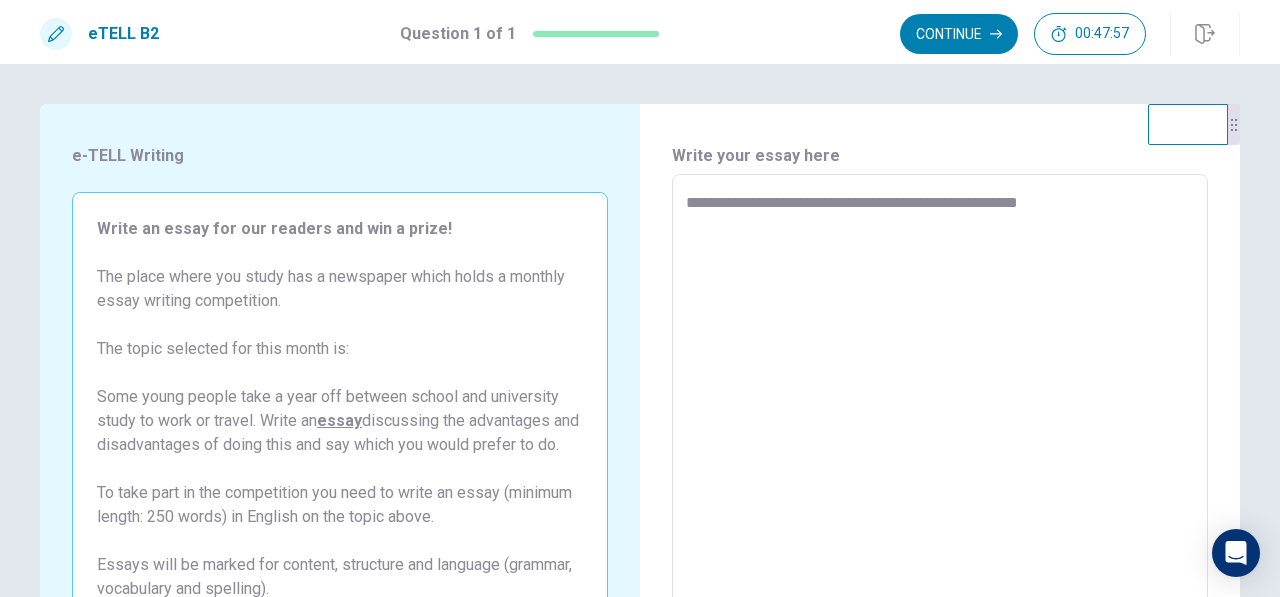 type on "**********" 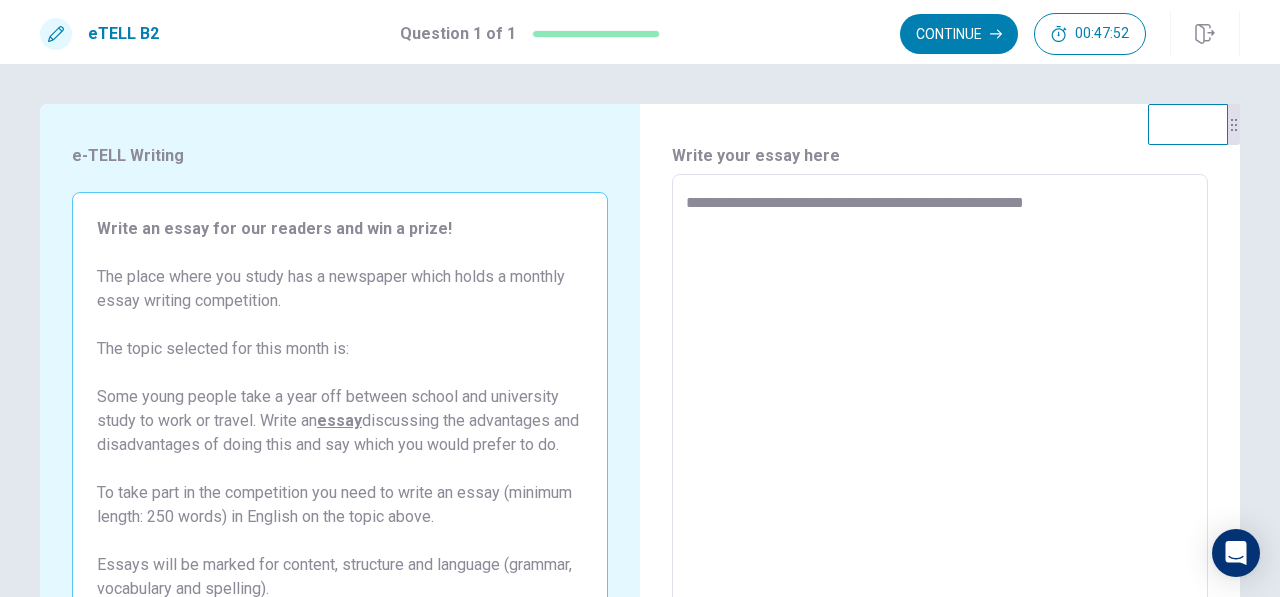 click on "**********" at bounding box center (940, 451) 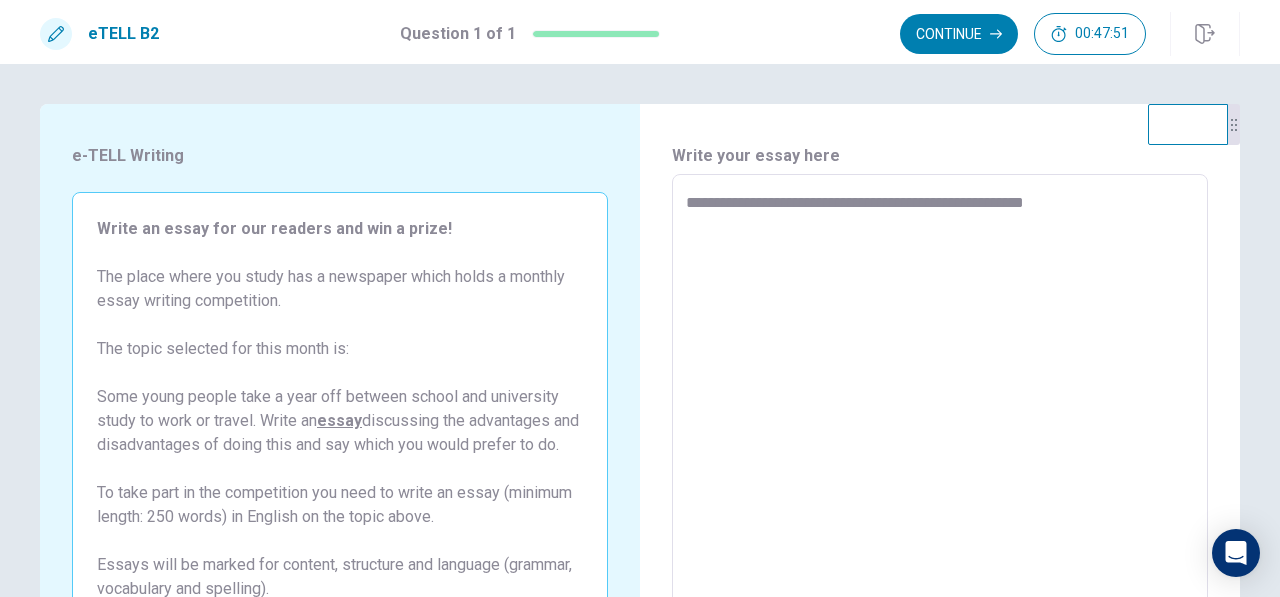 type on "**********" 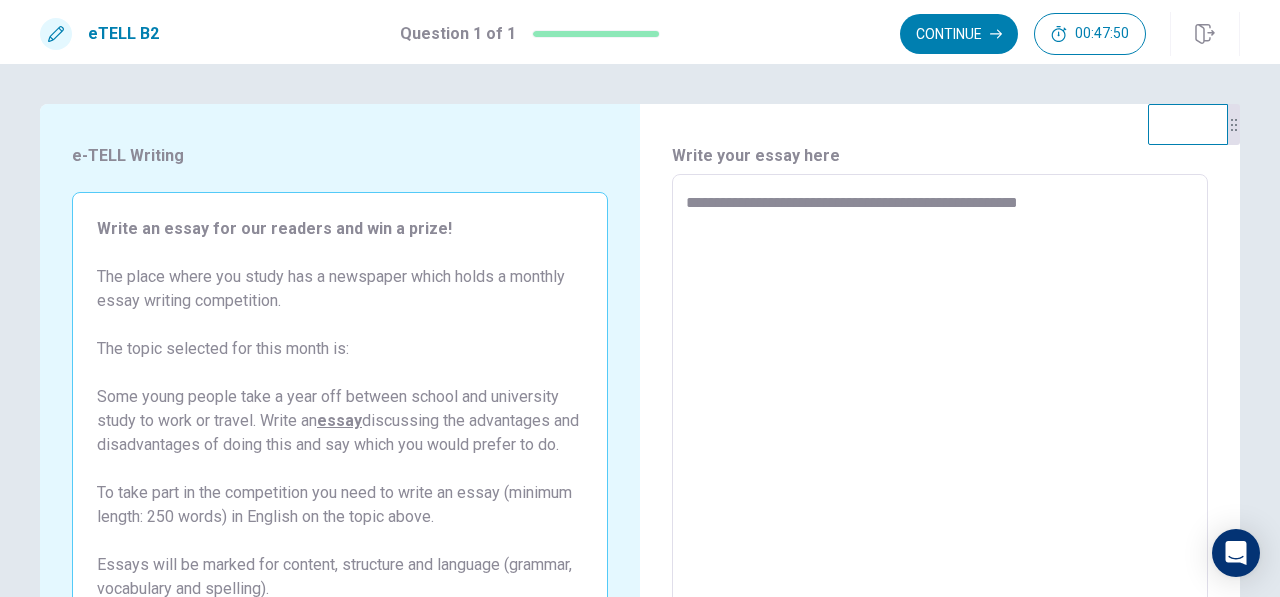 click on "**********" at bounding box center (940, 451) 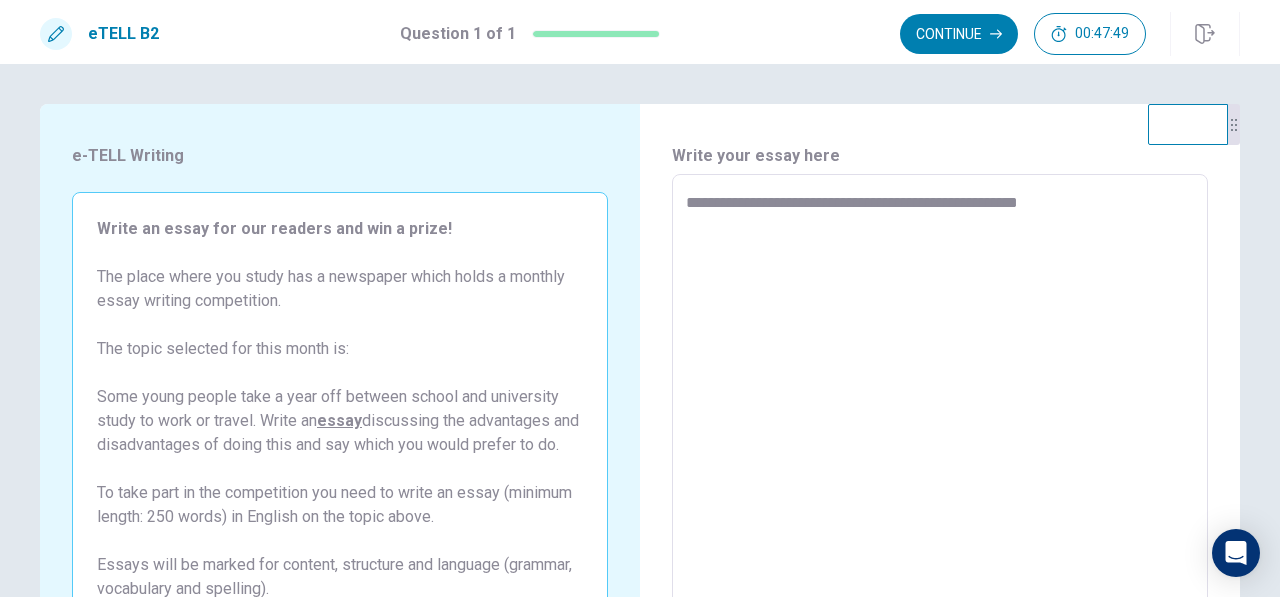 type on "*" 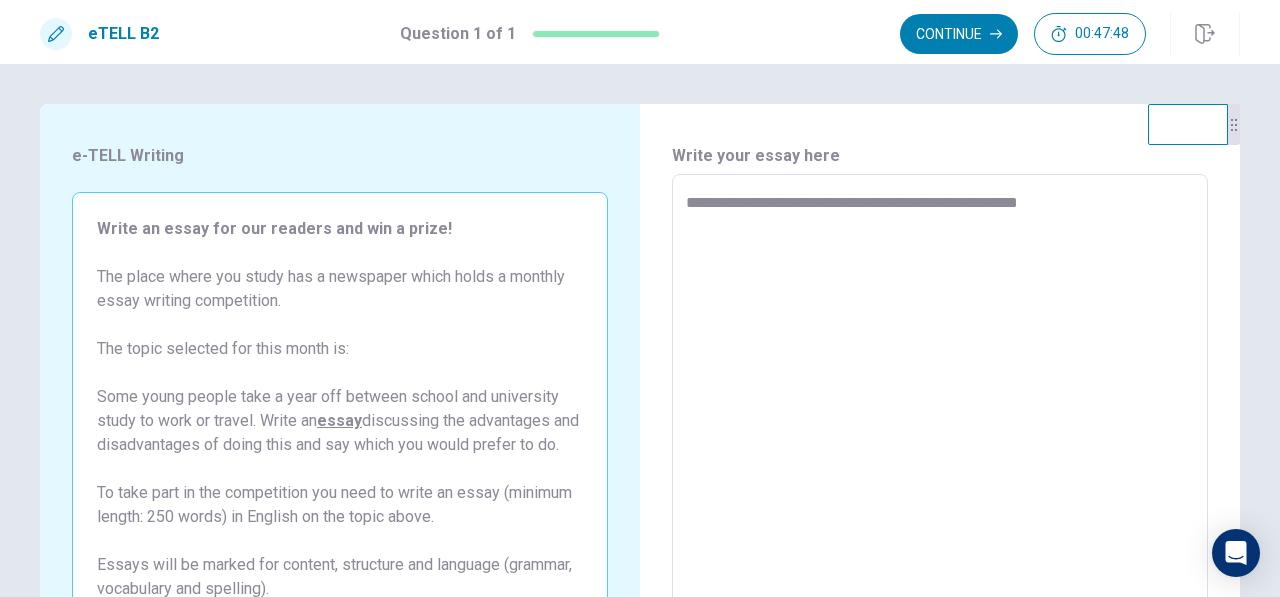 type on "**********" 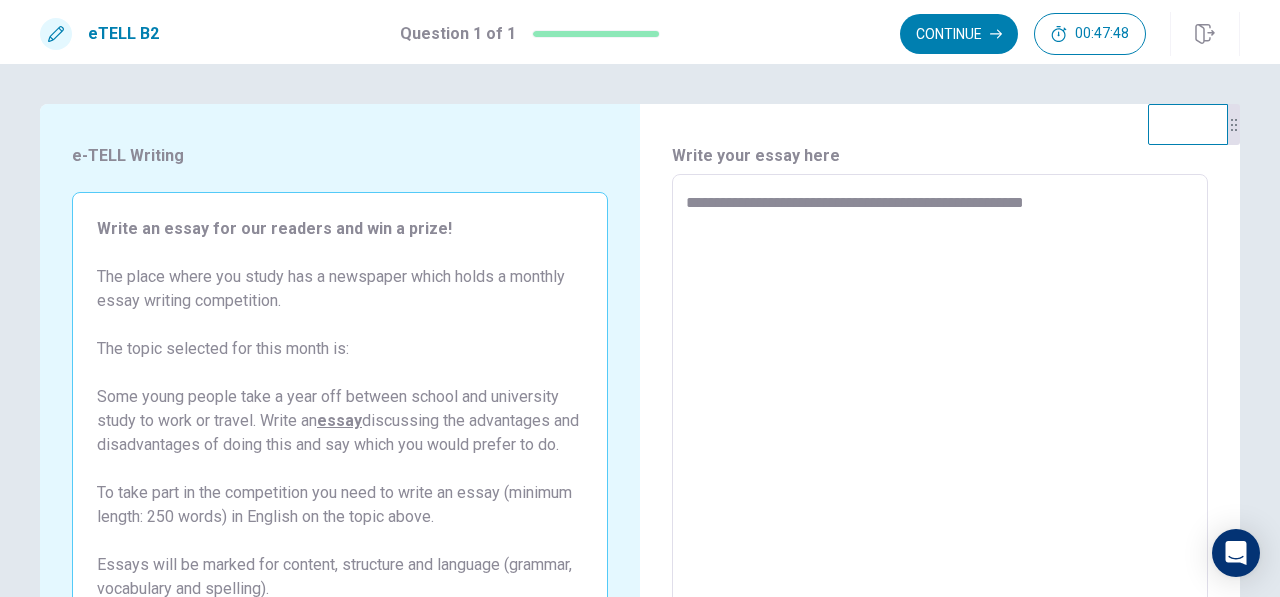 type on "*" 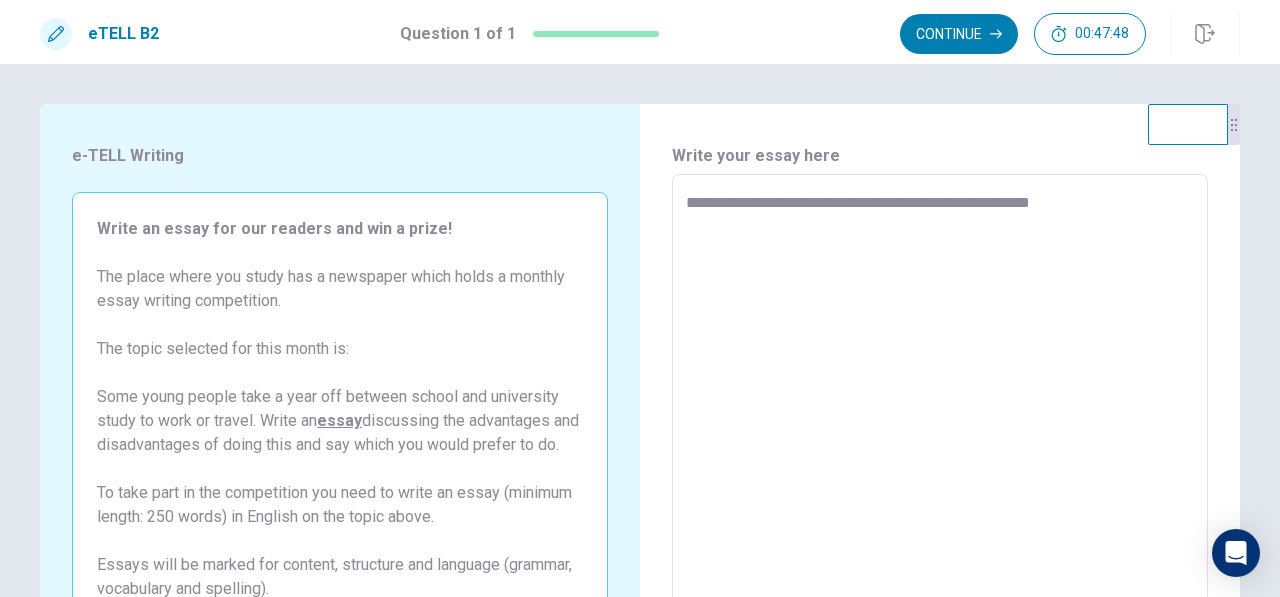 type on "*" 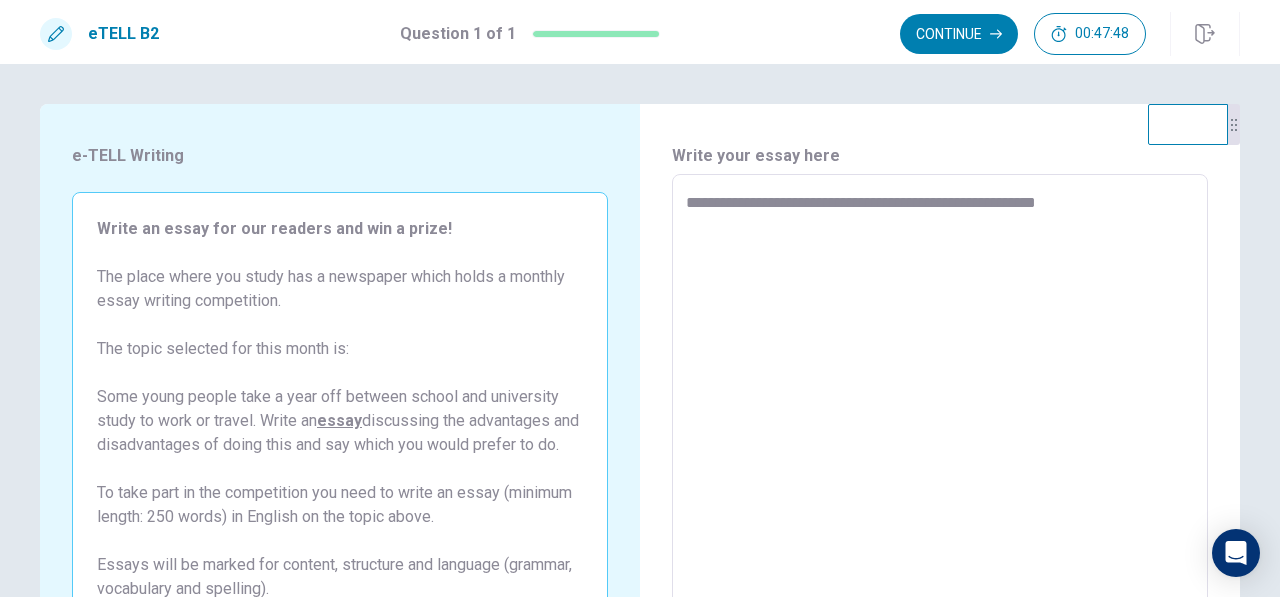 type on "*" 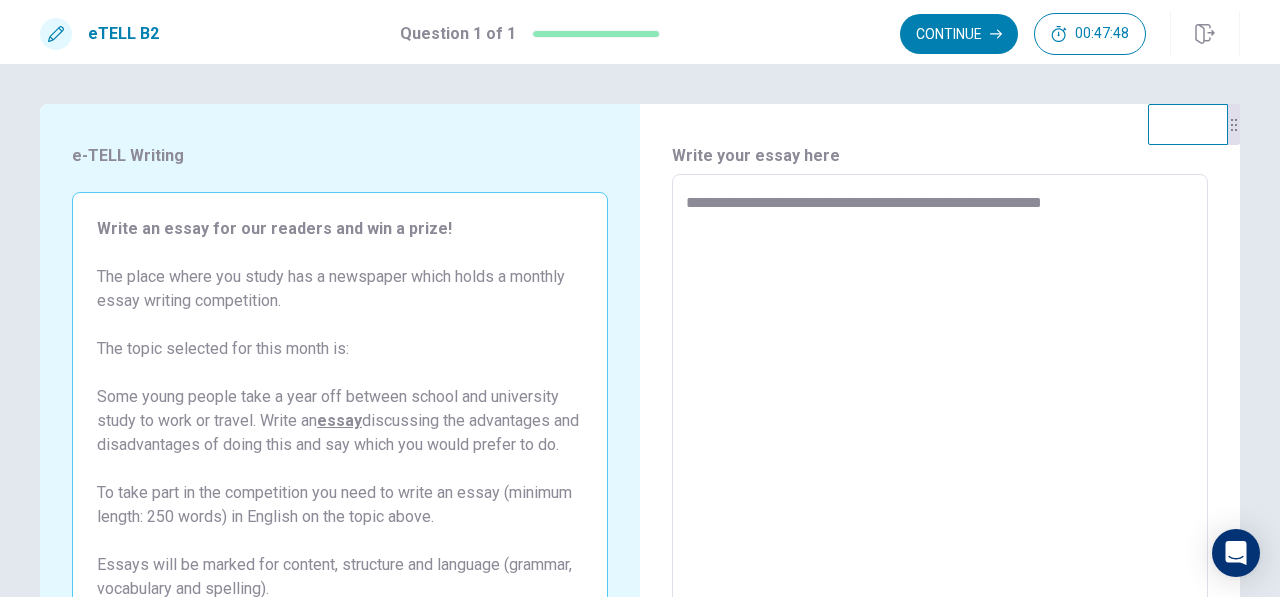 type on "*" 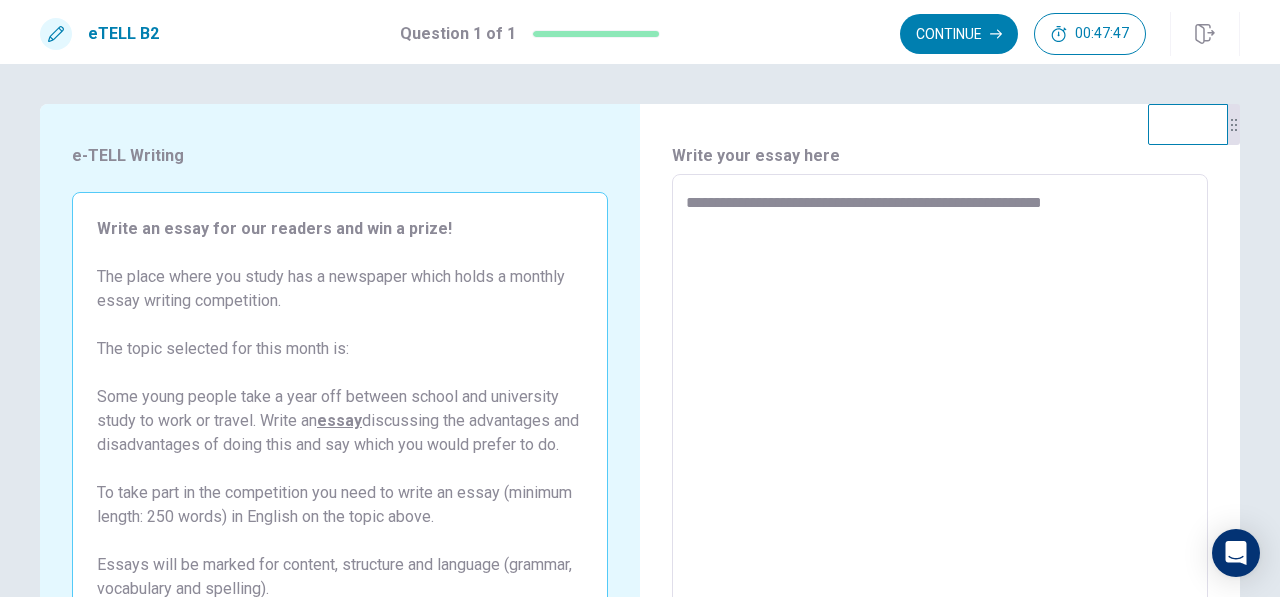 type on "**********" 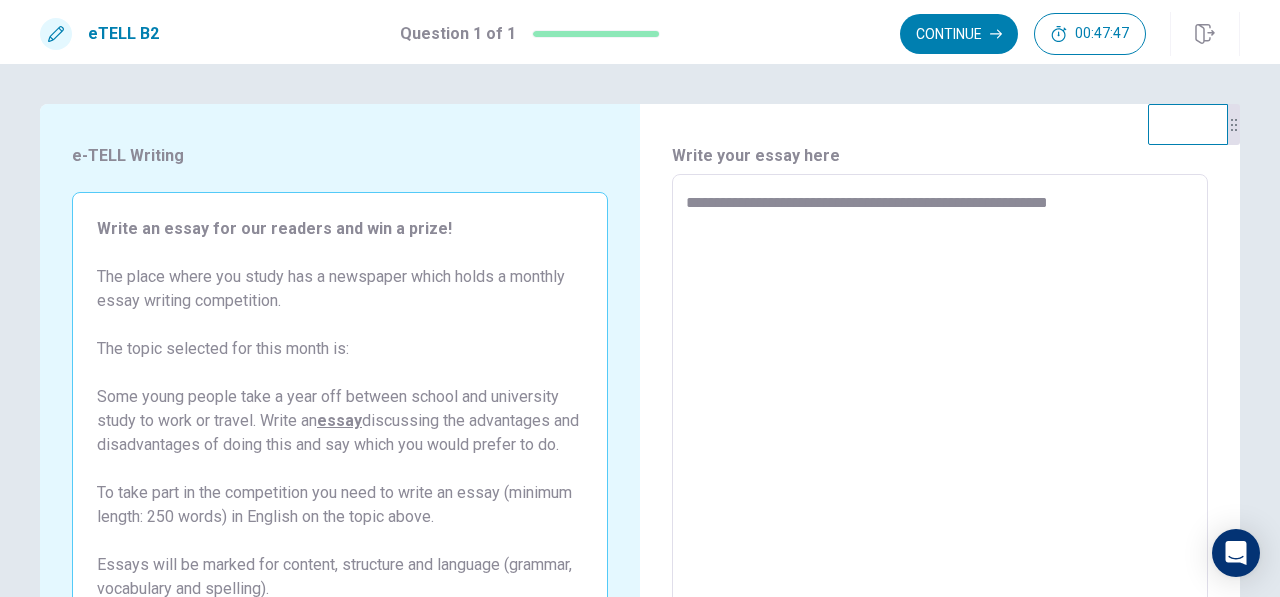 type on "*" 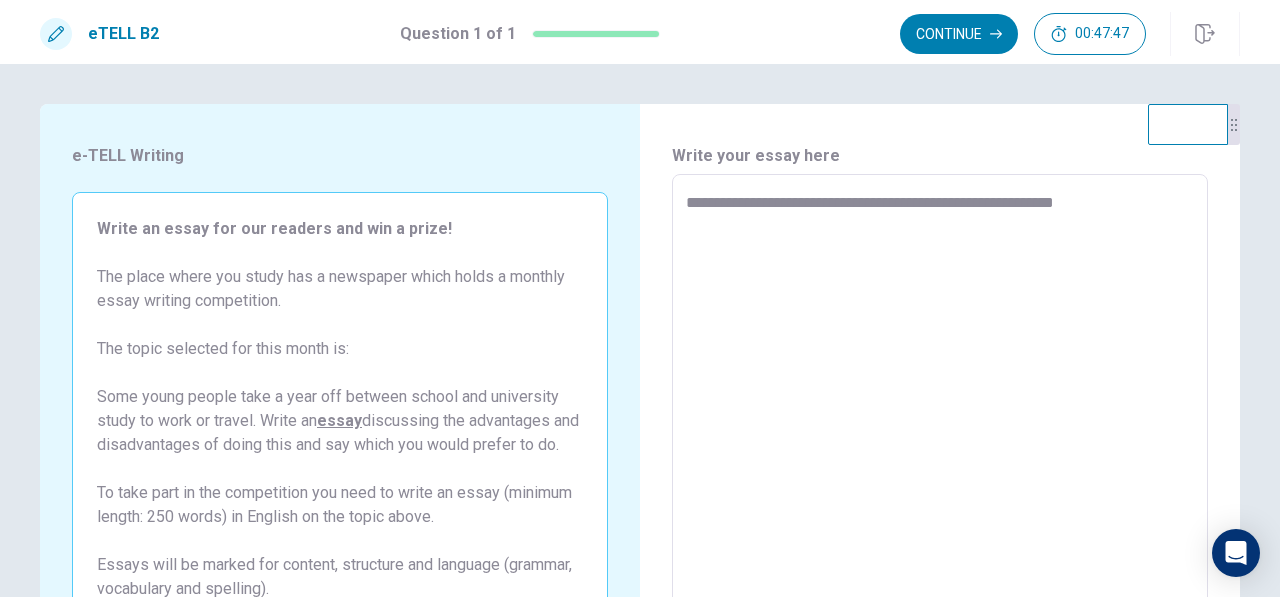 type on "*" 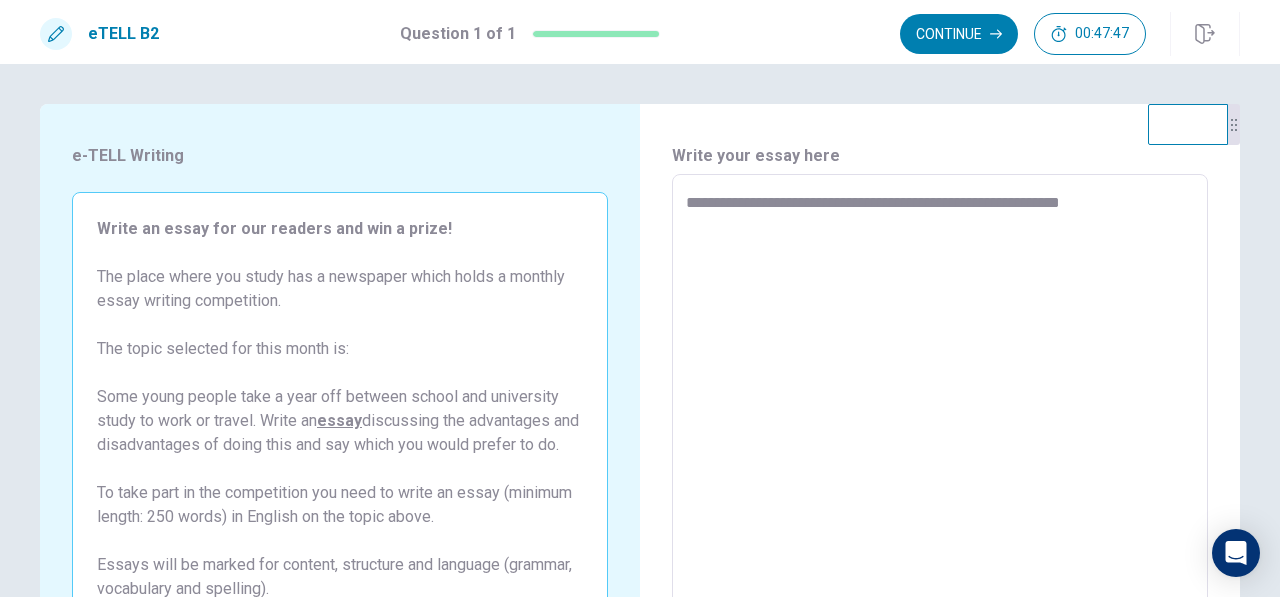 type on "*" 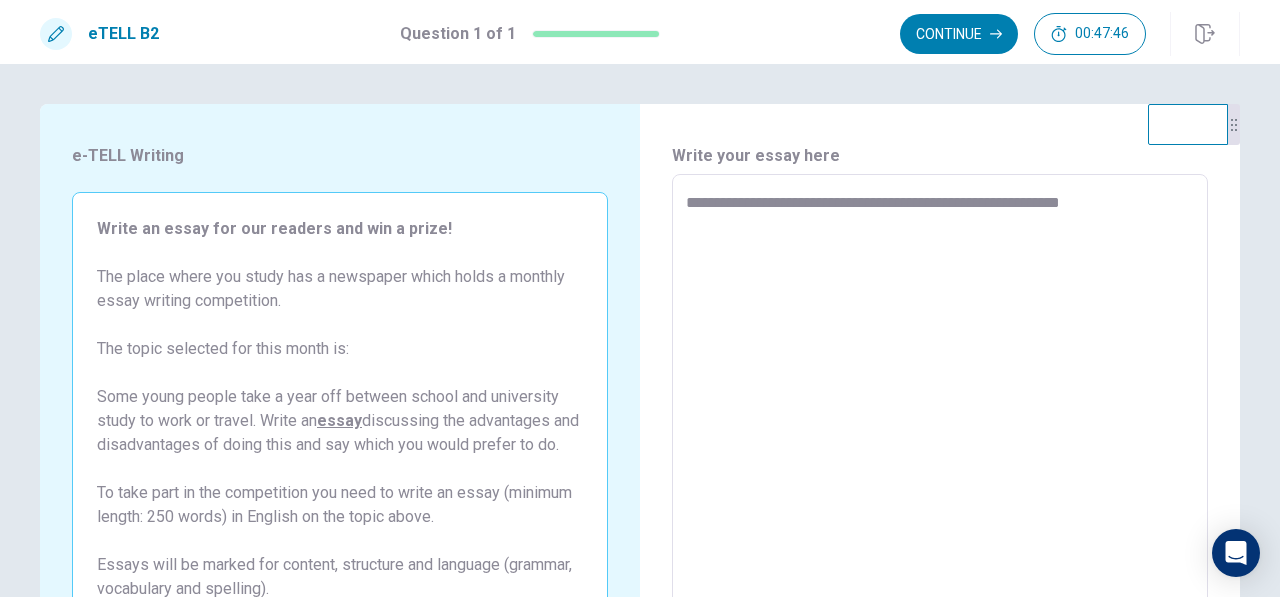 type on "**********" 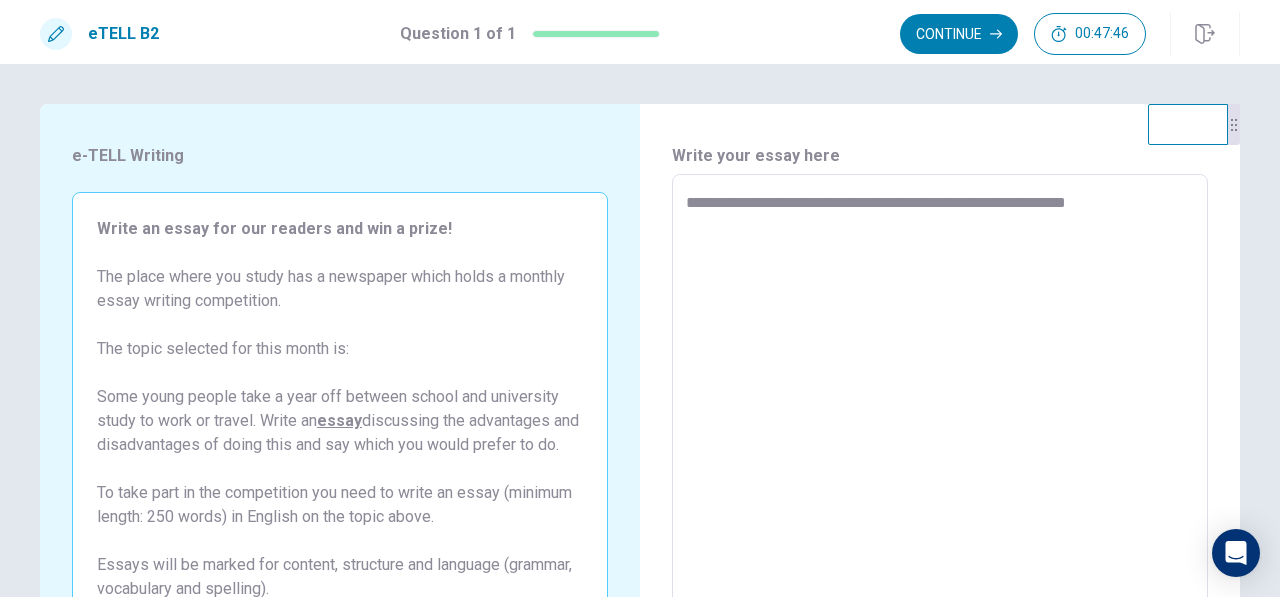 type on "*" 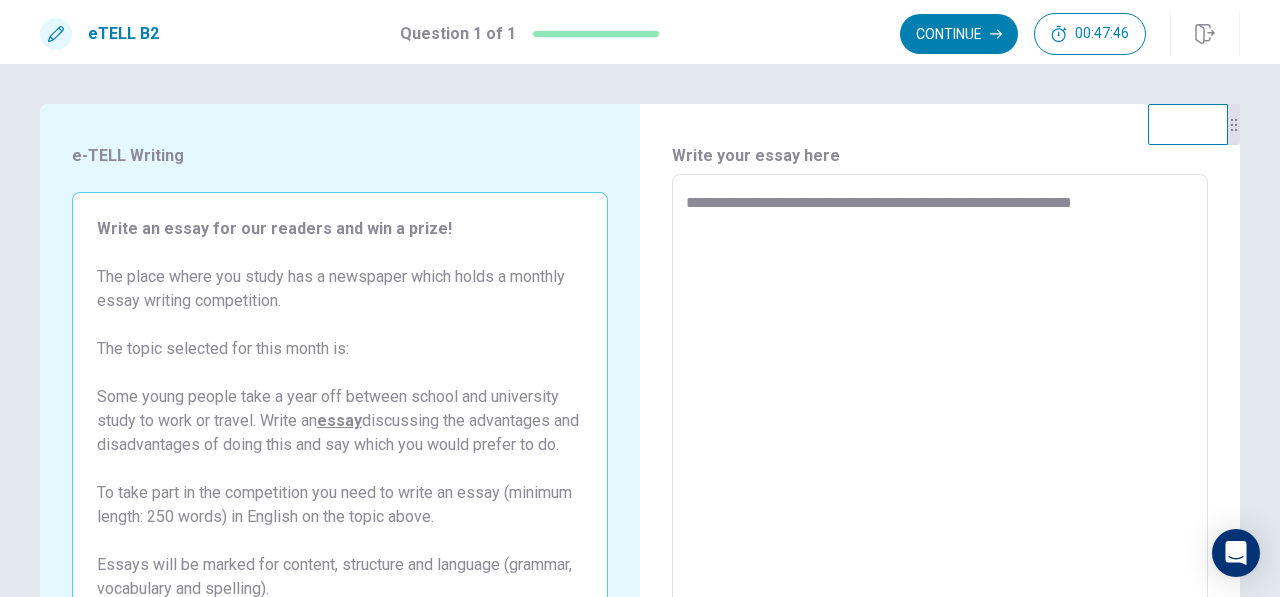 type on "*" 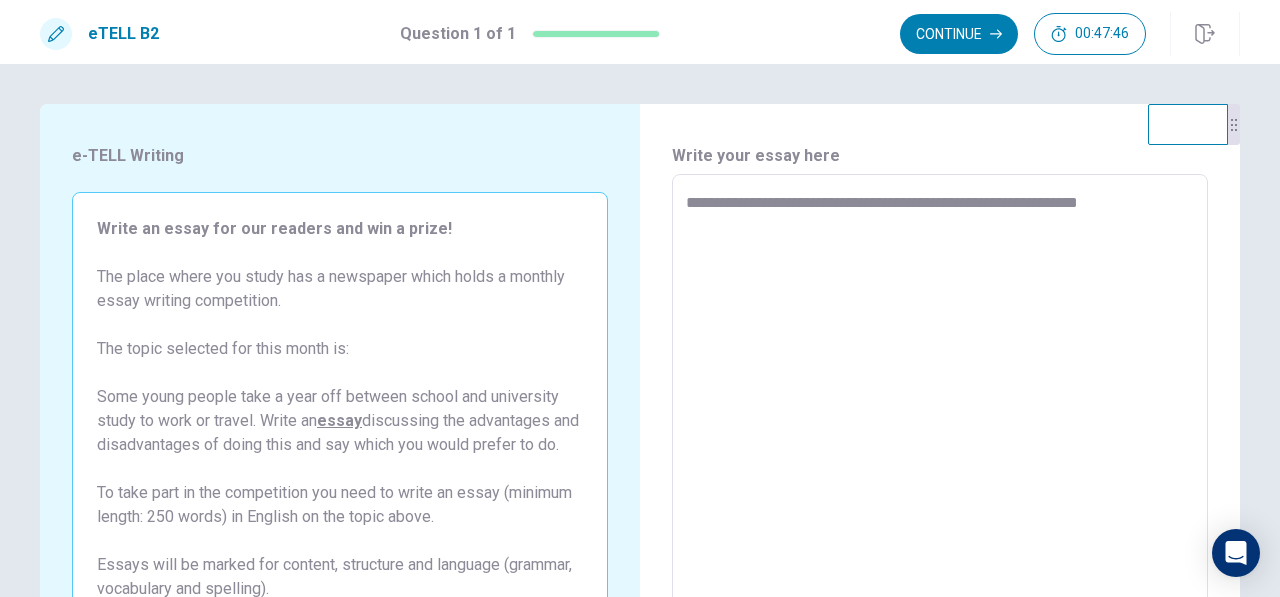 type on "*" 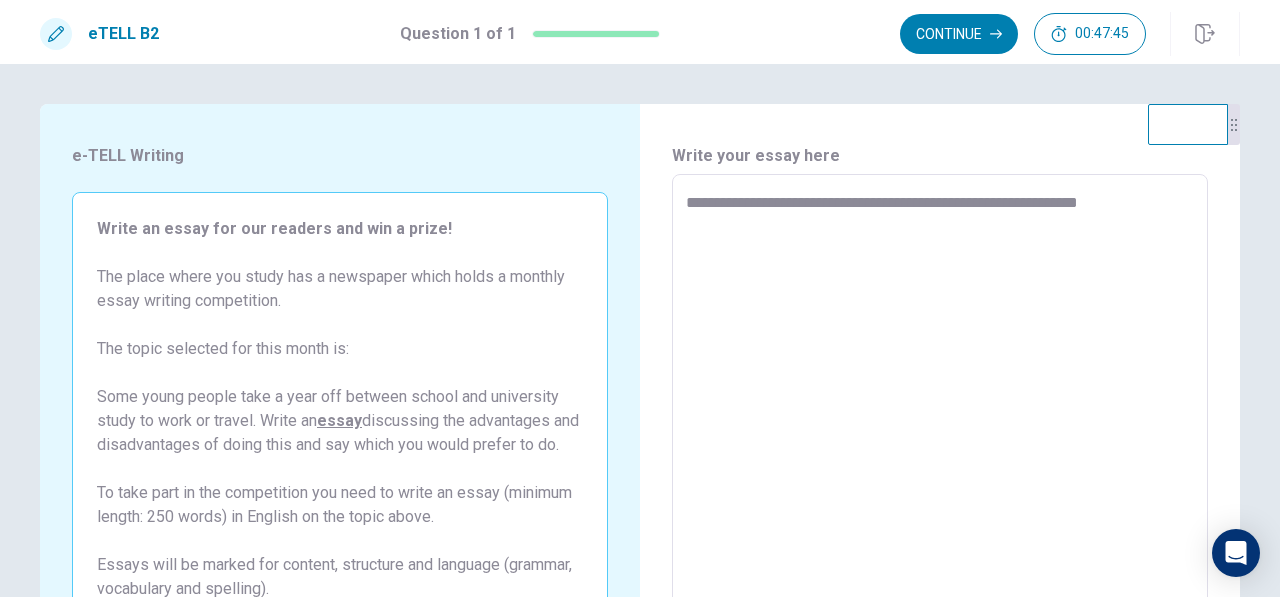 type on "**********" 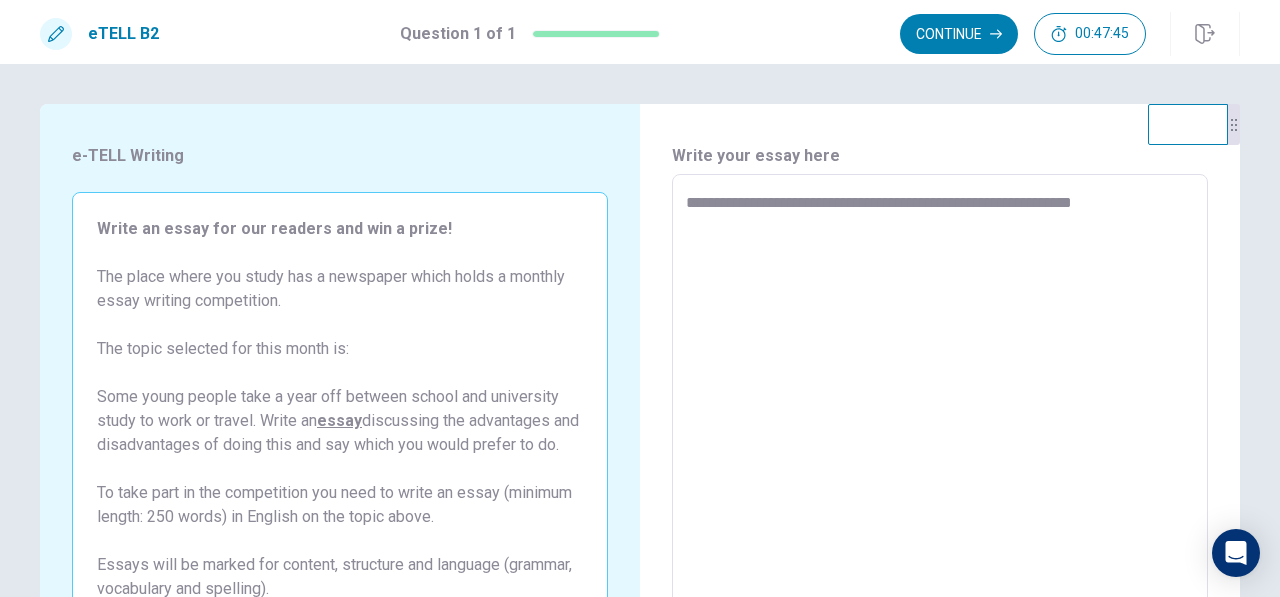 type on "*" 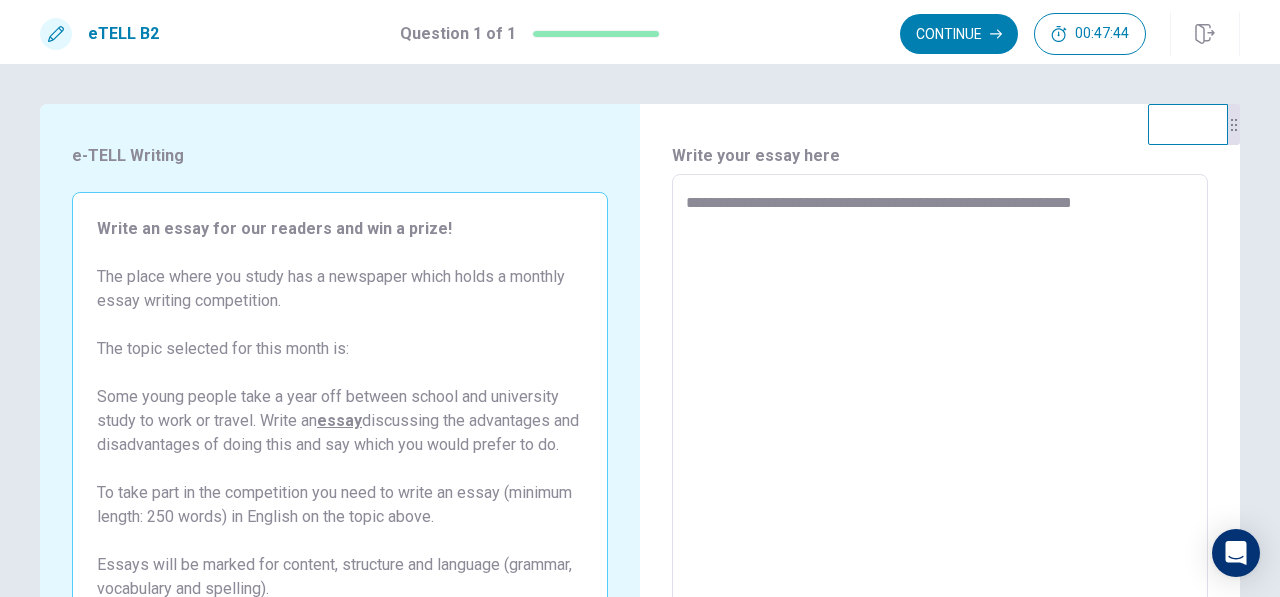 type on "**********" 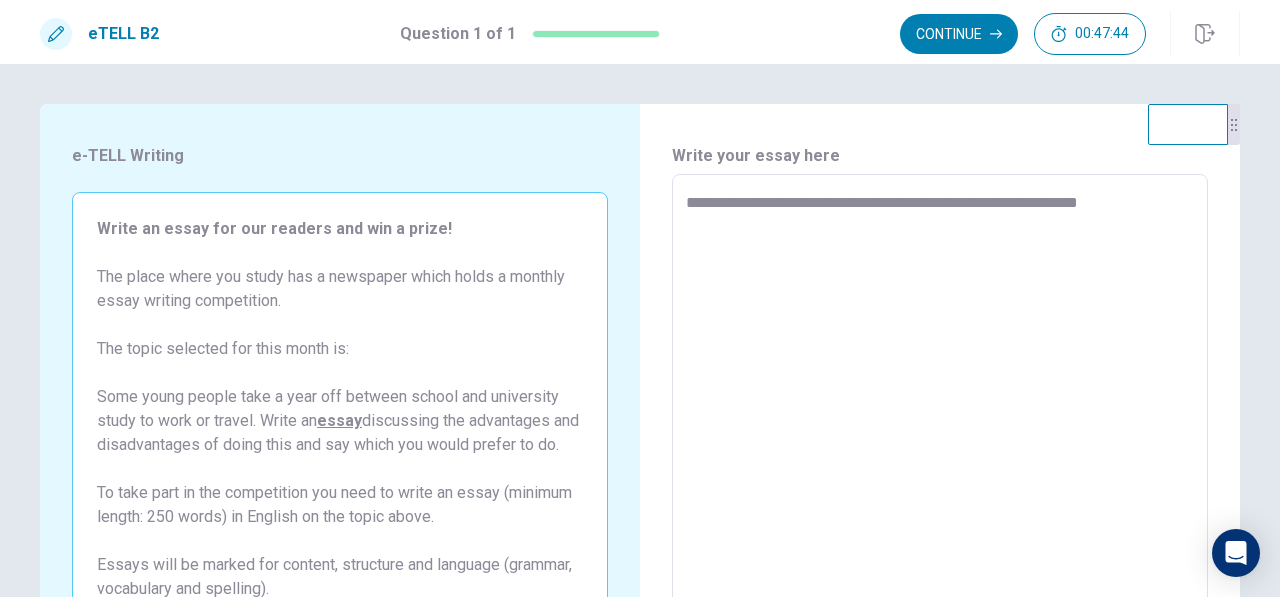 type on "*" 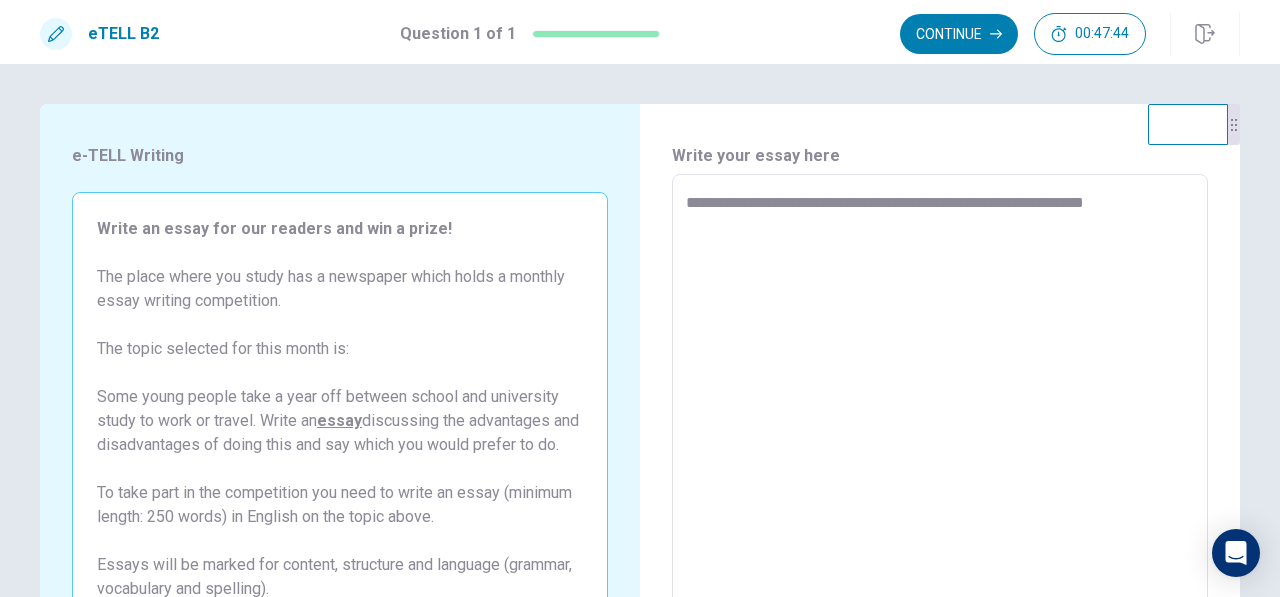 type on "*" 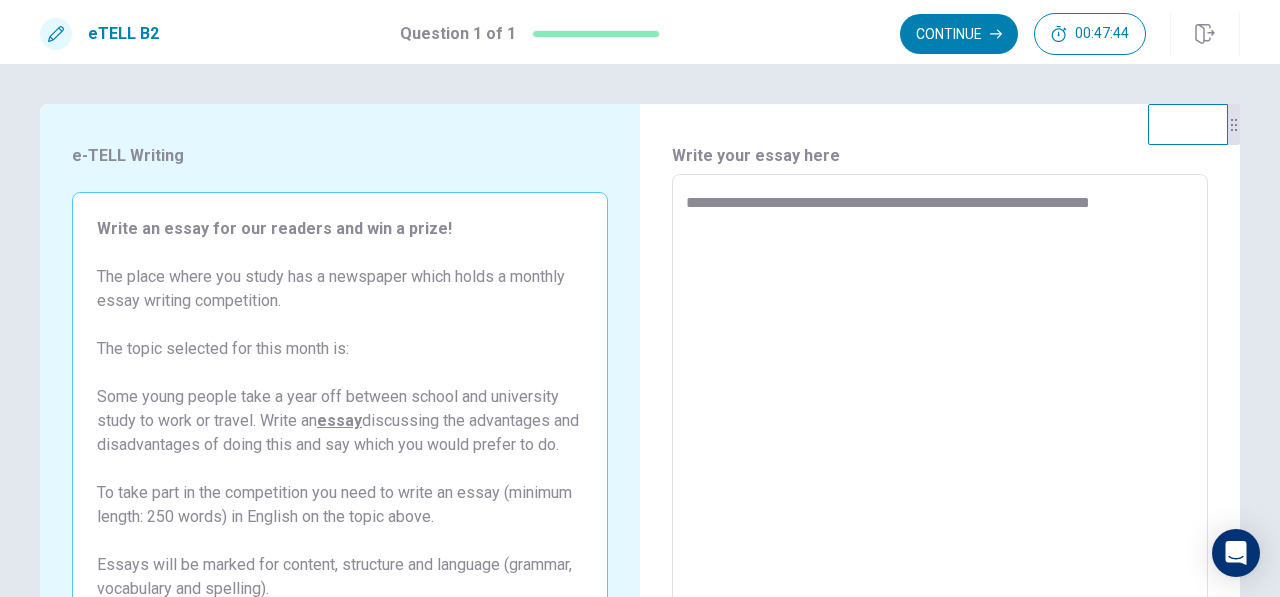 type on "*" 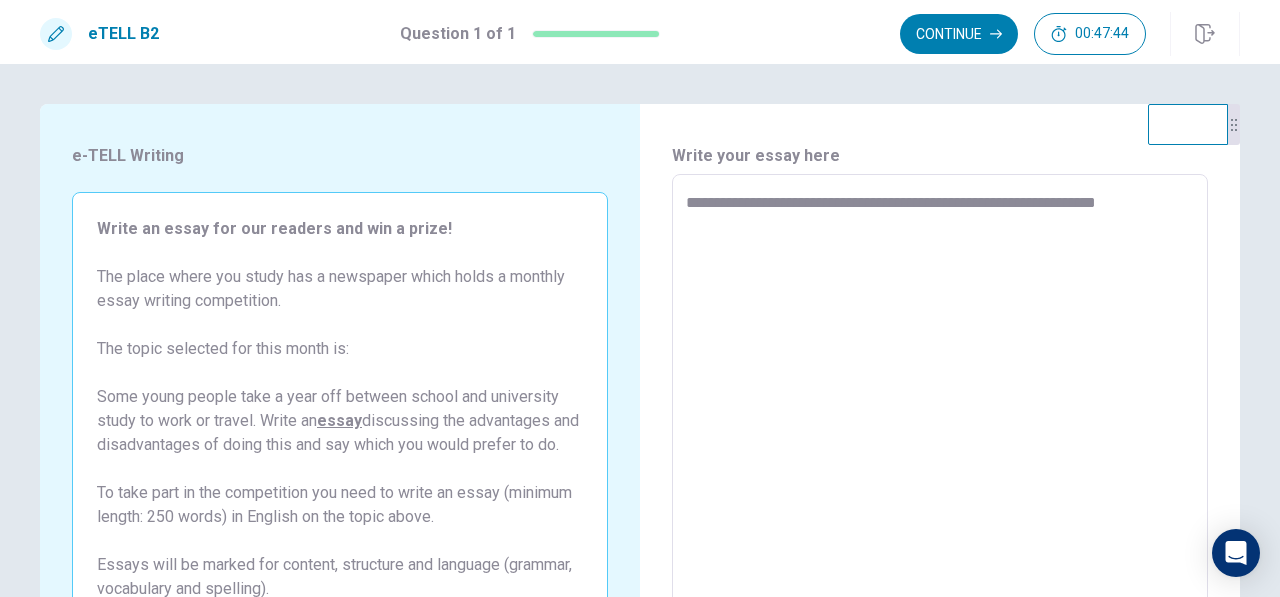 type on "*" 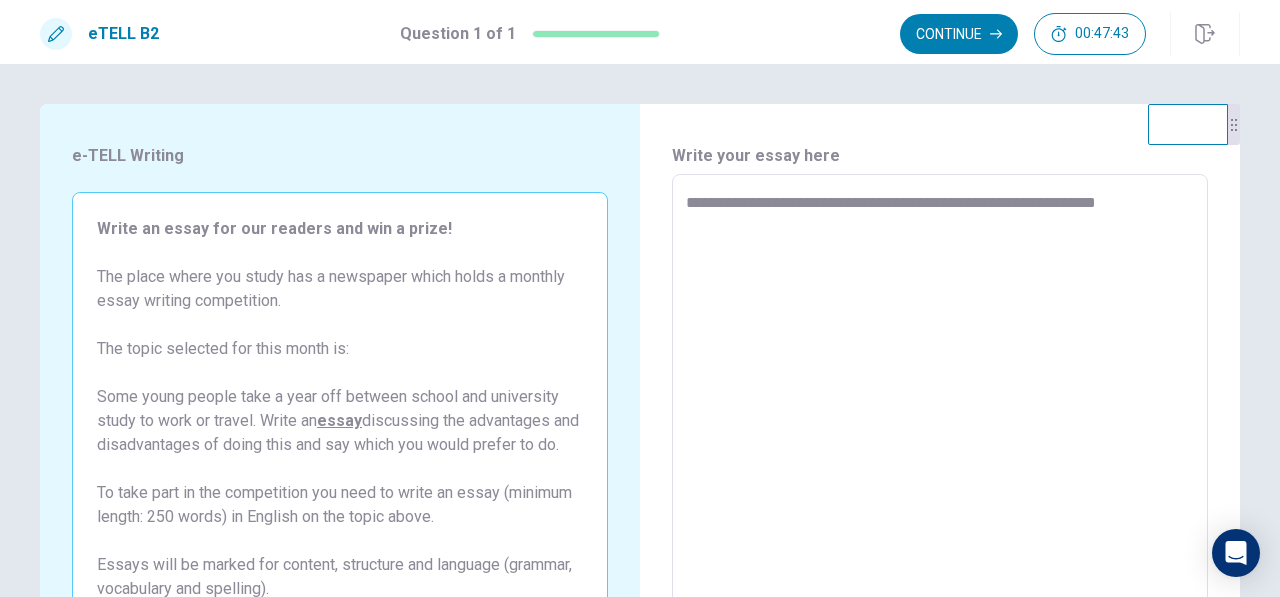 type 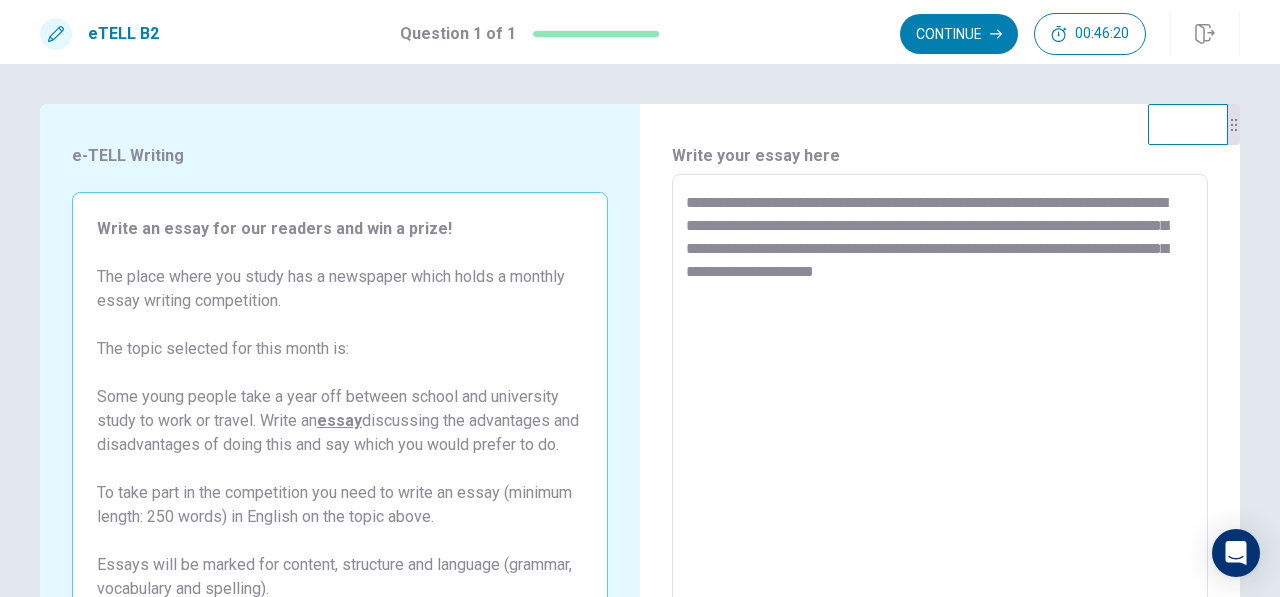 click on "**********" at bounding box center [940, 451] 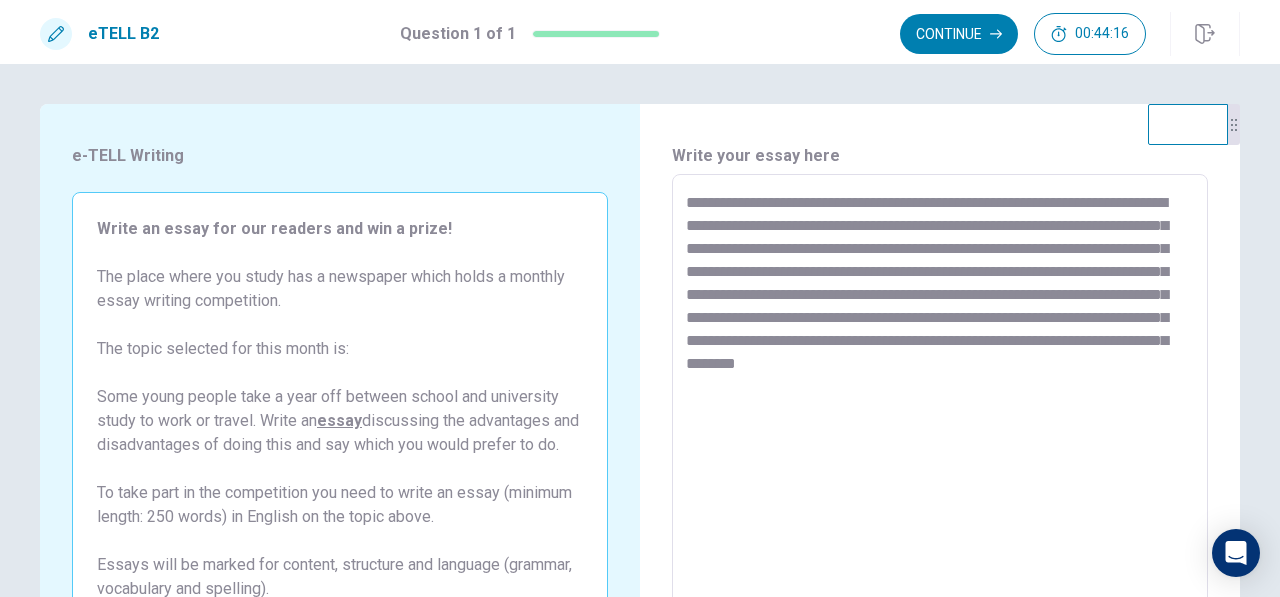 click on "**********" at bounding box center (940, 451) 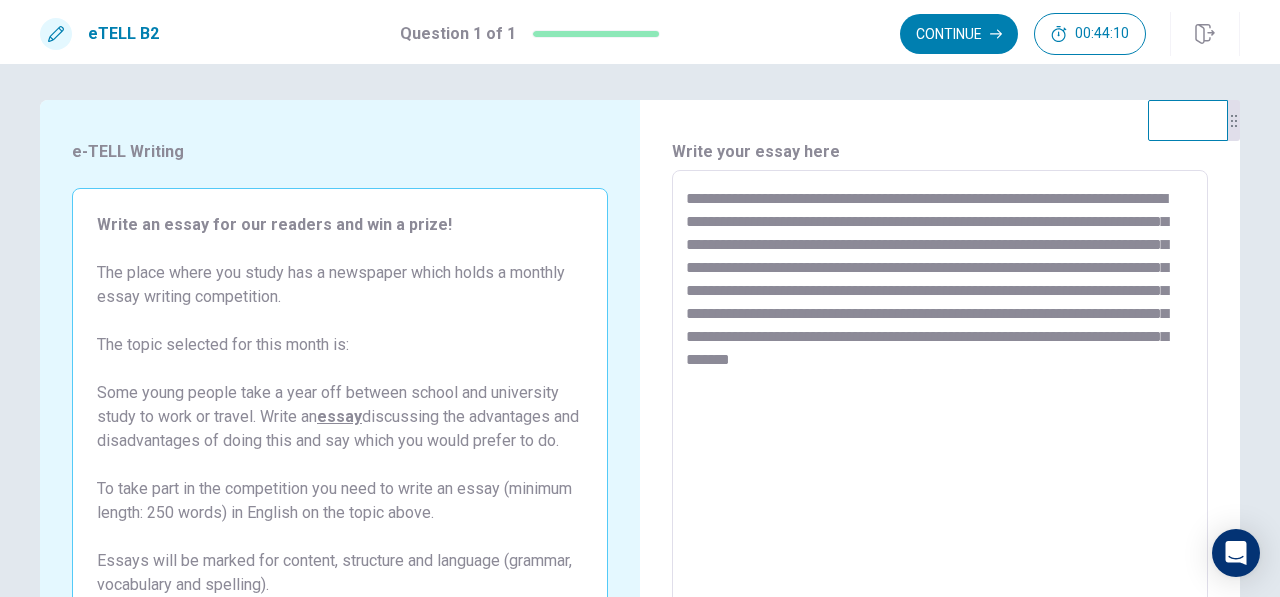 scroll, scrollTop: 13, scrollLeft: 0, axis: vertical 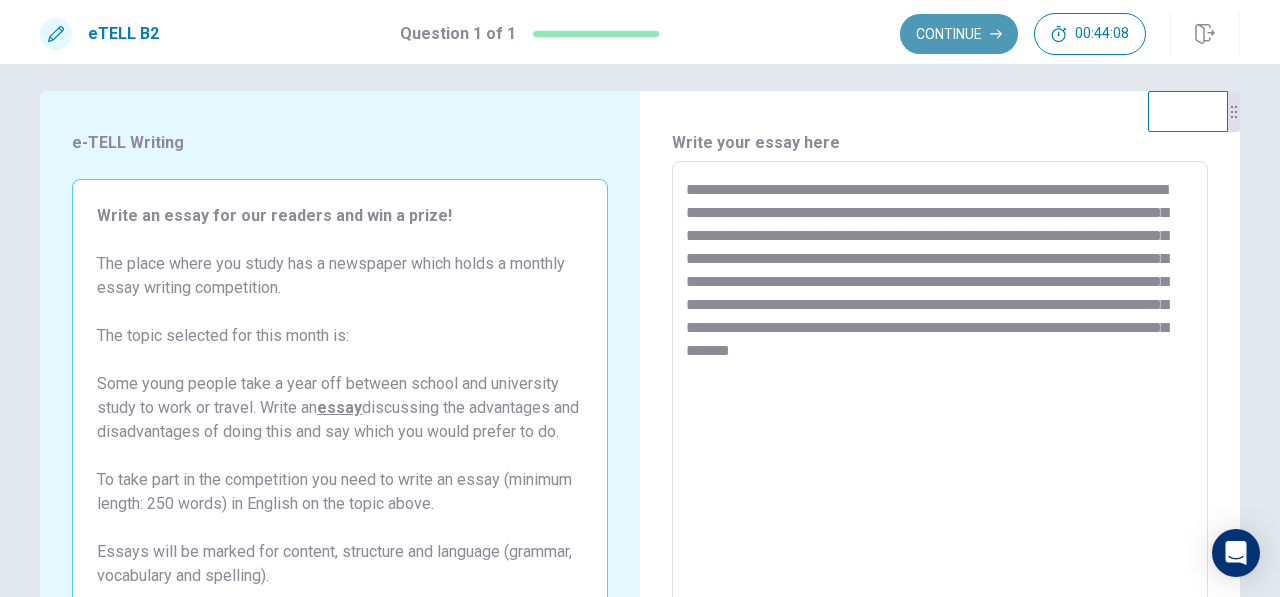 click on "Continue" at bounding box center [959, 34] 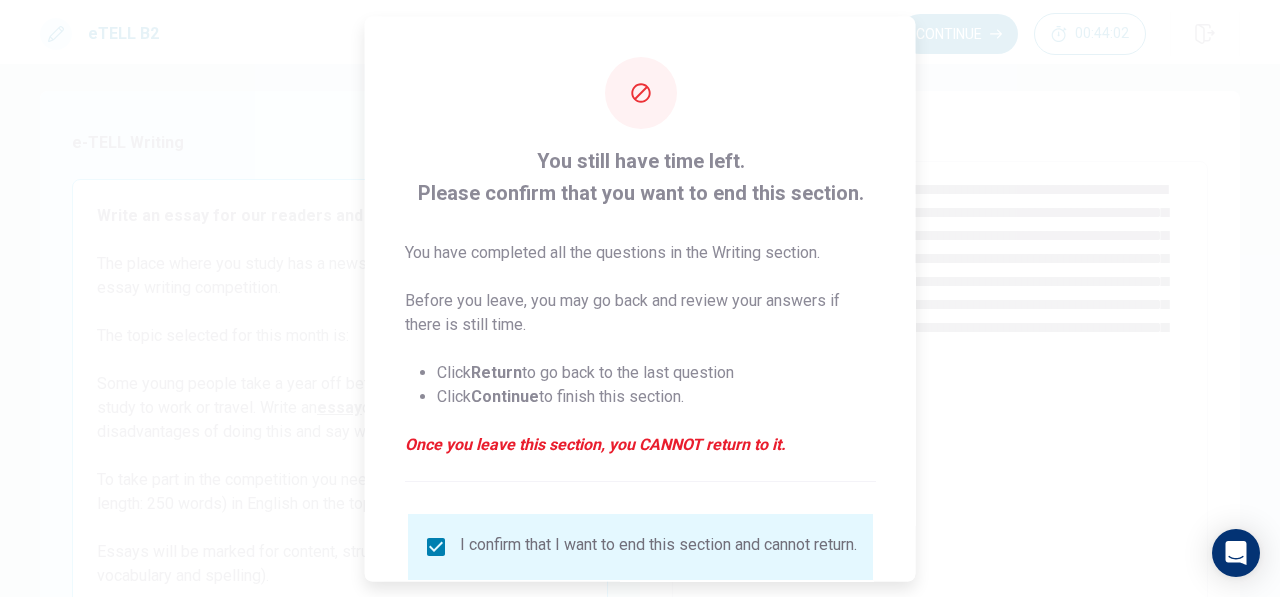 scroll, scrollTop: 149, scrollLeft: 0, axis: vertical 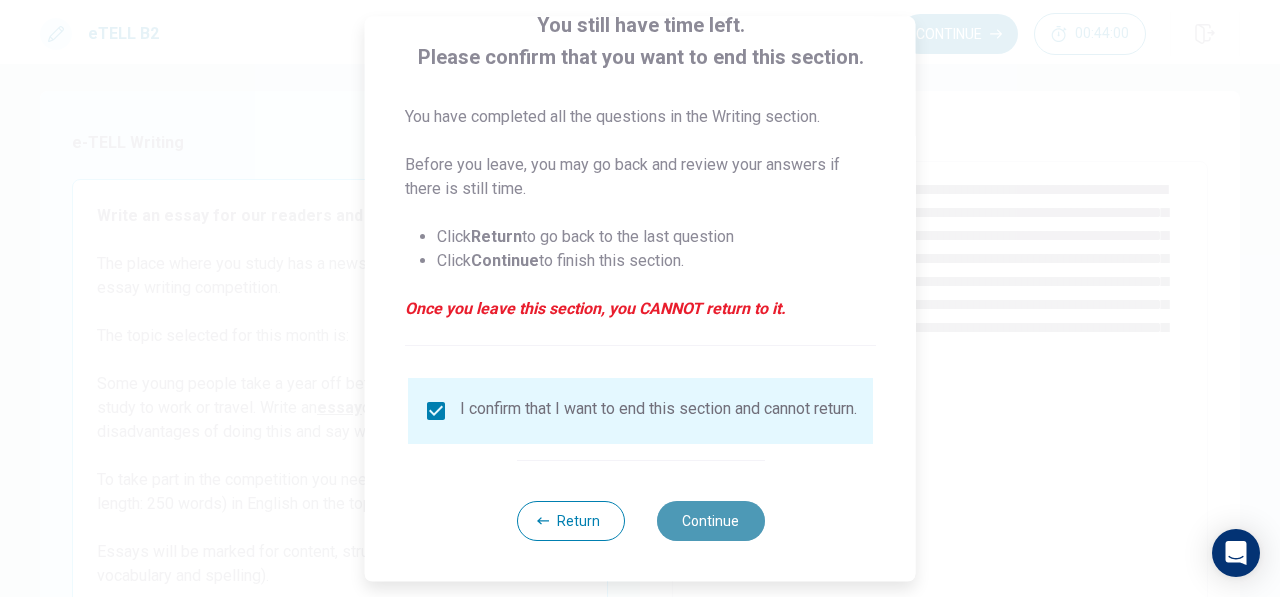 click on "Continue" at bounding box center (710, 521) 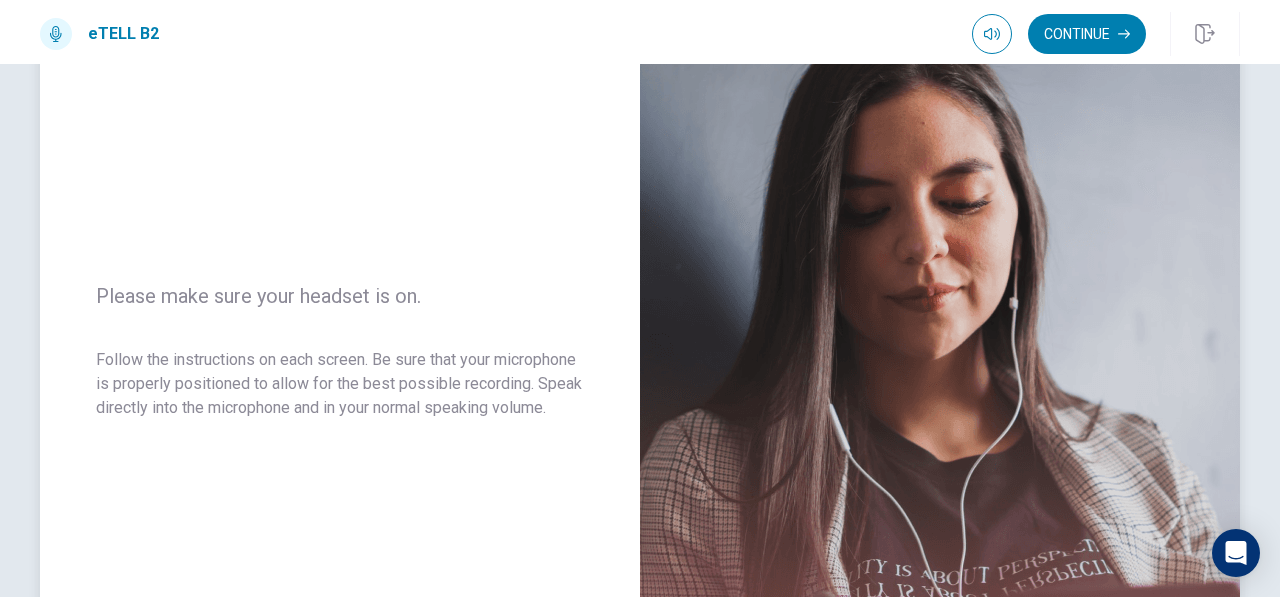 scroll, scrollTop: 177, scrollLeft: 0, axis: vertical 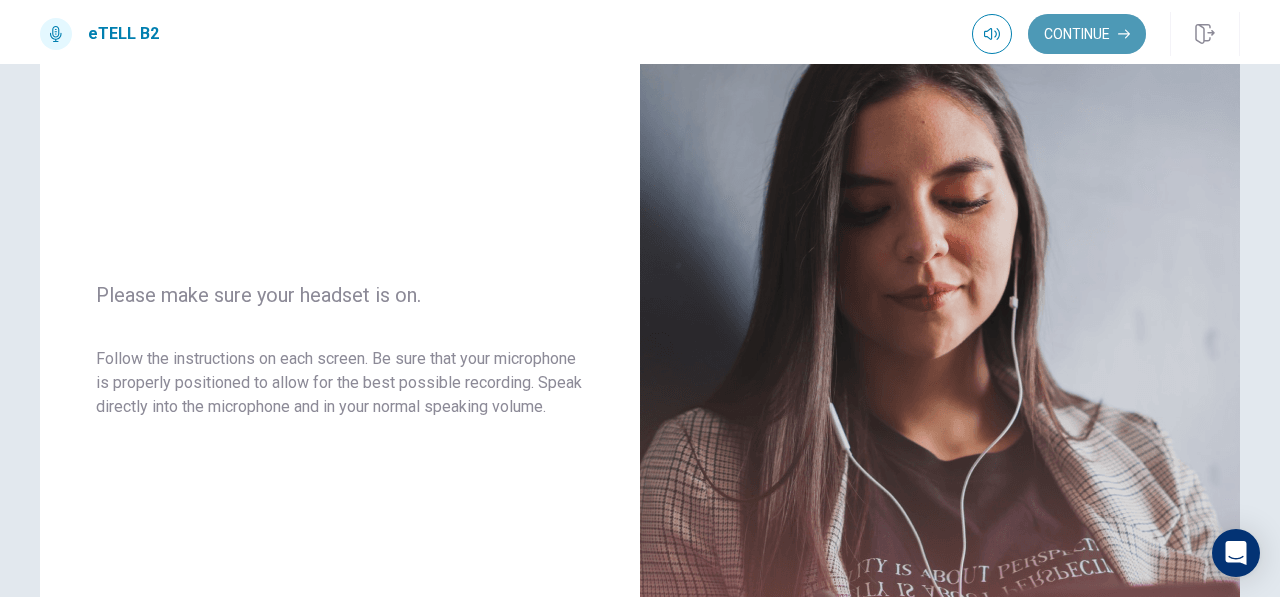 click on "Continue" at bounding box center [1087, 34] 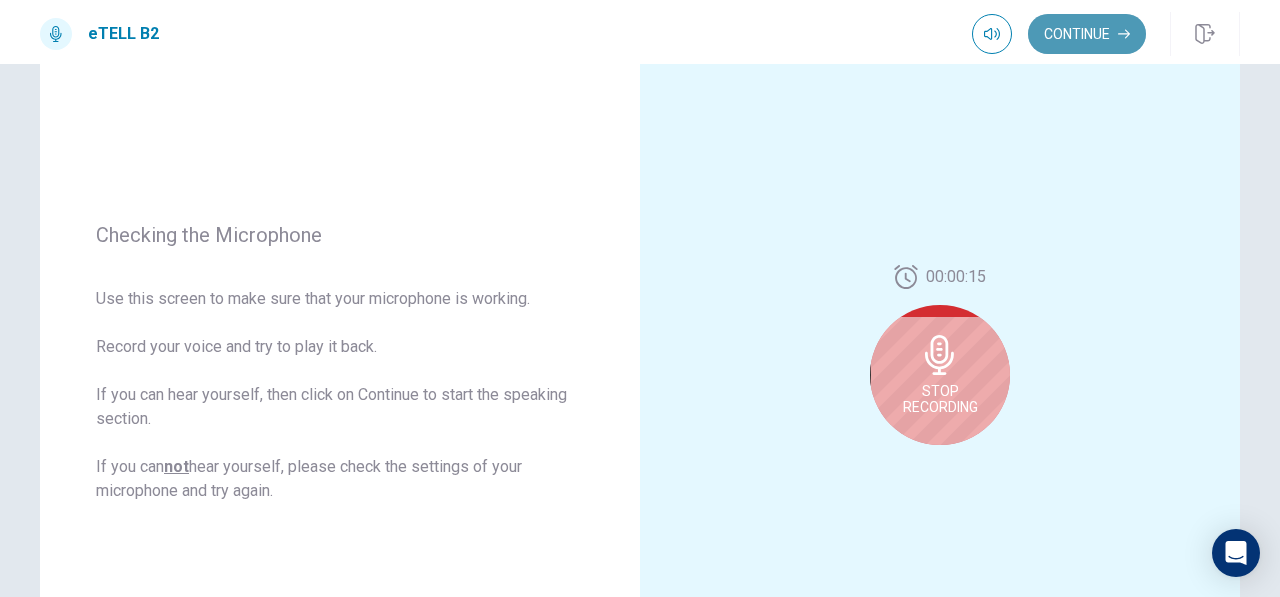 click on "Continue" at bounding box center (1087, 34) 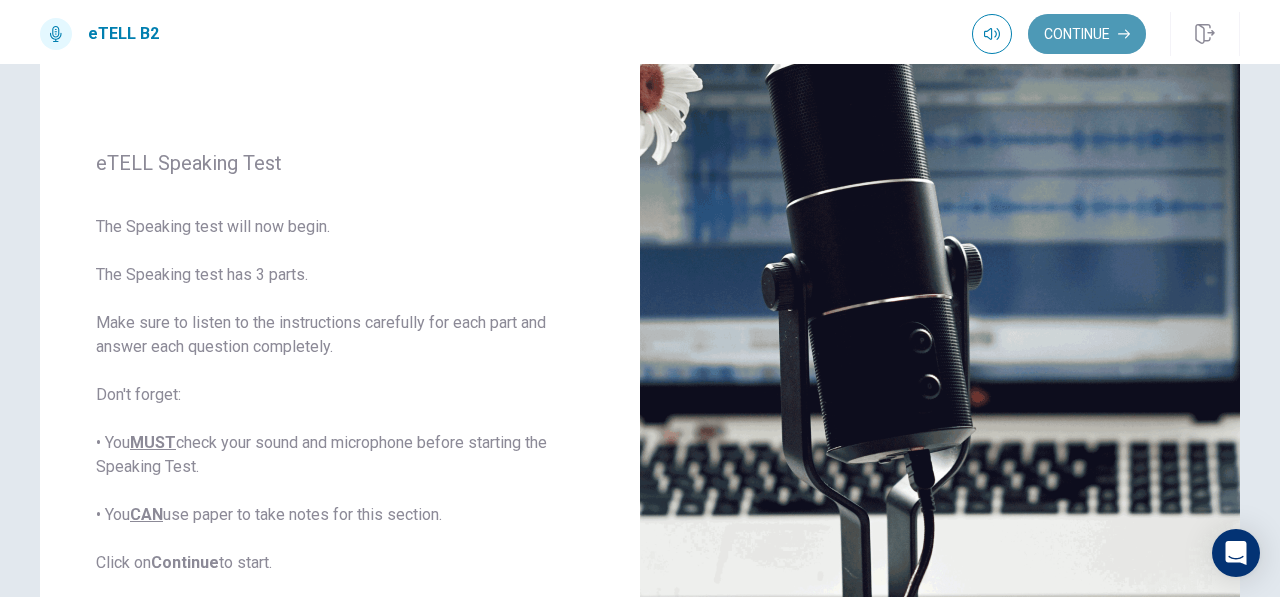 click on "Continue" at bounding box center (1087, 34) 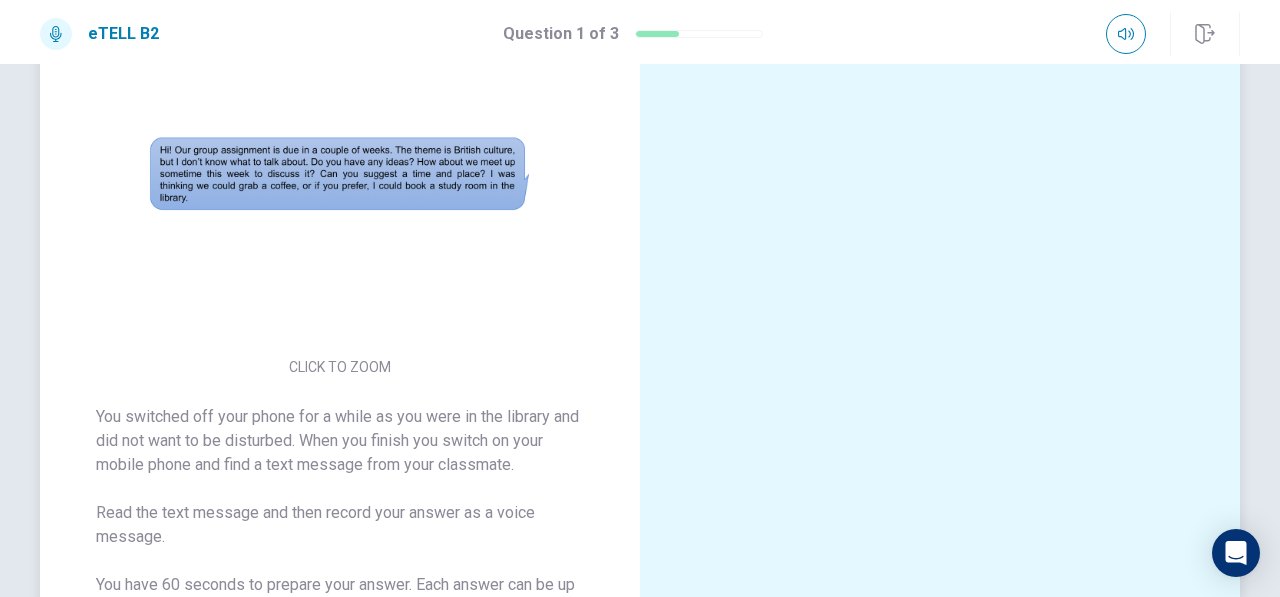 scroll, scrollTop: 215, scrollLeft: 0, axis: vertical 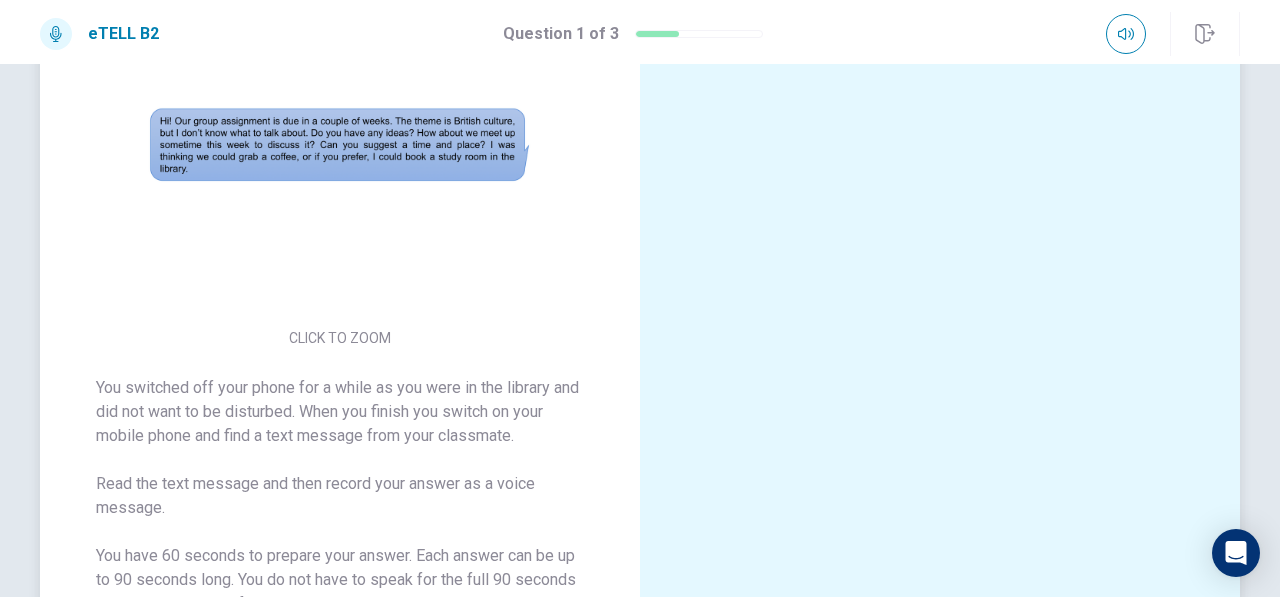 click at bounding box center [340, 145] 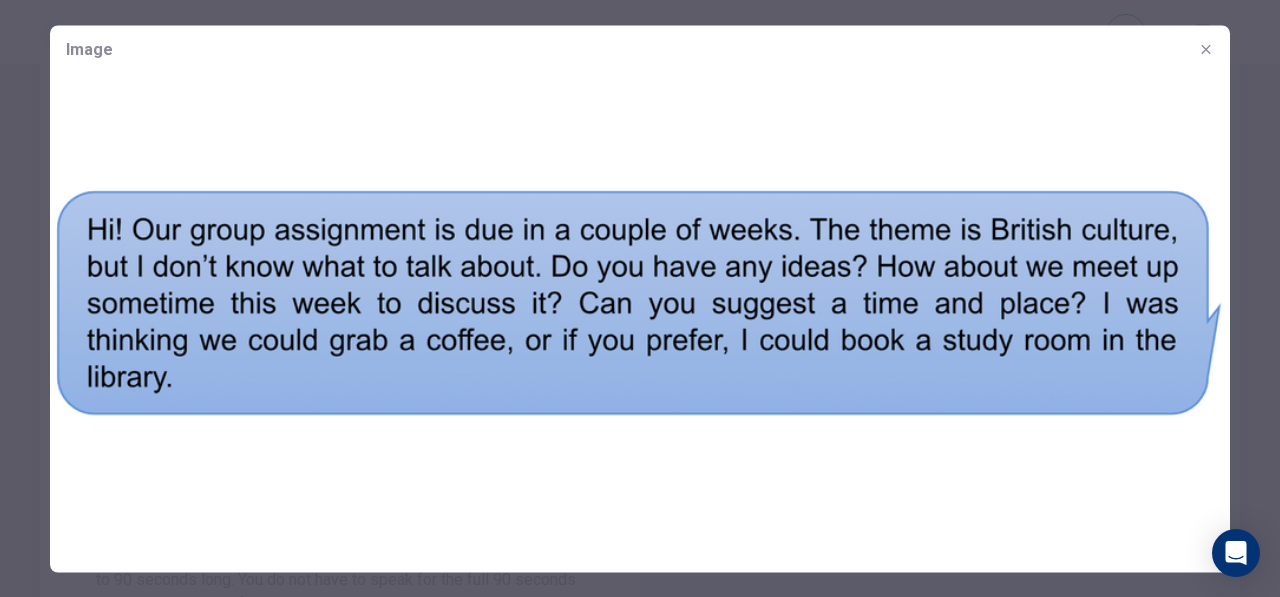 click at bounding box center [640, 304] 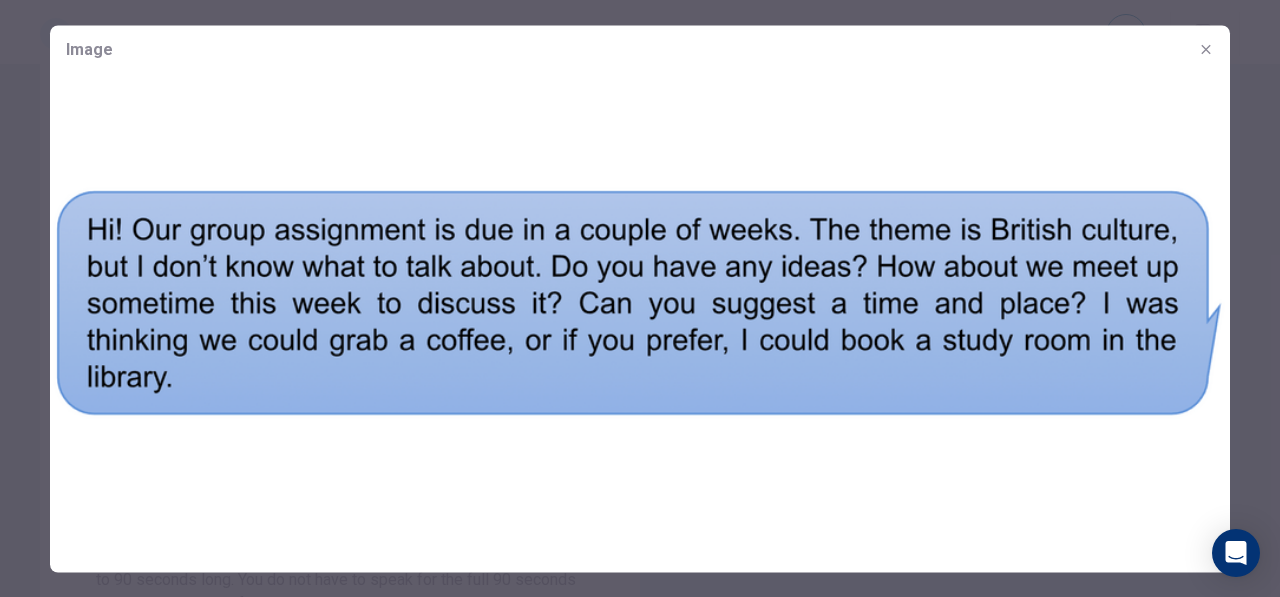 click at bounding box center [640, 304] 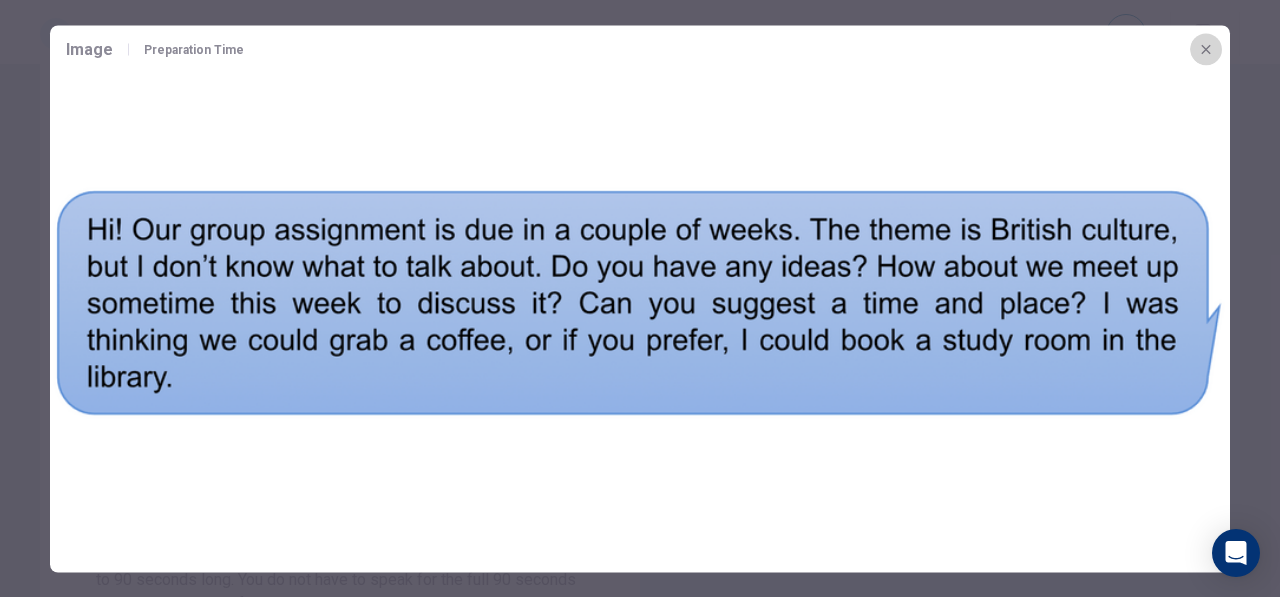 click 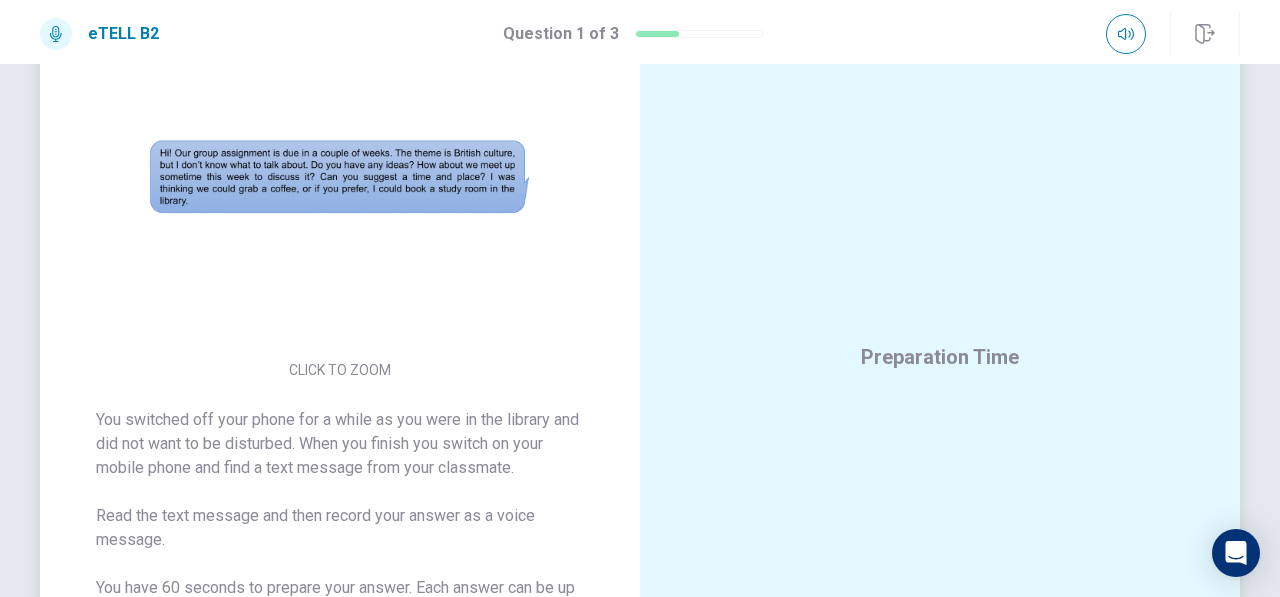 scroll, scrollTop: 182, scrollLeft: 0, axis: vertical 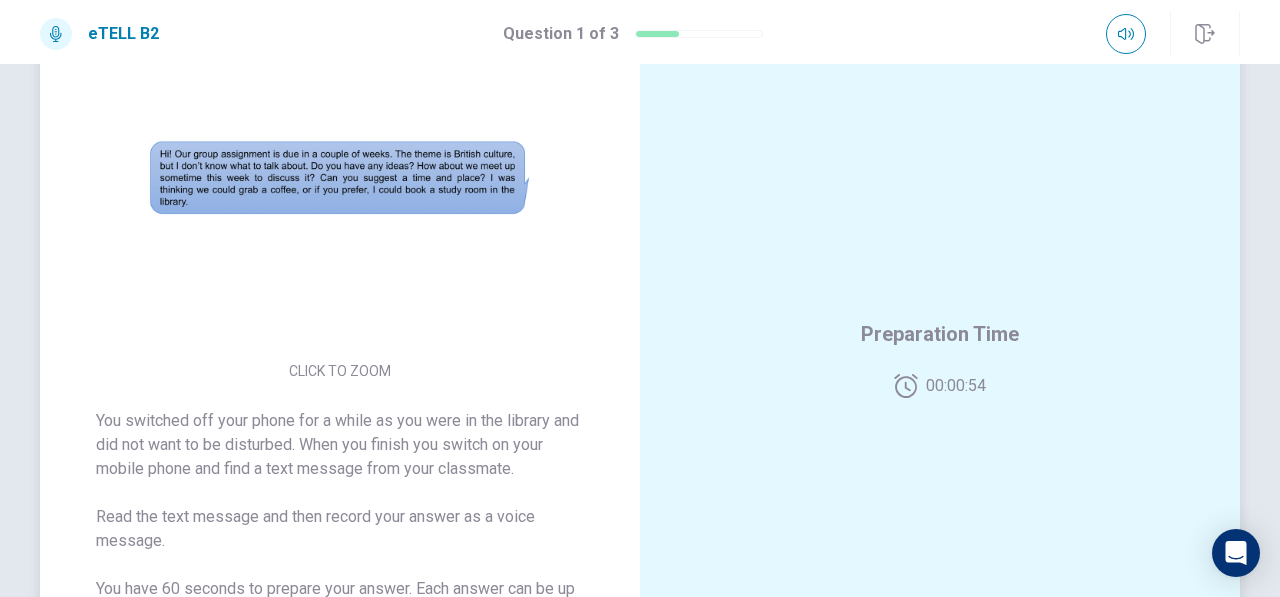 click on "Preparation Time" at bounding box center (940, 334) 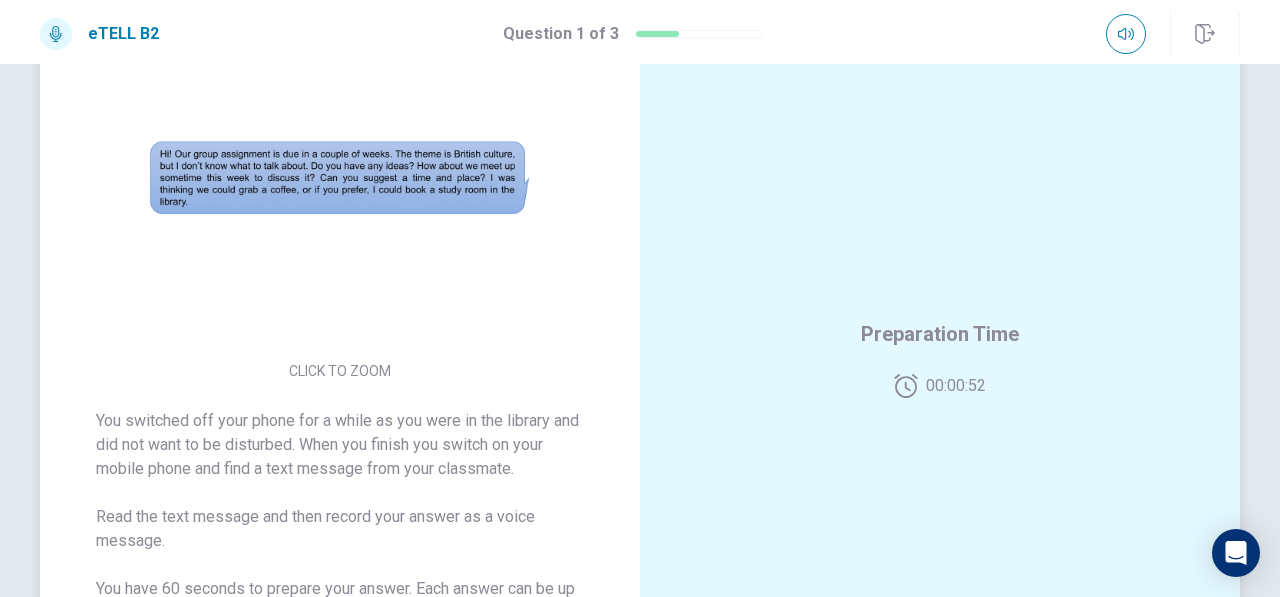 click at bounding box center [340, 178] 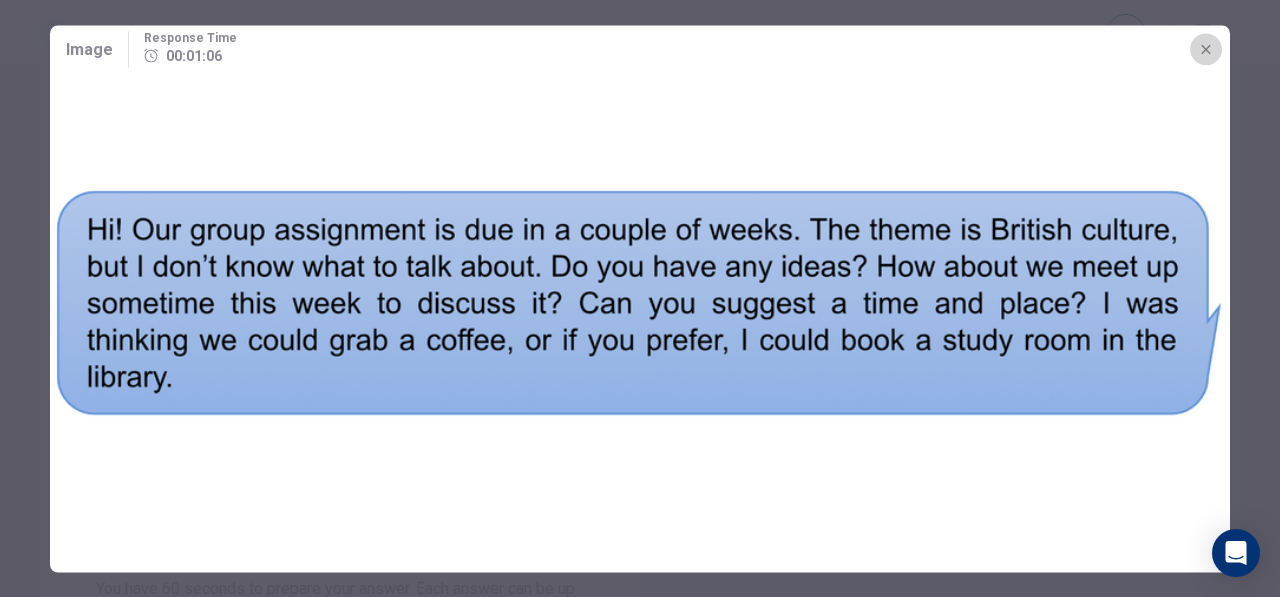 click 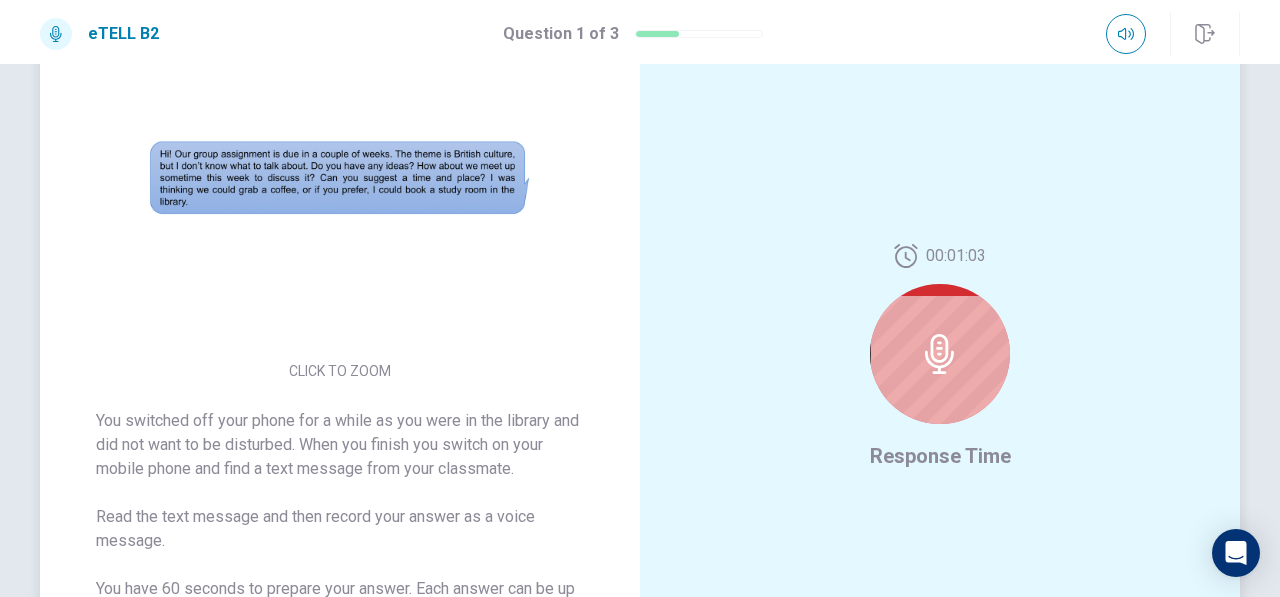 click at bounding box center (940, 354) 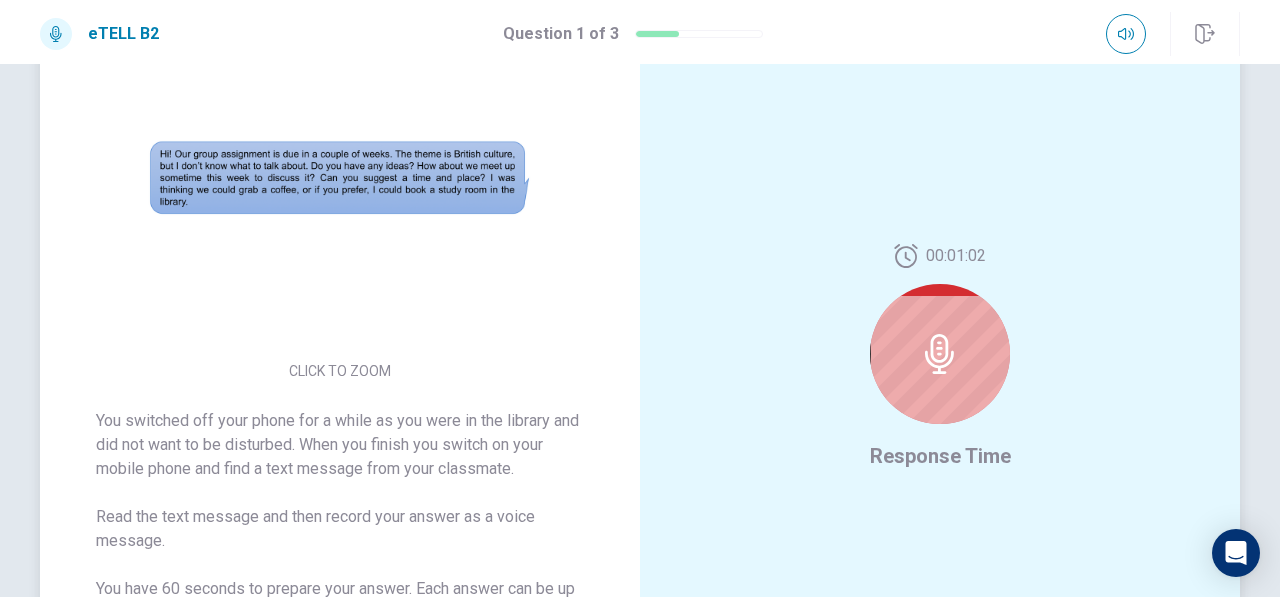 click 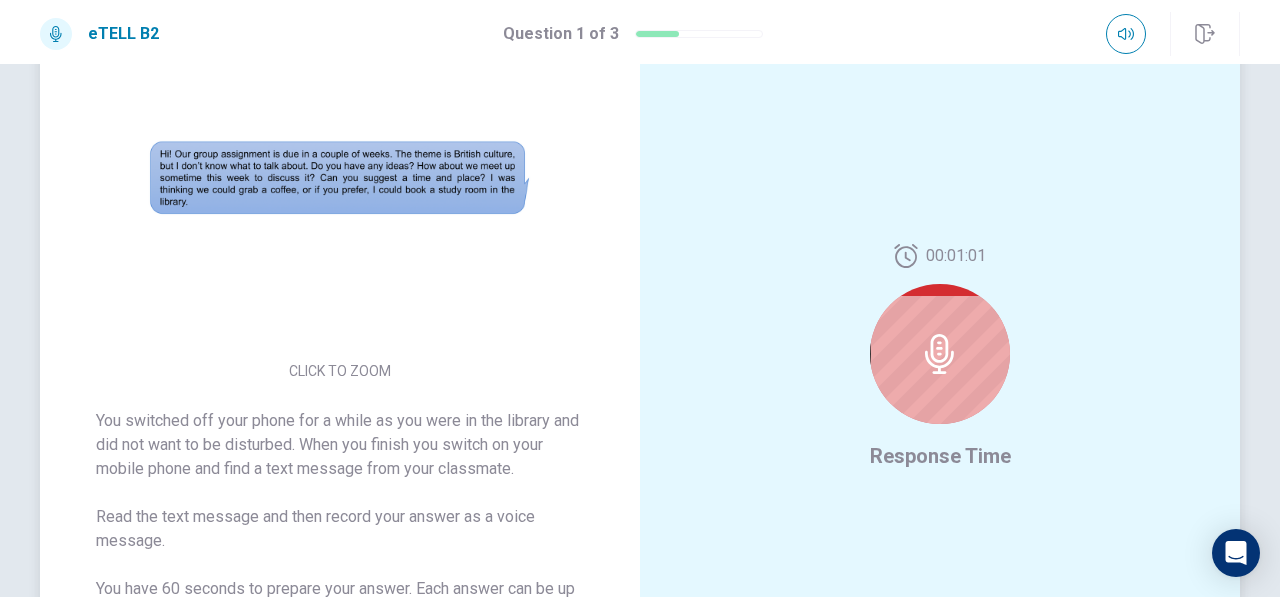 click 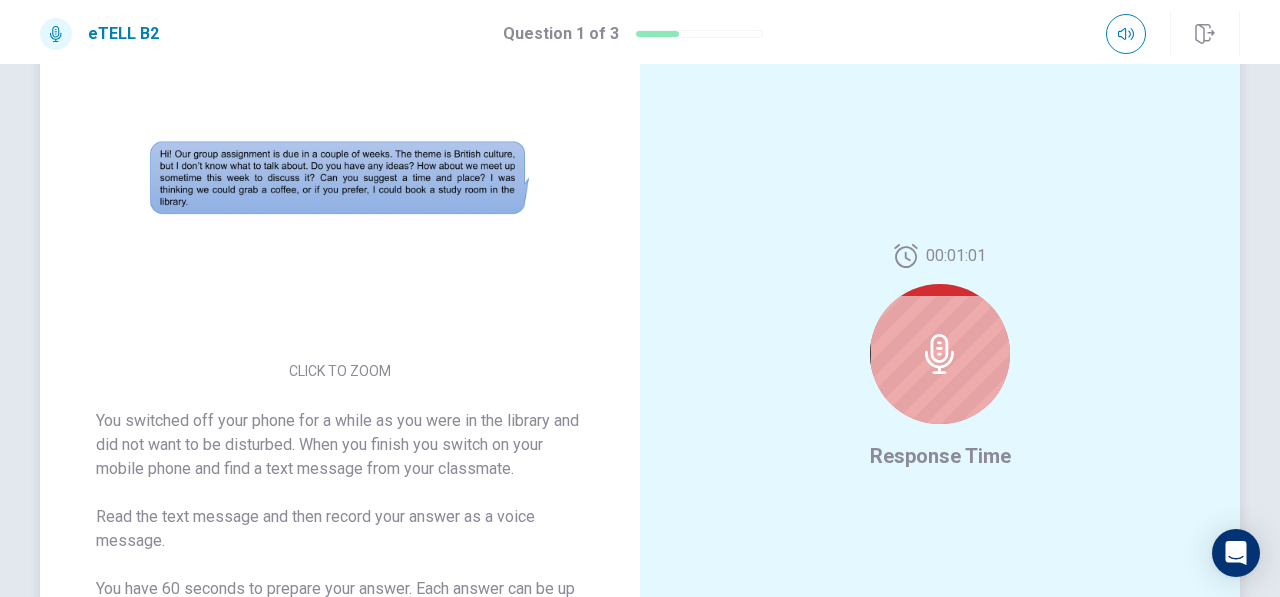 click 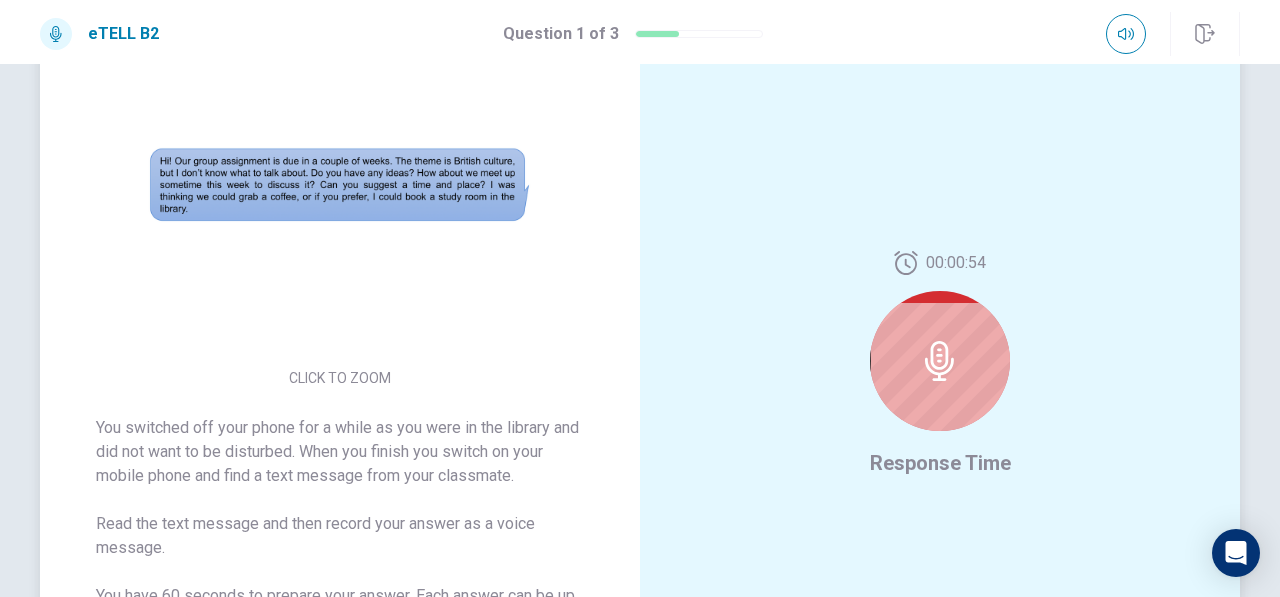 scroll, scrollTop: 176, scrollLeft: 0, axis: vertical 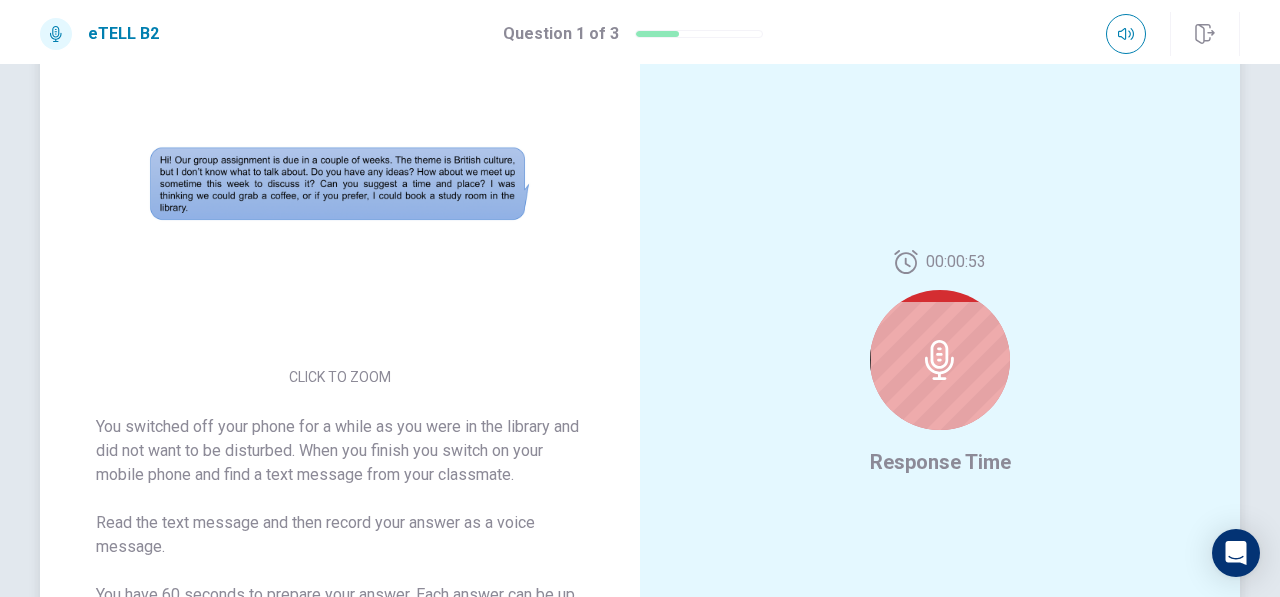 click at bounding box center [940, 360] 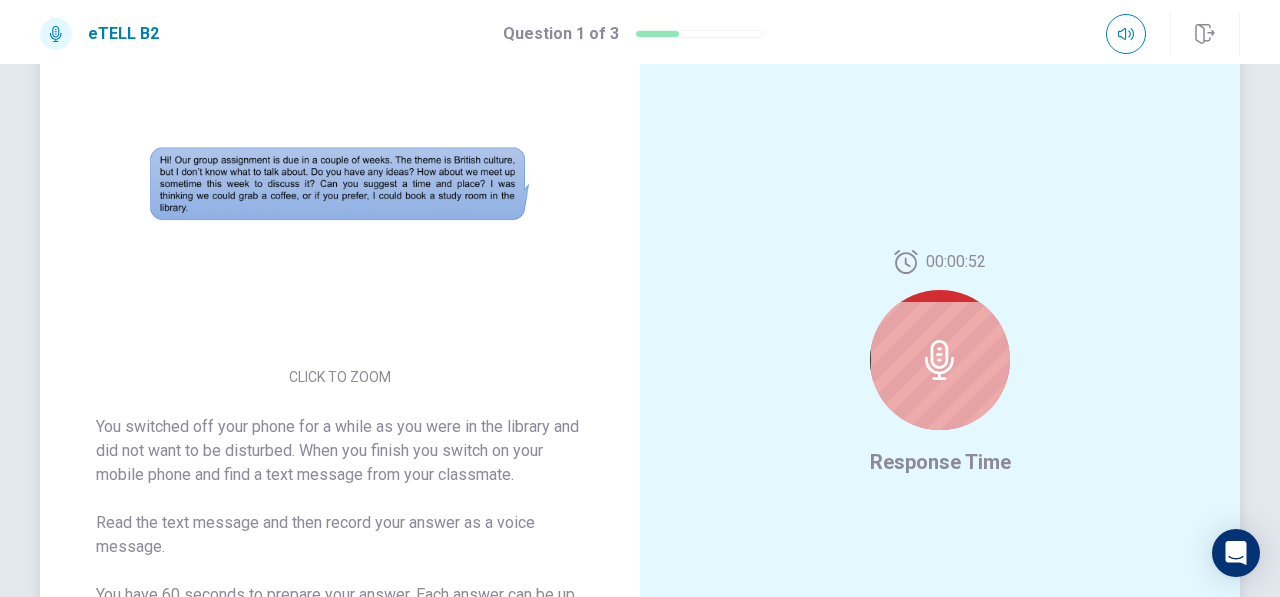 click at bounding box center [940, 360] 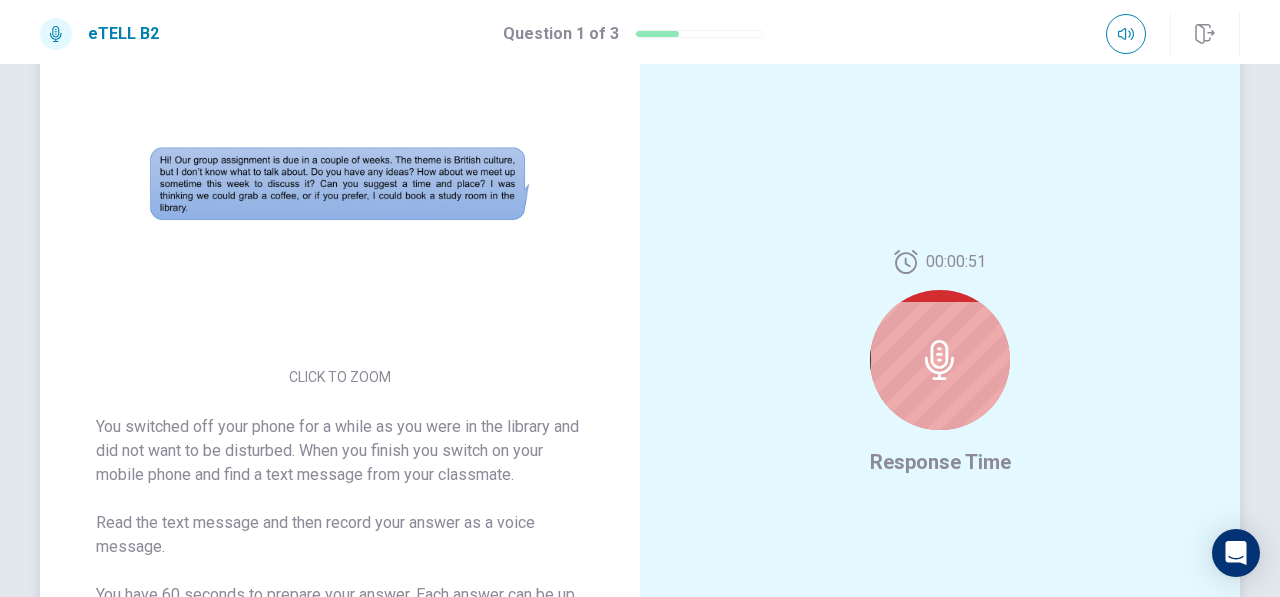 click 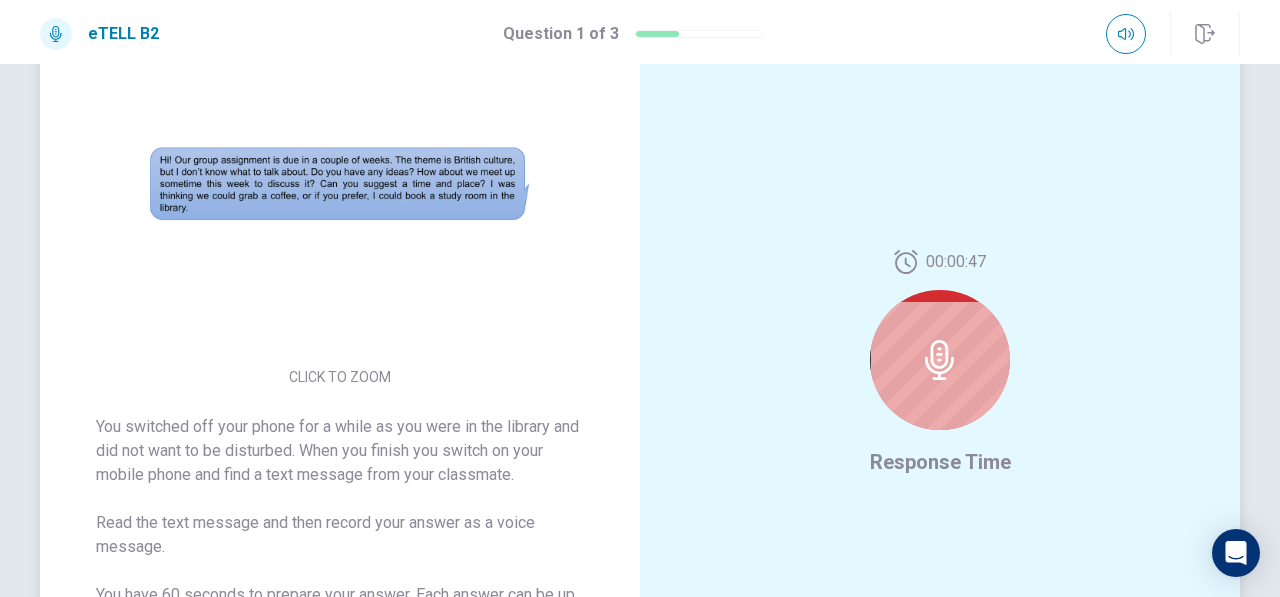 click 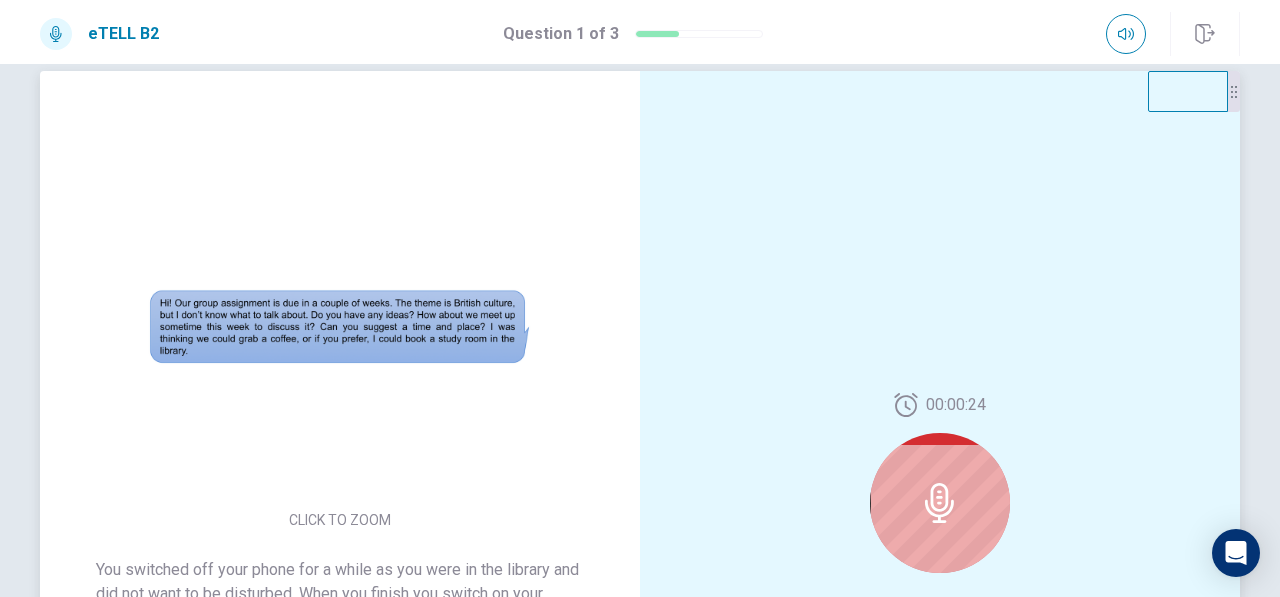 scroll, scrollTop: 32, scrollLeft: 0, axis: vertical 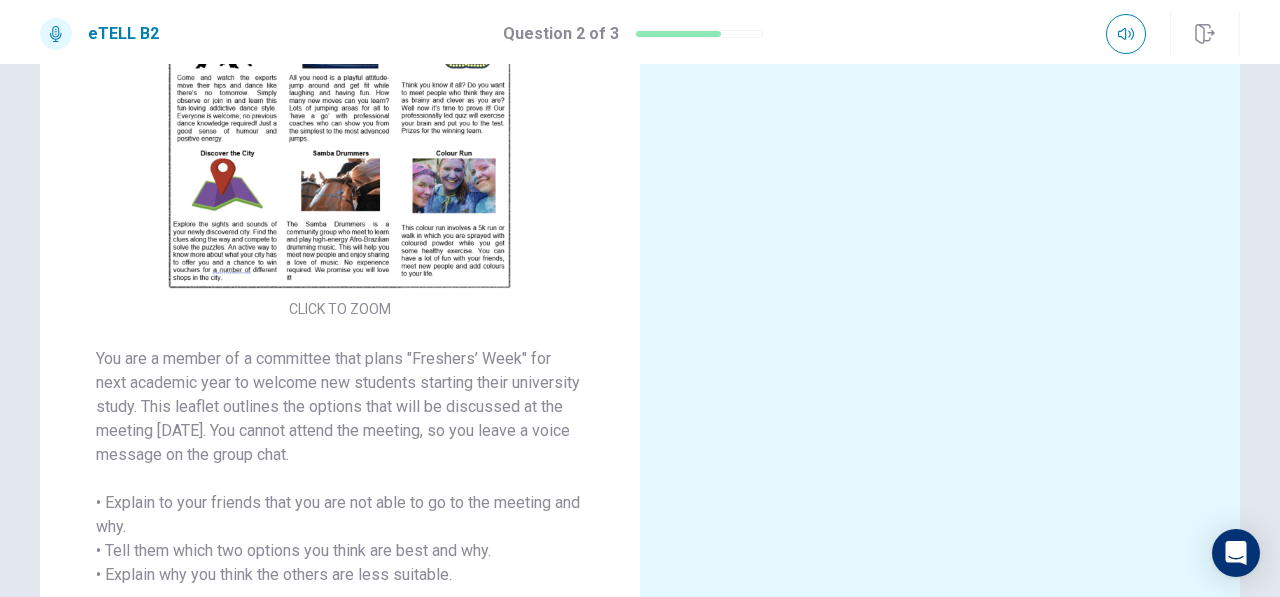drag, startPoint x: 932, startPoint y: 367, endPoint x: 795, endPoint y: -75, distance: 462.74506 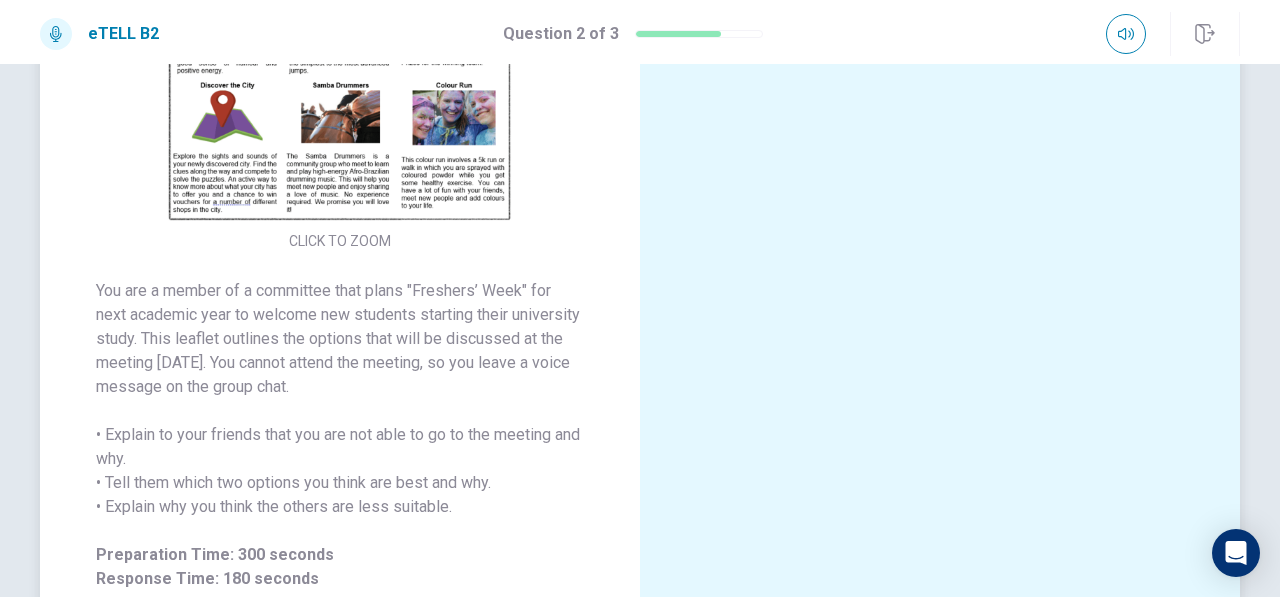scroll, scrollTop: 250, scrollLeft: 0, axis: vertical 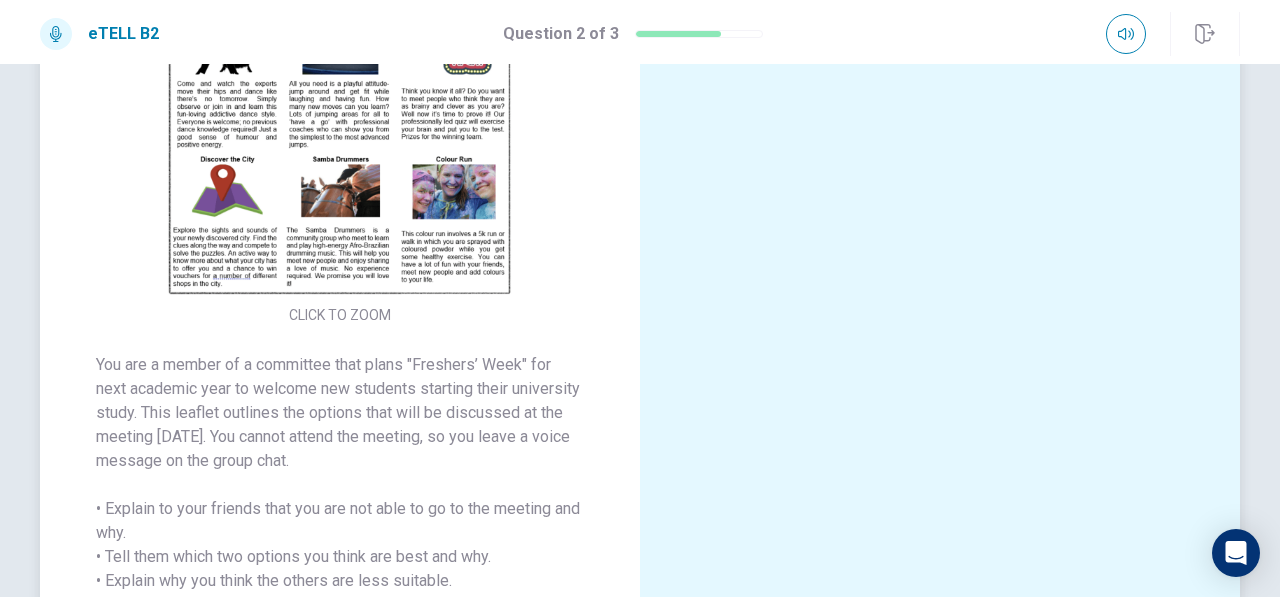 click at bounding box center [340, 122] 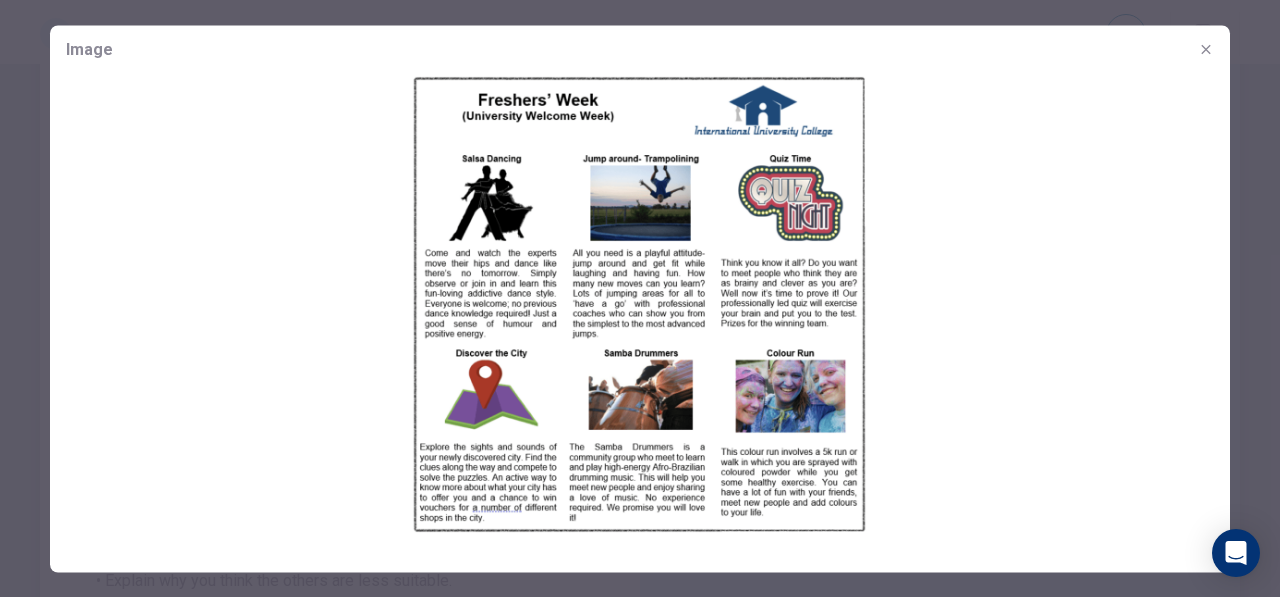 click at bounding box center [640, 304] 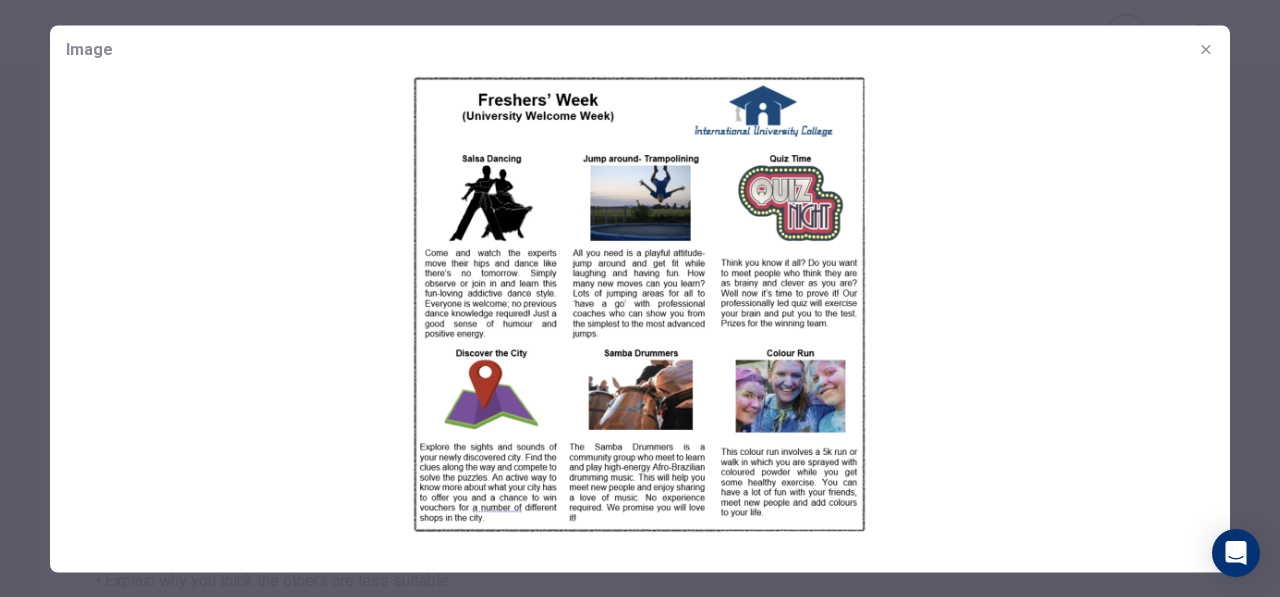 click at bounding box center [640, 304] 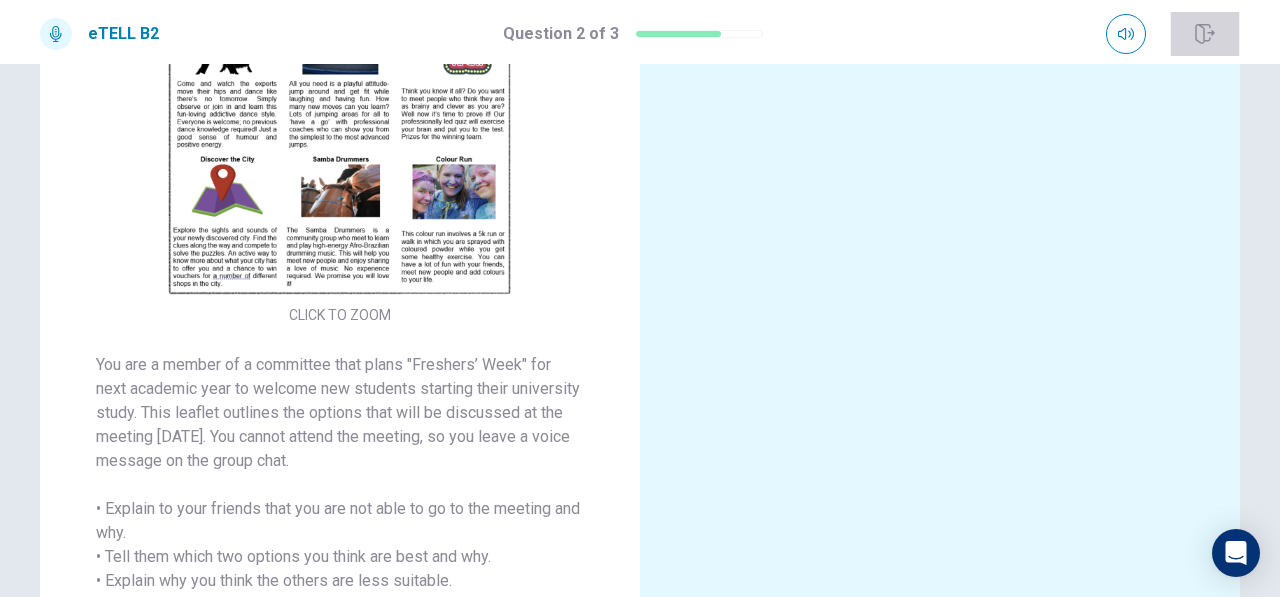 click at bounding box center [1205, 34] 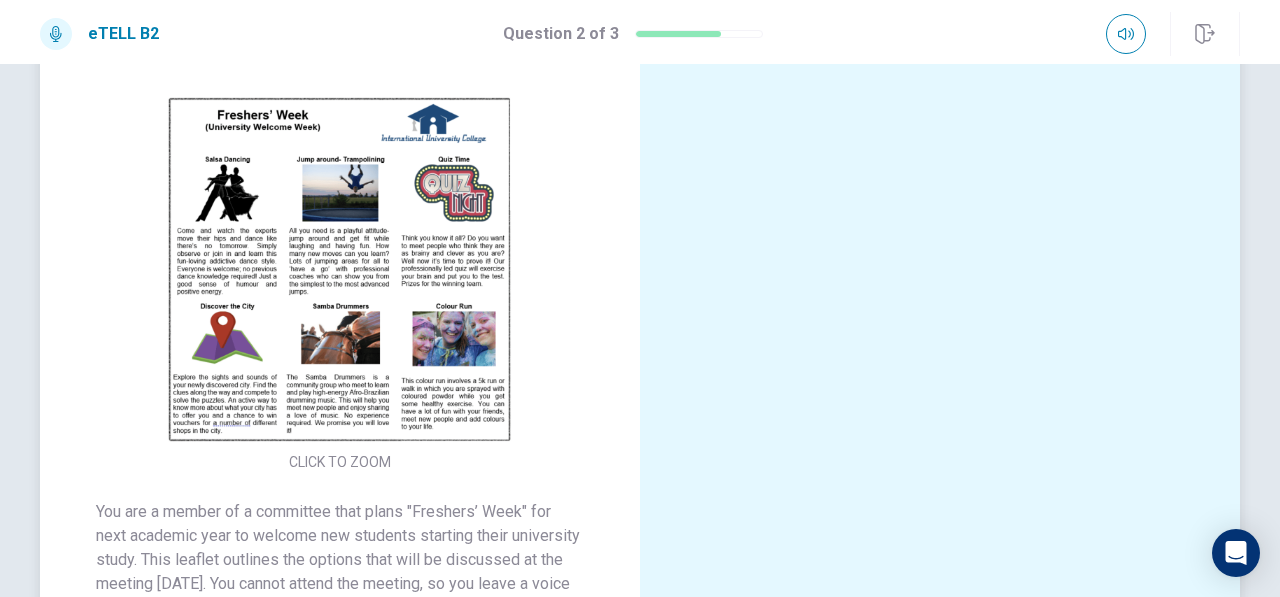 scroll, scrollTop: 0, scrollLeft: 0, axis: both 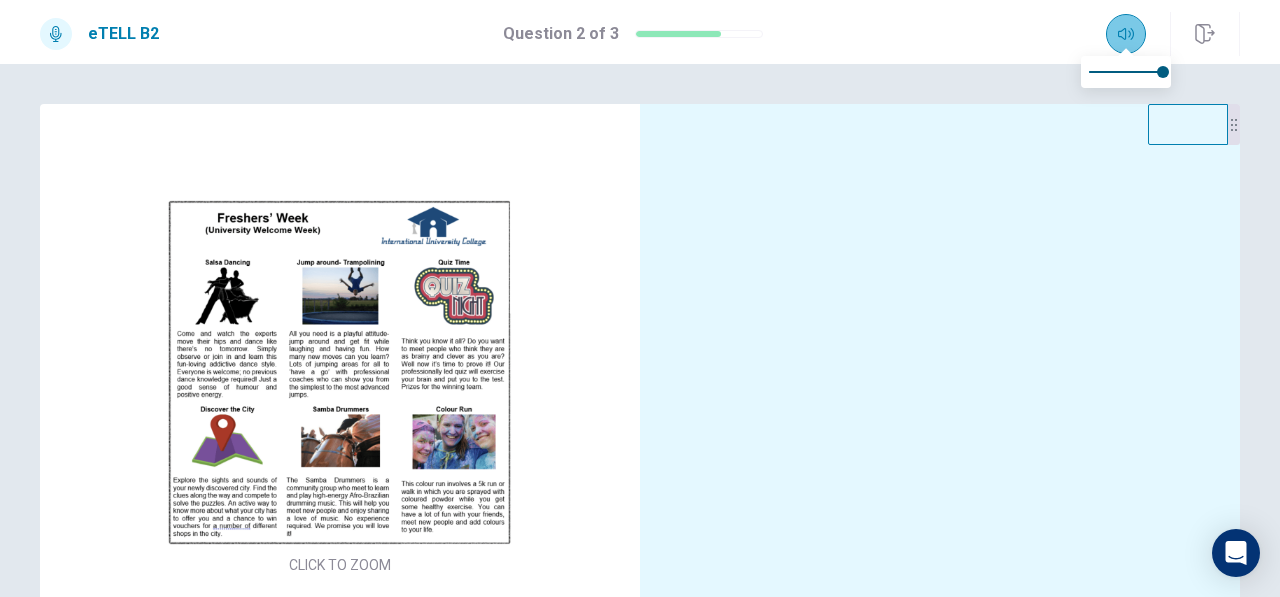 click at bounding box center [1126, 34] 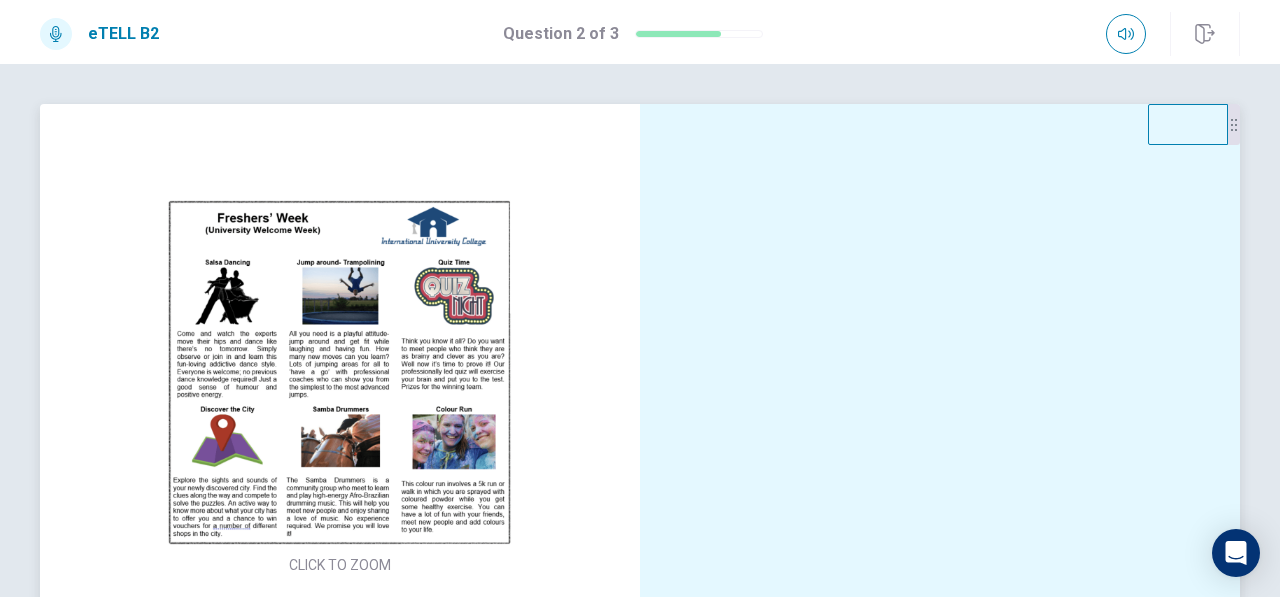 click at bounding box center (340, 372) 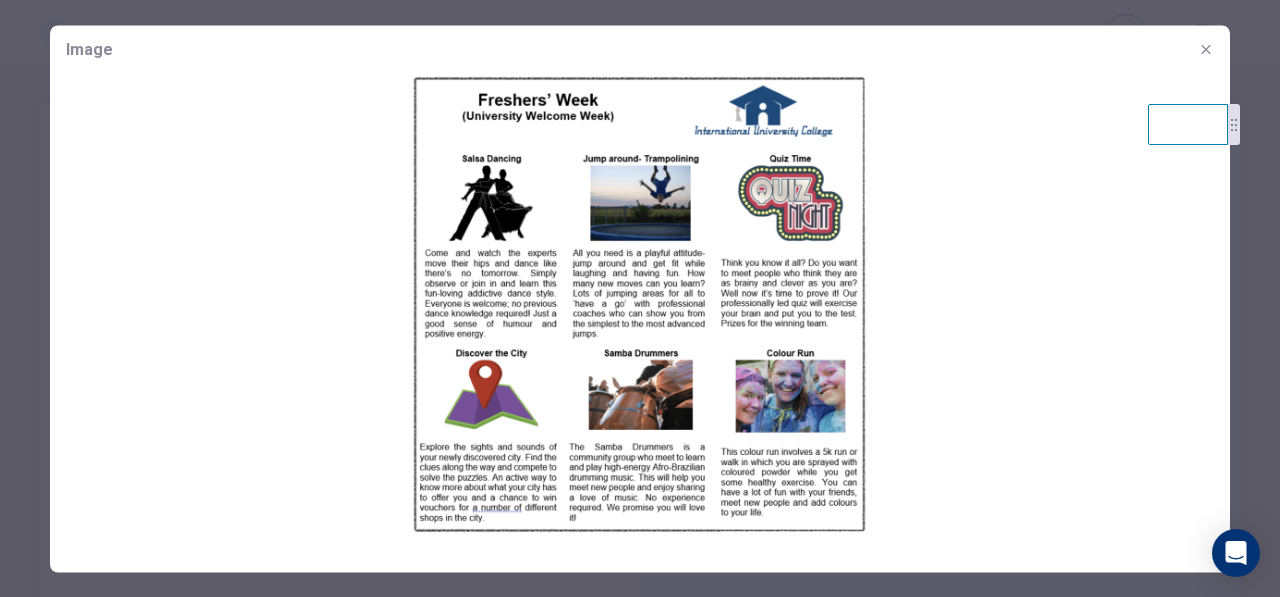 click at bounding box center (640, 304) 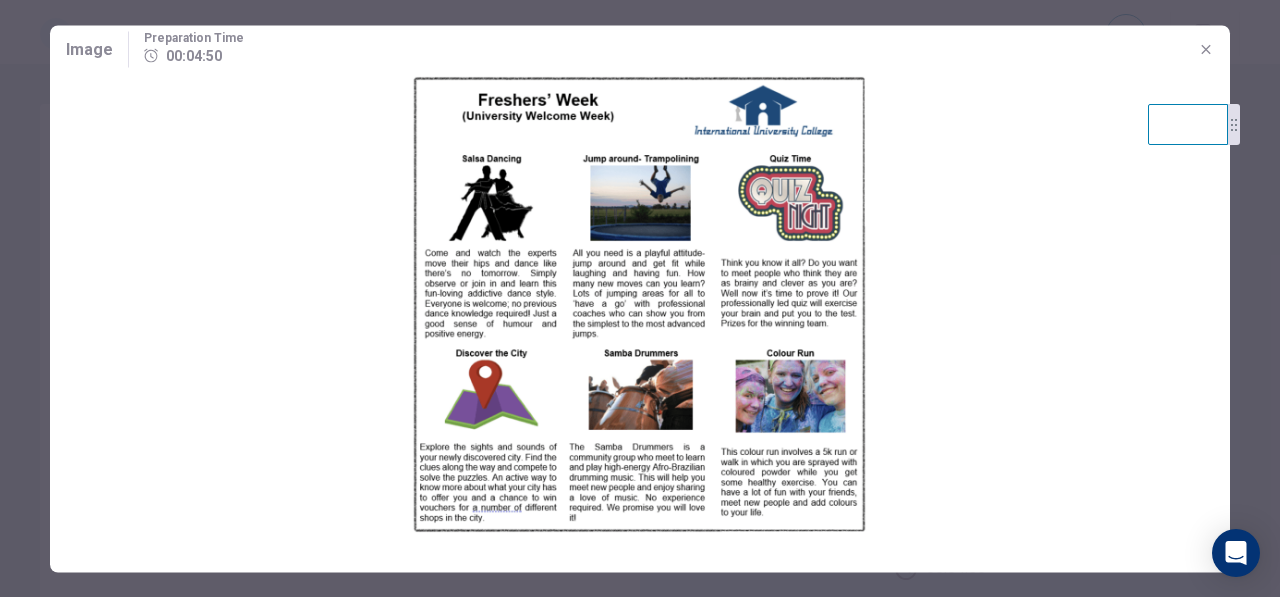 click at bounding box center (1206, 49) 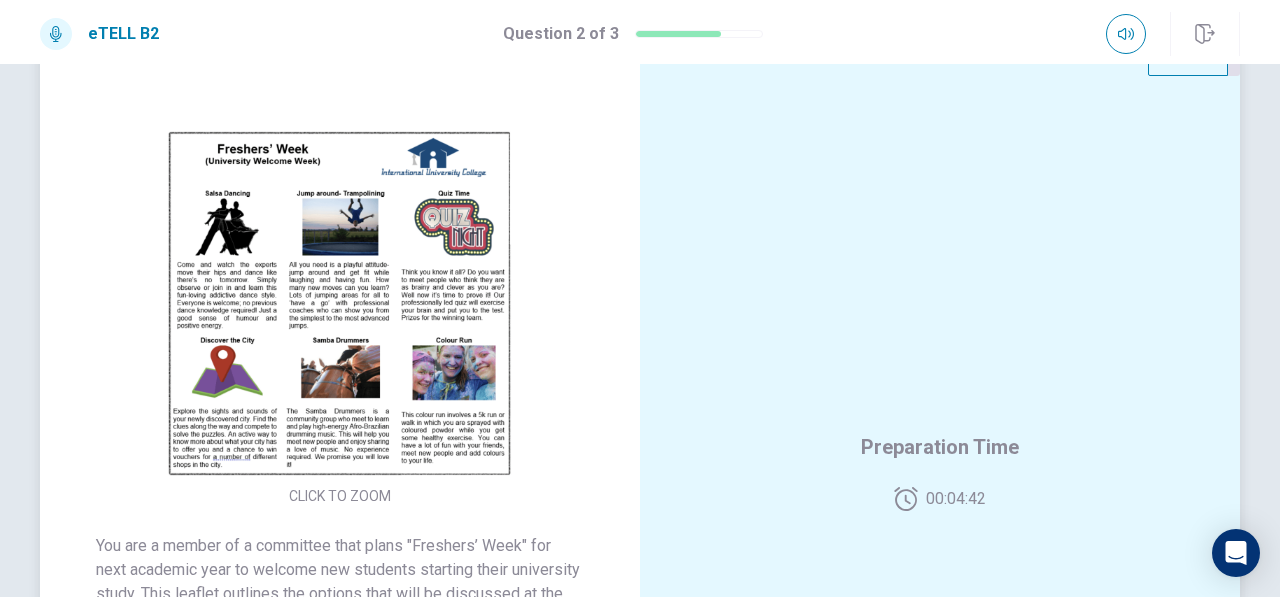 scroll, scrollTop: 68, scrollLeft: 0, axis: vertical 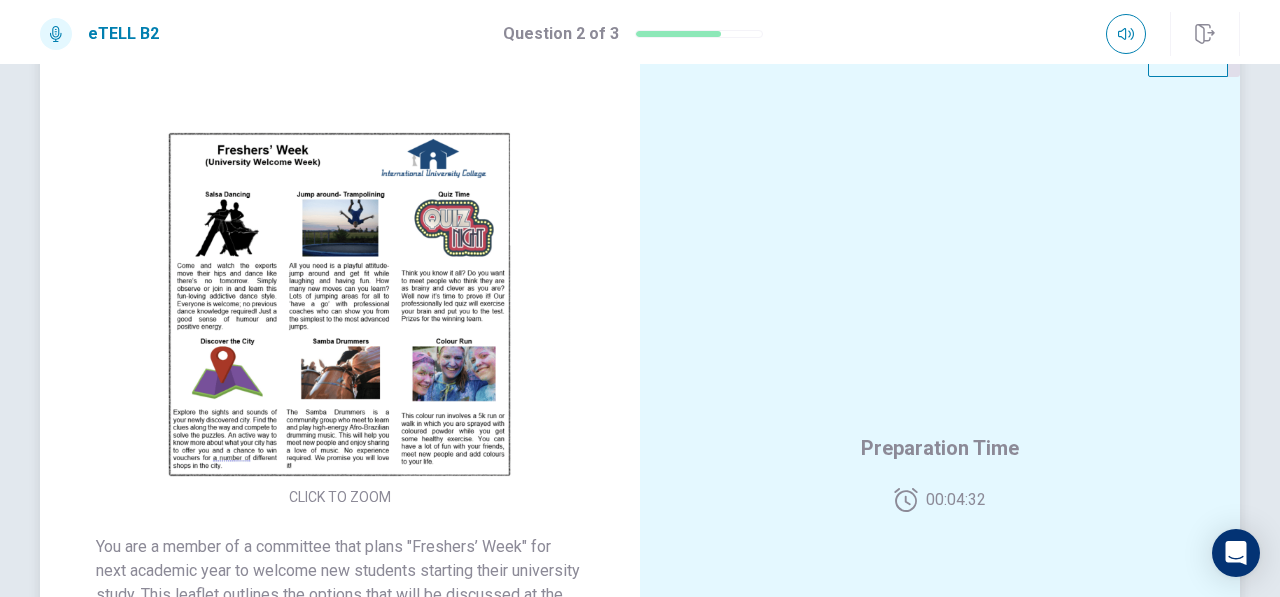 click at bounding box center [340, 304] 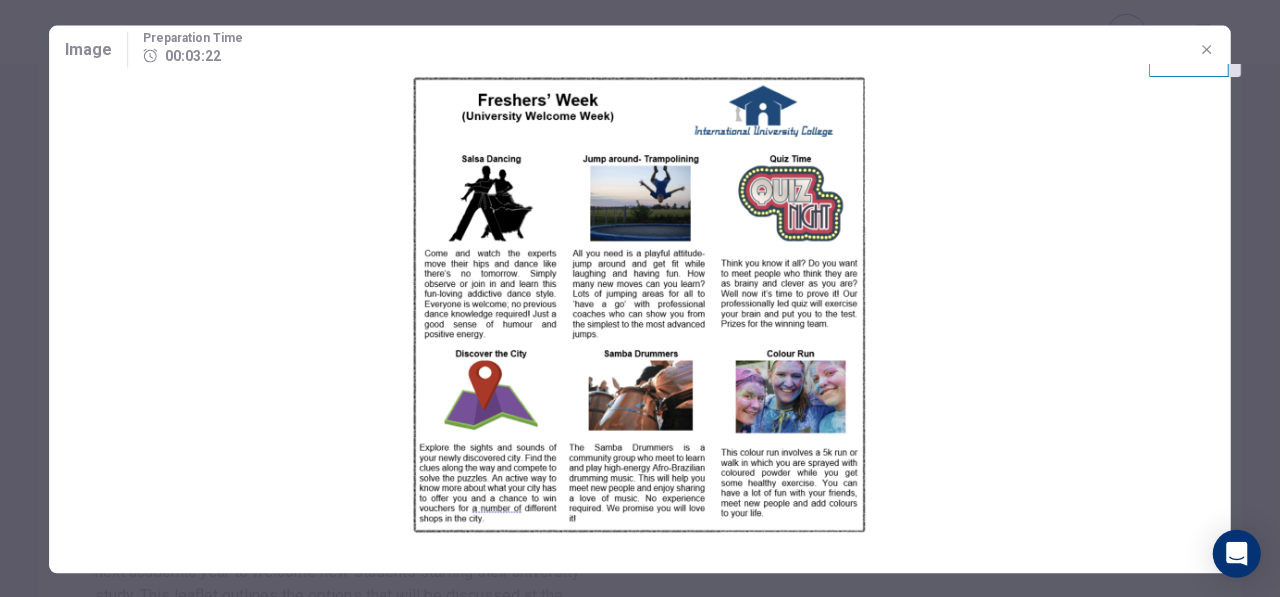 scroll, scrollTop: 0, scrollLeft: 0, axis: both 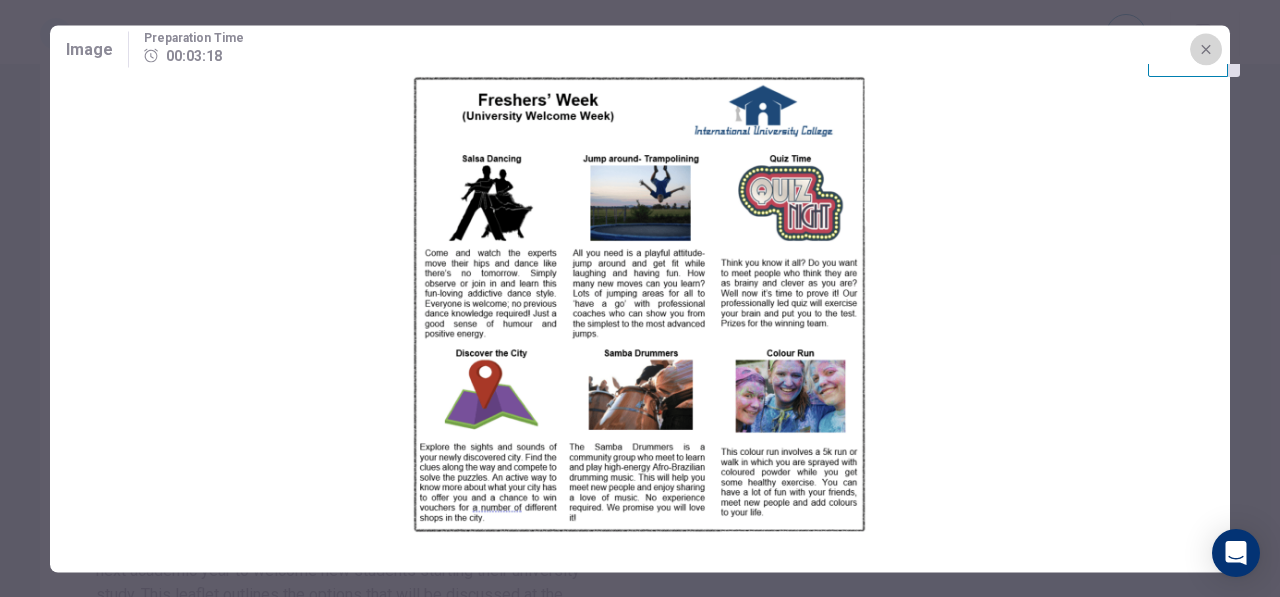 click 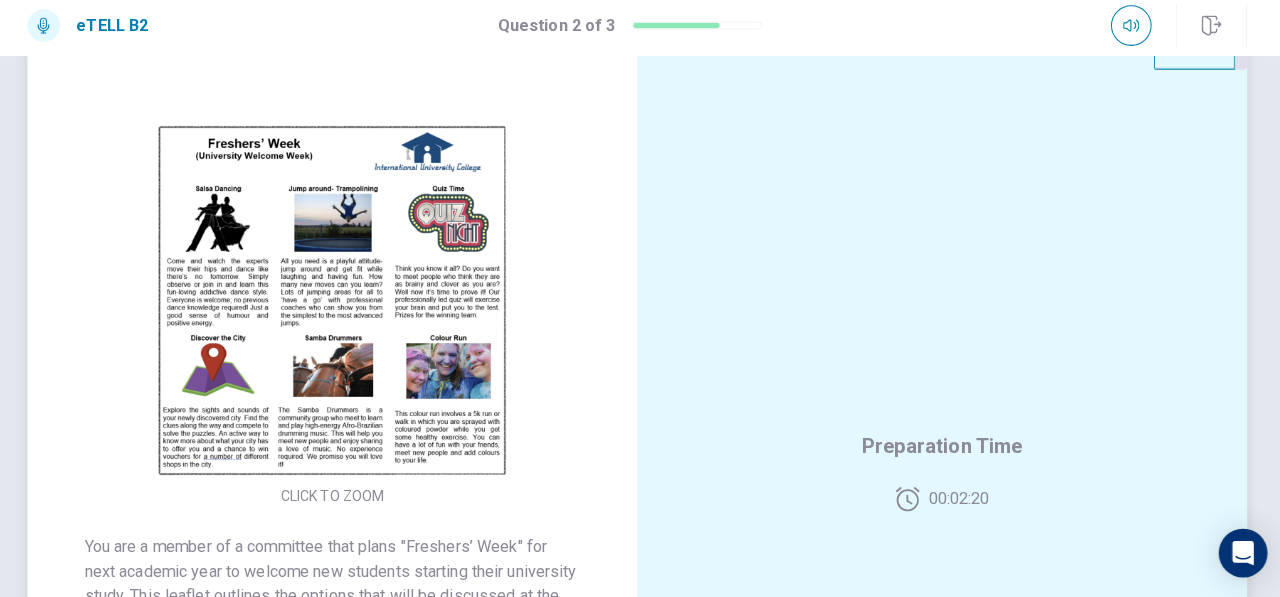 scroll, scrollTop: 0, scrollLeft: 0, axis: both 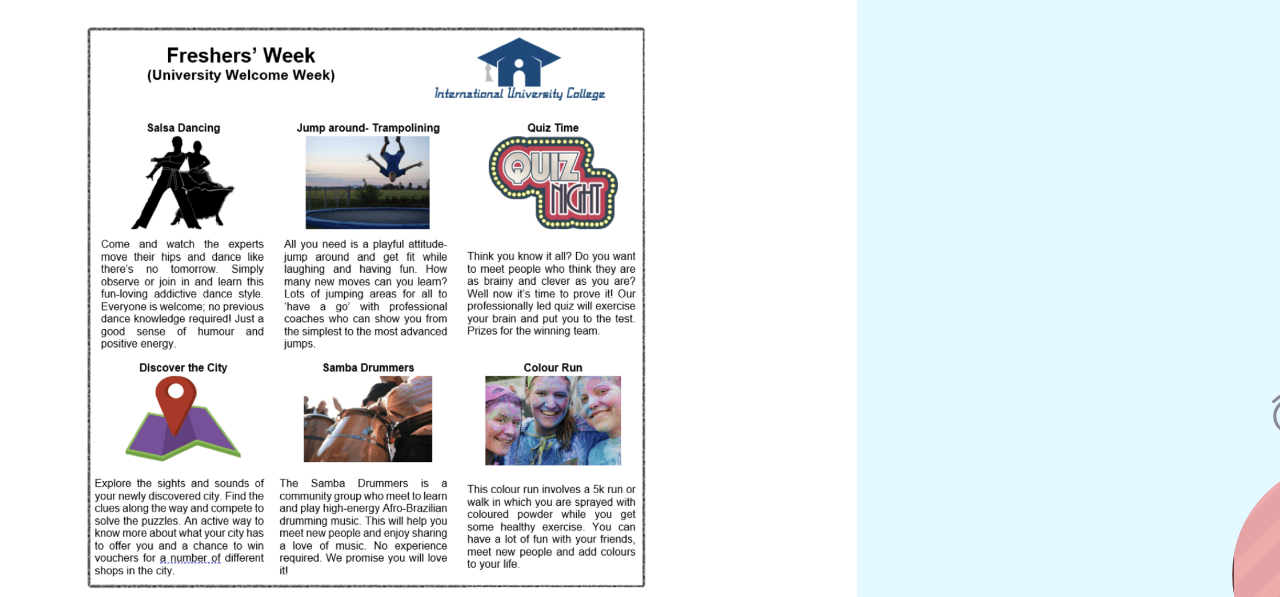 click at bounding box center [340, 351] 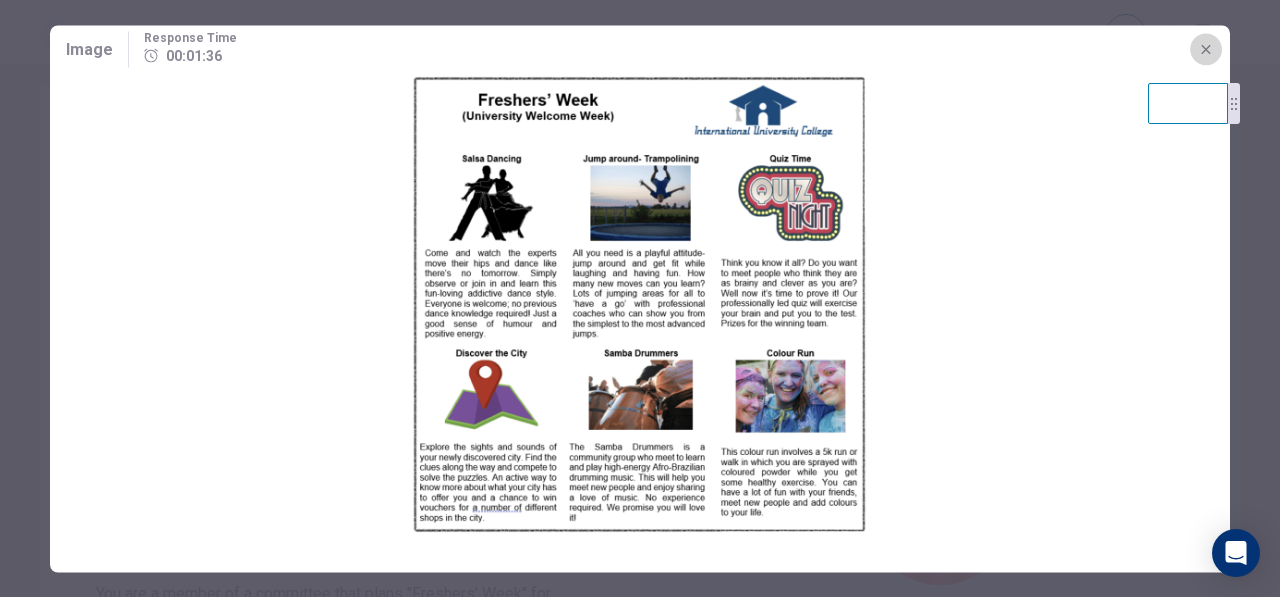 click 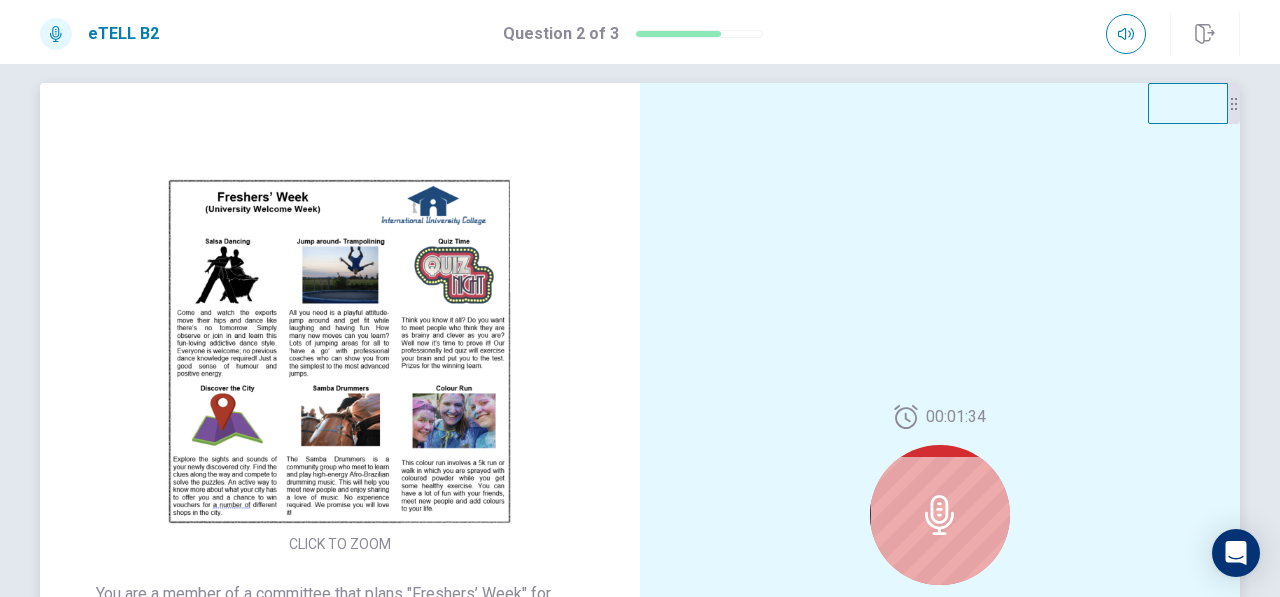click at bounding box center (940, 515) 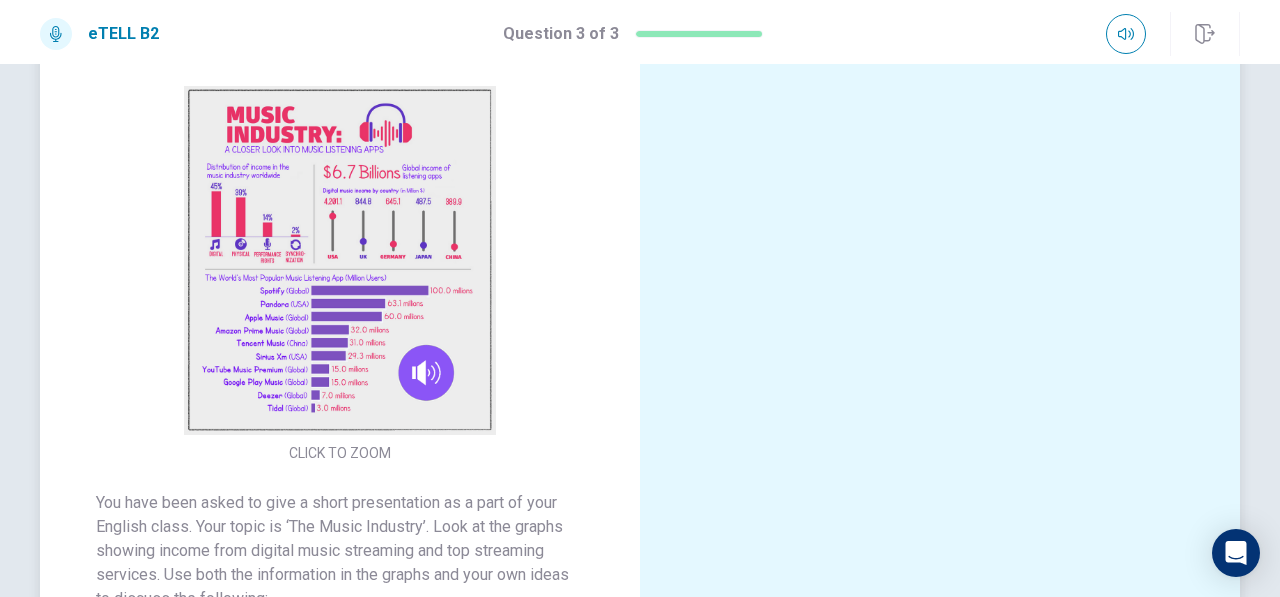 scroll, scrollTop: 125, scrollLeft: 0, axis: vertical 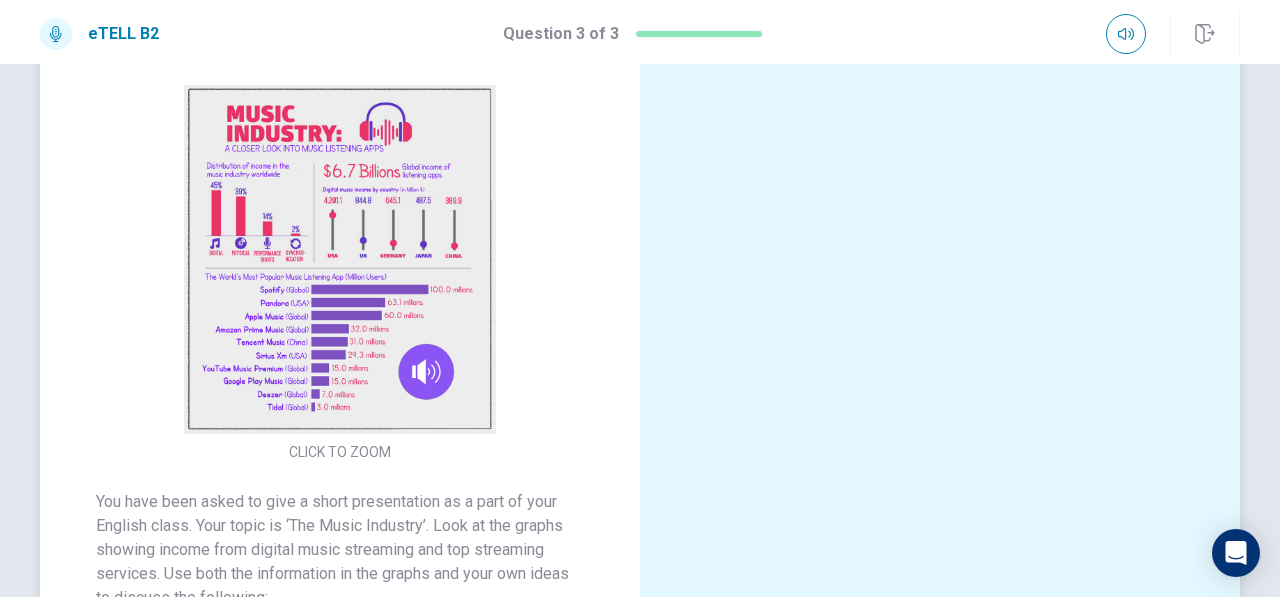 click at bounding box center (340, 259) 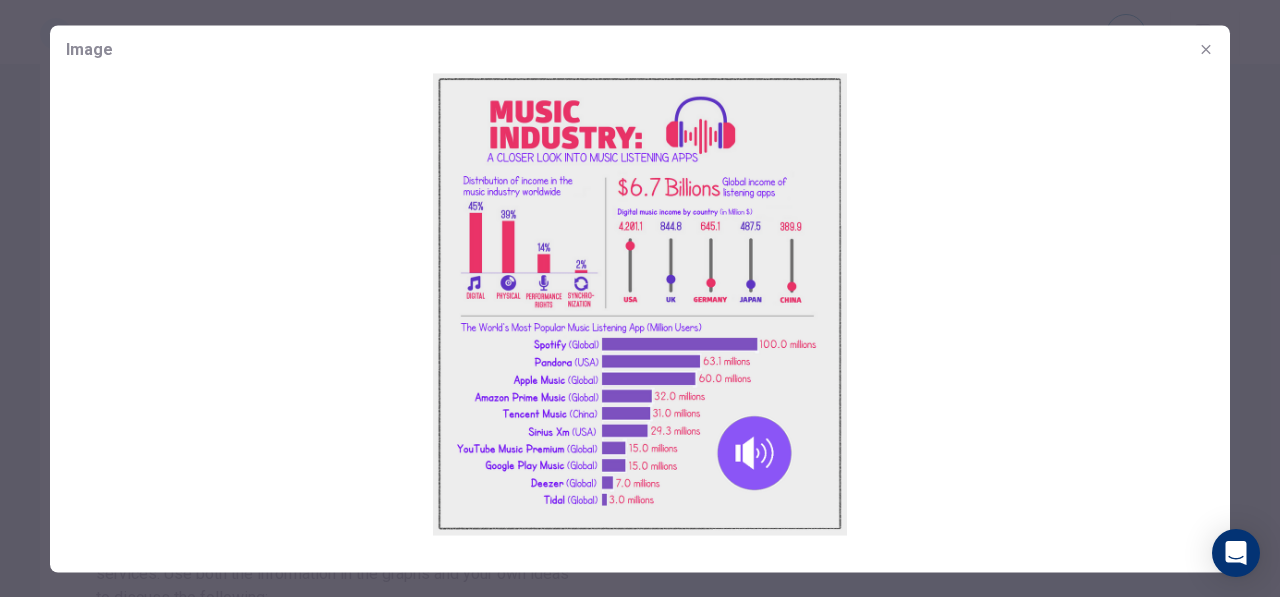 click at bounding box center [640, 304] 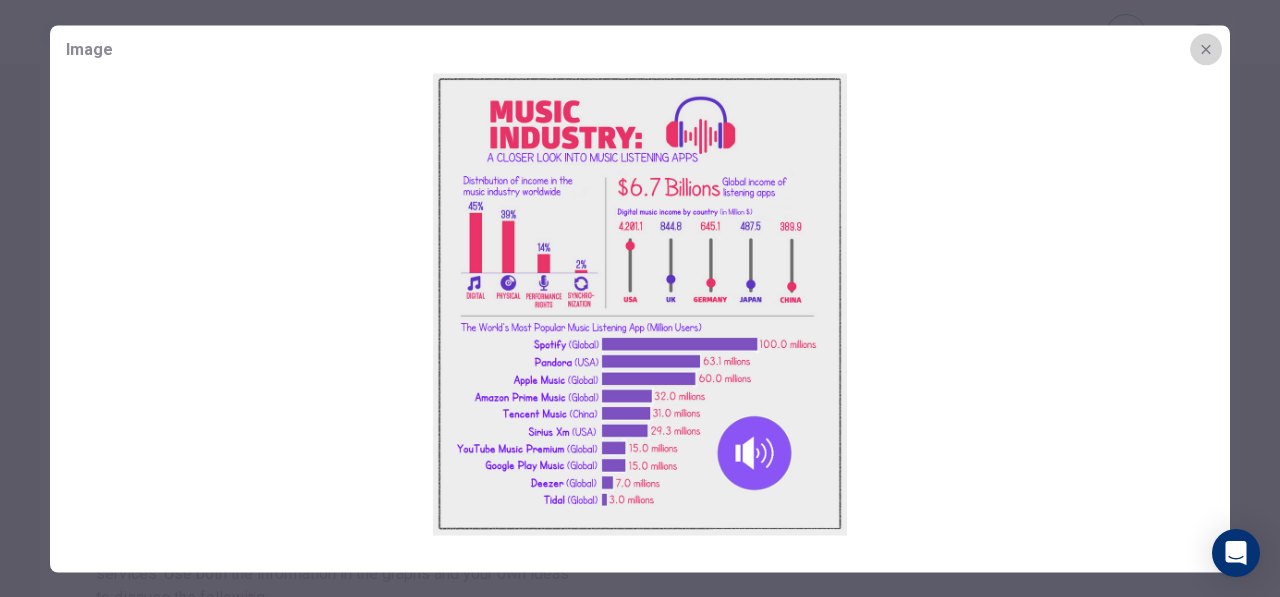 click 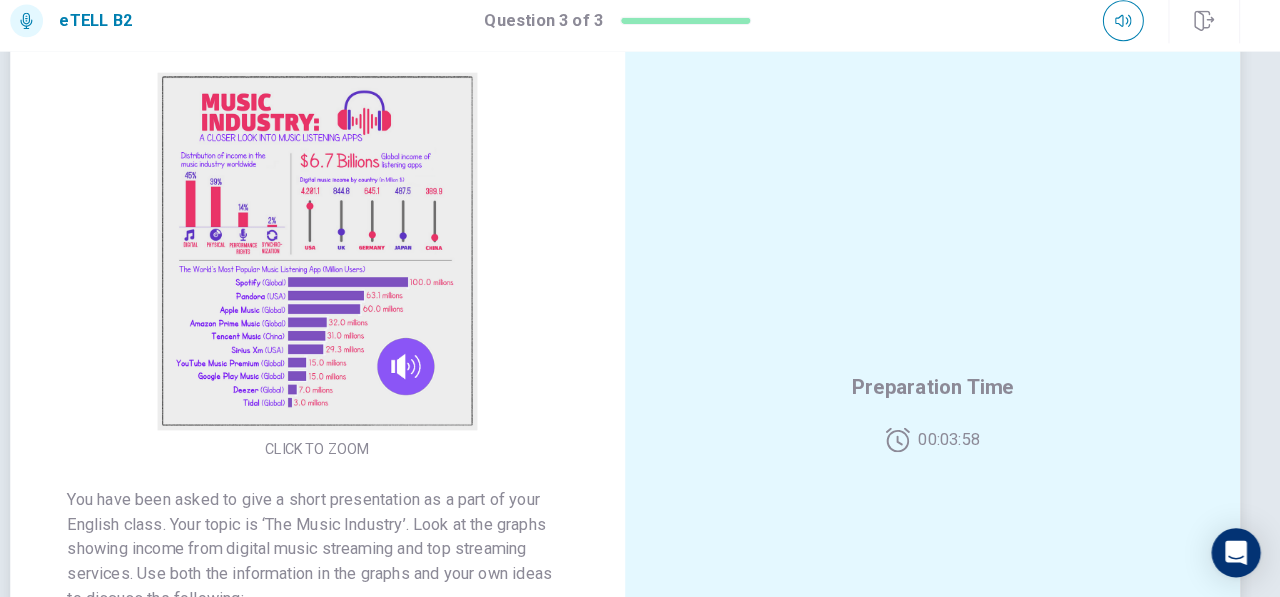 scroll, scrollTop: 0, scrollLeft: 0, axis: both 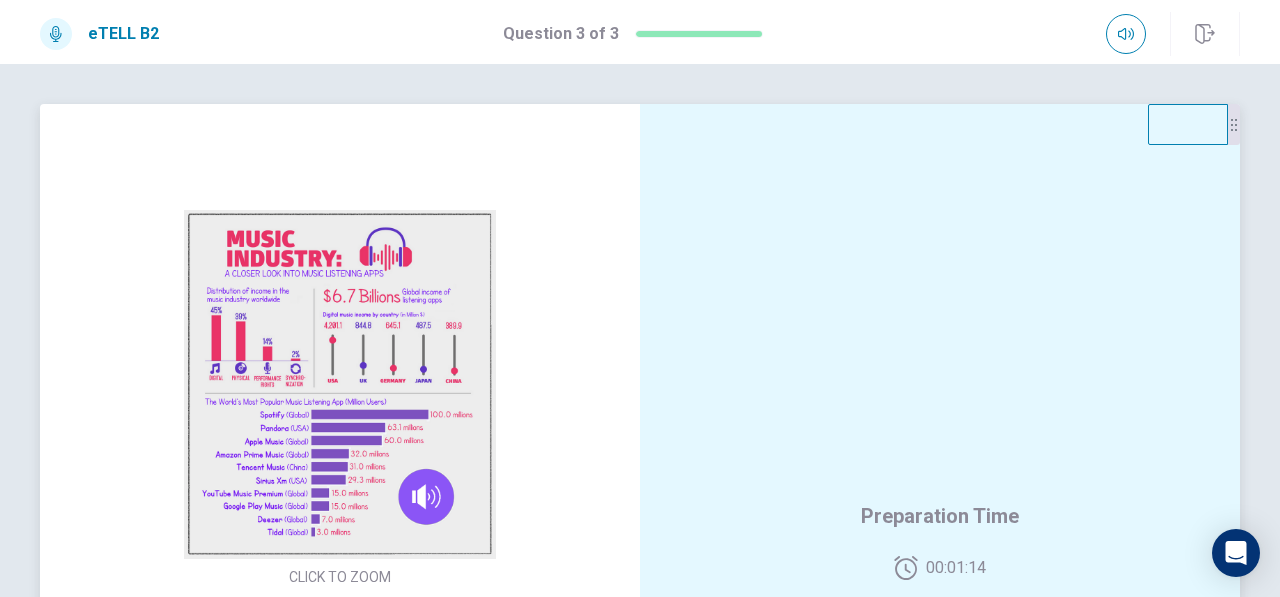 click on "Preparation Time 00:01:14" at bounding box center (940, 540) 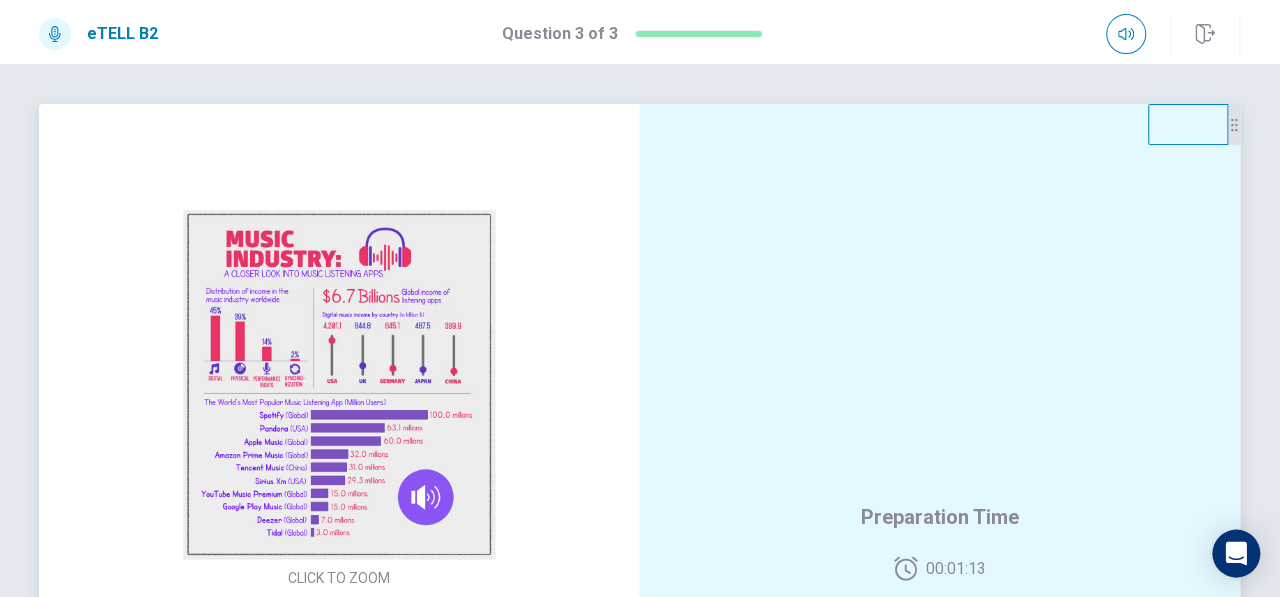 scroll, scrollTop: 0, scrollLeft: 0, axis: both 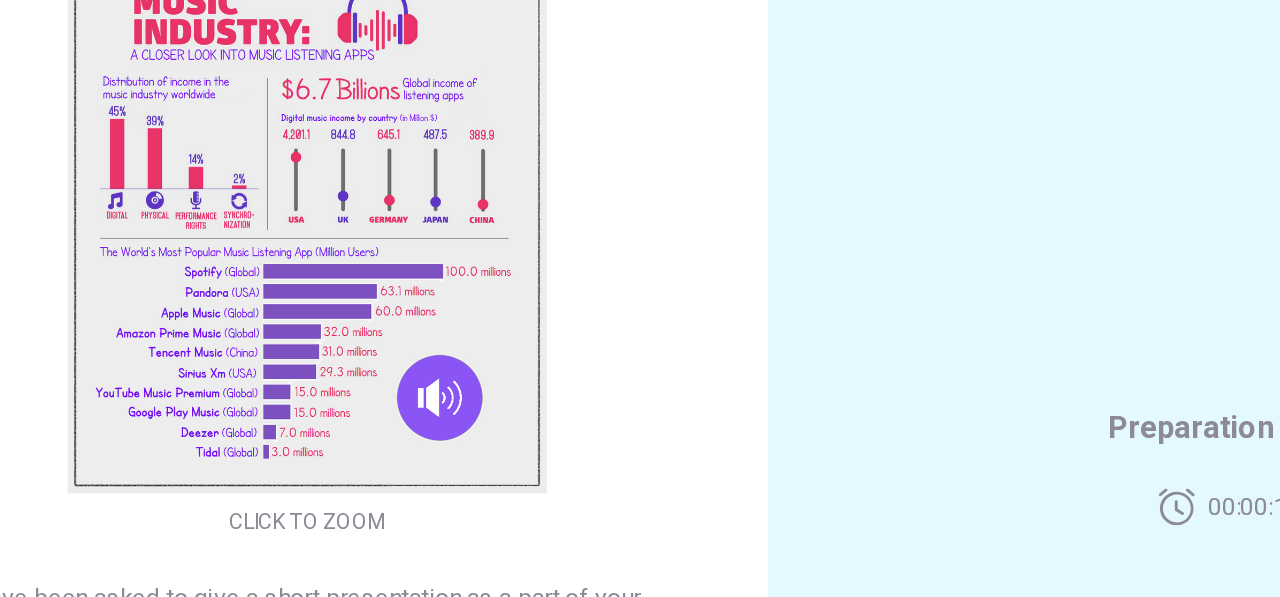 click at bounding box center [340, 267] 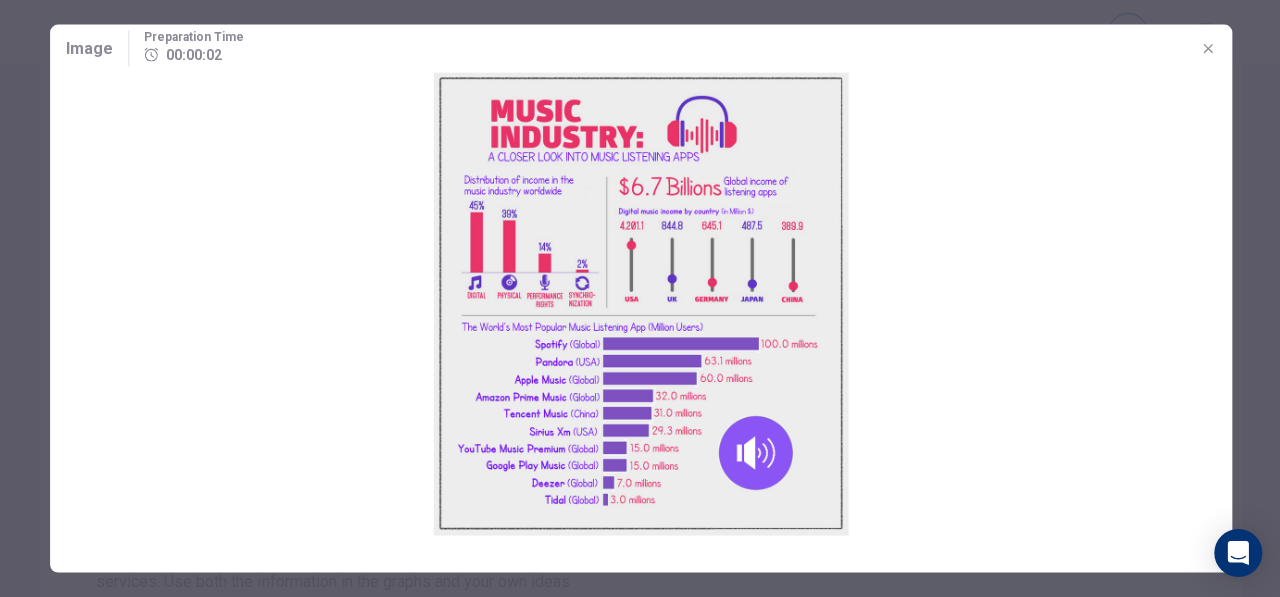 scroll, scrollTop: 0, scrollLeft: 0, axis: both 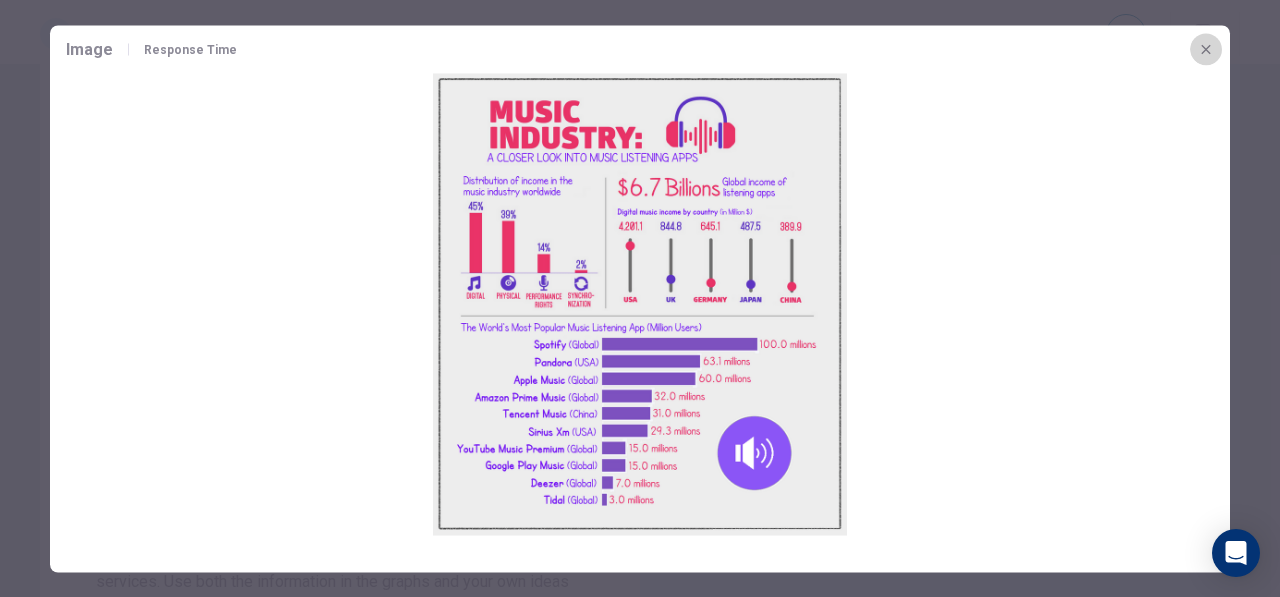 click 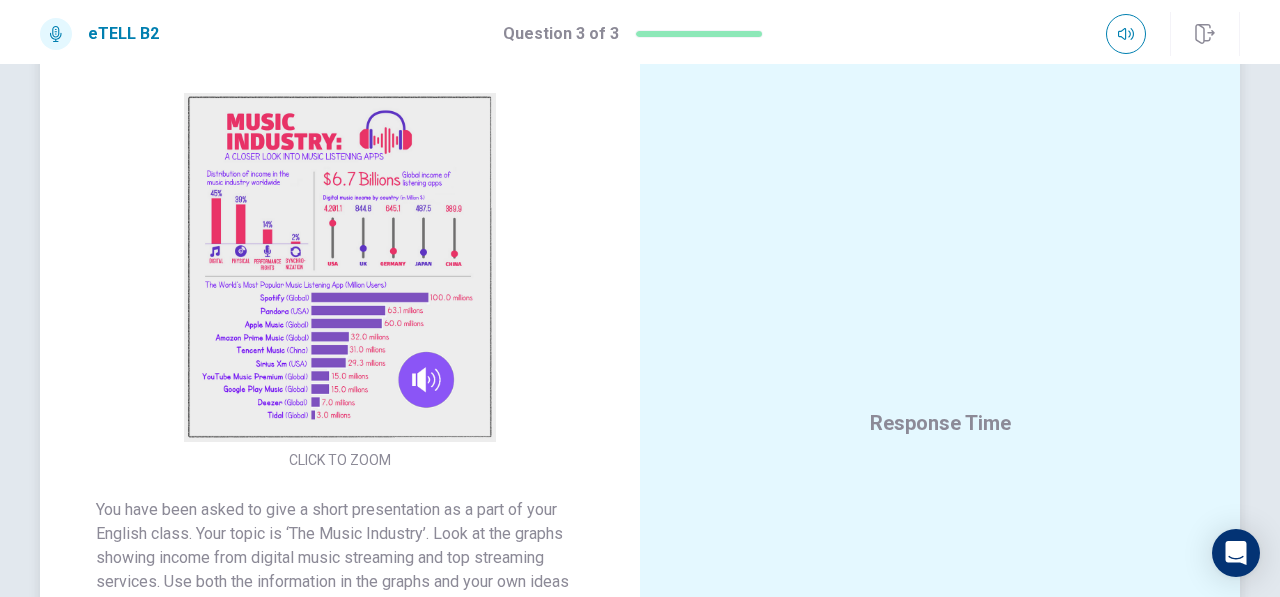 scroll, scrollTop: 85, scrollLeft: 0, axis: vertical 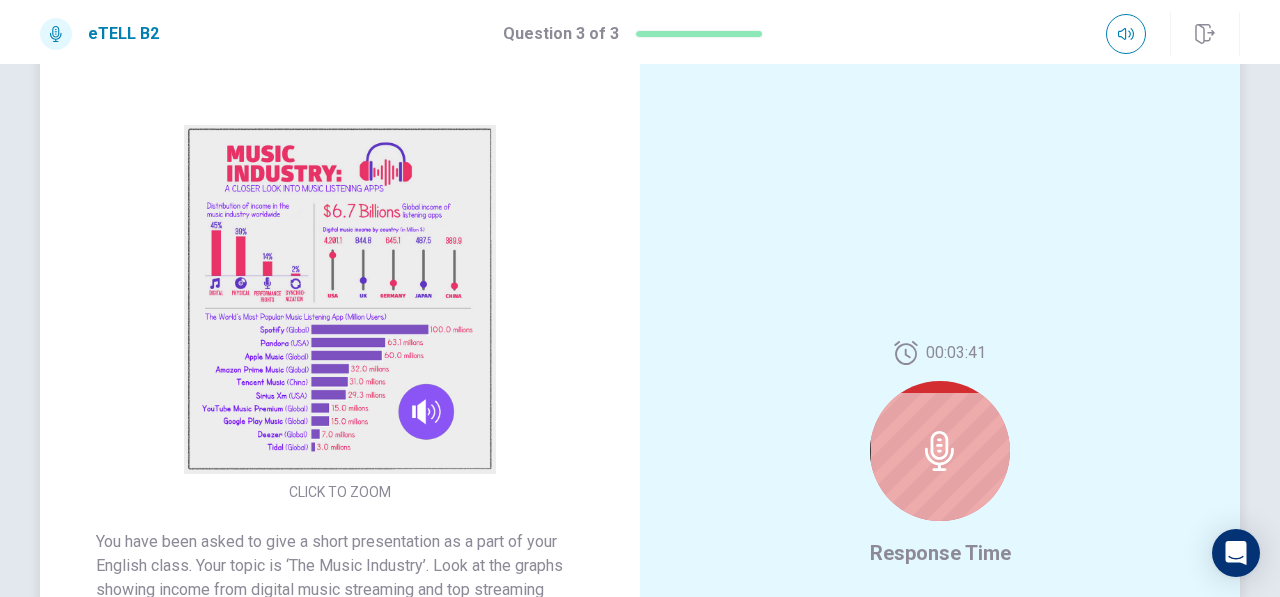 click at bounding box center (340, 299) 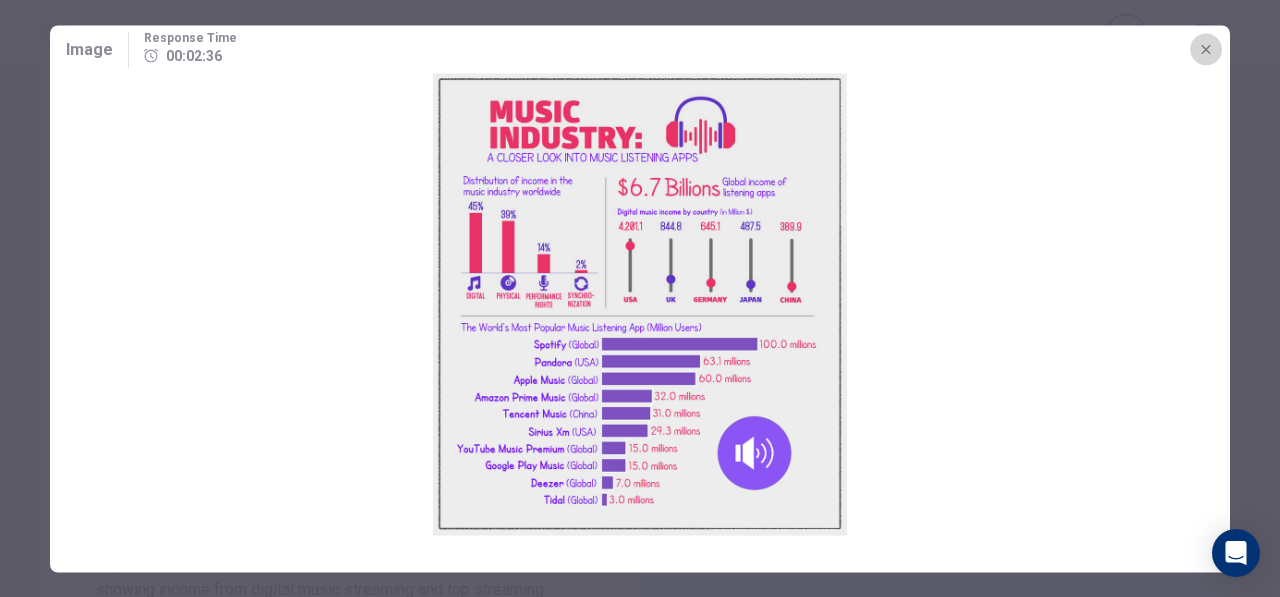 click 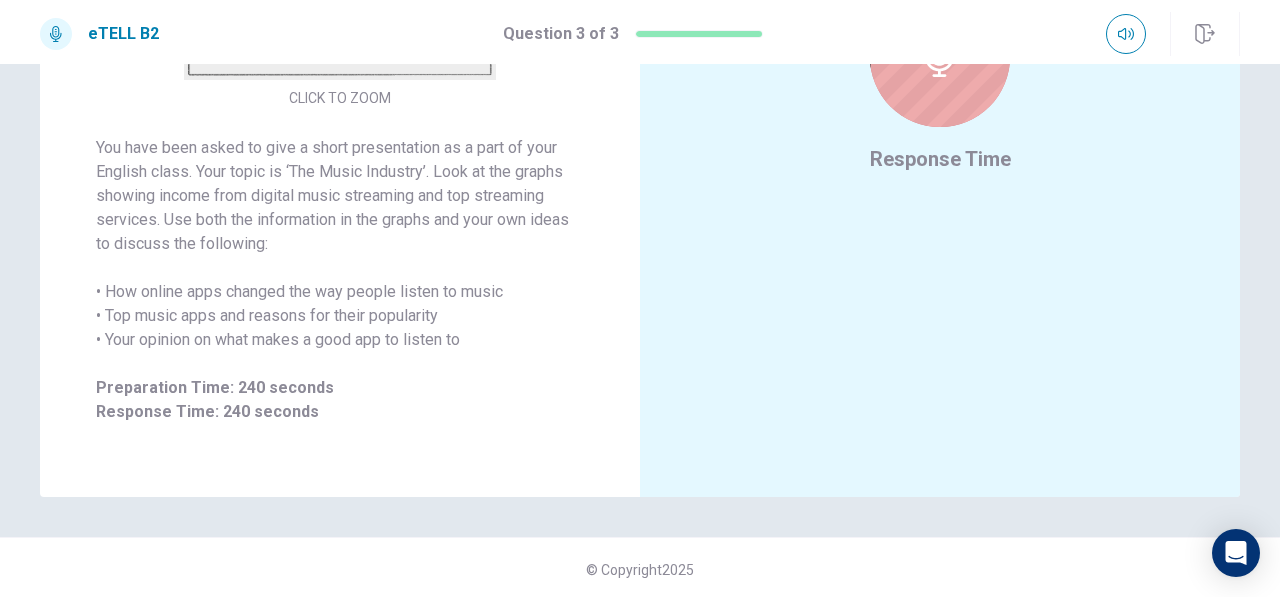 scroll, scrollTop: 483, scrollLeft: 0, axis: vertical 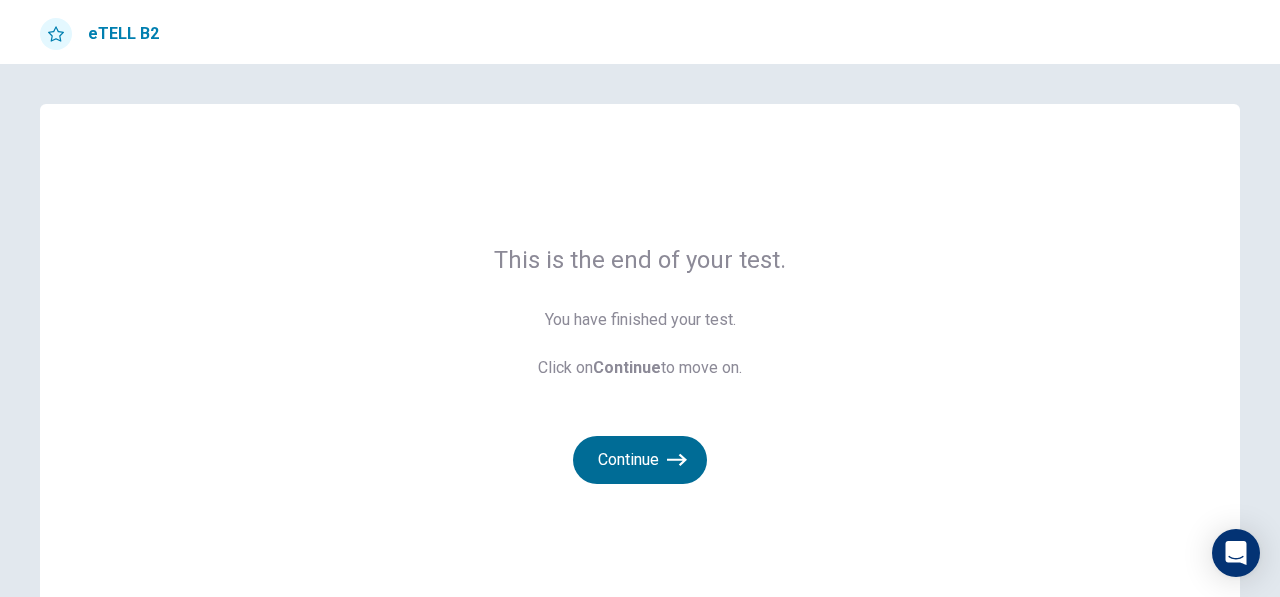 click on "Continue" at bounding box center (640, 460) 